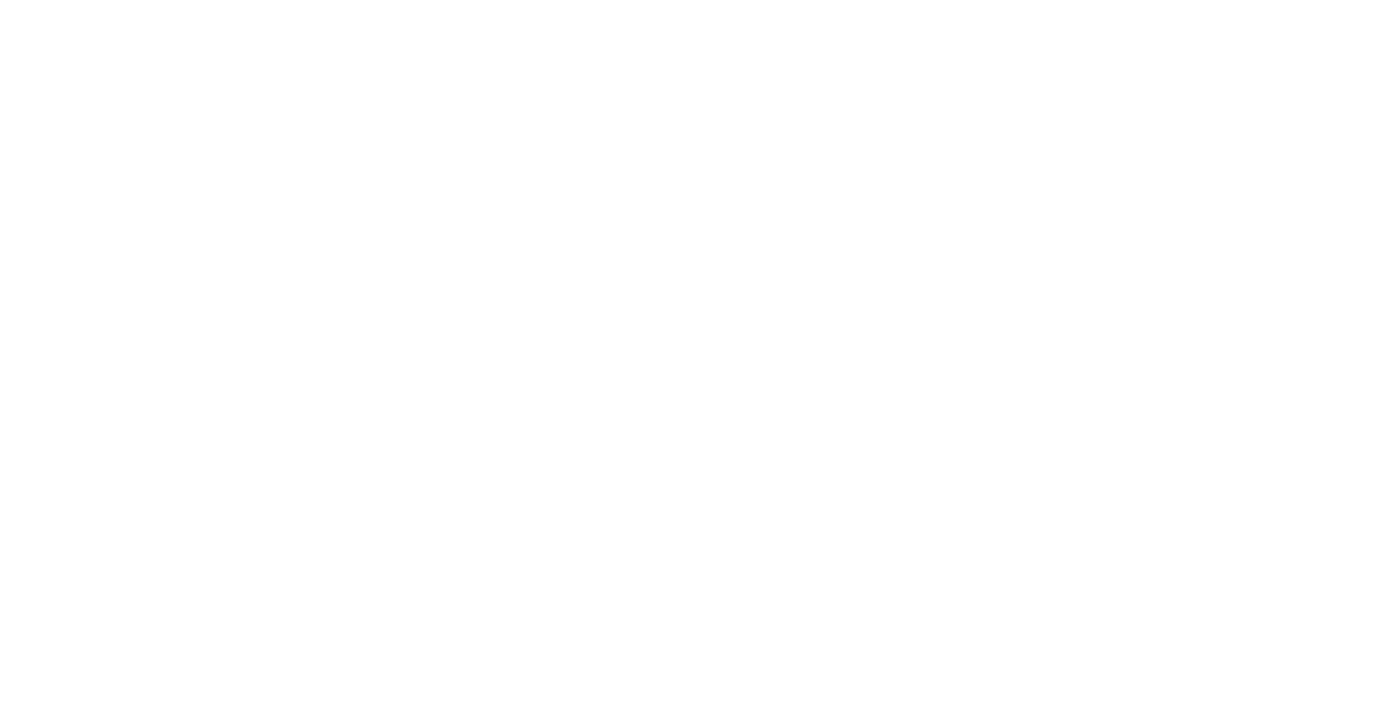 scroll, scrollTop: 0, scrollLeft: 0, axis: both 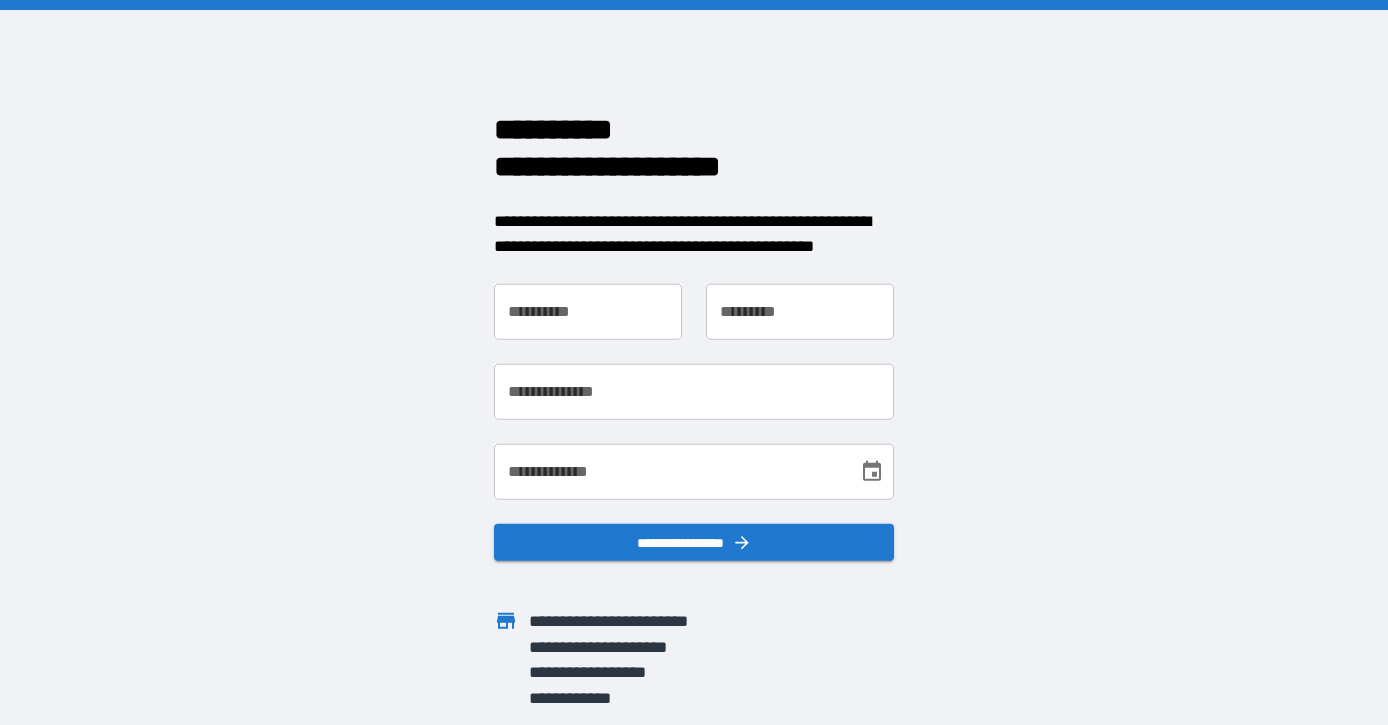 click on "**********" at bounding box center [588, 311] 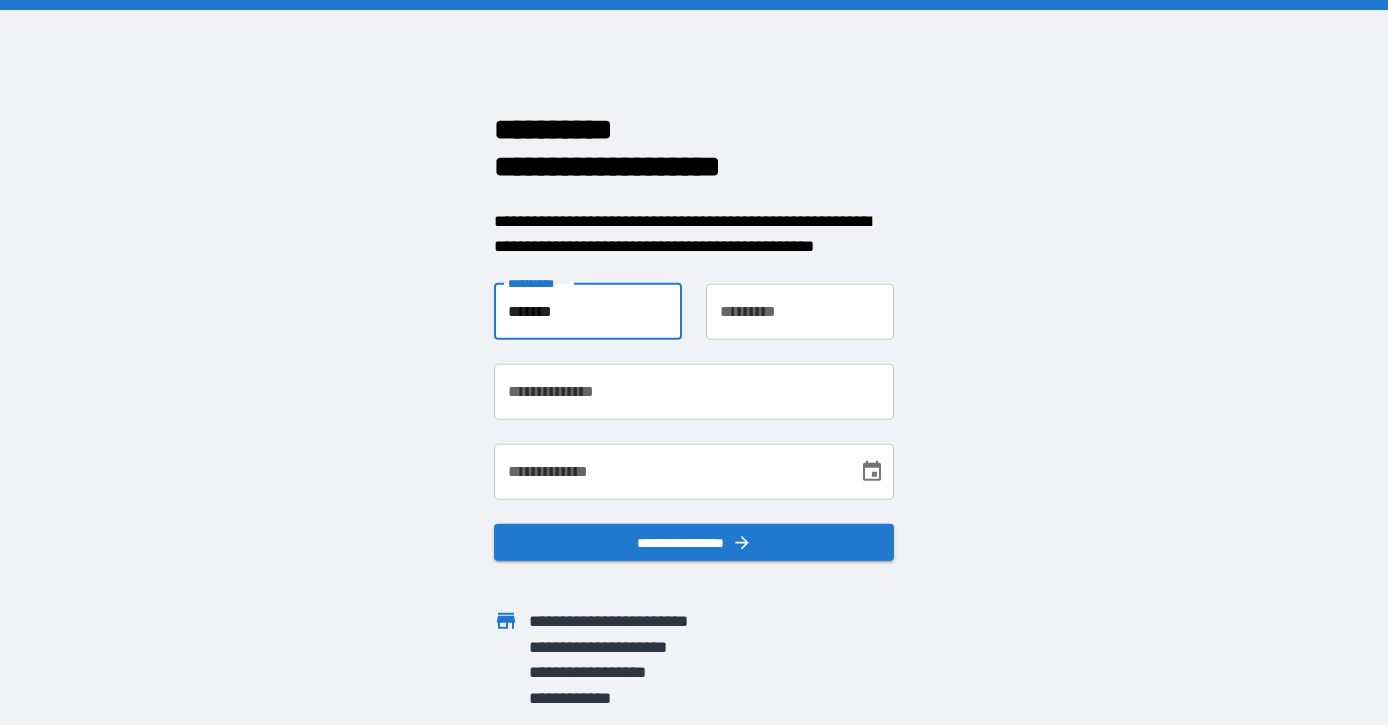 type on "*******" 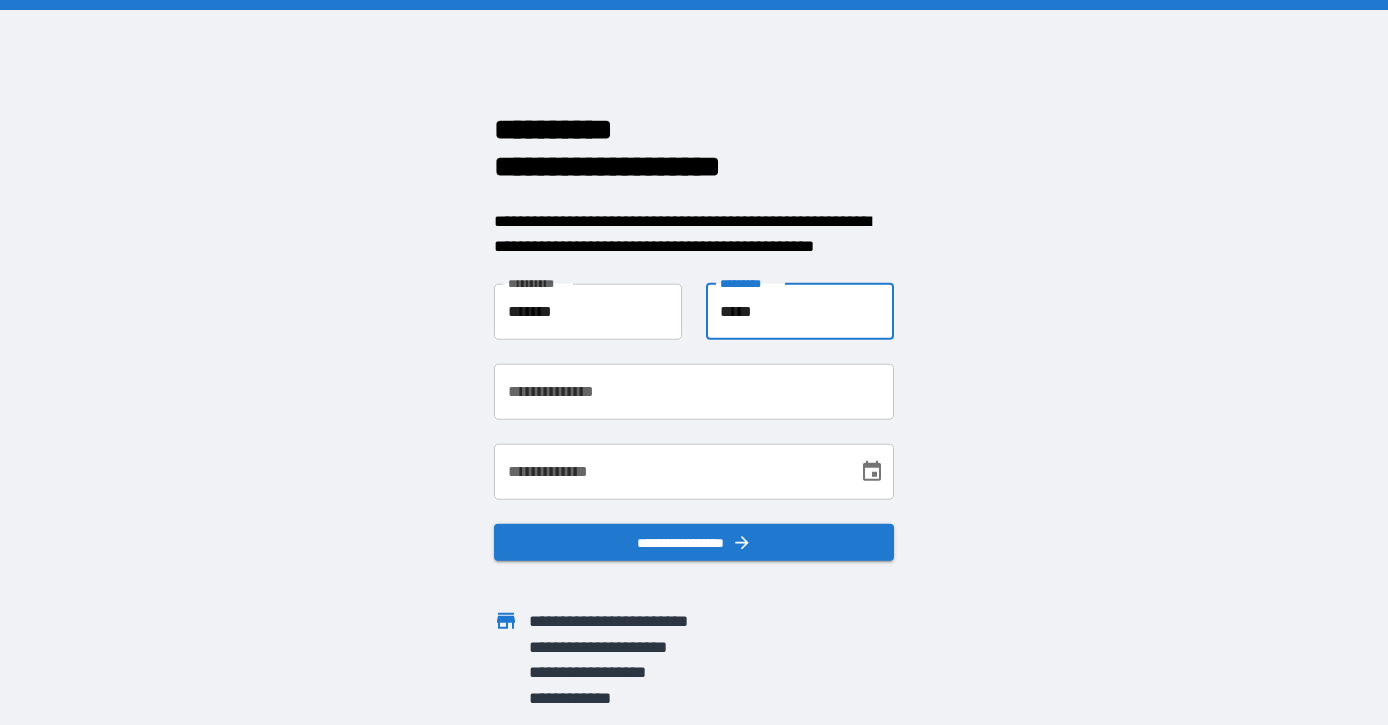 type on "*****" 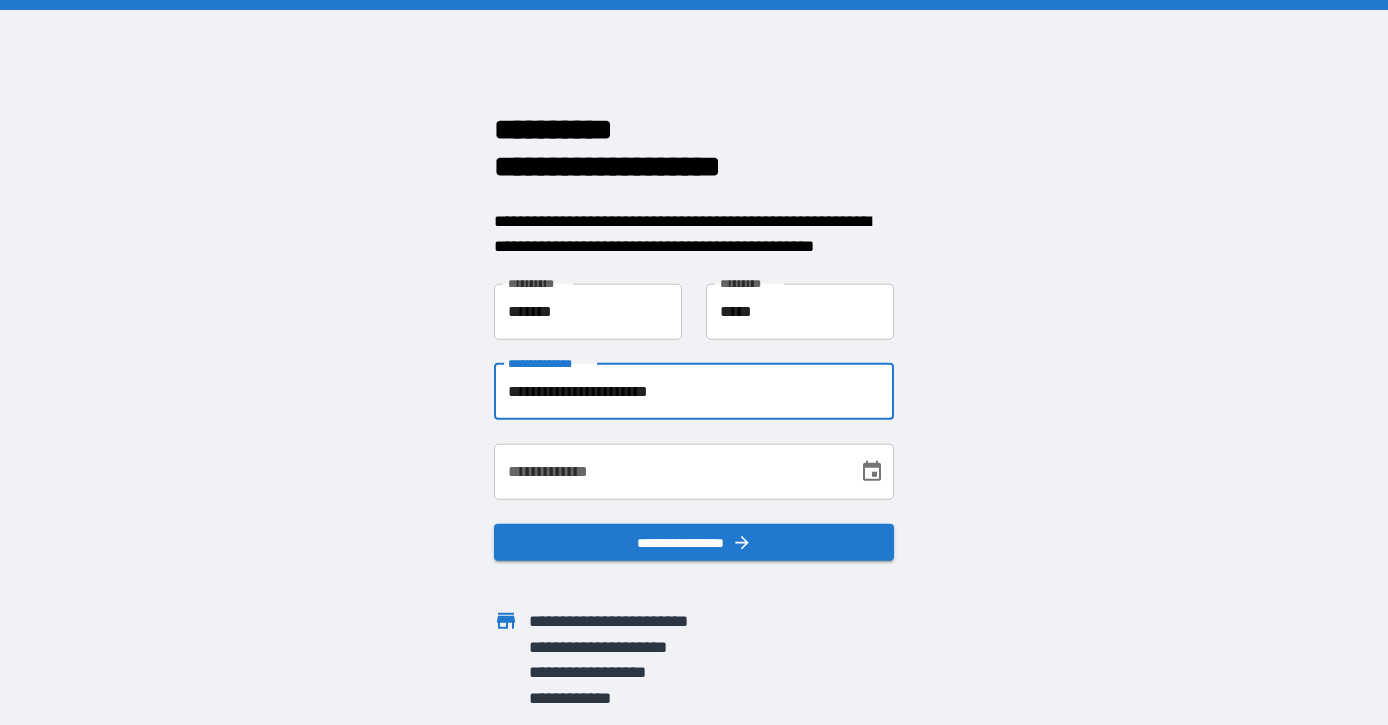 type on "**********" 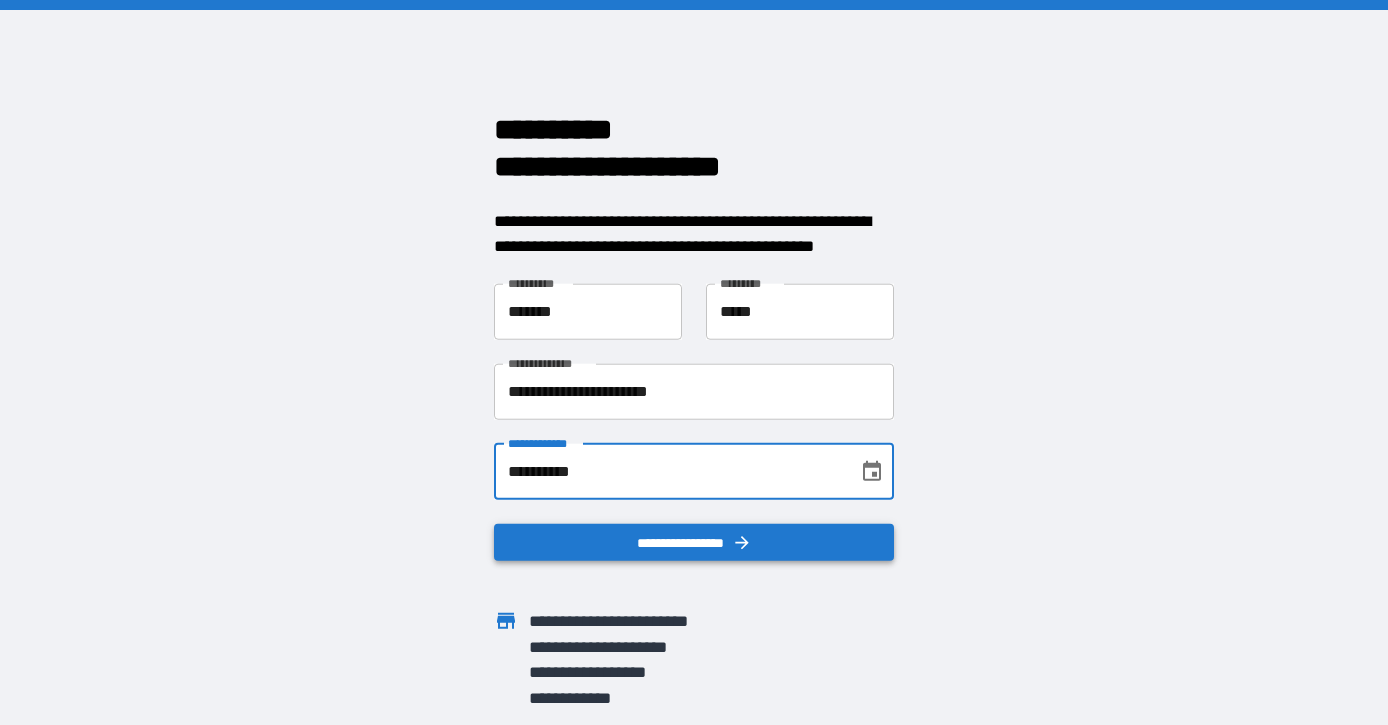 type on "**********" 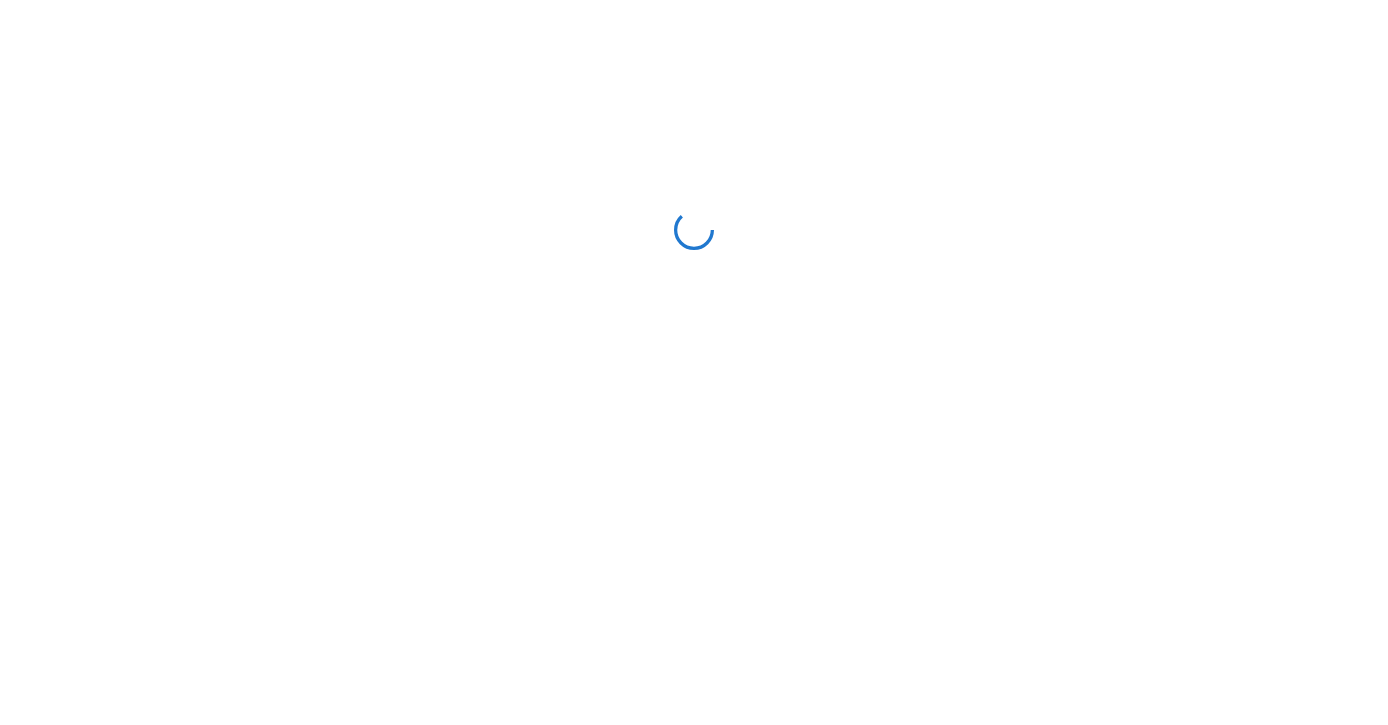 scroll, scrollTop: 0, scrollLeft: 0, axis: both 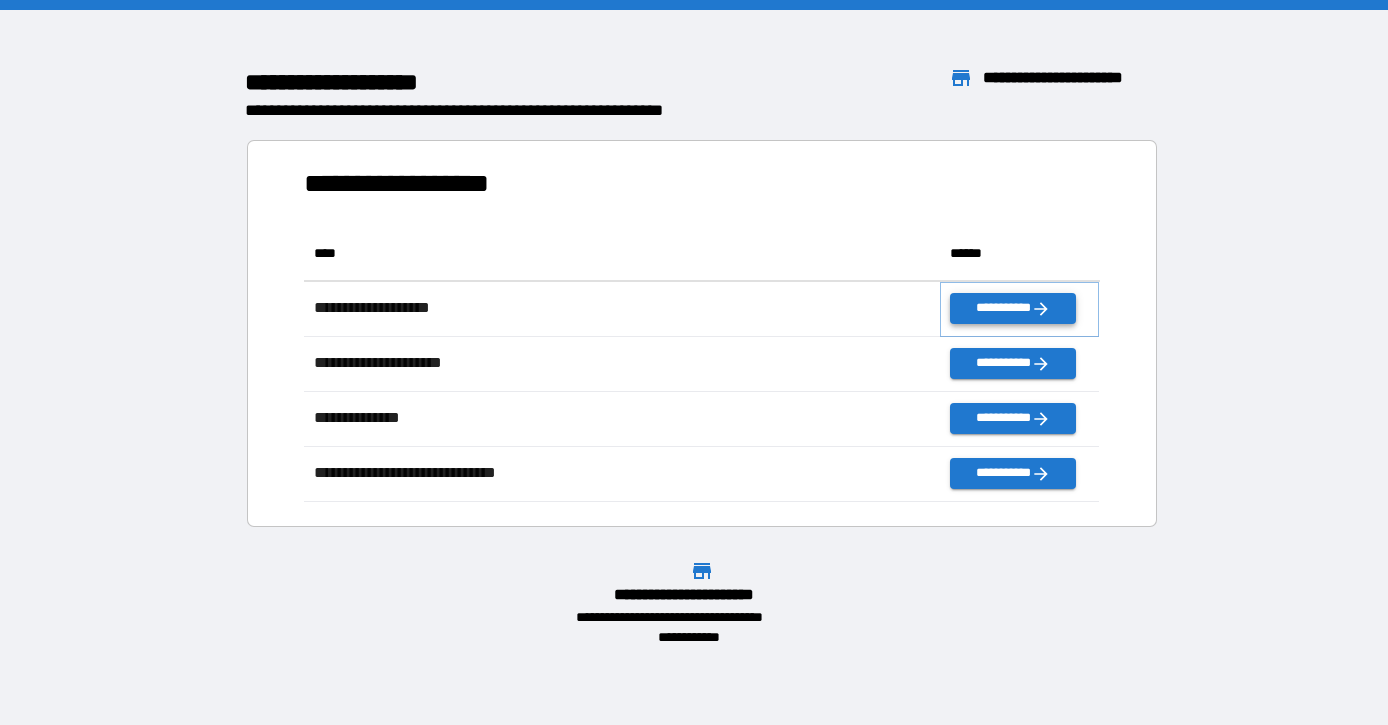 click on "**********" at bounding box center [1012, 308] 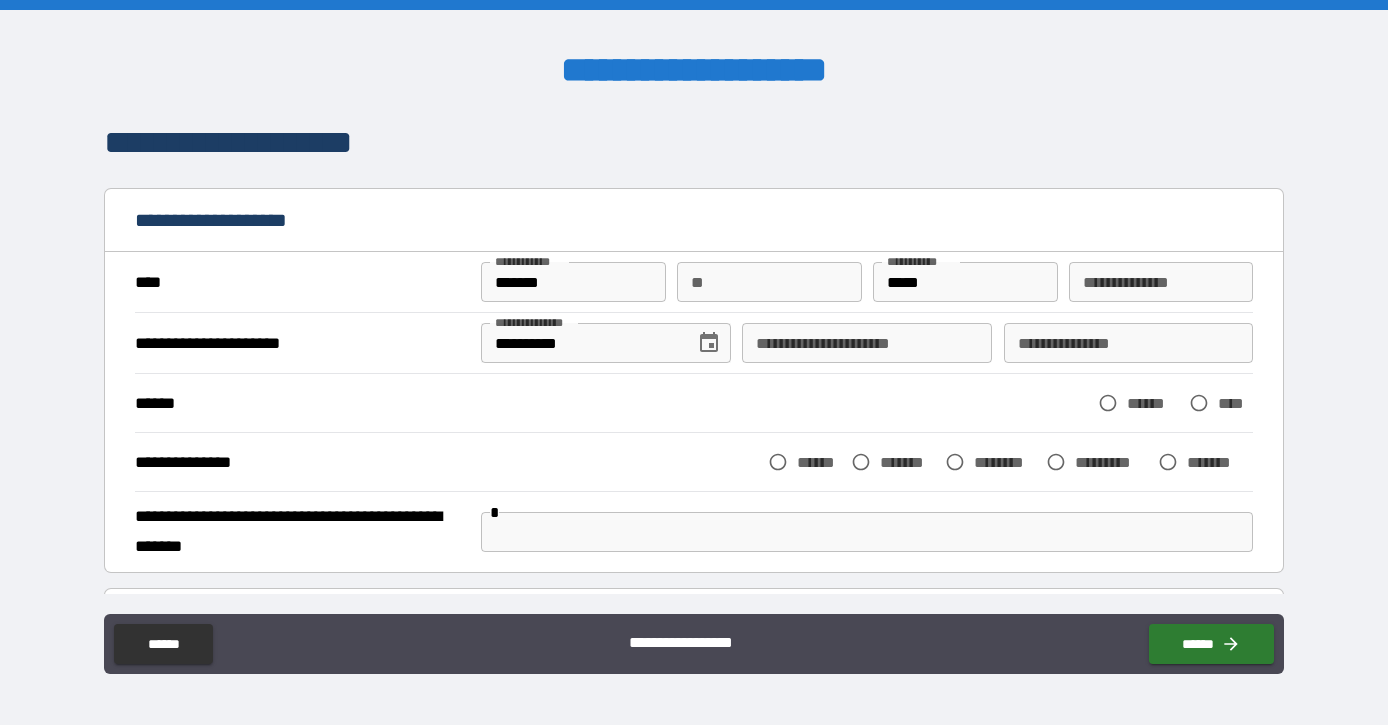 click on "**********" at bounding box center [867, 343] 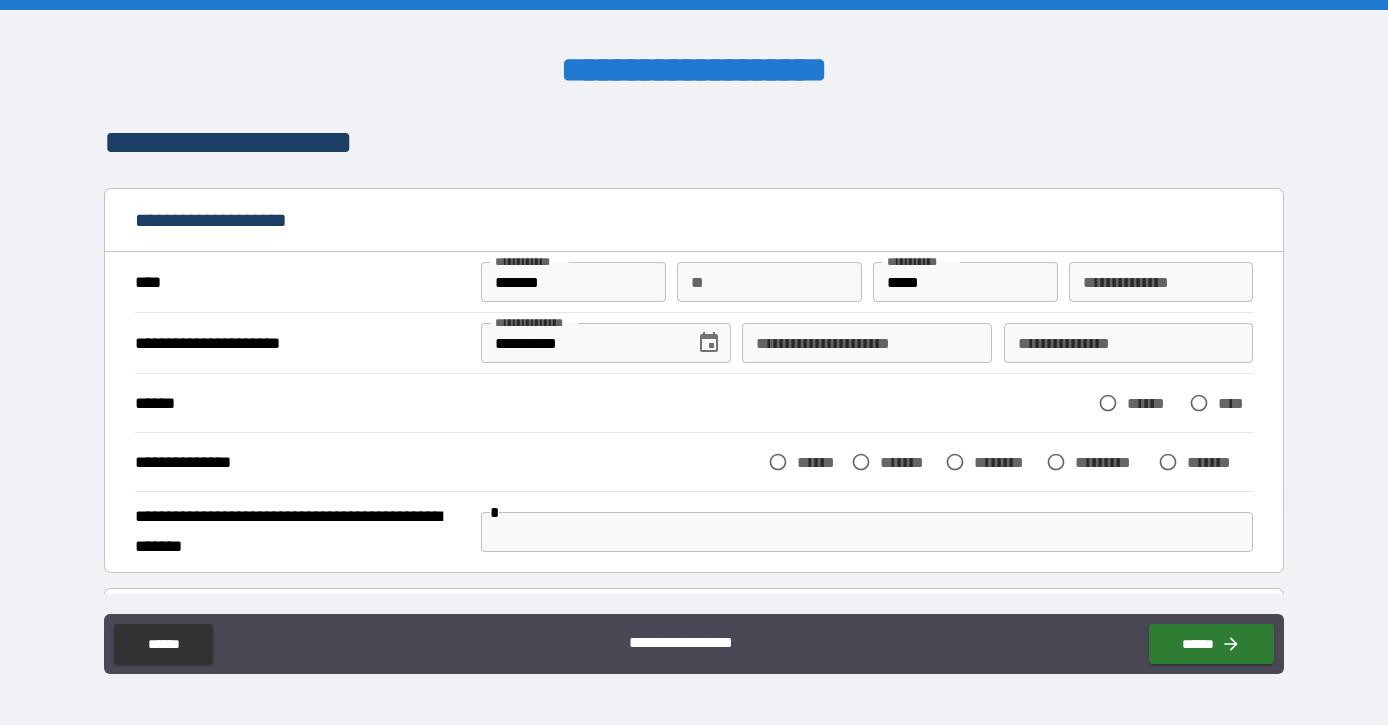 click on "****** ****** ****" at bounding box center (694, 403) 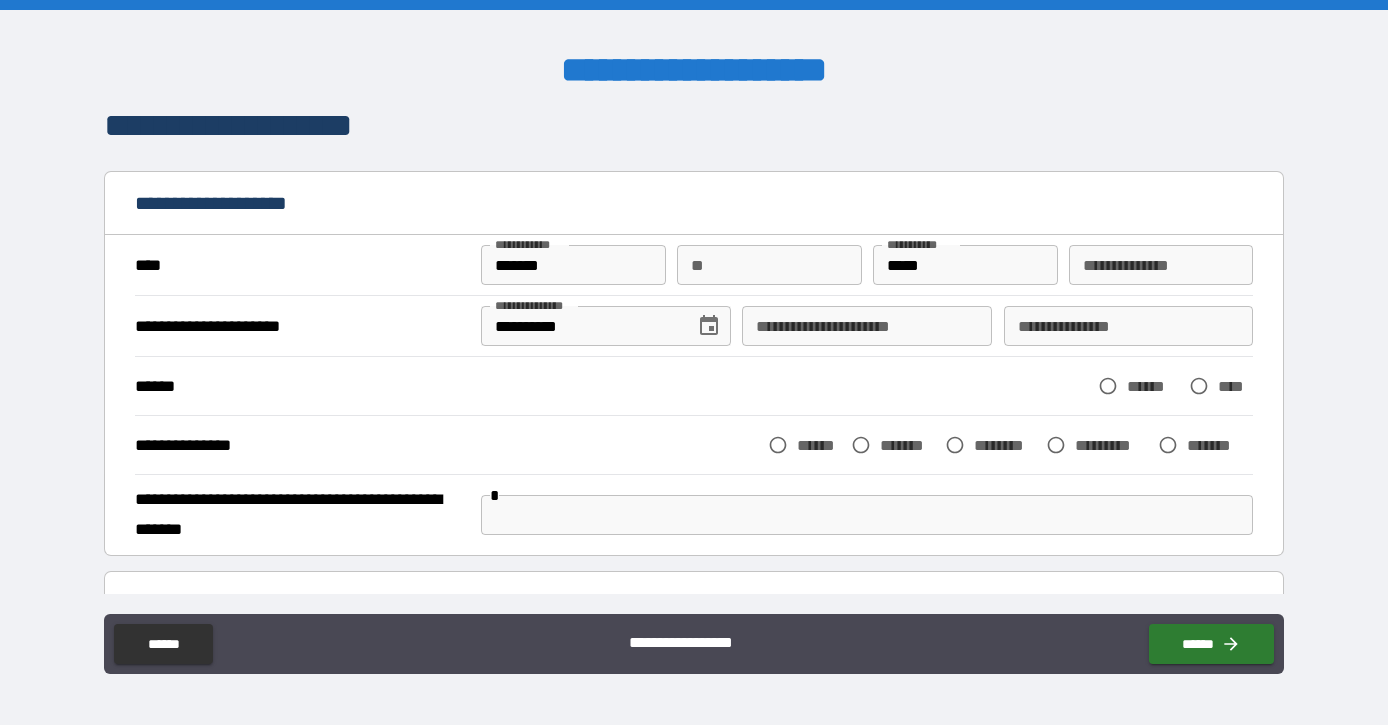 scroll, scrollTop: 24, scrollLeft: 0, axis: vertical 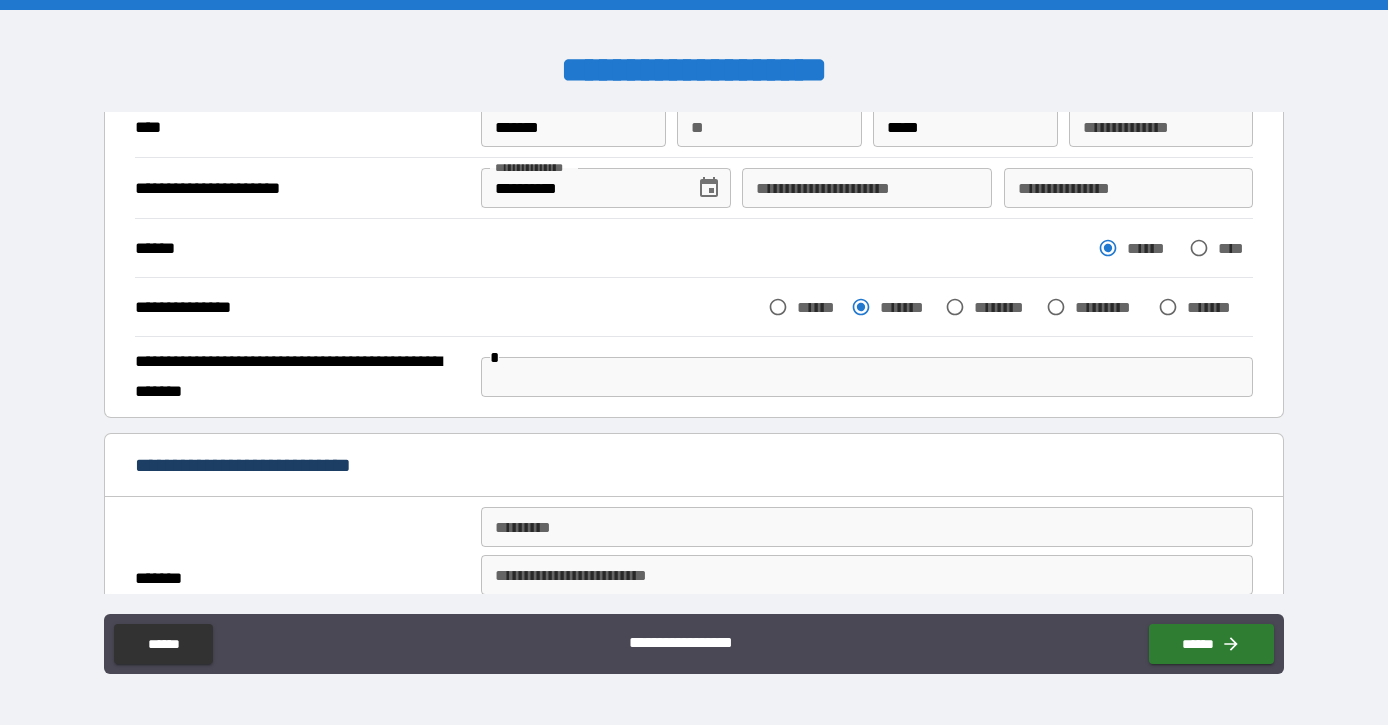 click at bounding box center [867, 377] 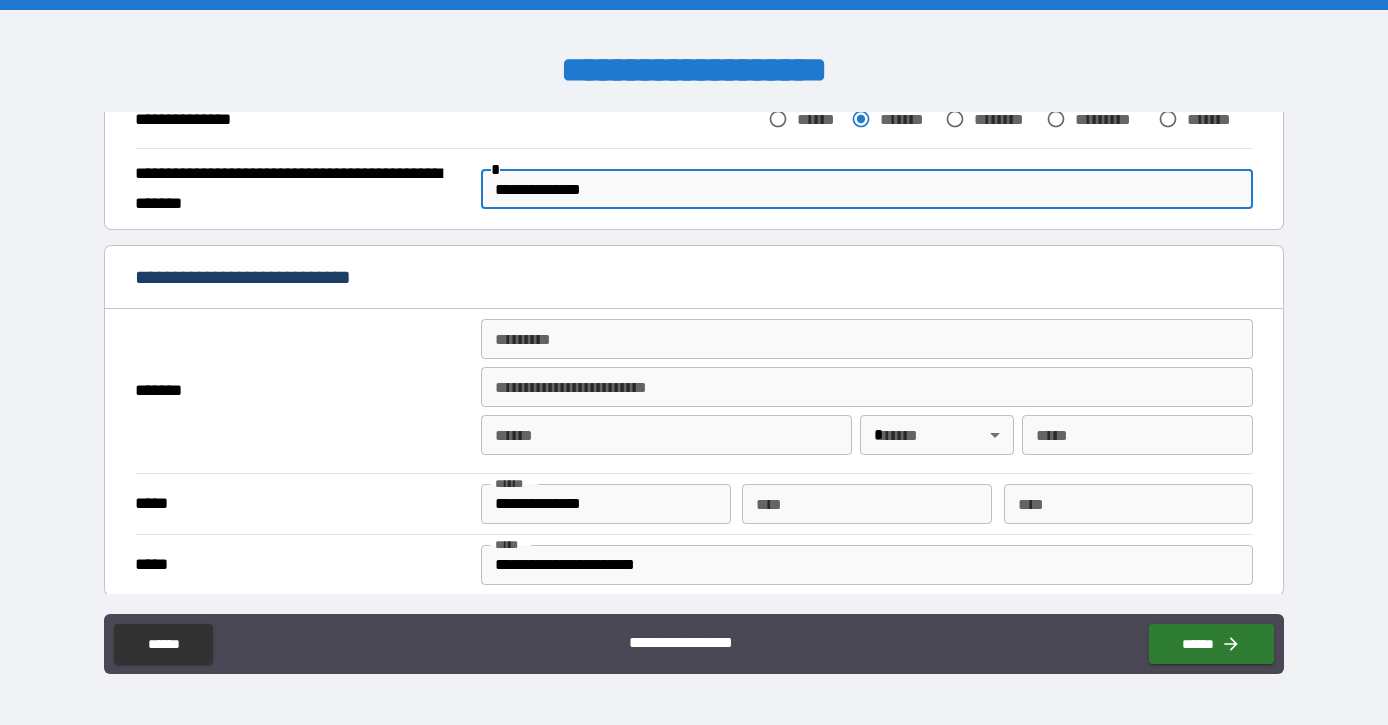 scroll, scrollTop: 361, scrollLeft: 0, axis: vertical 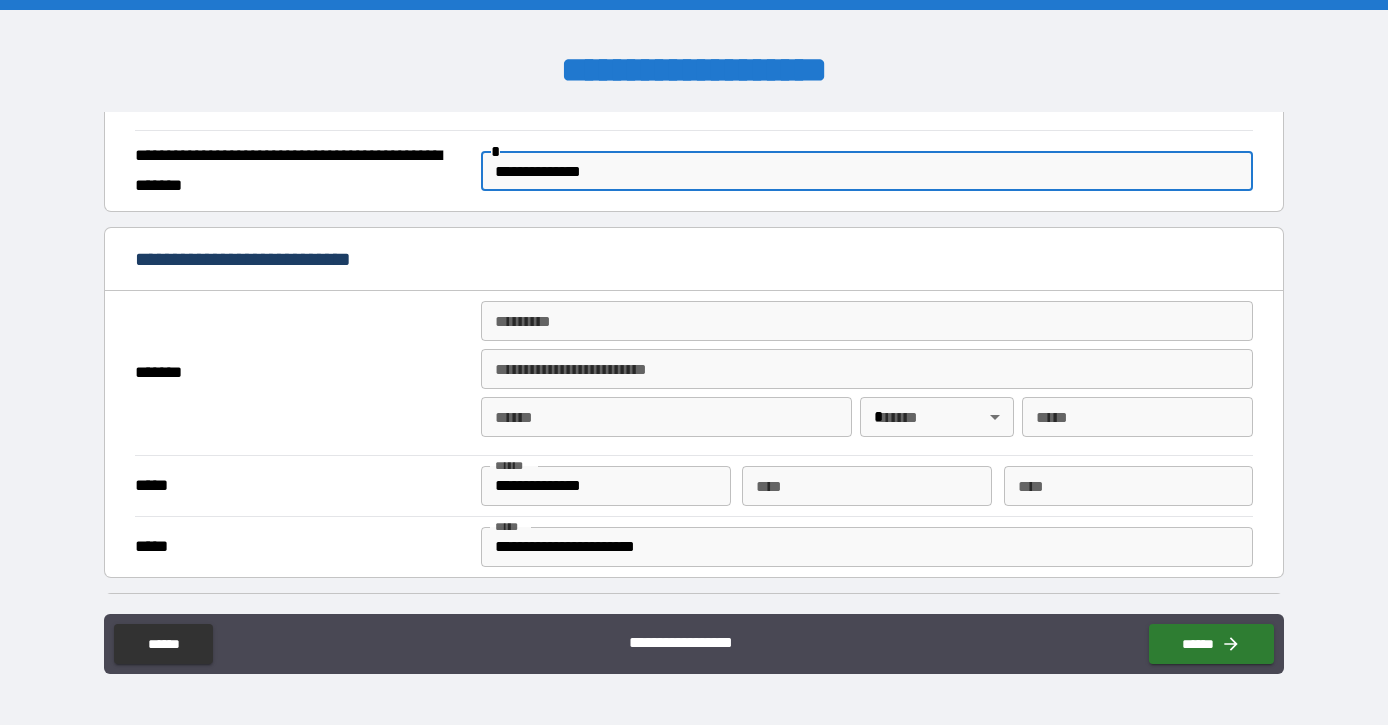 type on "**********" 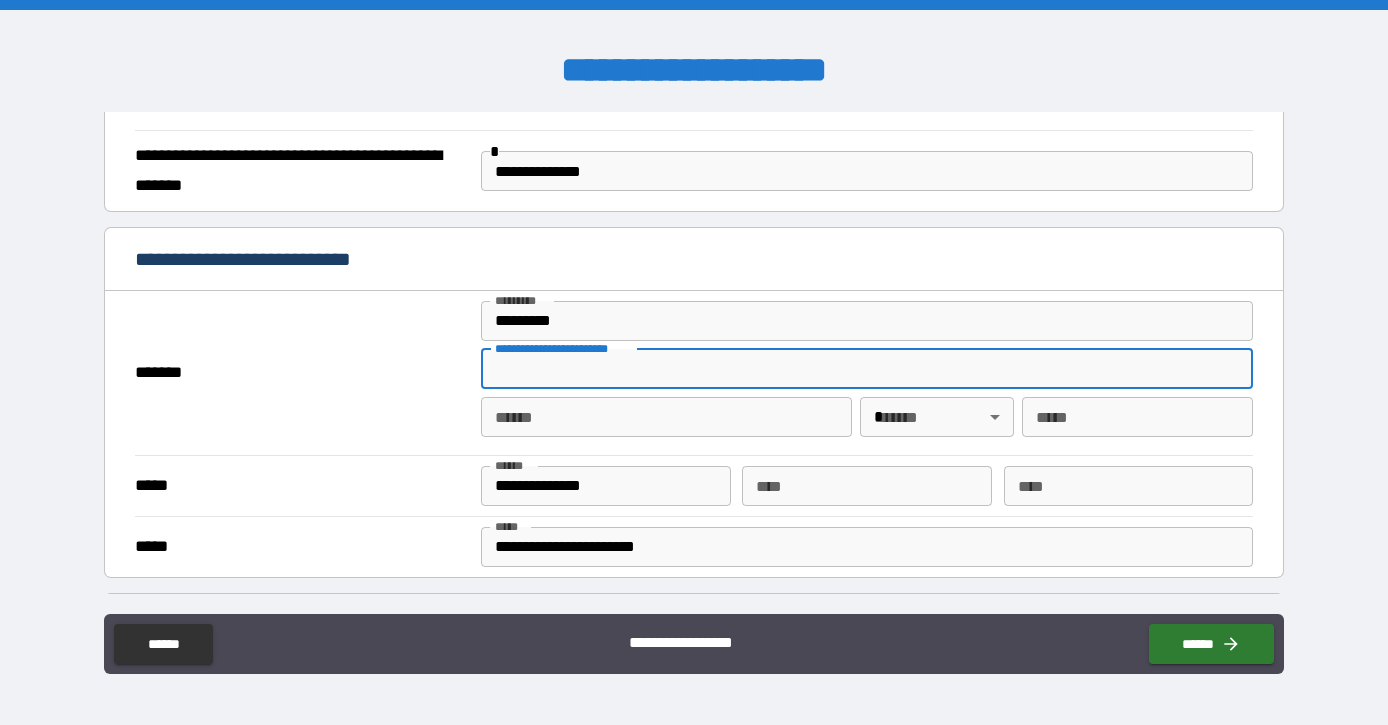 type on "**********" 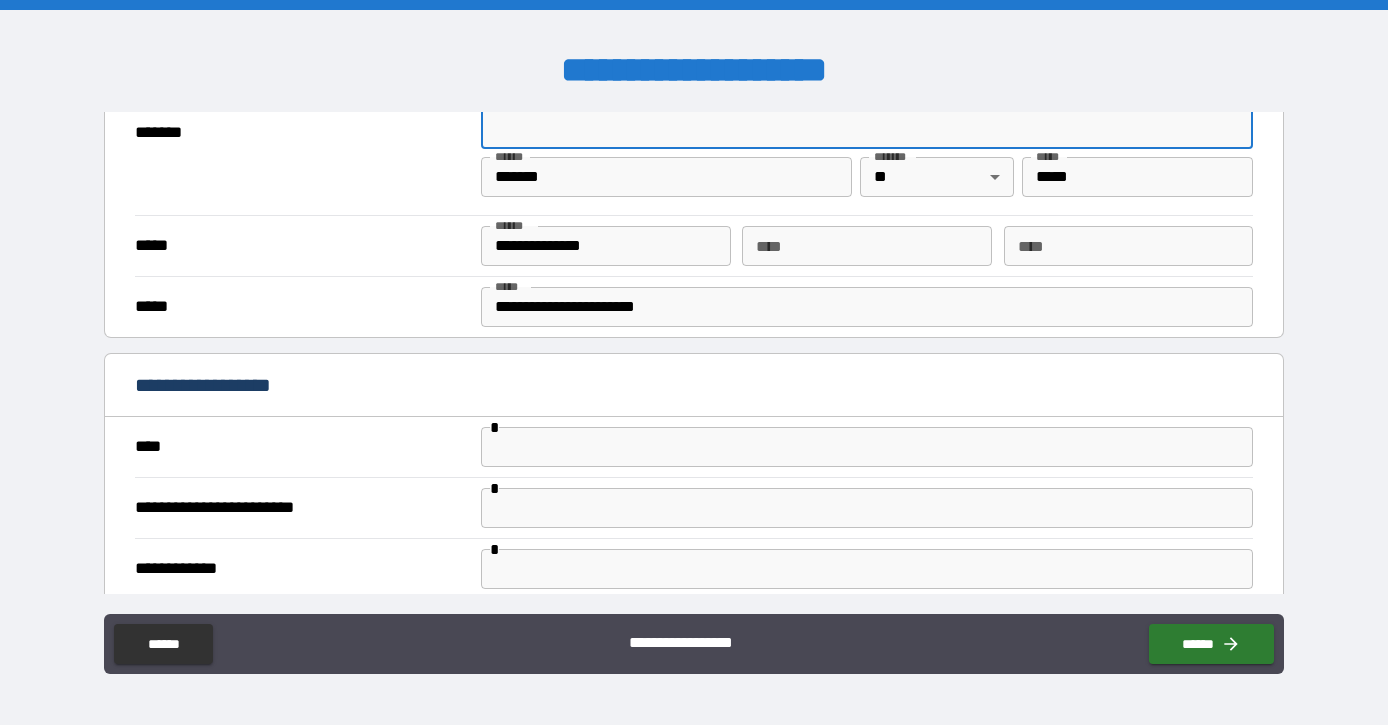 scroll, scrollTop: 608, scrollLeft: 0, axis: vertical 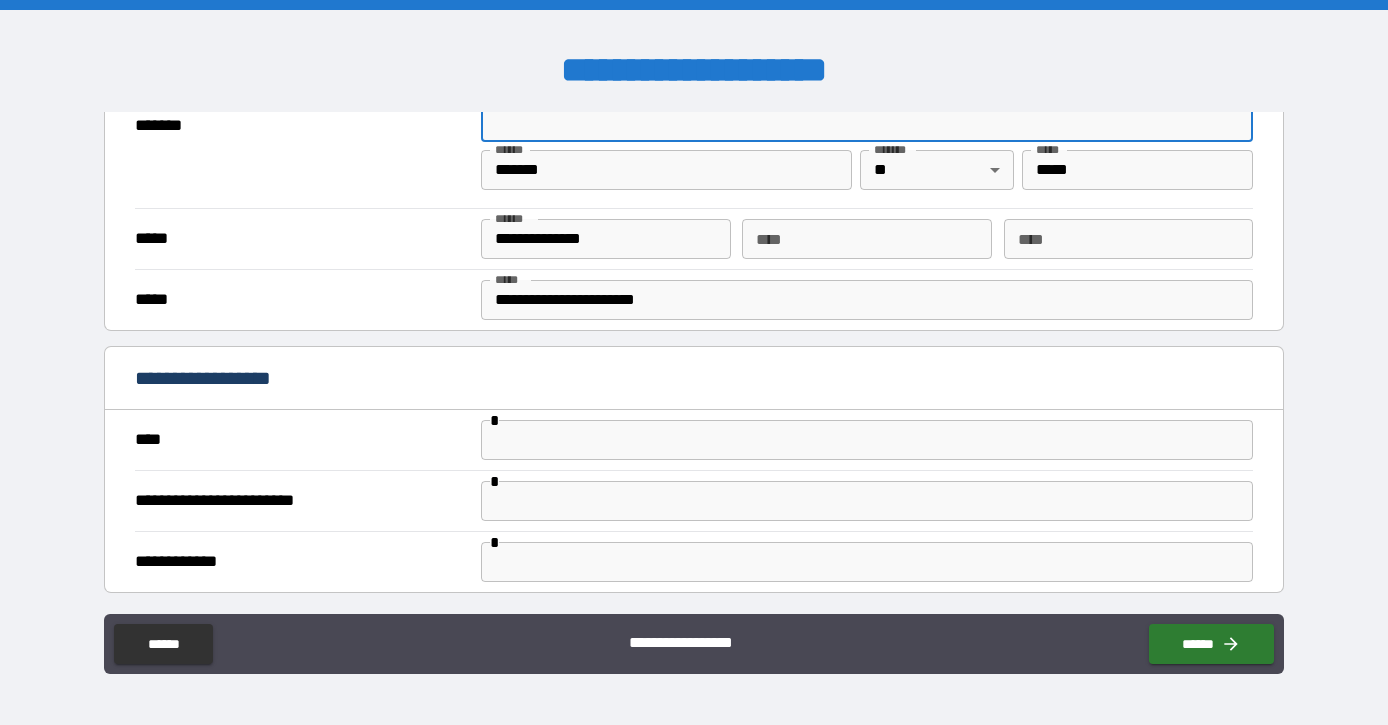 click at bounding box center [867, 440] 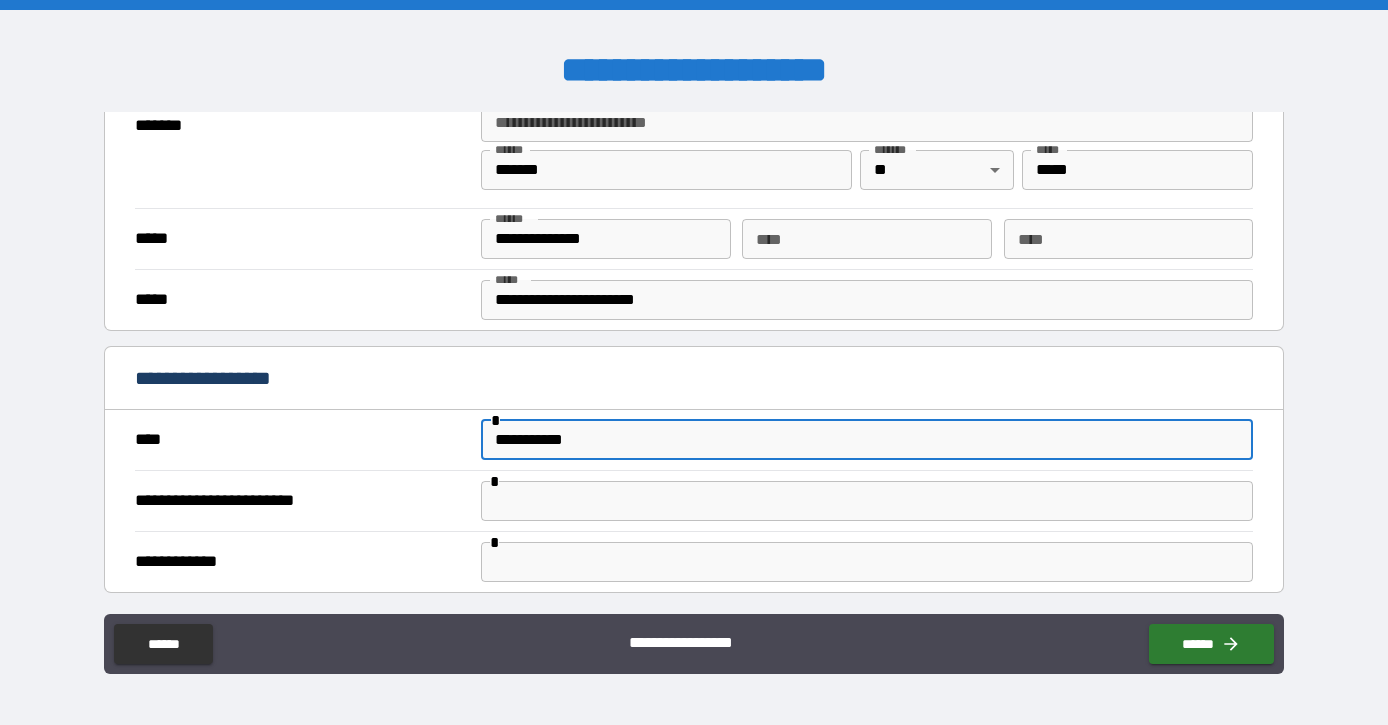 type on "**********" 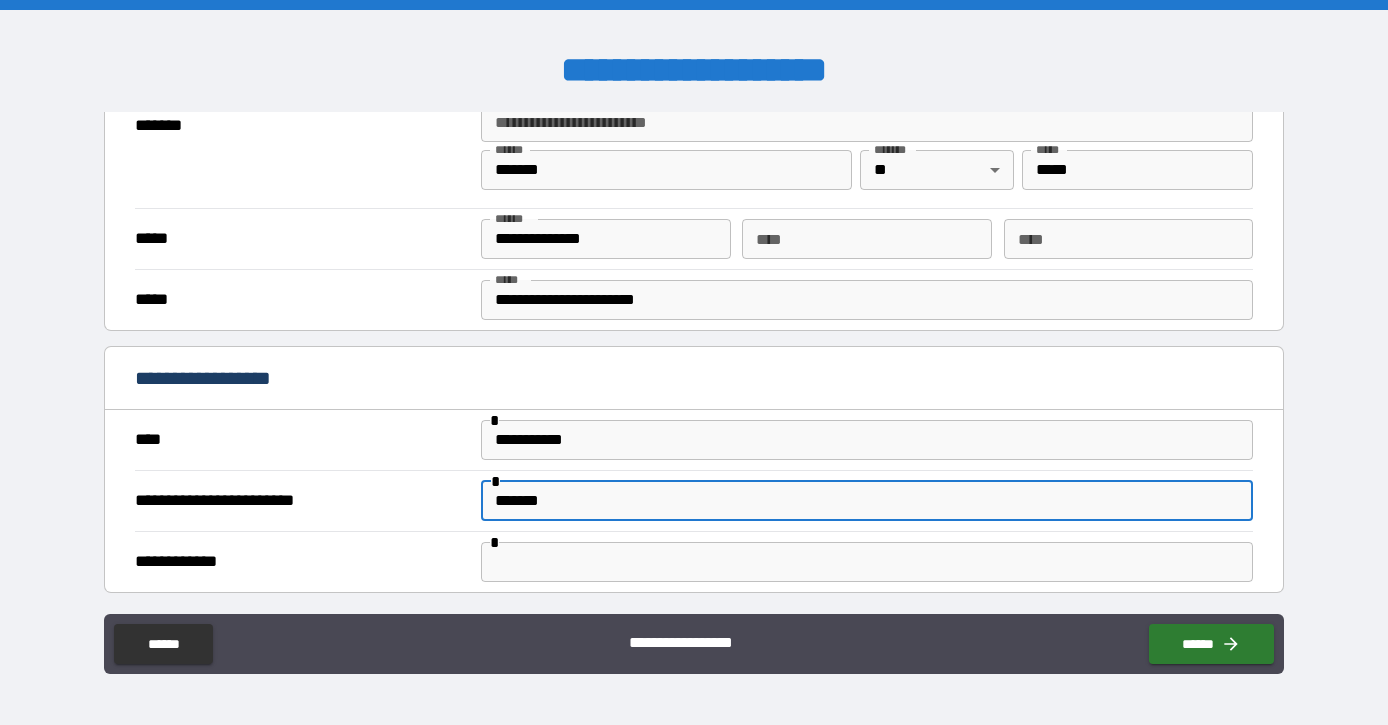 type on "*******" 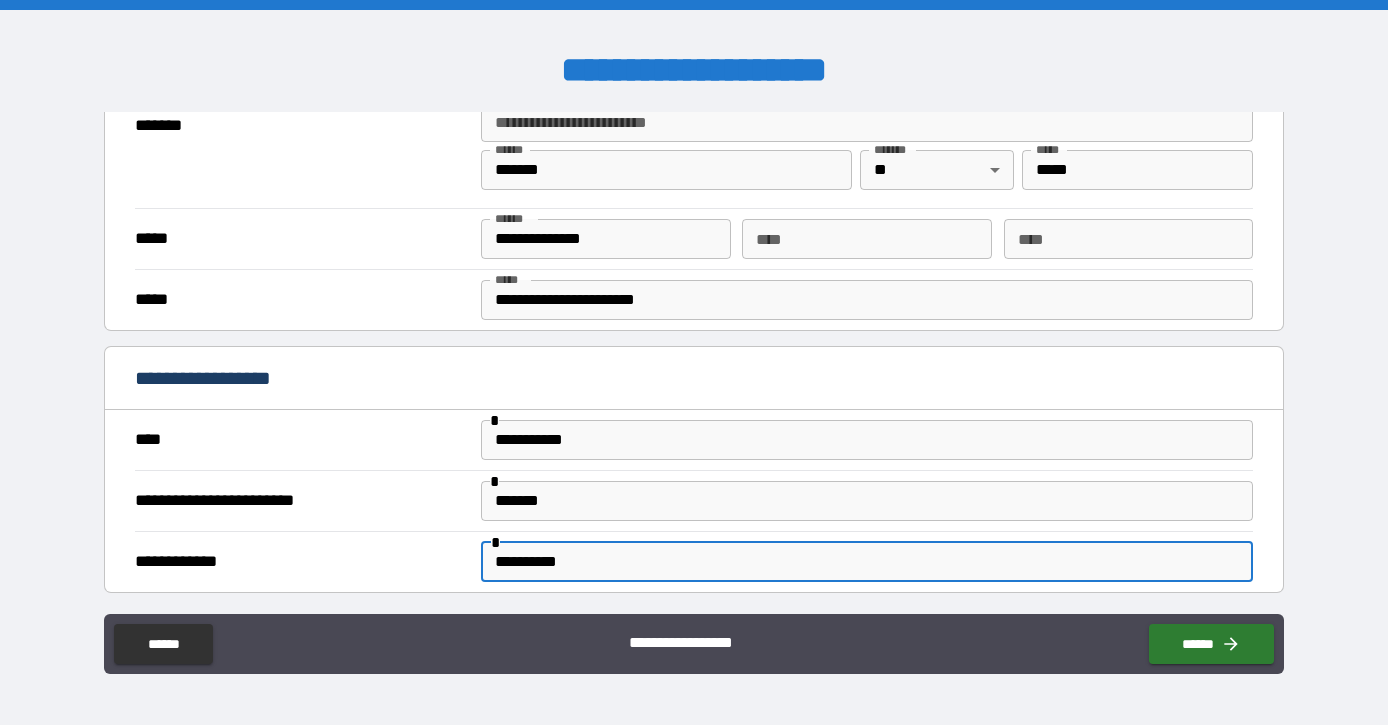 type on "**********" 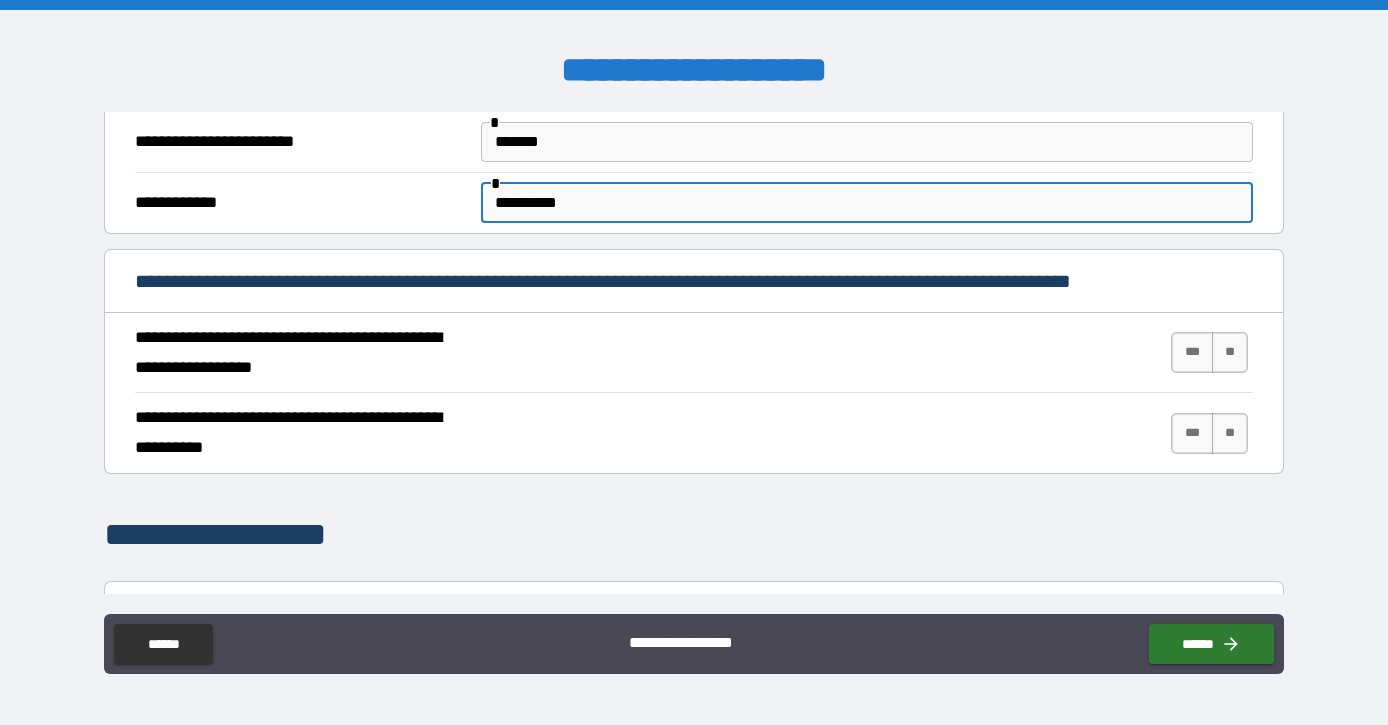 type on "****" 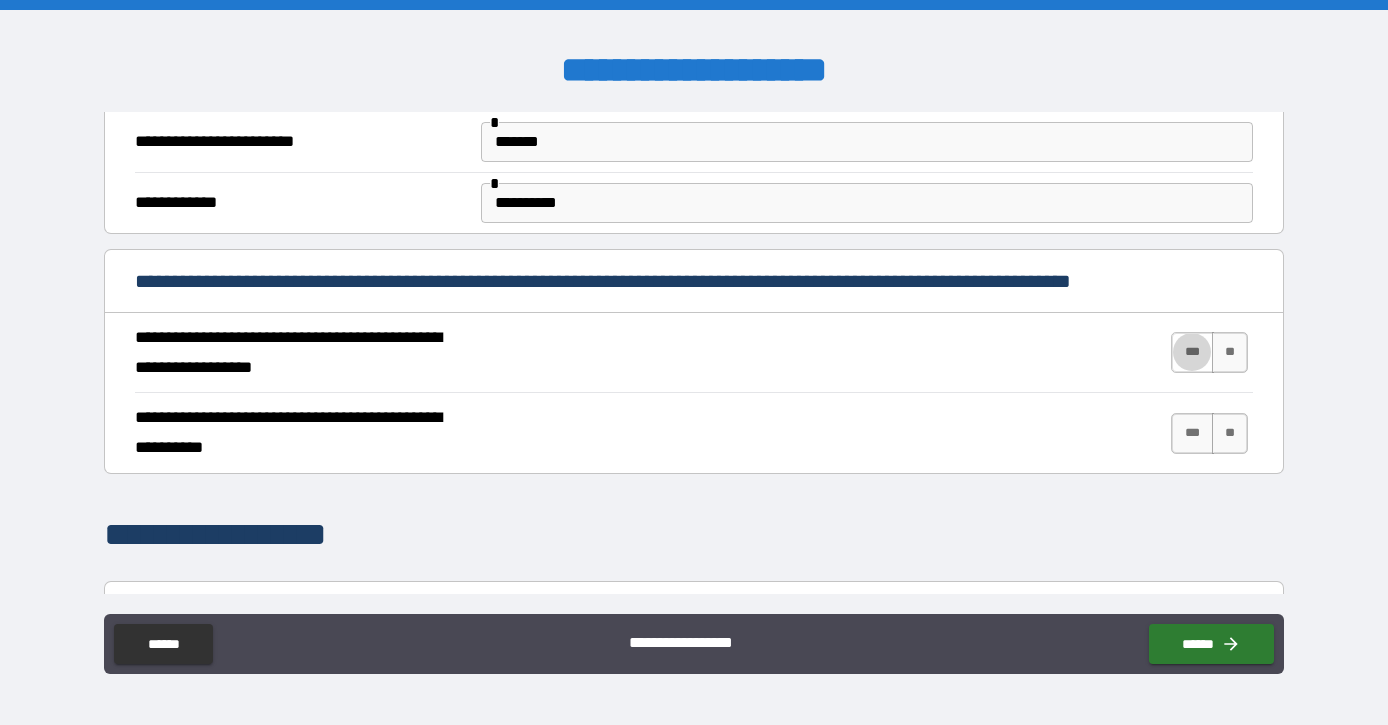 click on "***" at bounding box center (1192, 352) 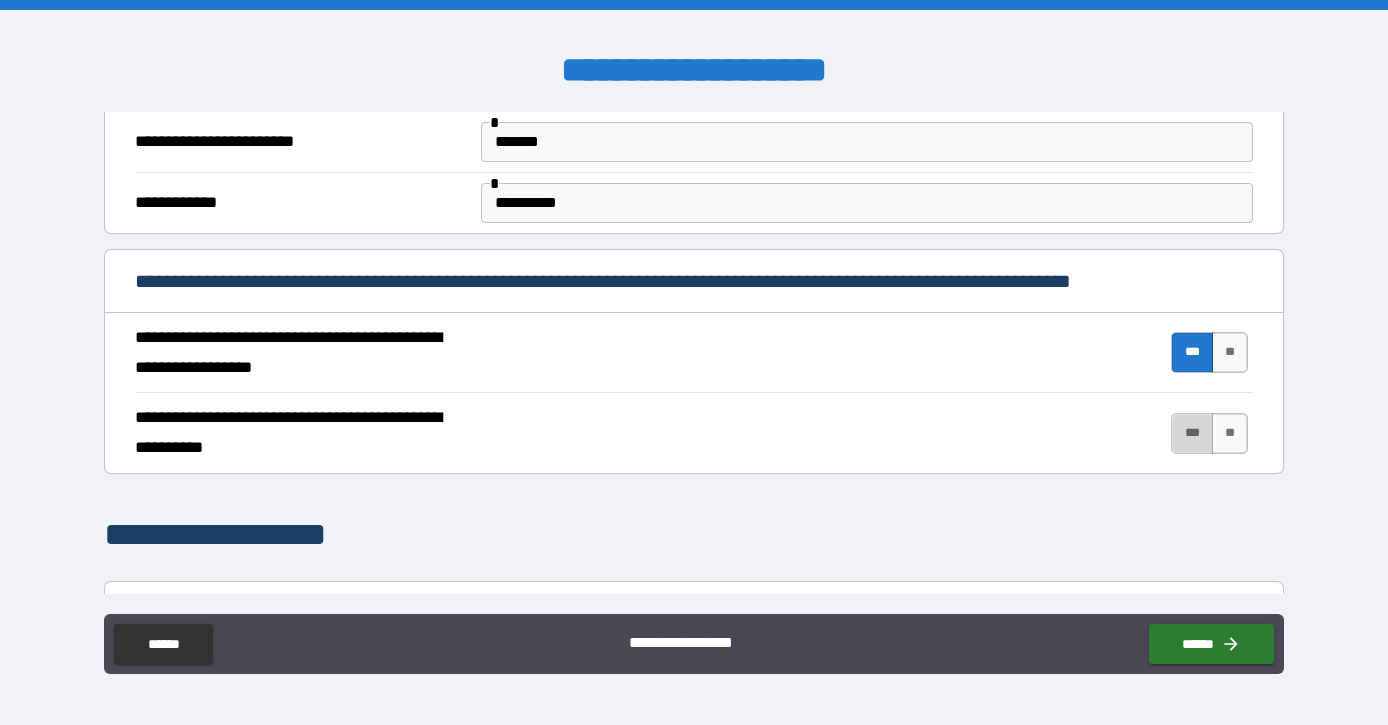 click on "***" at bounding box center (1192, 433) 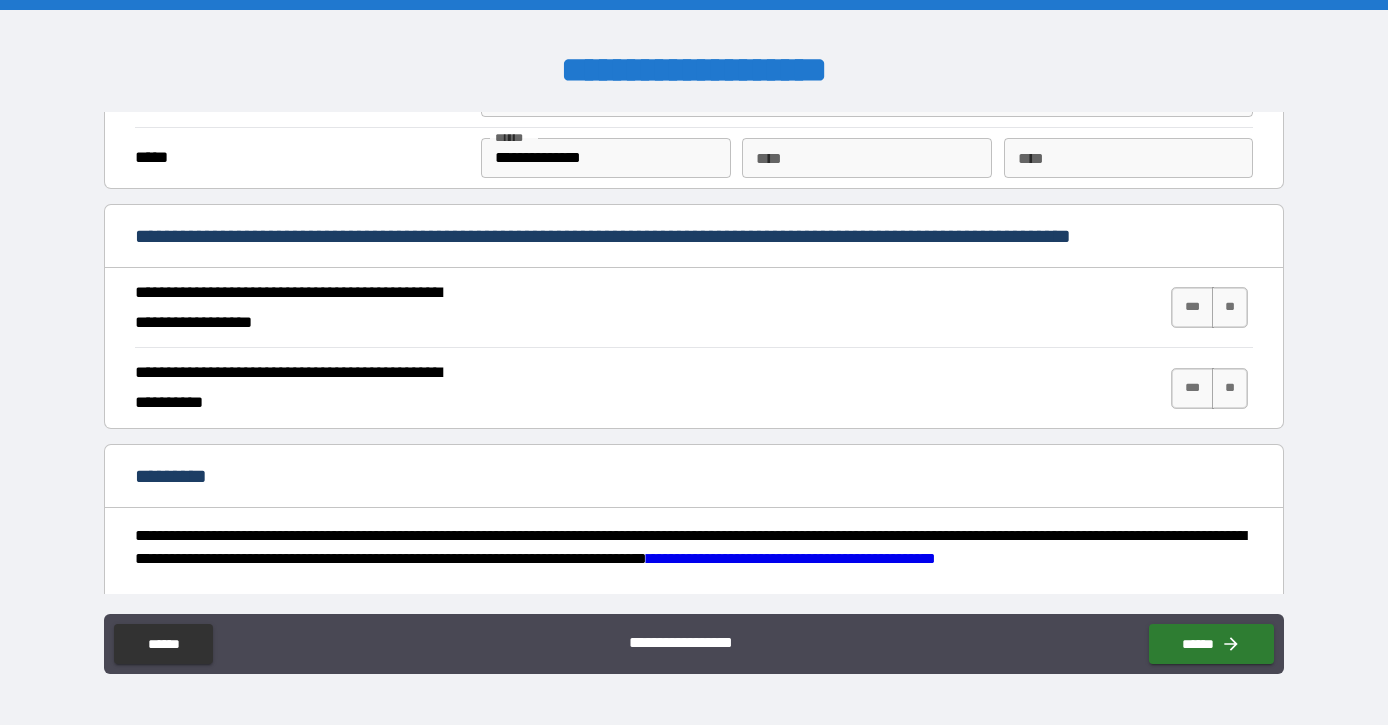 scroll, scrollTop: 2051, scrollLeft: 0, axis: vertical 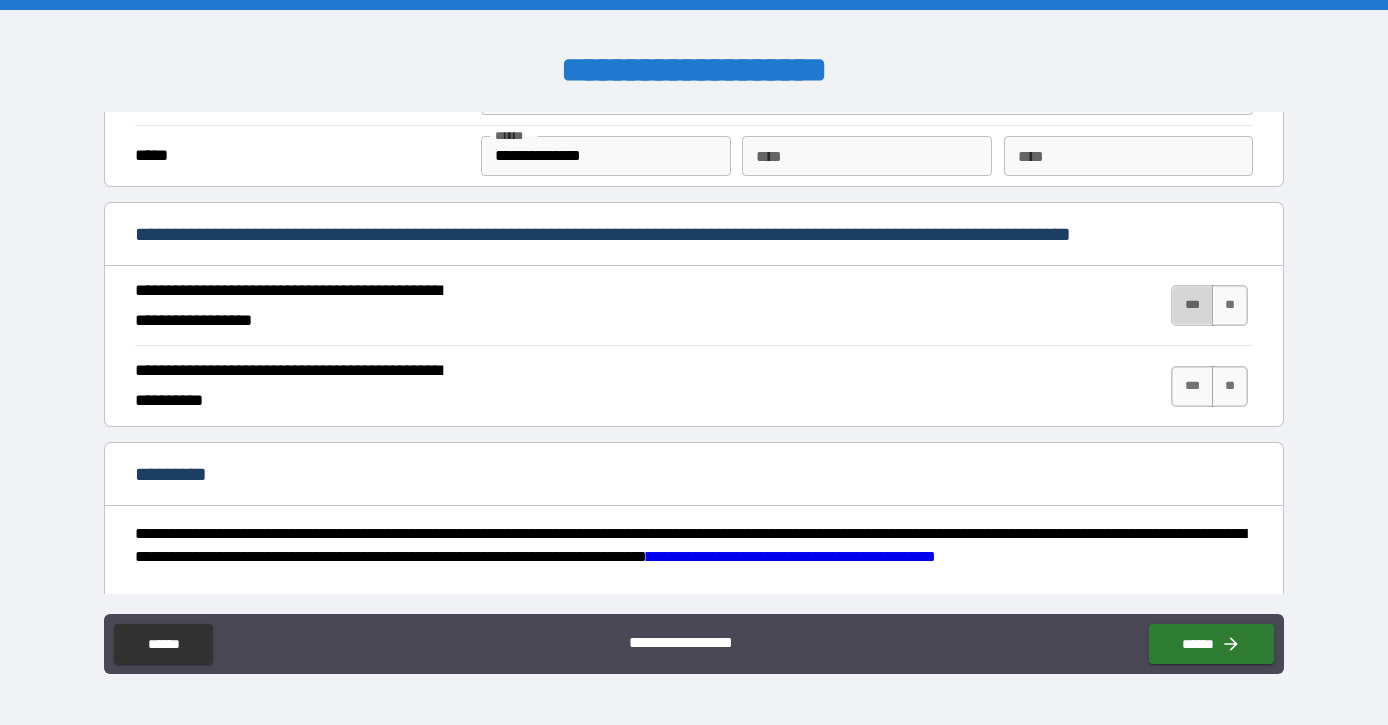 click on "***" at bounding box center [1192, 305] 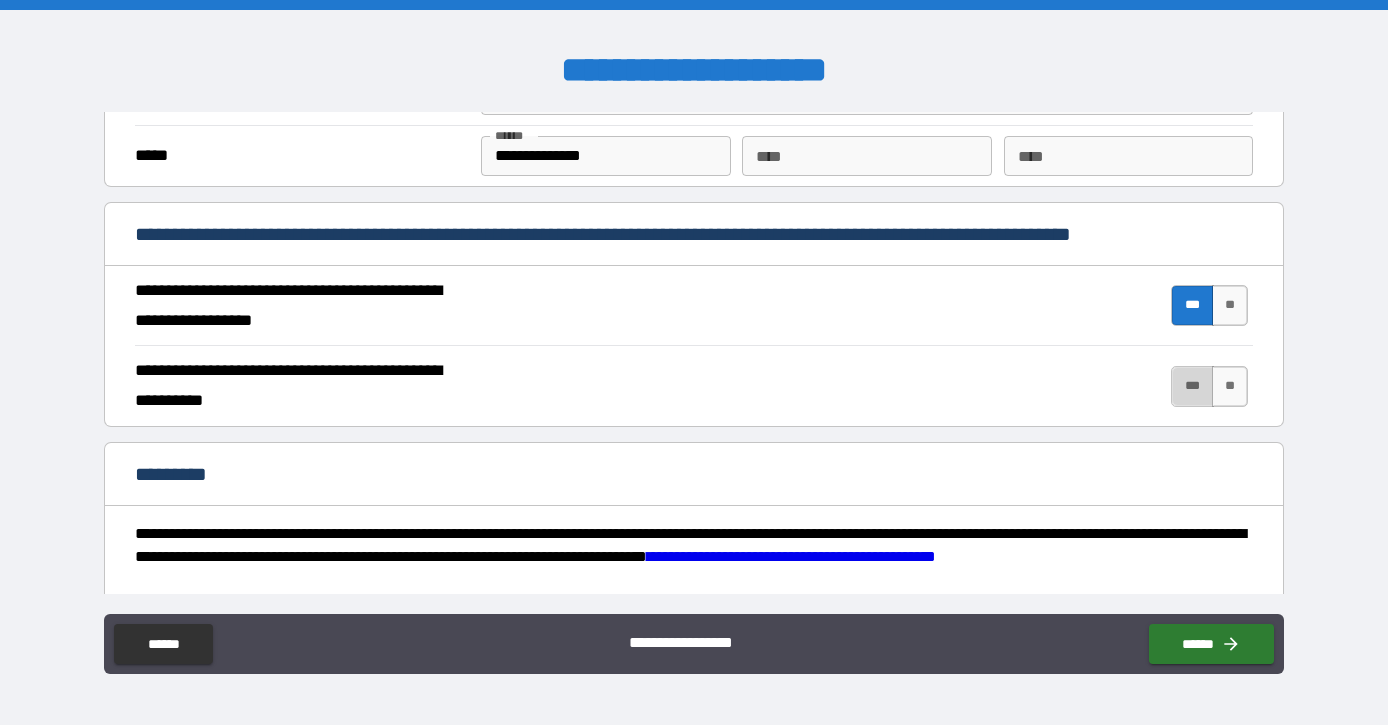click on "***" at bounding box center (1192, 386) 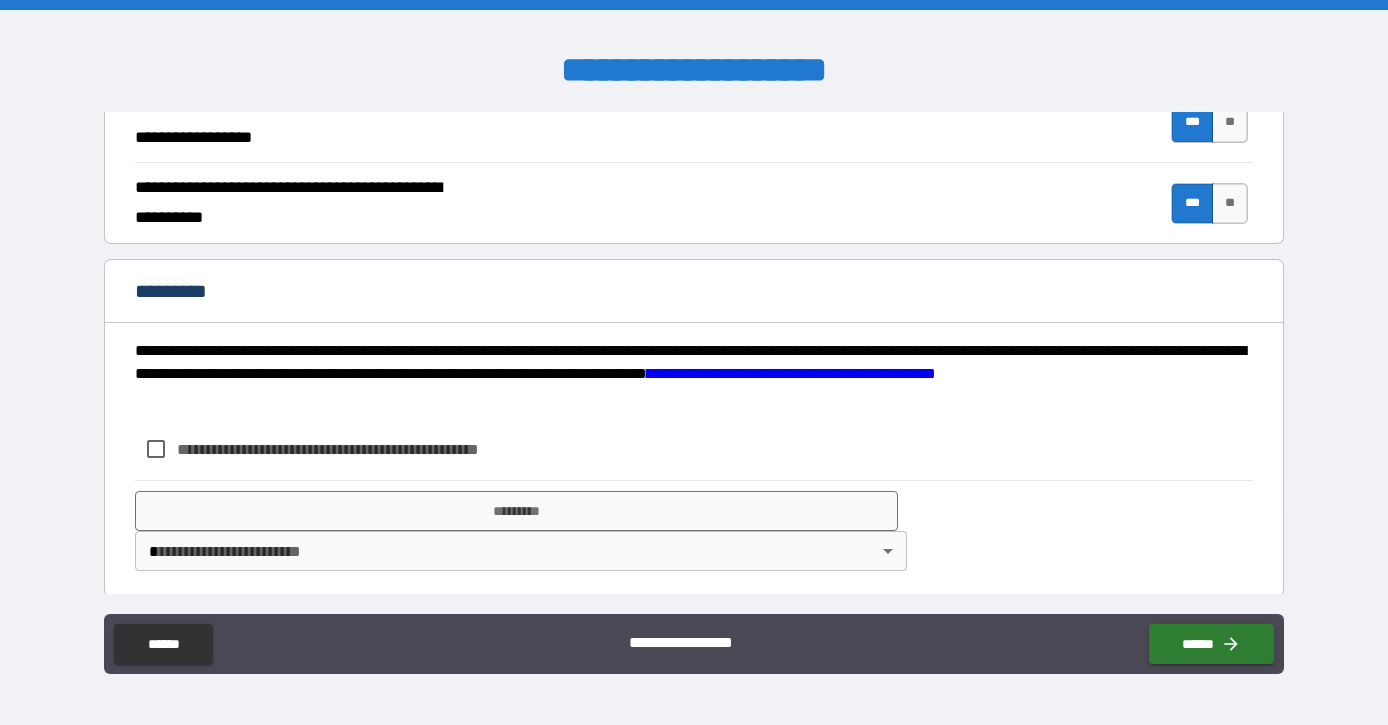 scroll, scrollTop: 2242, scrollLeft: 0, axis: vertical 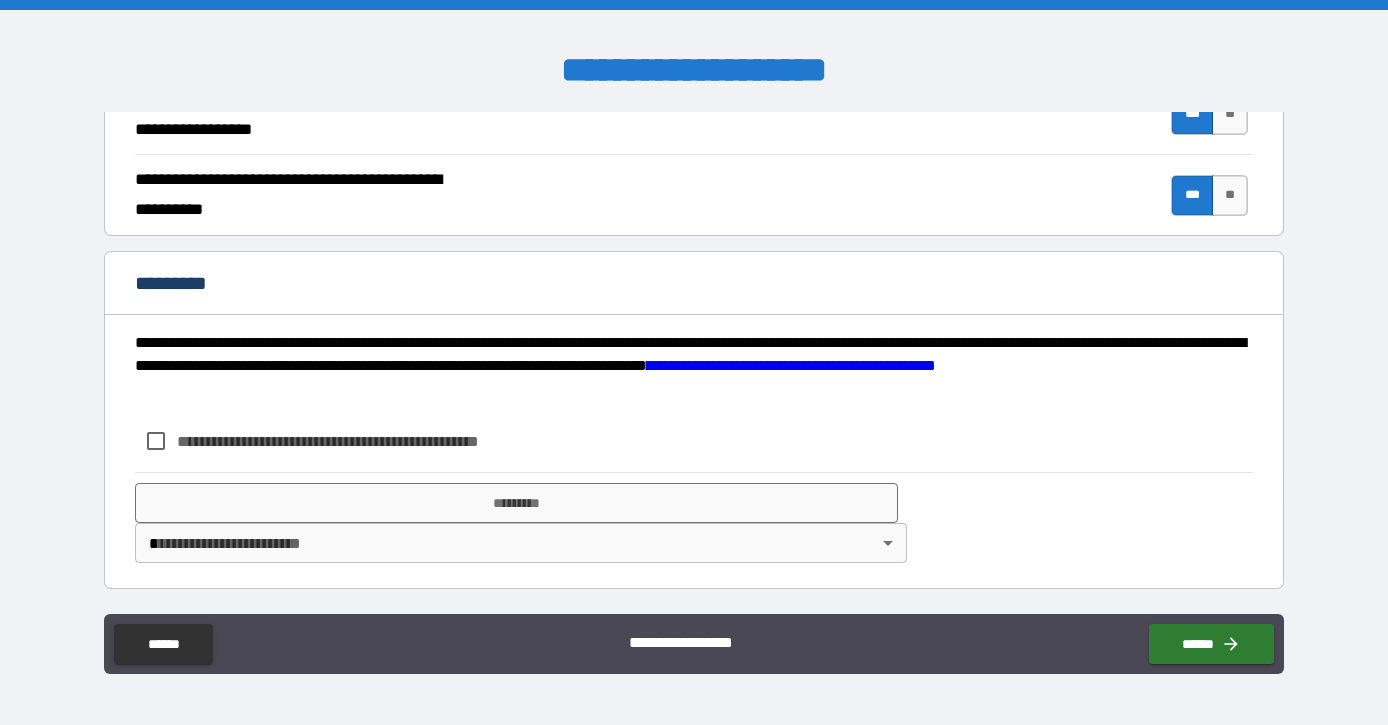 click on "**********" at bounding box center (361, 441) 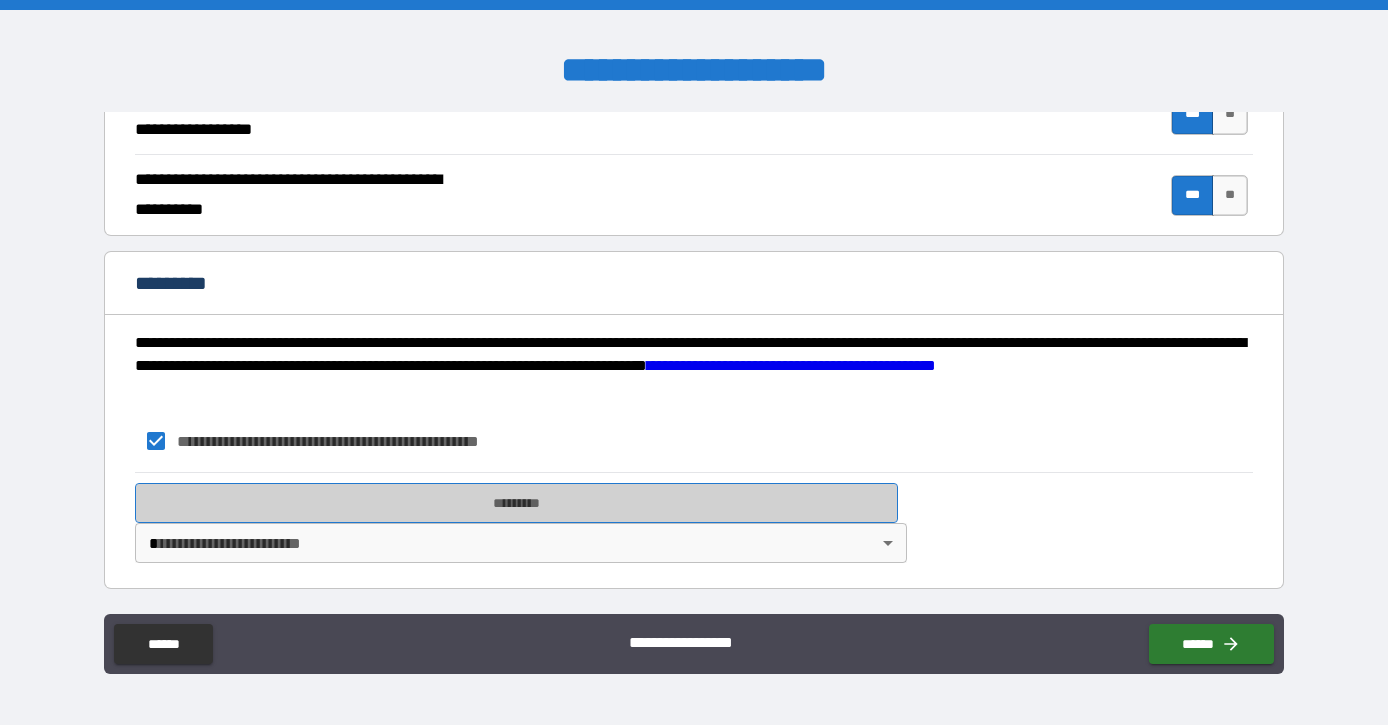 click on "*********" at bounding box center [517, 503] 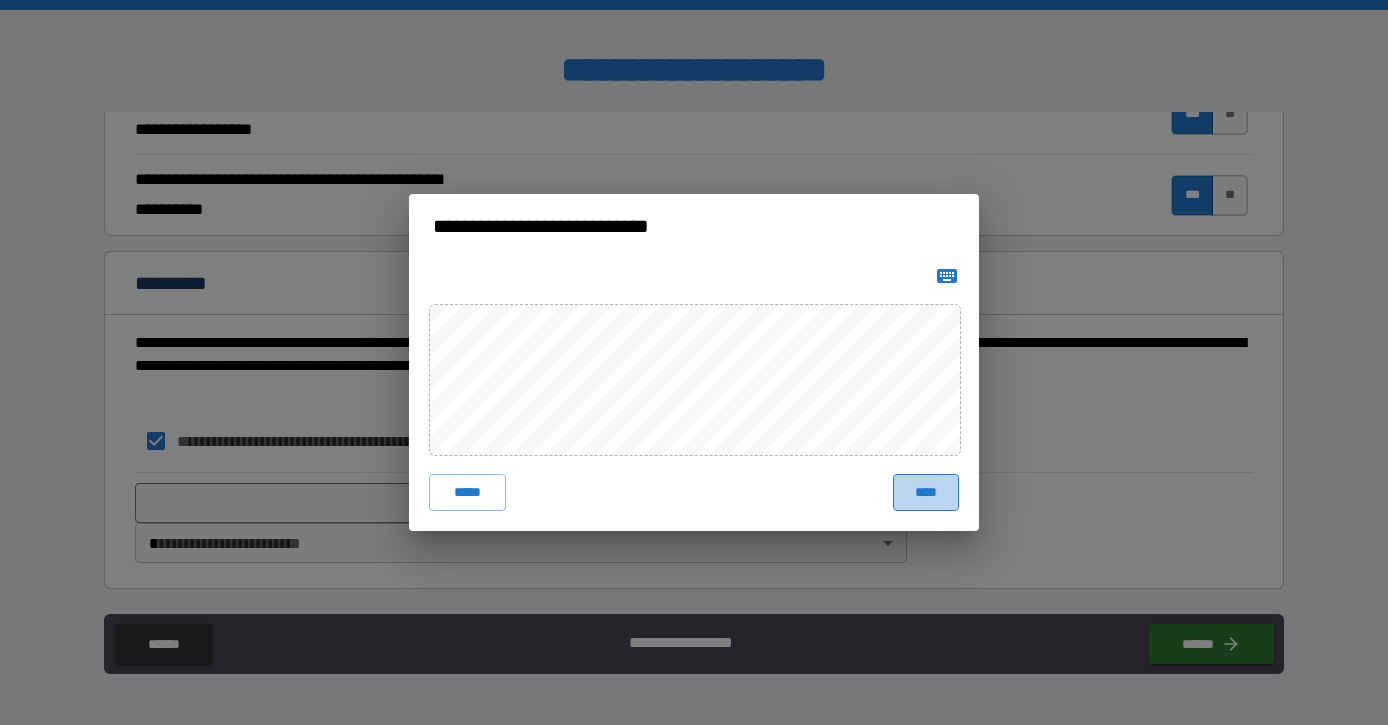 click on "****" at bounding box center [926, 492] 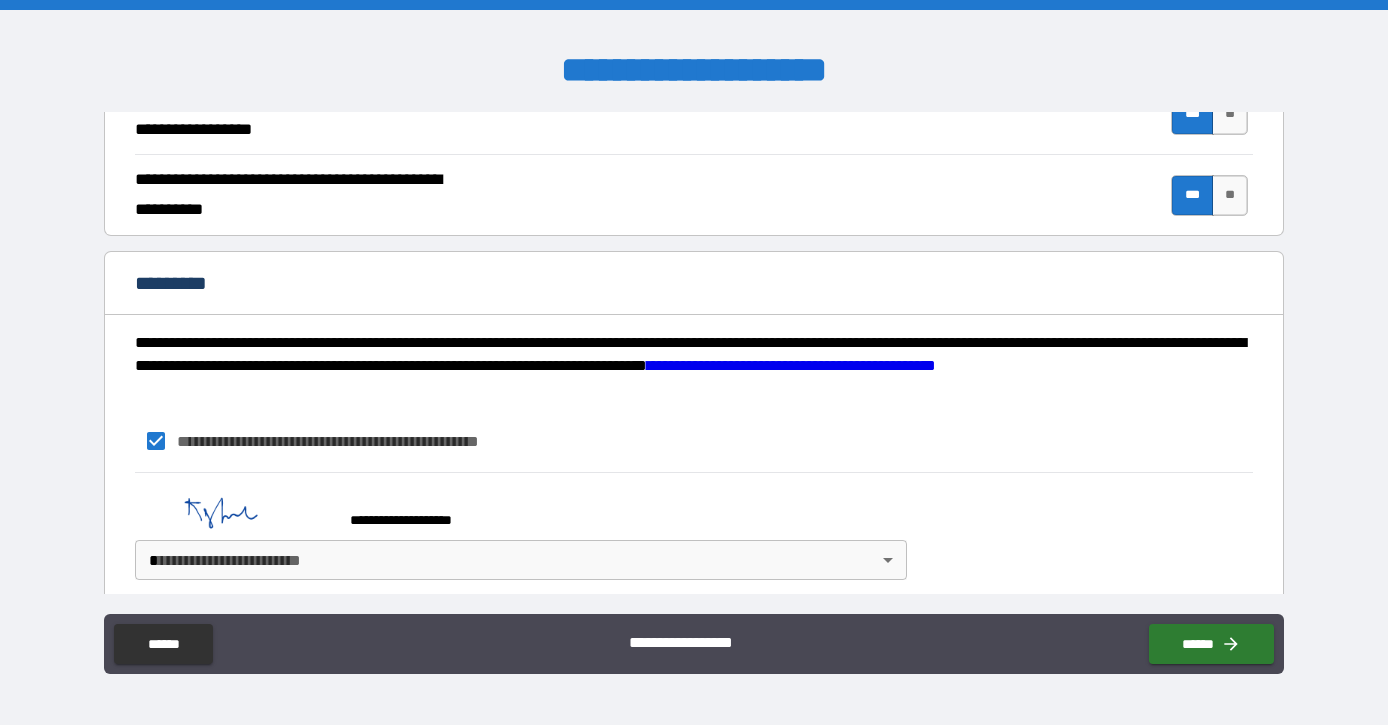 scroll, scrollTop: 2260, scrollLeft: 0, axis: vertical 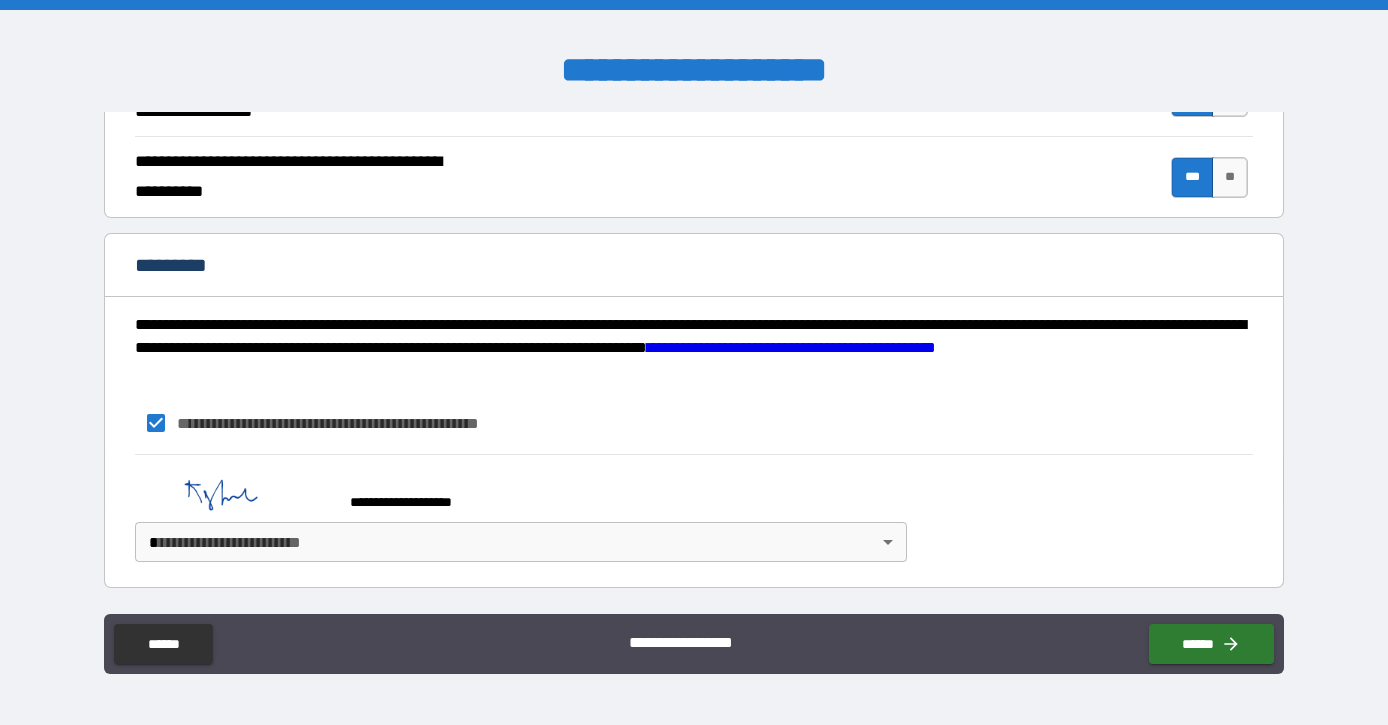 click on "**********" at bounding box center (694, 362) 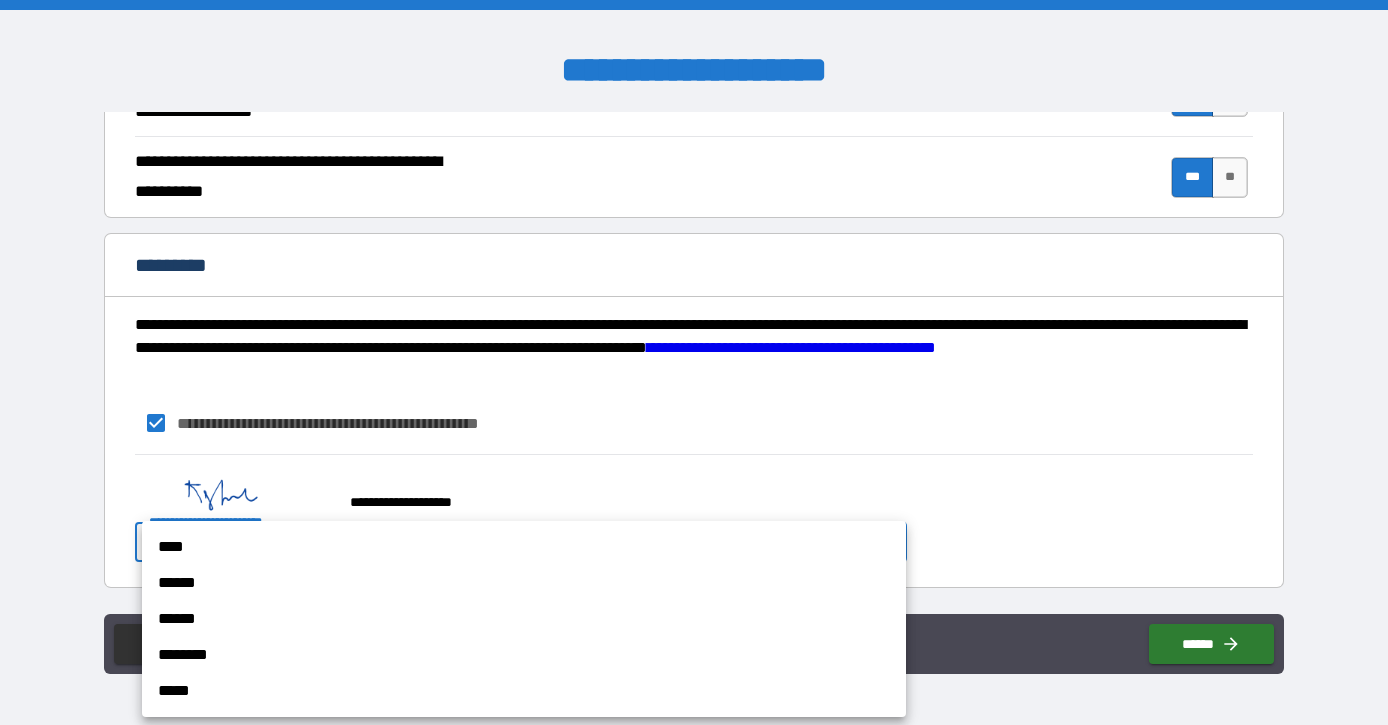 click on "****" at bounding box center [524, 547] 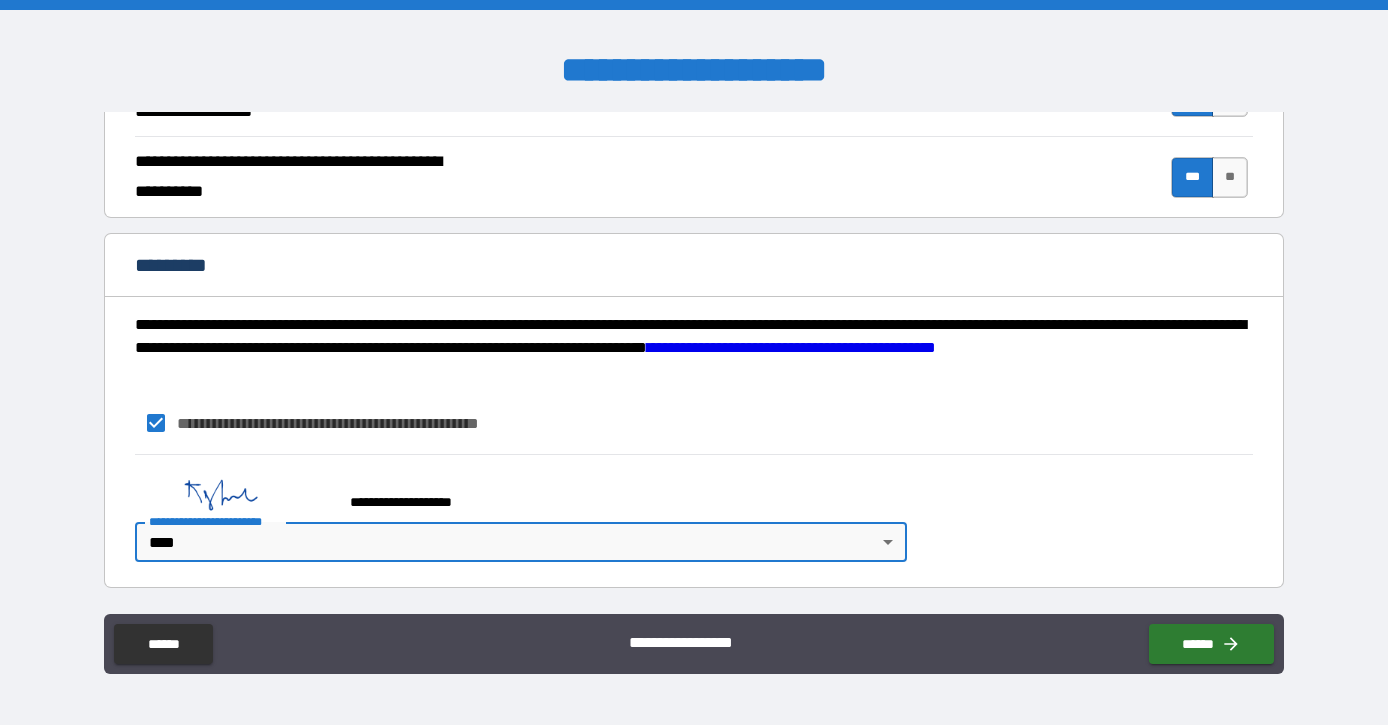 click on "**********" at bounding box center (517, 493) 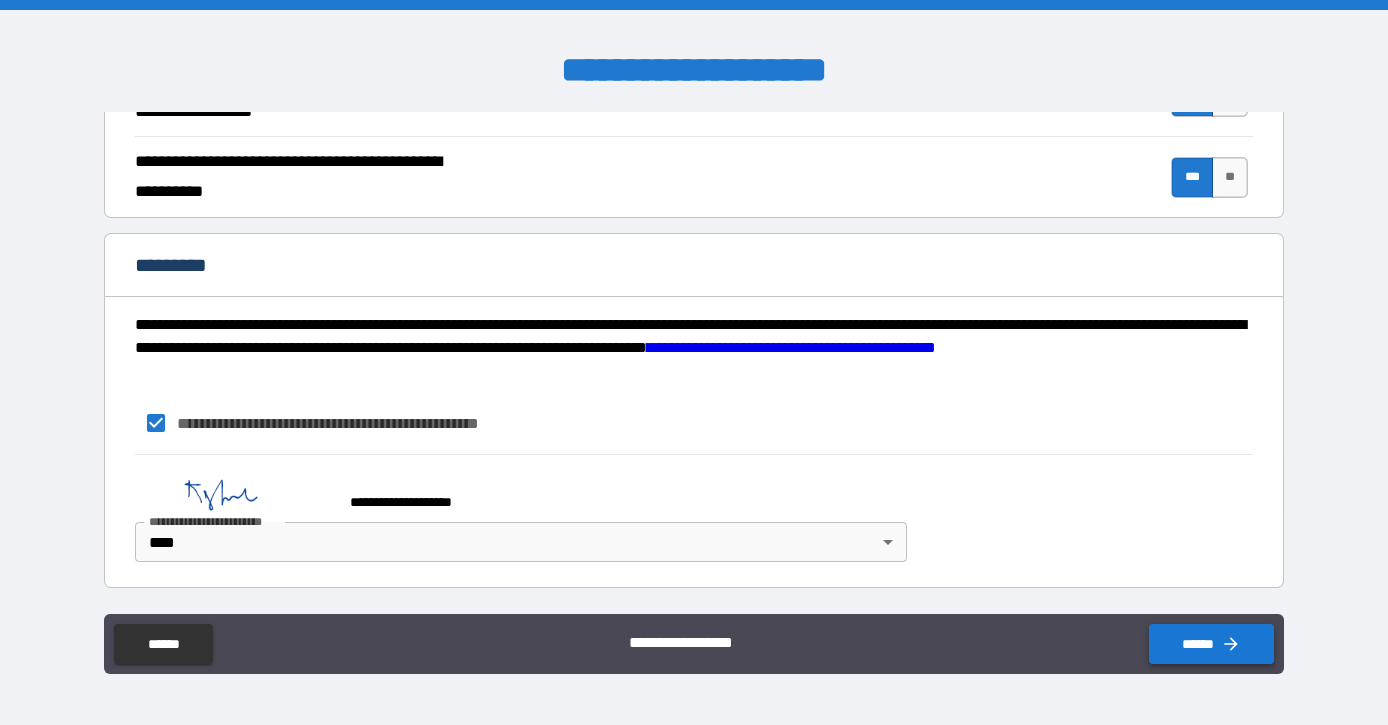 click on "******" at bounding box center [1211, 644] 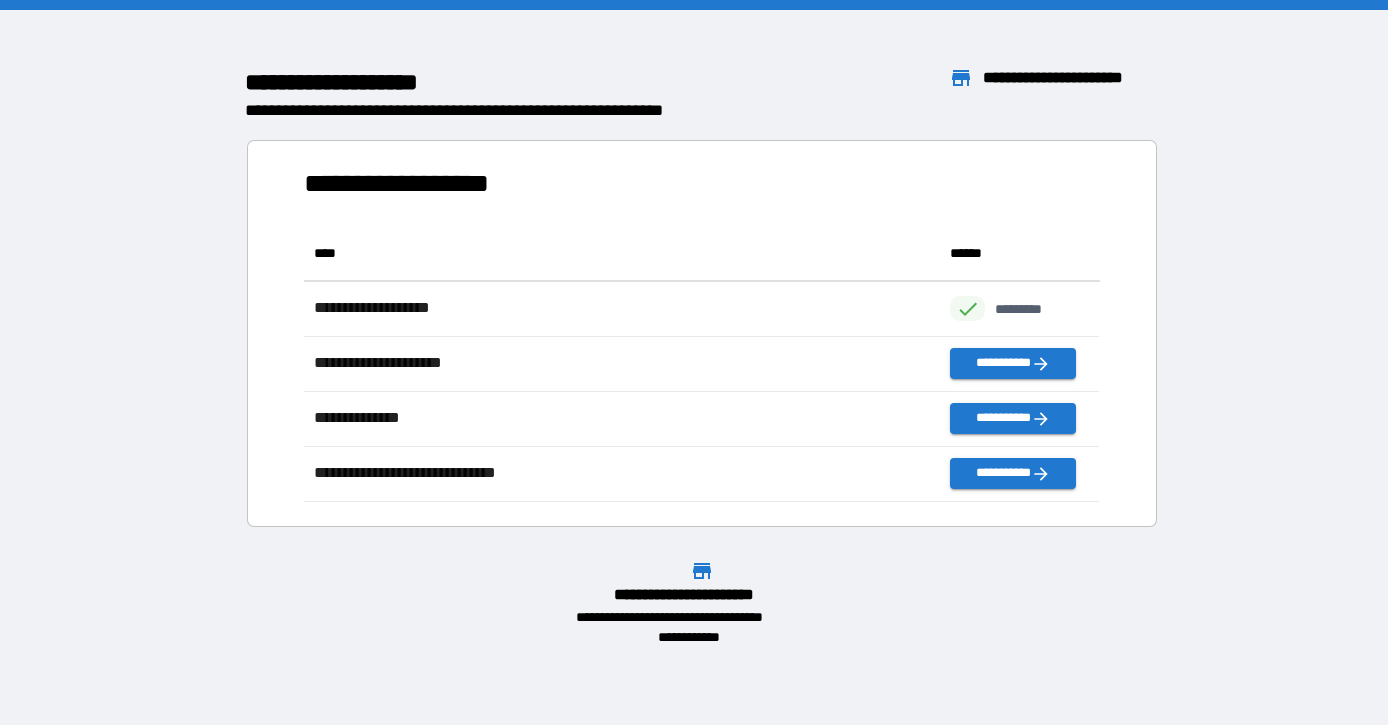 scroll, scrollTop: 1, scrollLeft: 0, axis: vertical 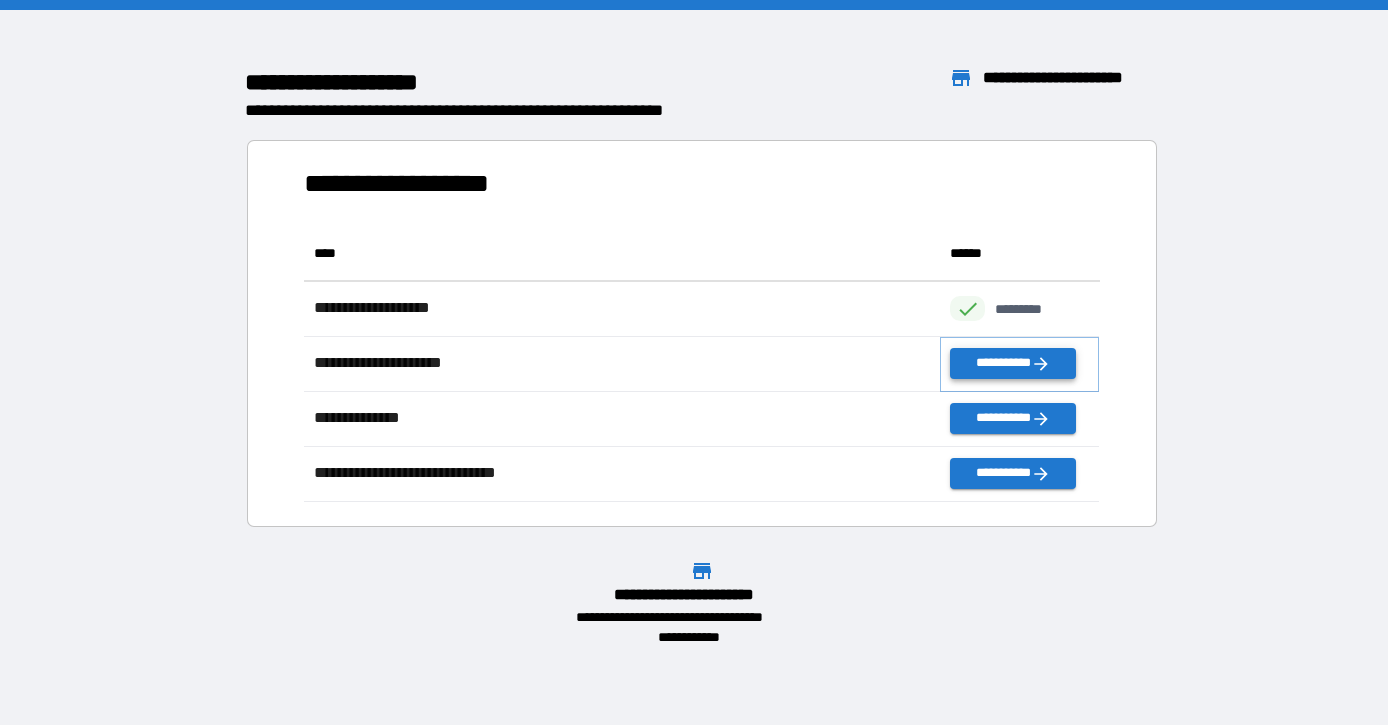 click on "**********" at bounding box center [1012, 363] 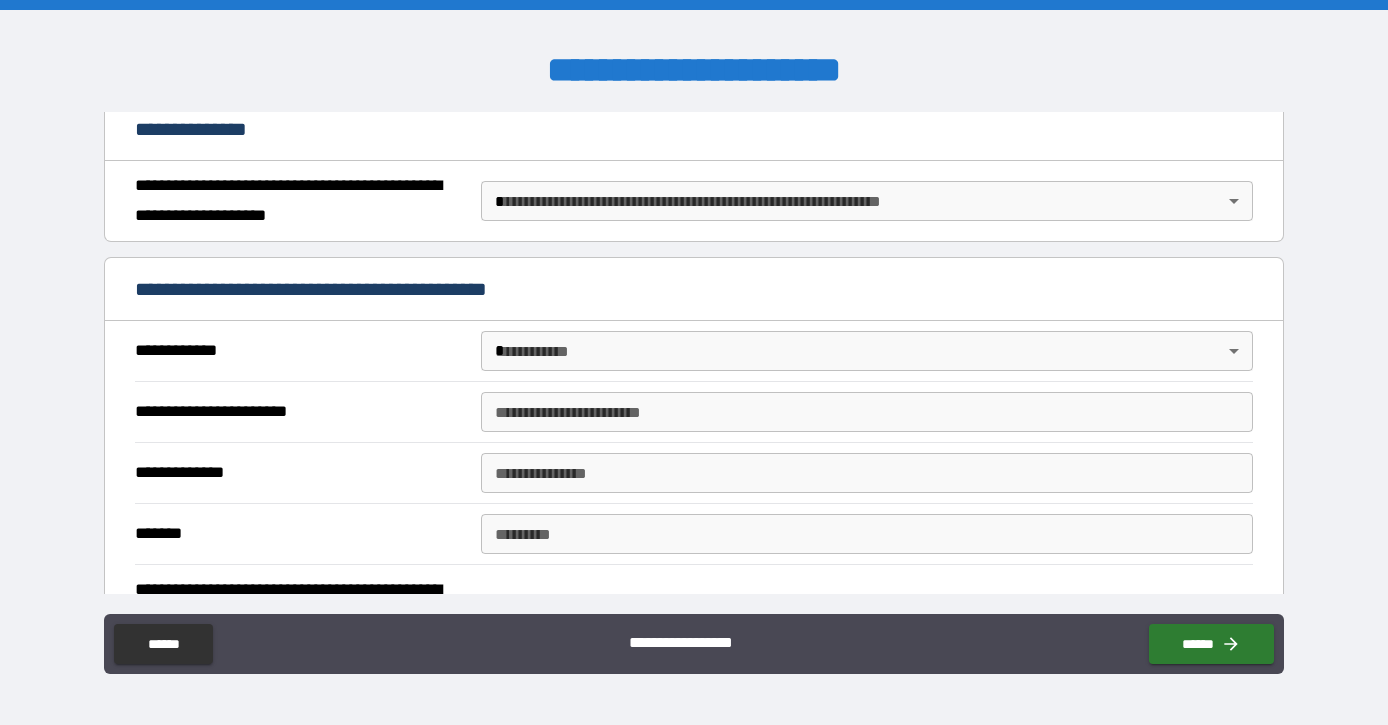 scroll, scrollTop: 235, scrollLeft: 0, axis: vertical 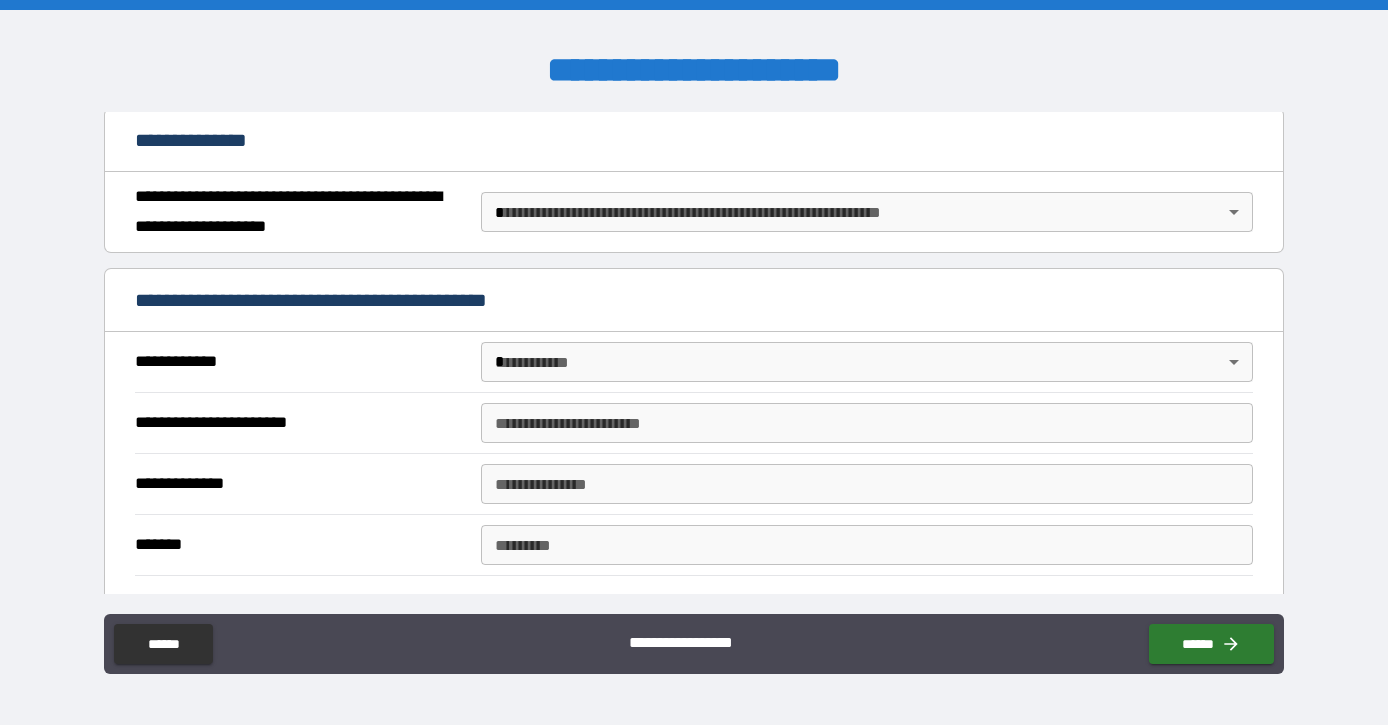 click on "**********" at bounding box center [694, 362] 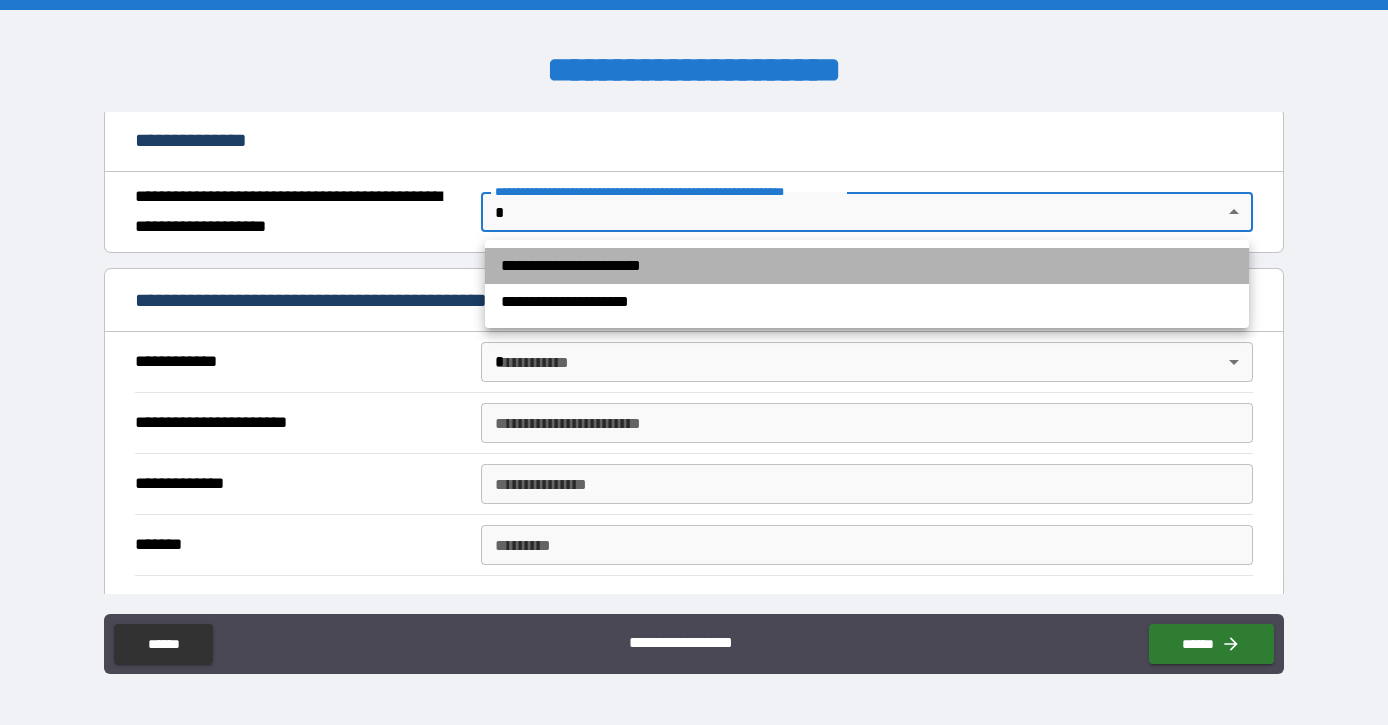click on "**********" at bounding box center (867, 266) 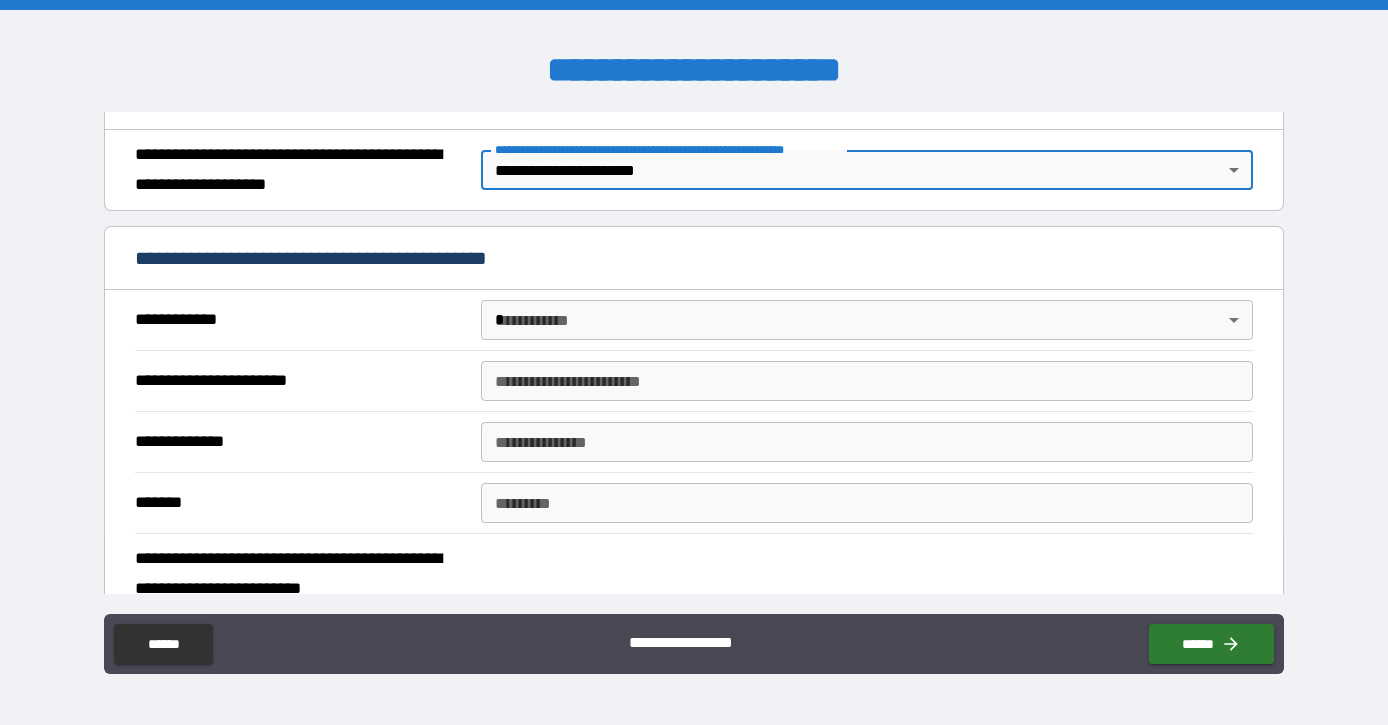 scroll, scrollTop: 285, scrollLeft: 0, axis: vertical 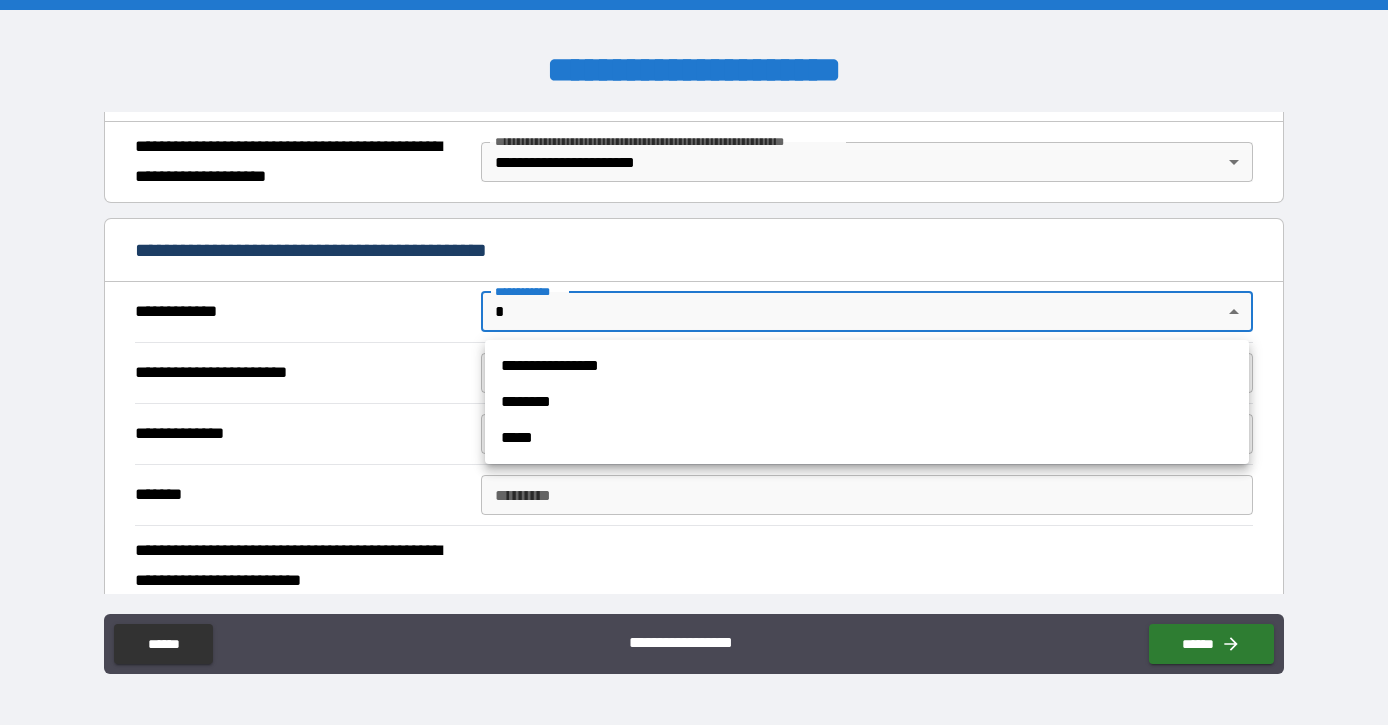 click on "**********" at bounding box center [694, 362] 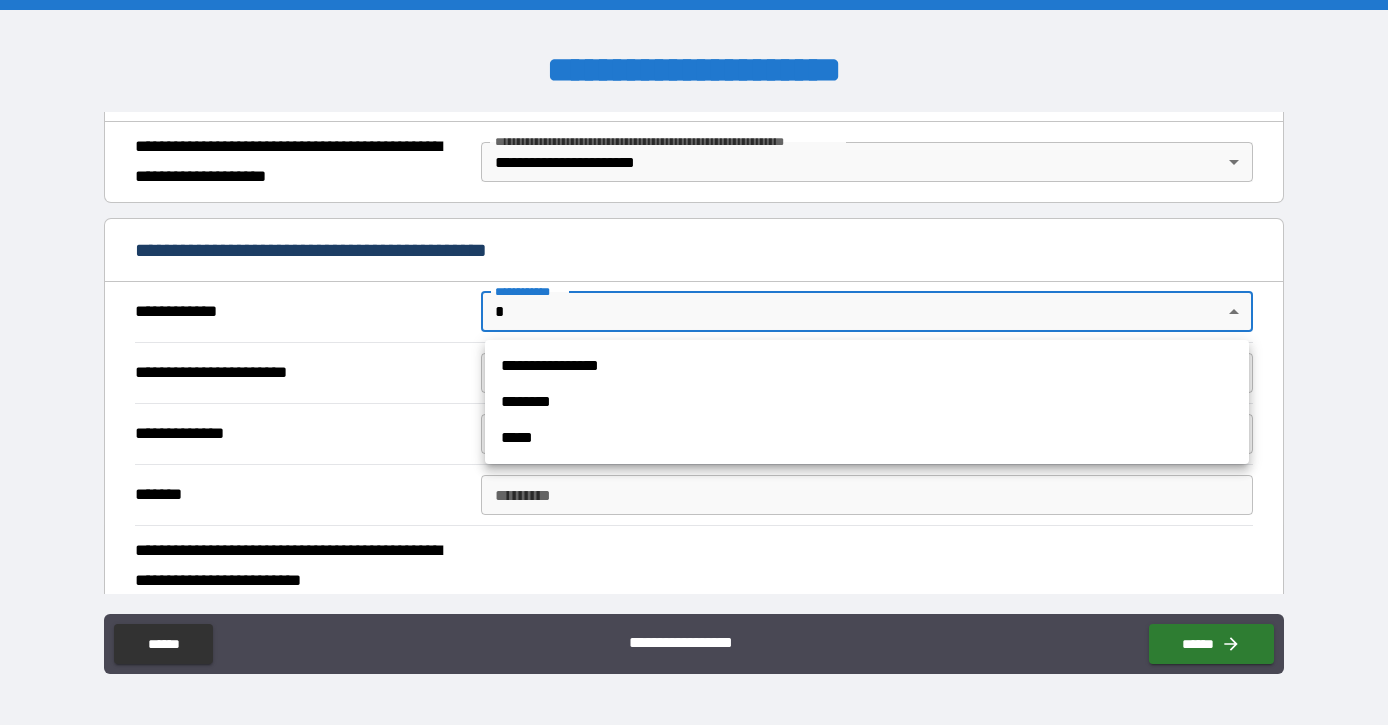 click on "**********" at bounding box center [867, 366] 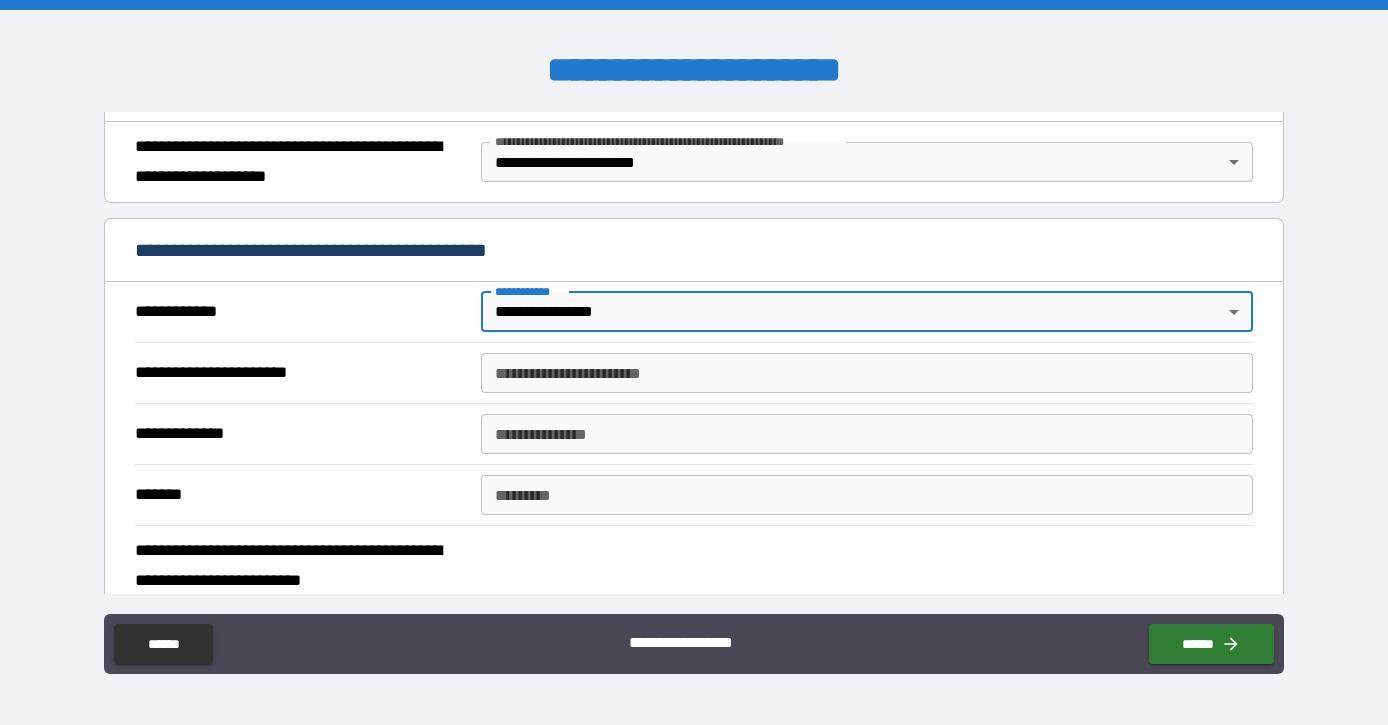 click on "**********" at bounding box center [867, 373] 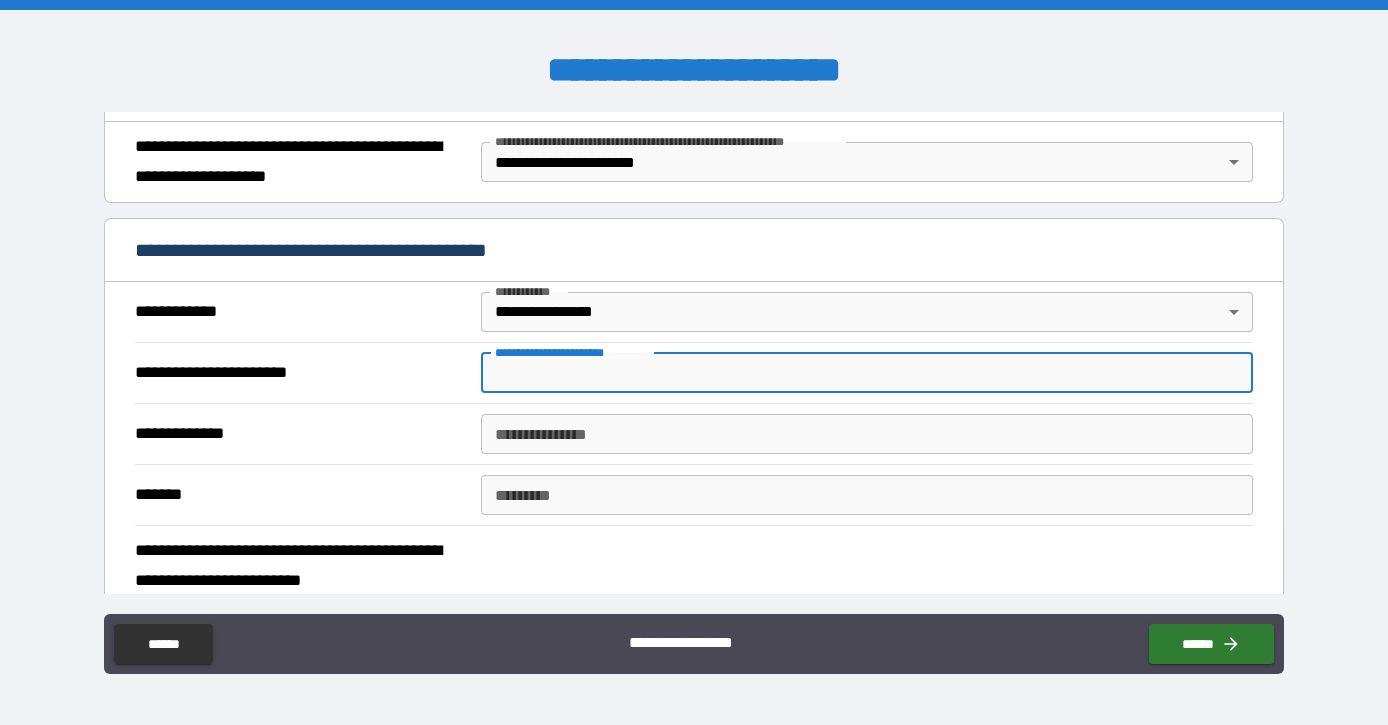 click on "**********" at bounding box center (694, 362) 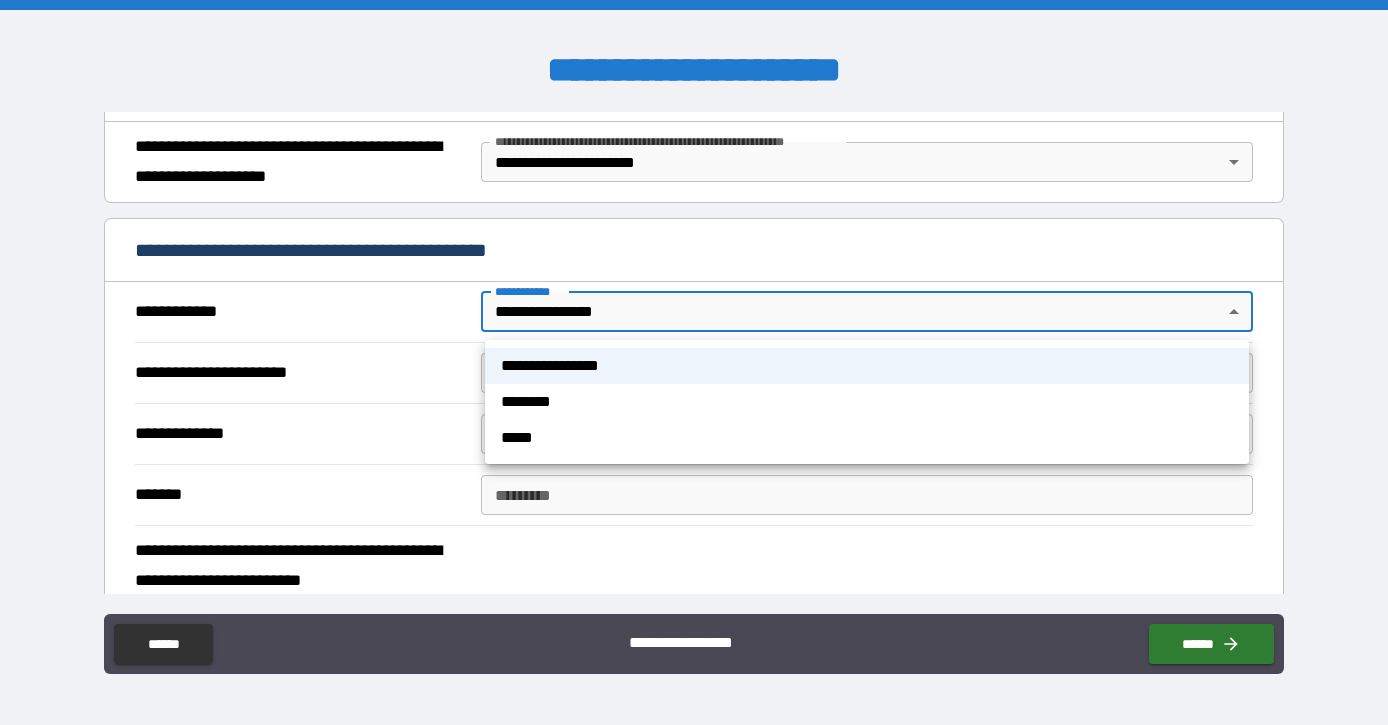 click at bounding box center [694, 362] 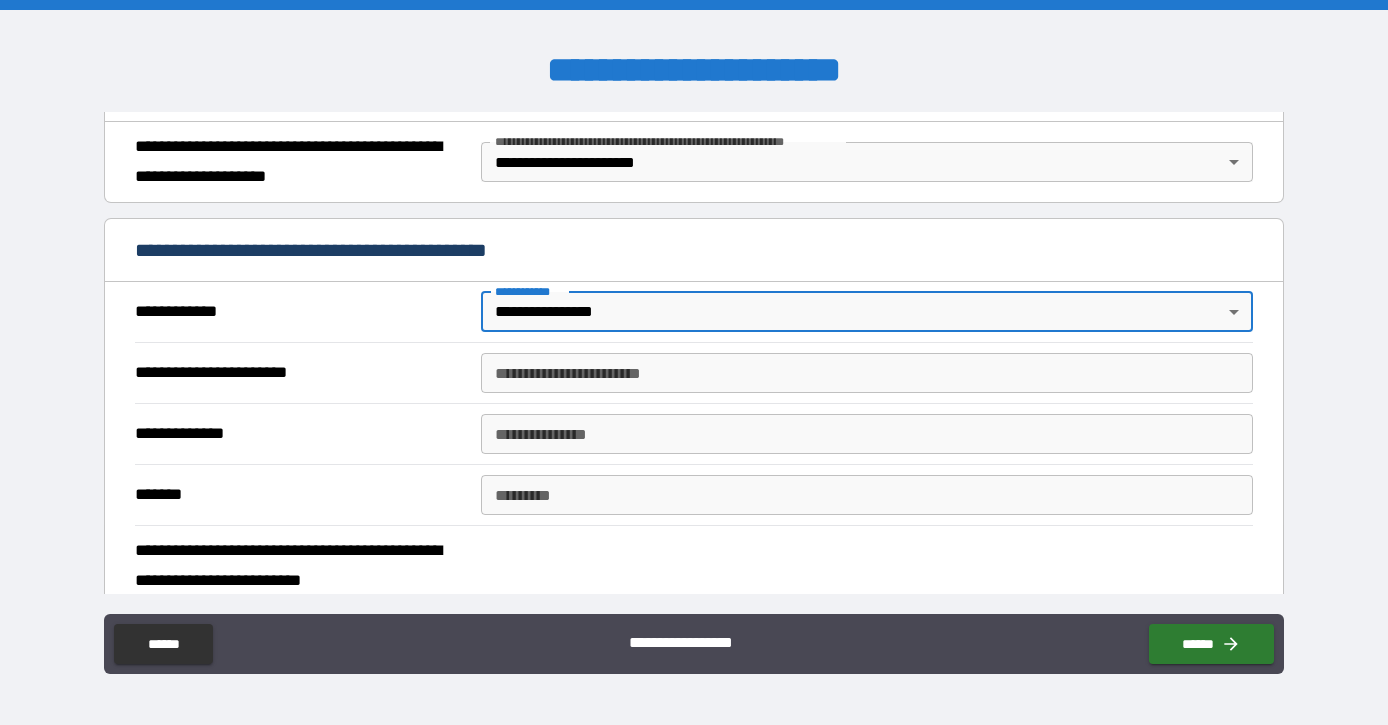 click on "**********" at bounding box center [867, 373] 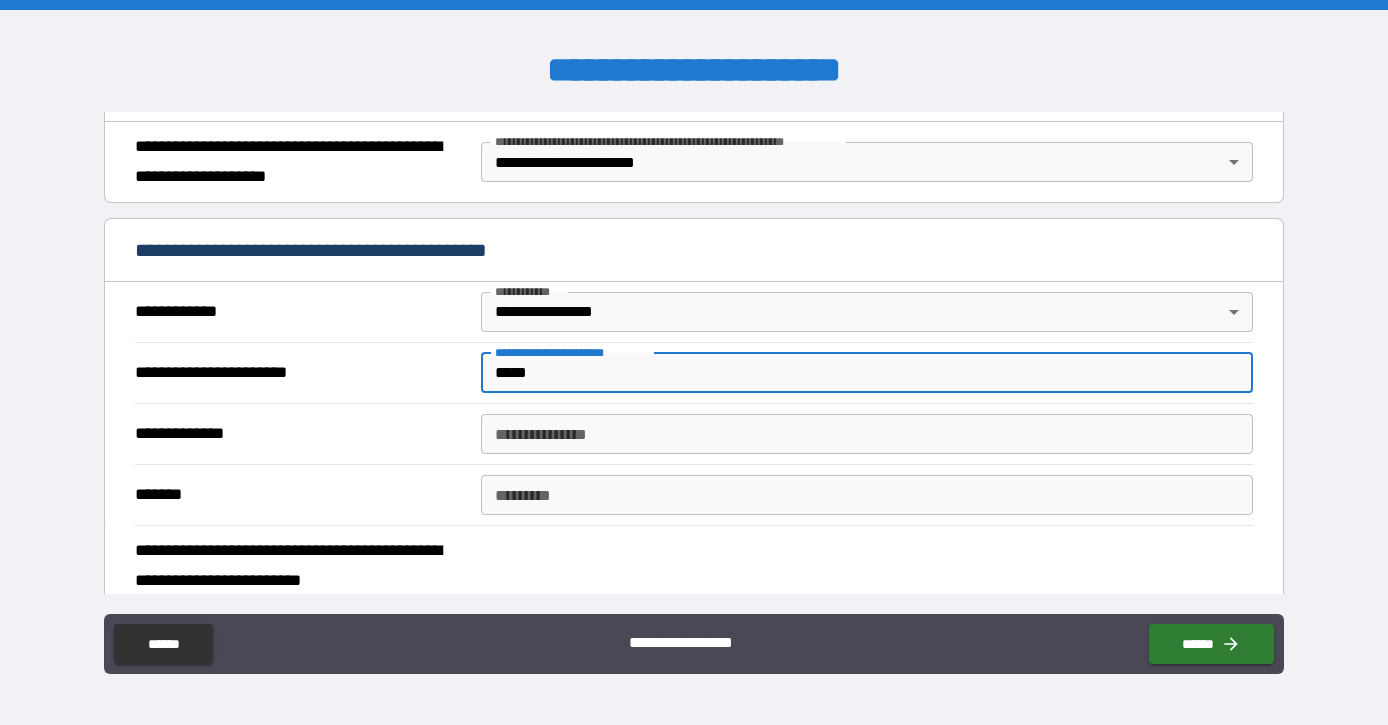 type on "*****" 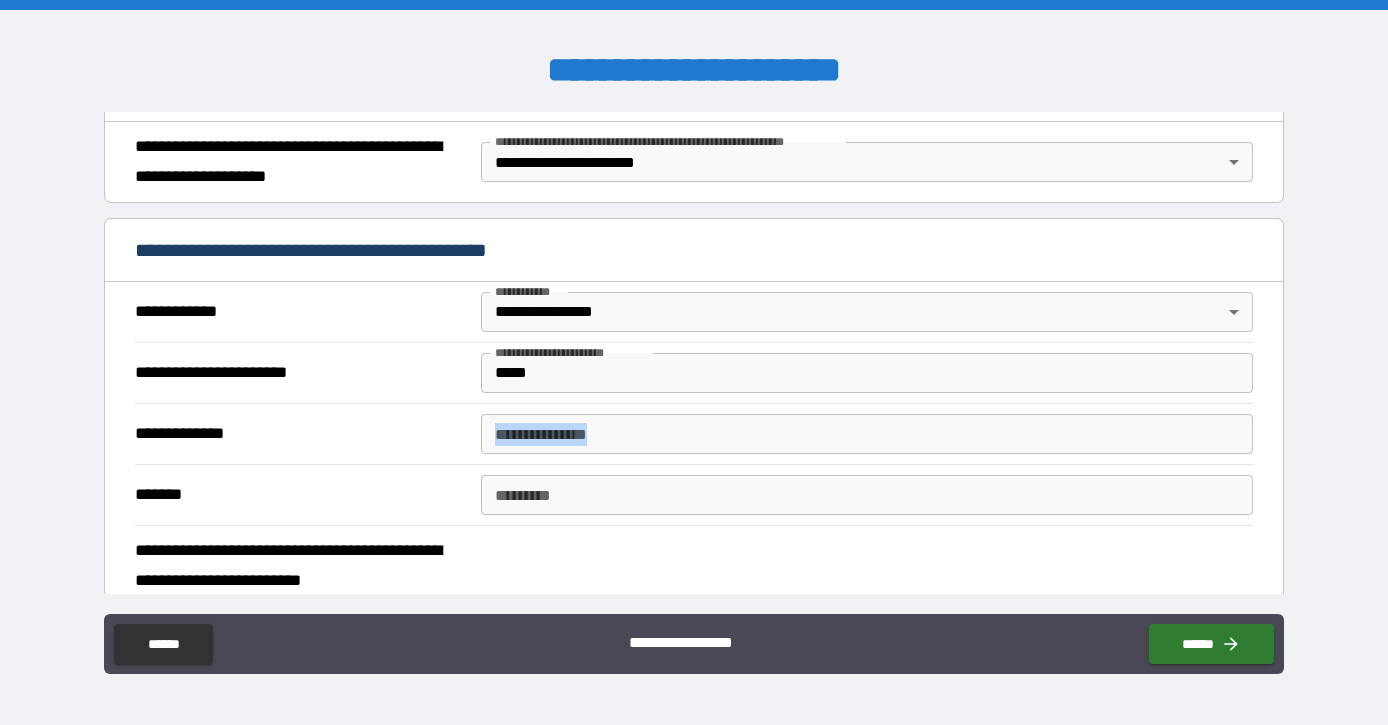 click on "**********" at bounding box center (694, 433) 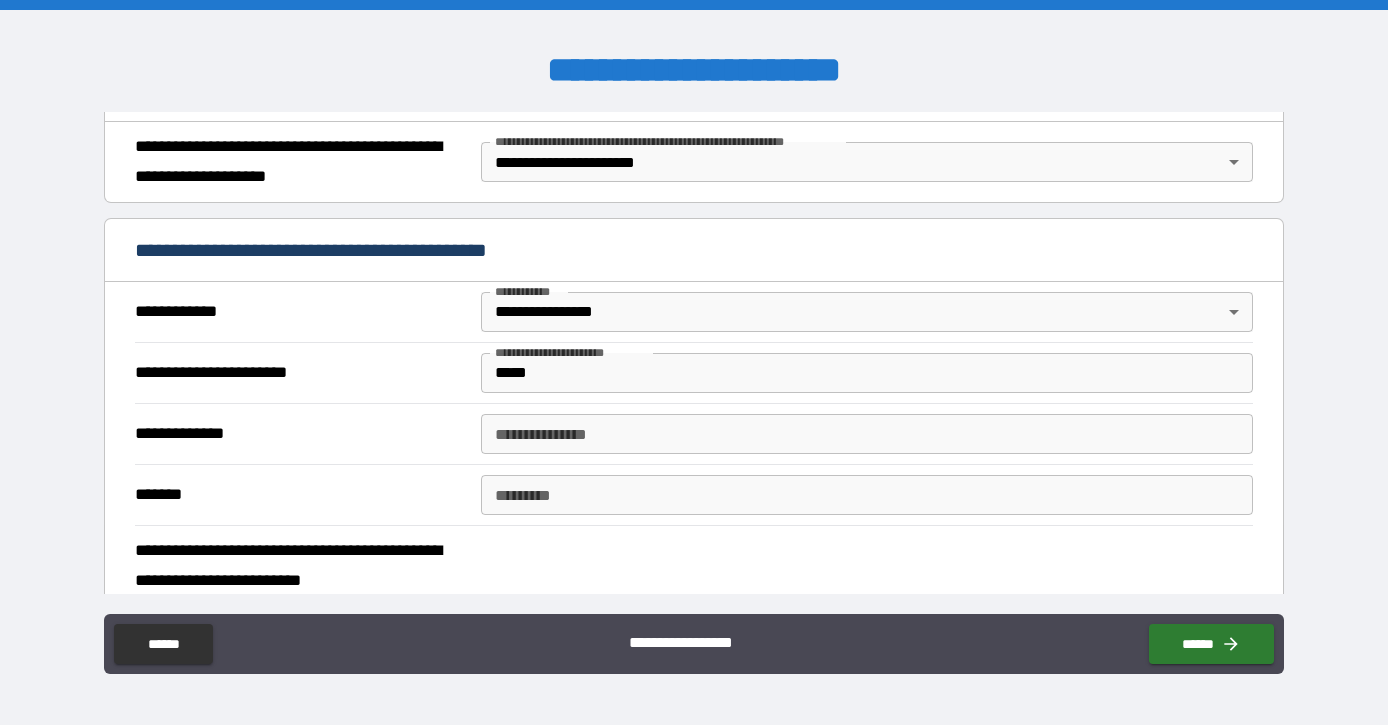 click on "**********" at bounding box center (867, 434) 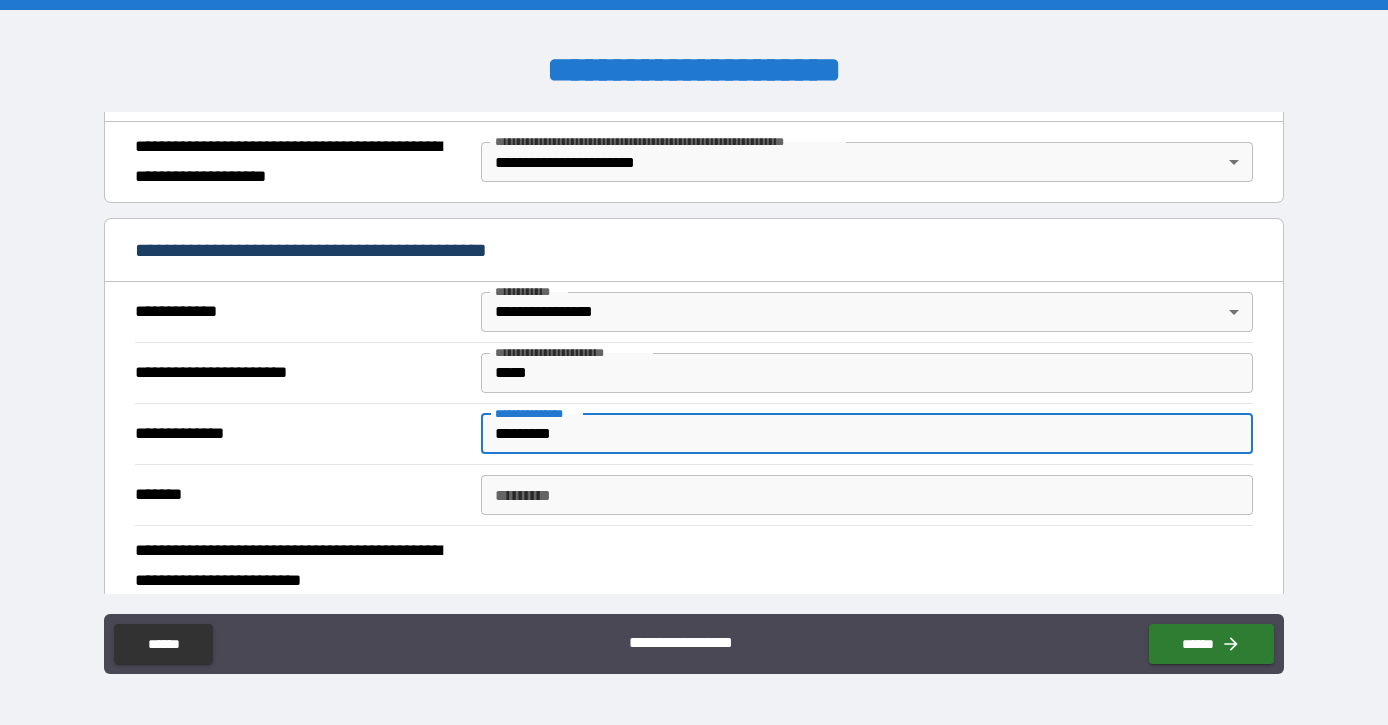type on "*********" 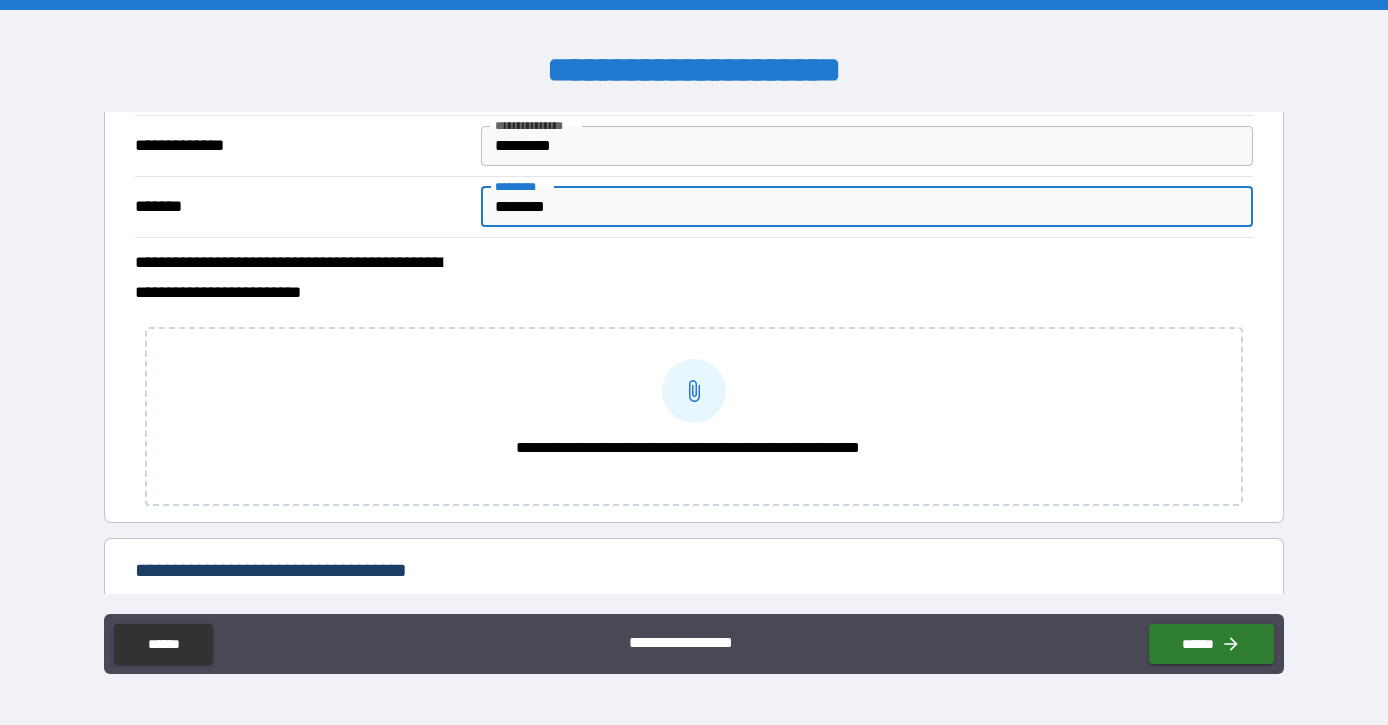 scroll, scrollTop: 586, scrollLeft: 0, axis: vertical 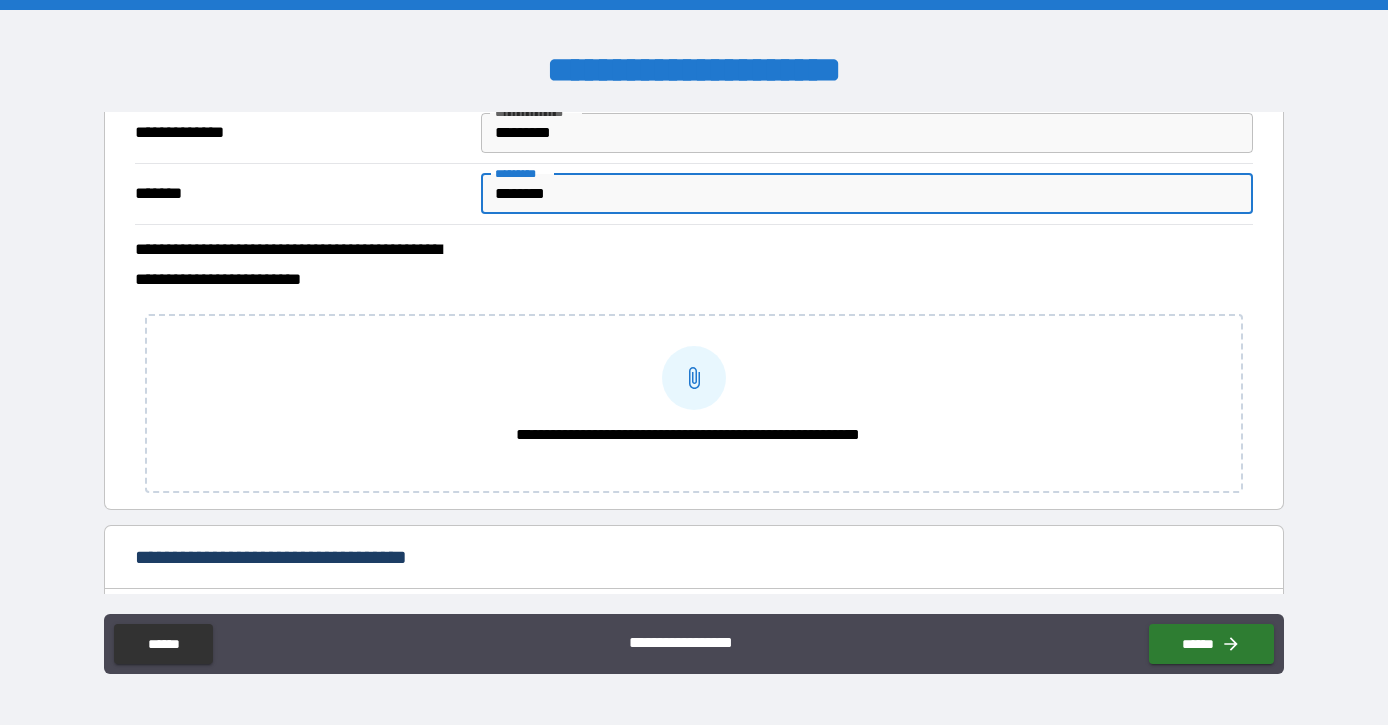 type on "********" 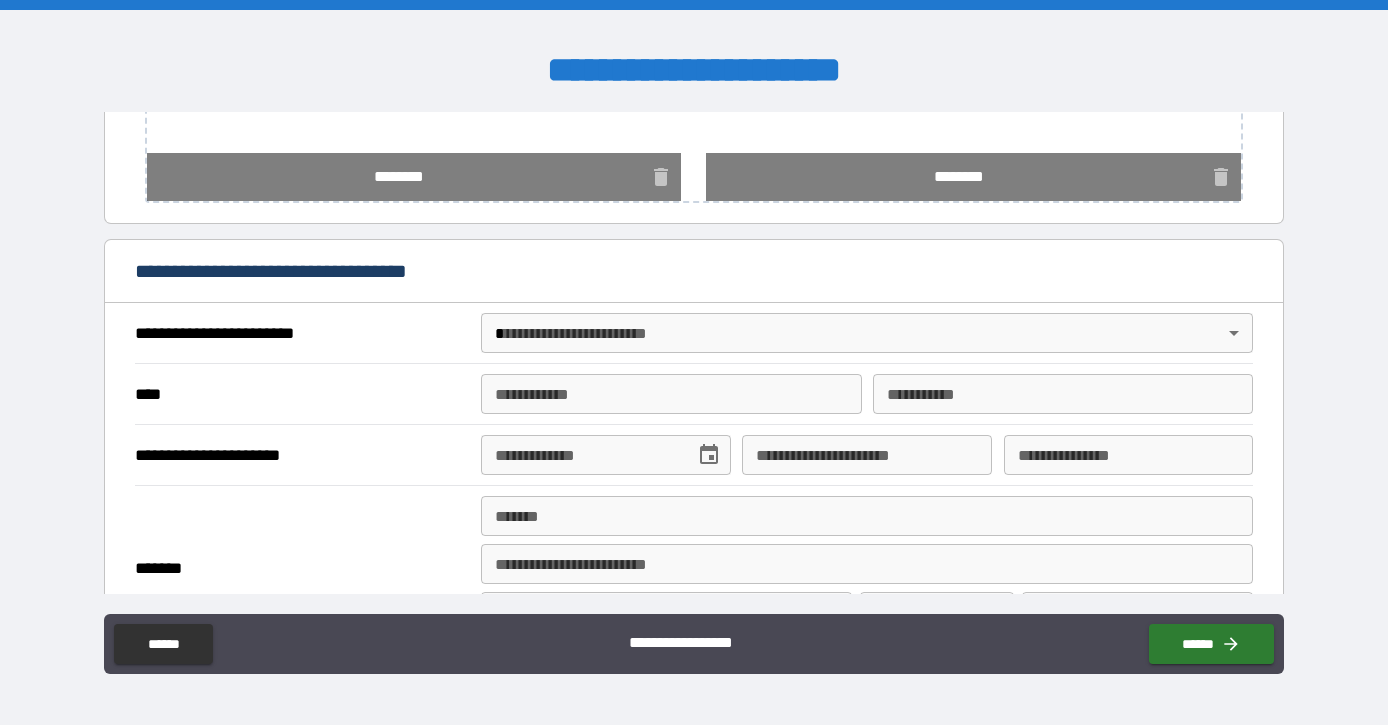 scroll, scrollTop: 877, scrollLeft: 0, axis: vertical 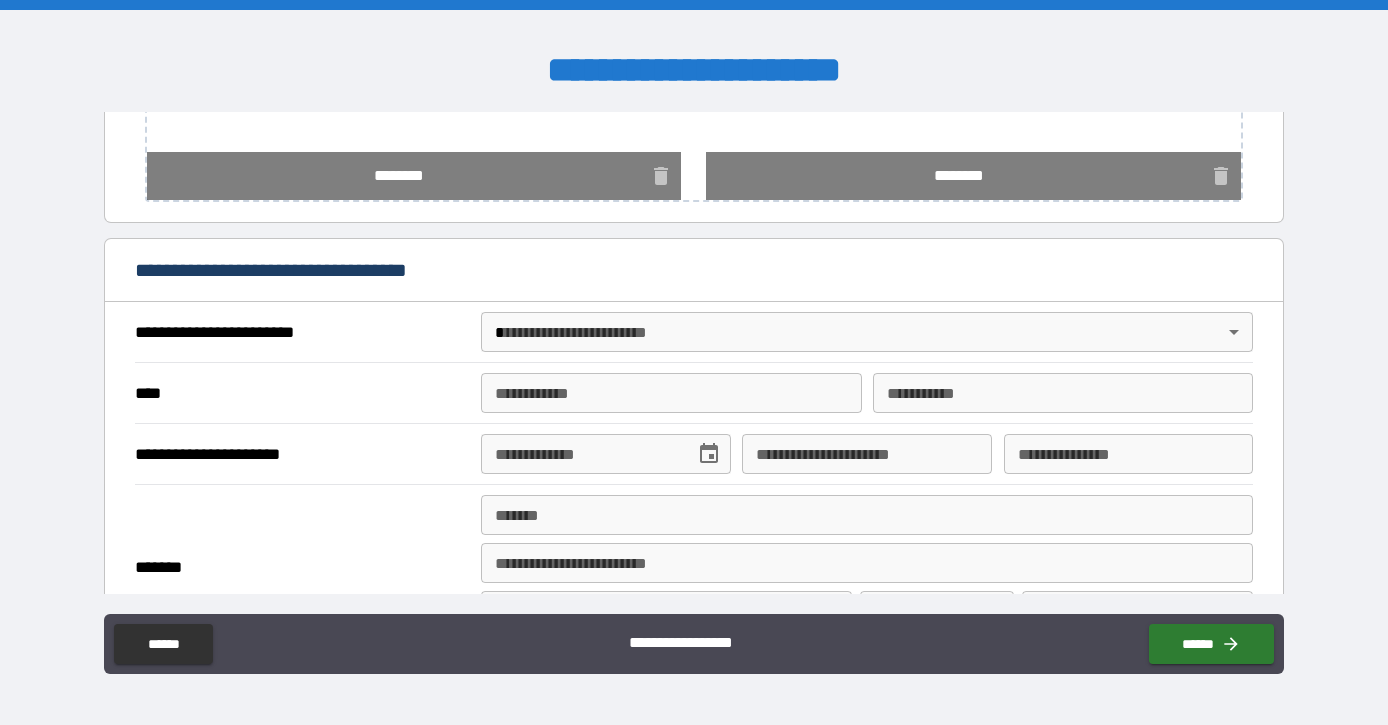 click on "**********" at bounding box center [694, 362] 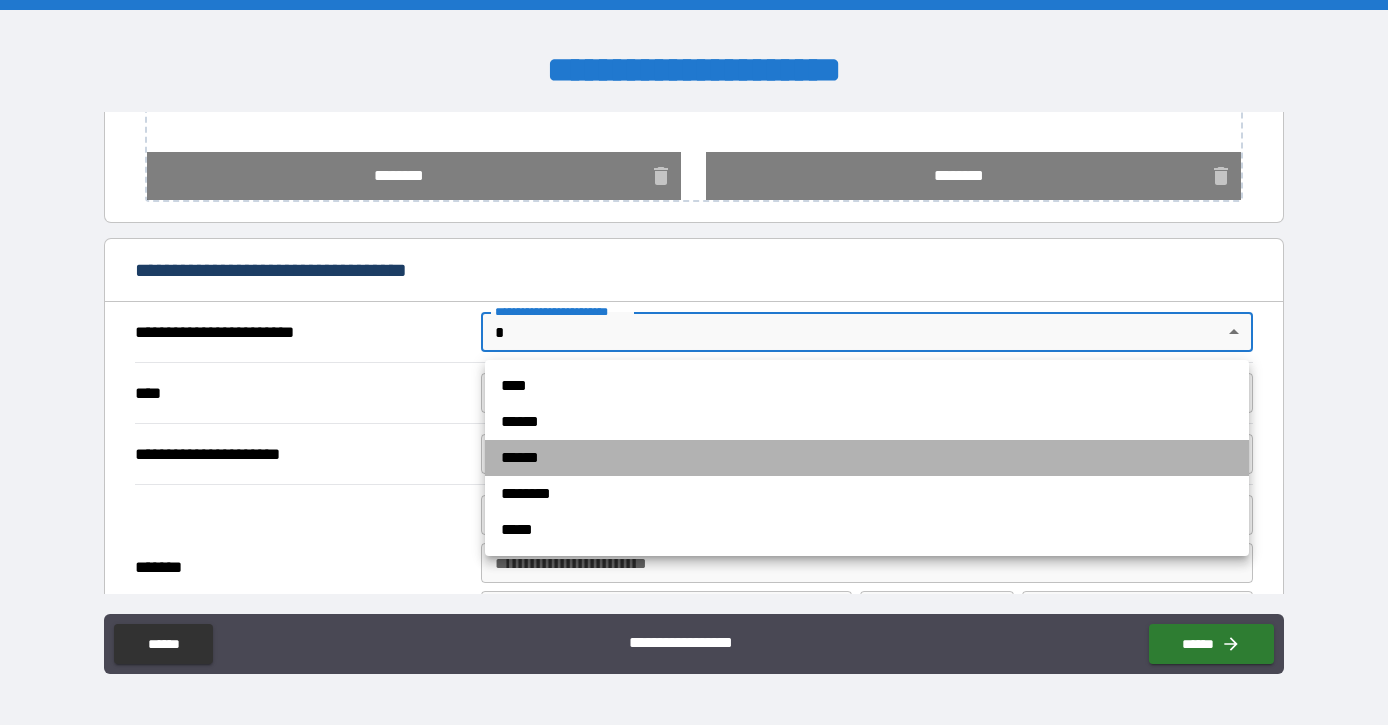 click on "******" at bounding box center (867, 458) 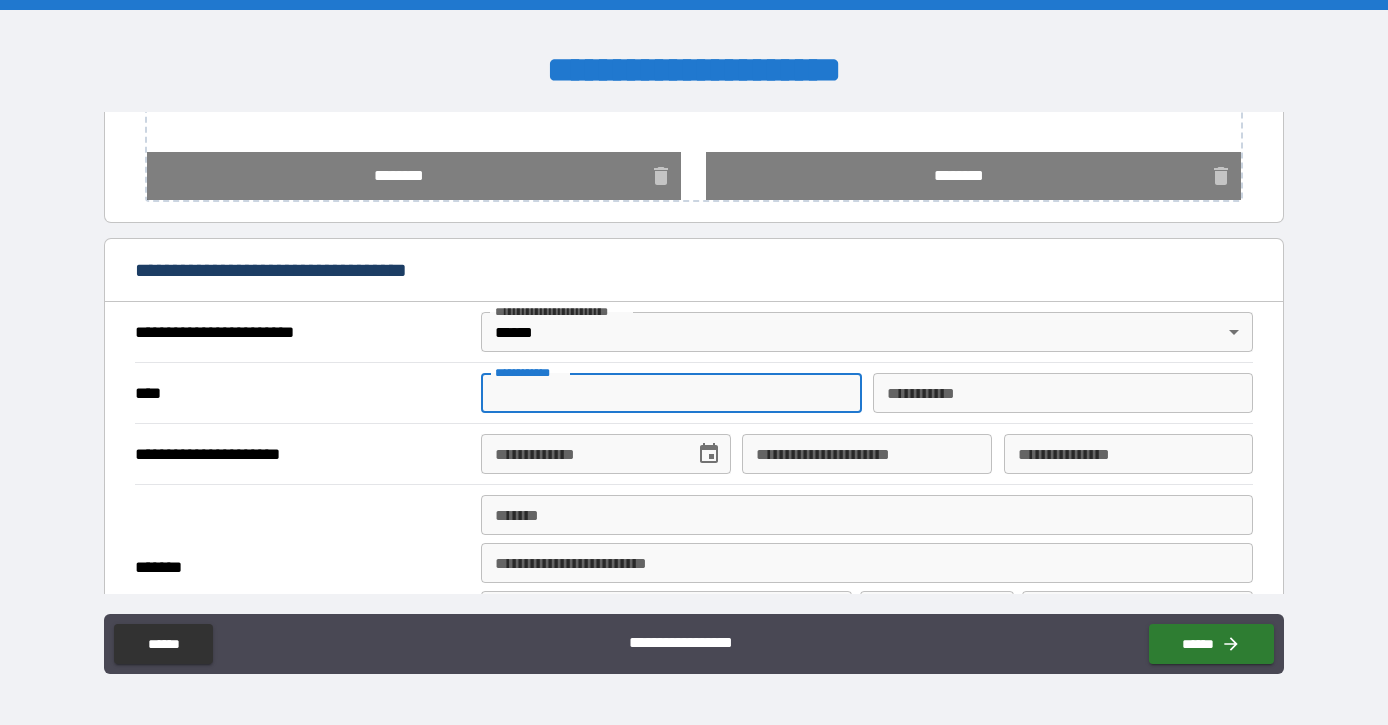 click on "**********" at bounding box center (671, 393) 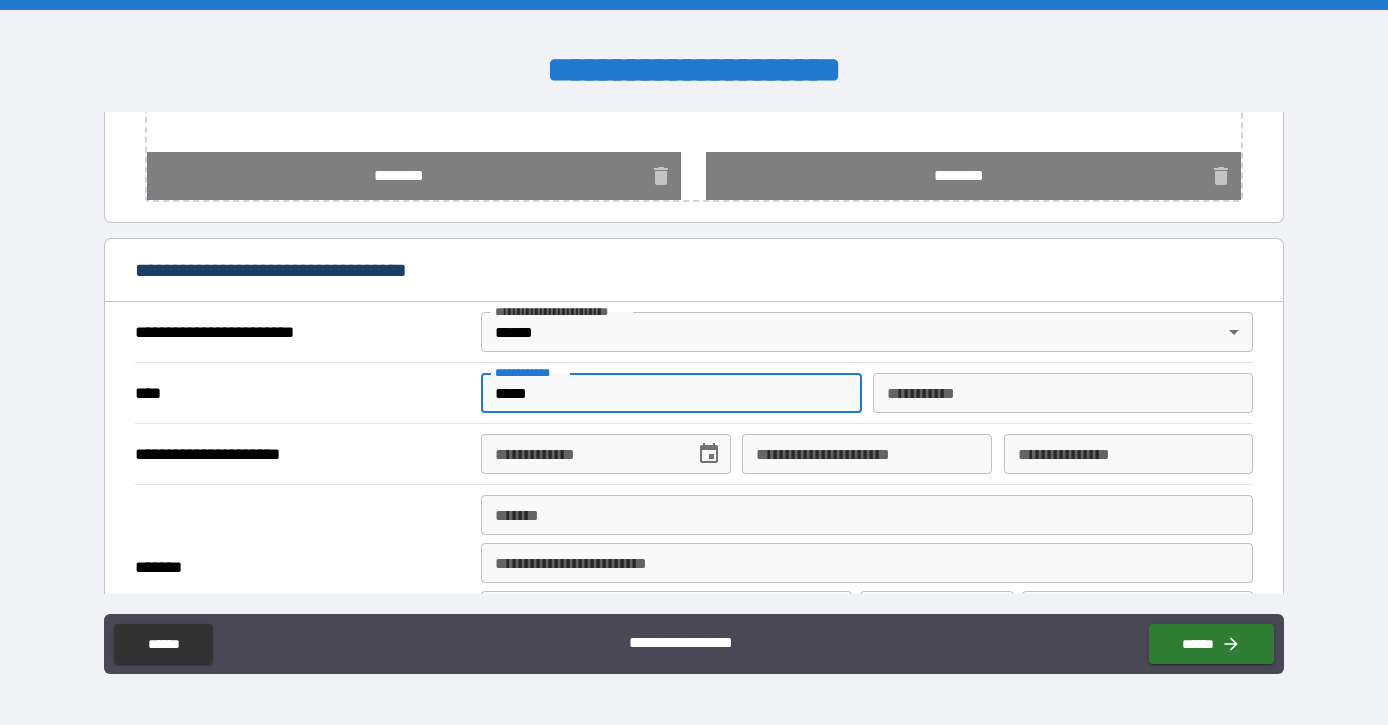 type on "*****" 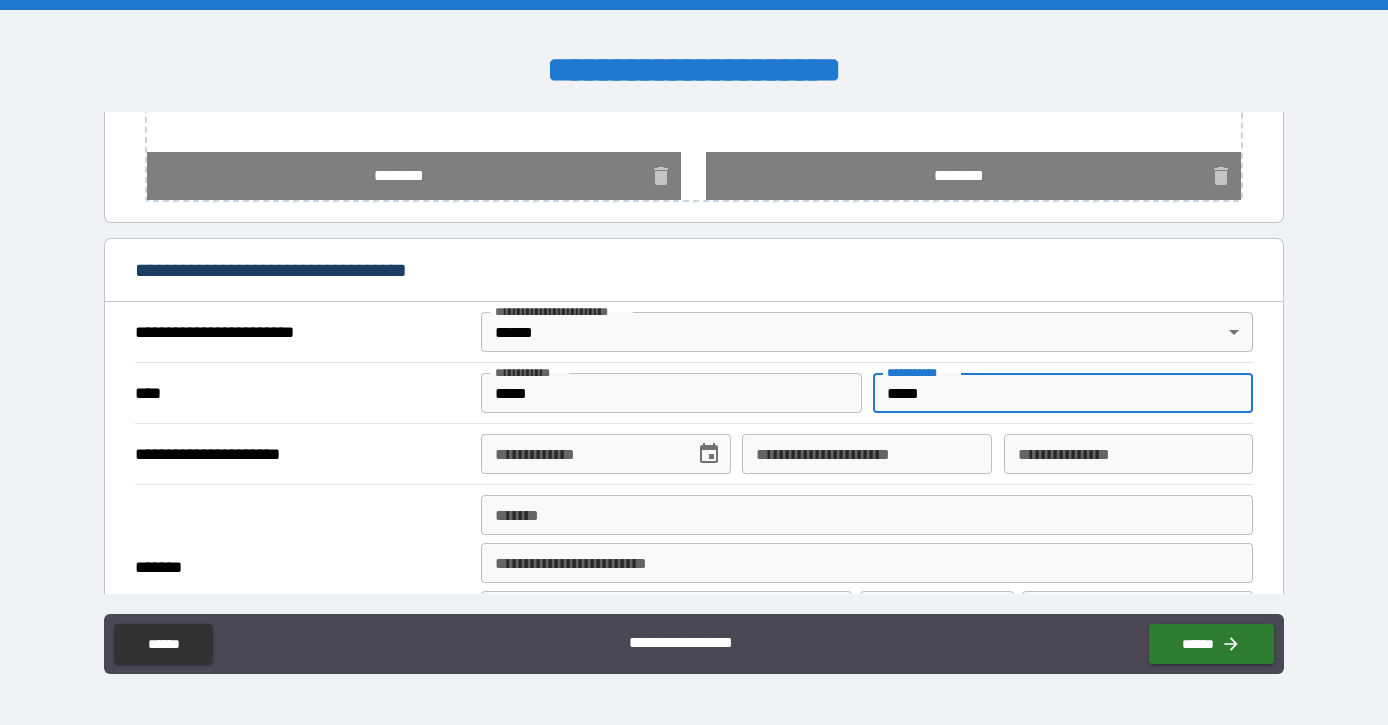 type on "*****" 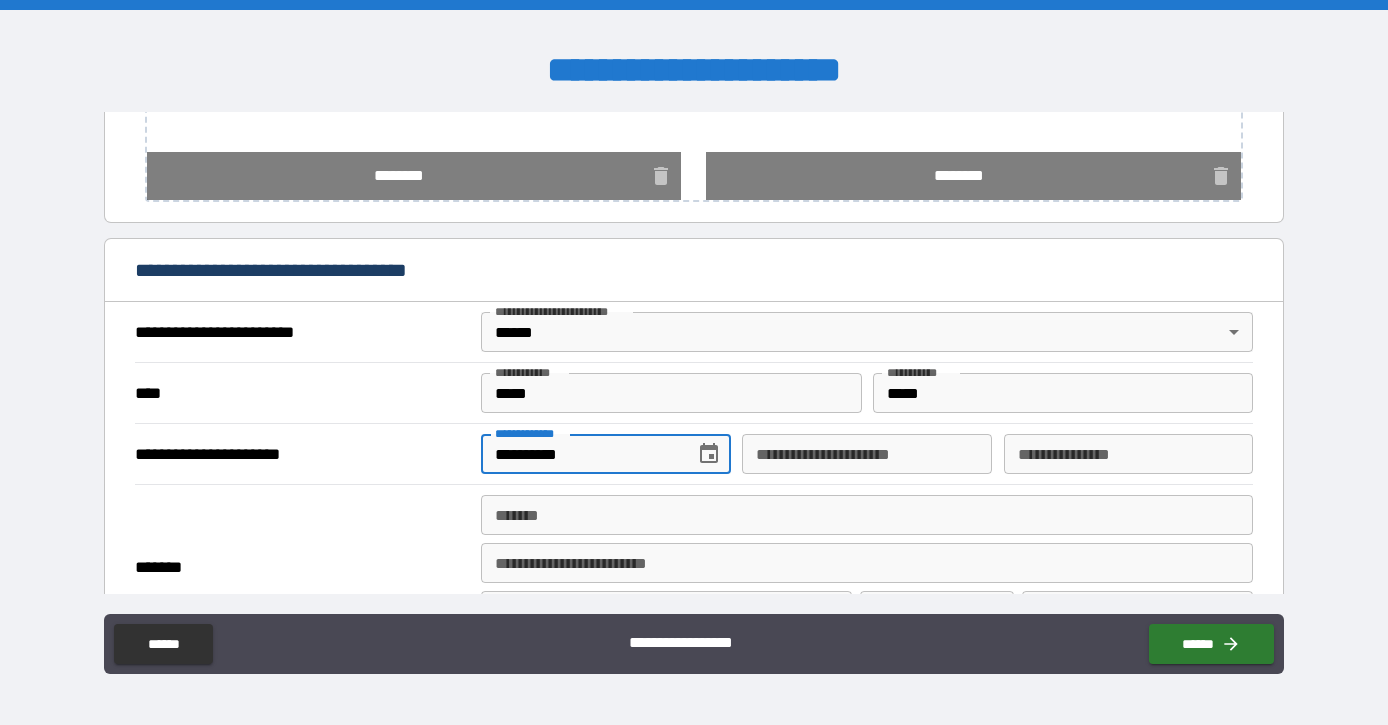 type on "**********" 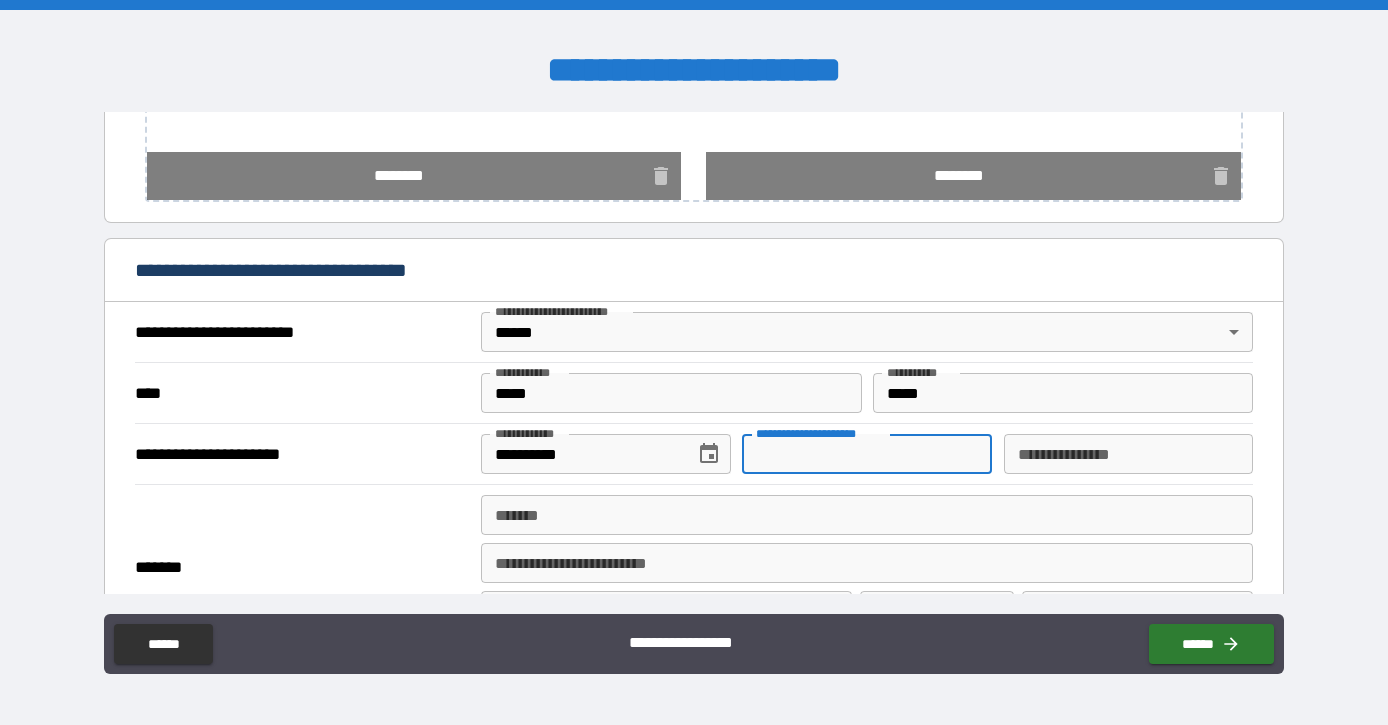 click on "*******" at bounding box center (867, 515) 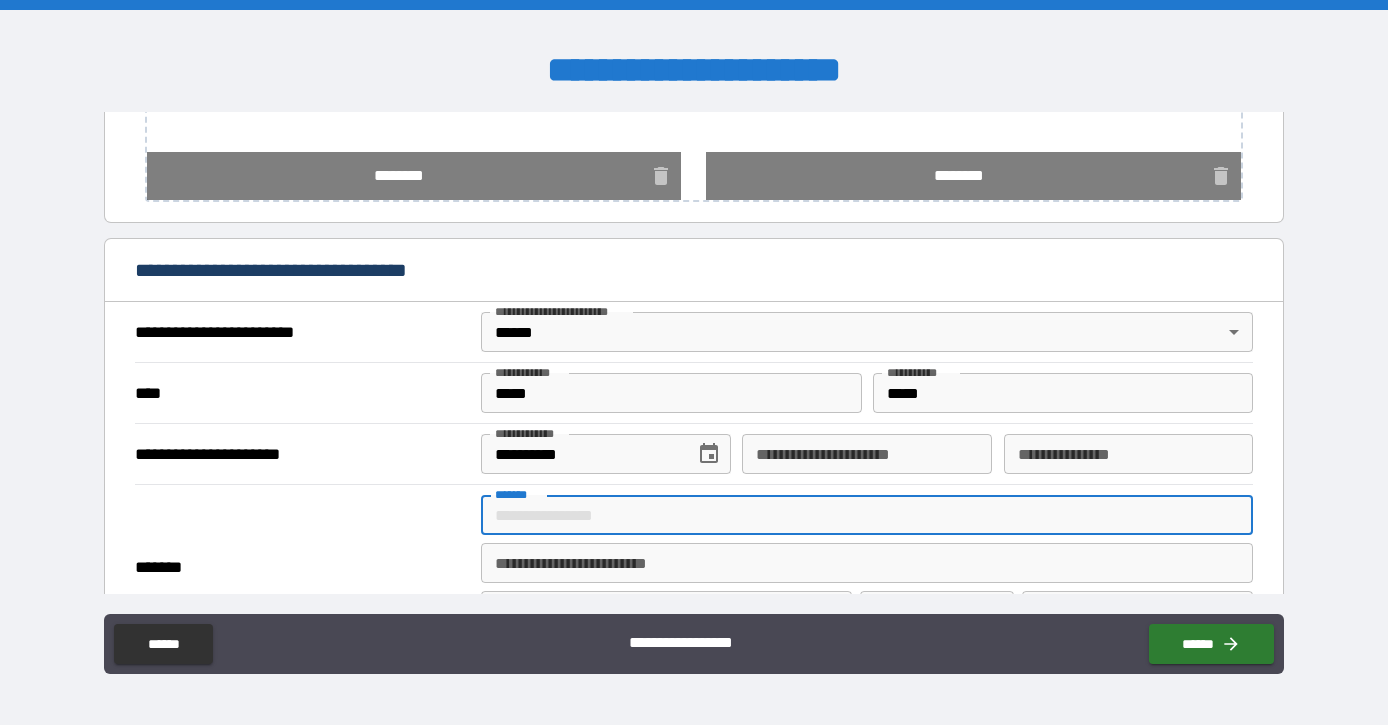 type on "**********" 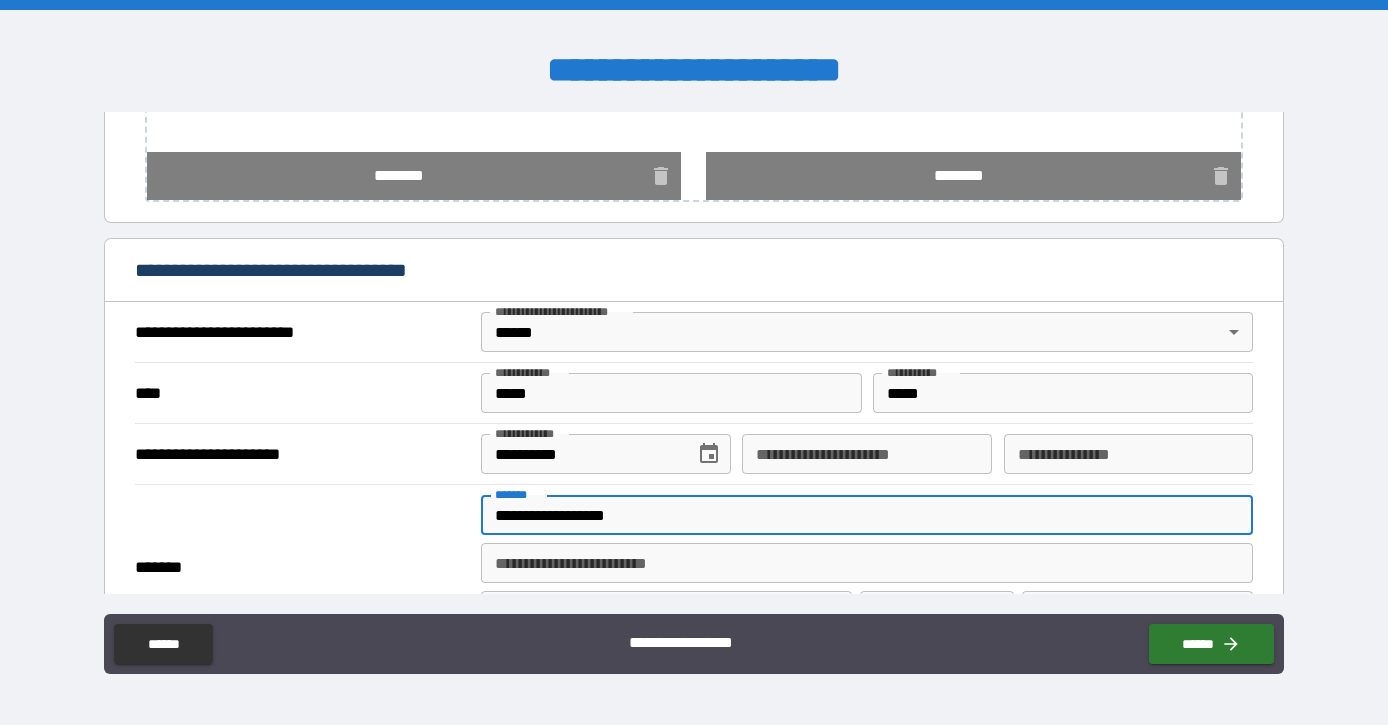type on "*******" 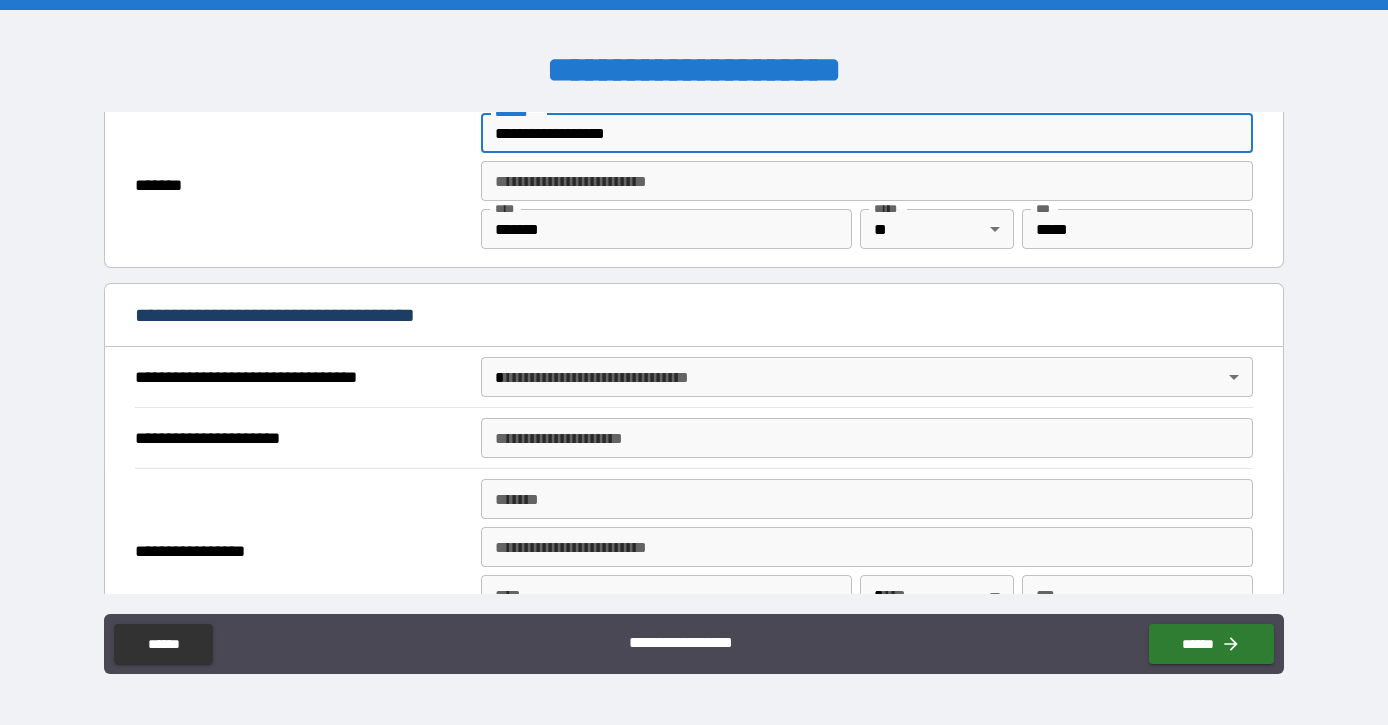 scroll, scrollTop: 1278, scrollLeft: 0, axis: vertical 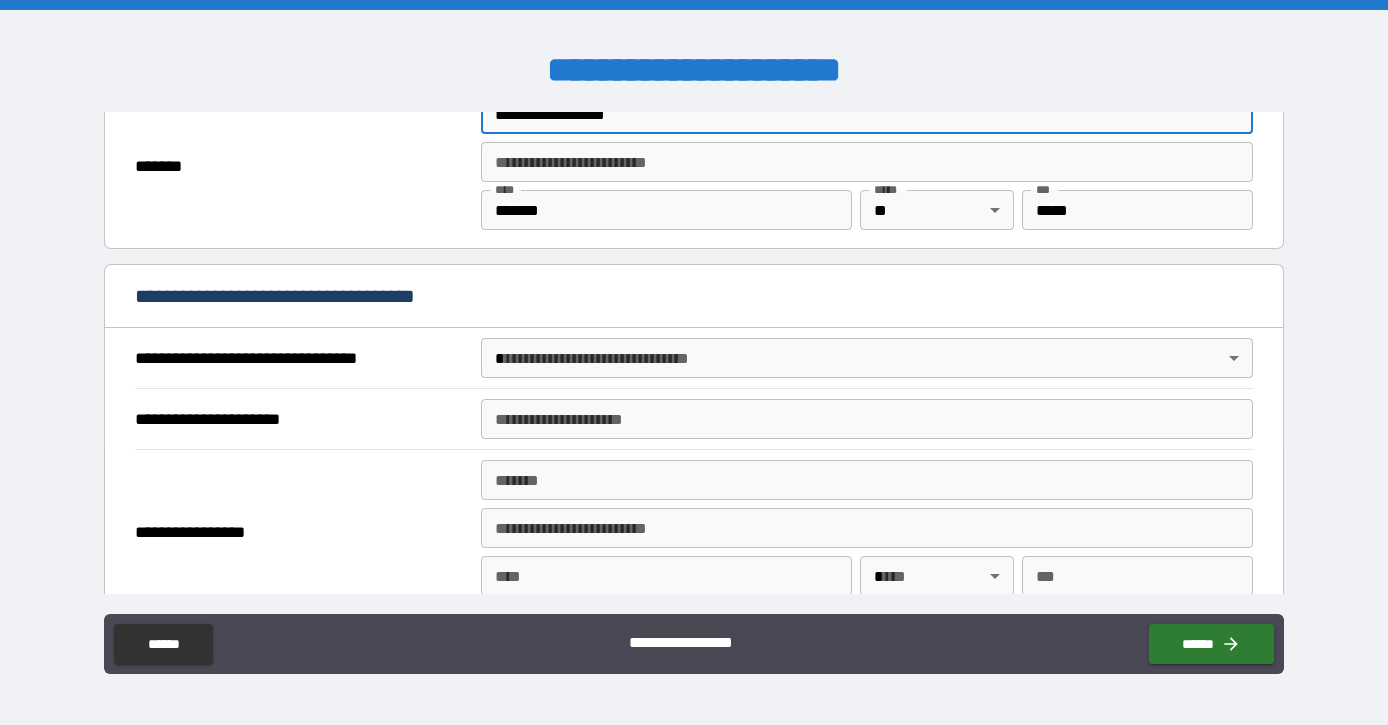click on "**********" at bounding box center [694, 362] 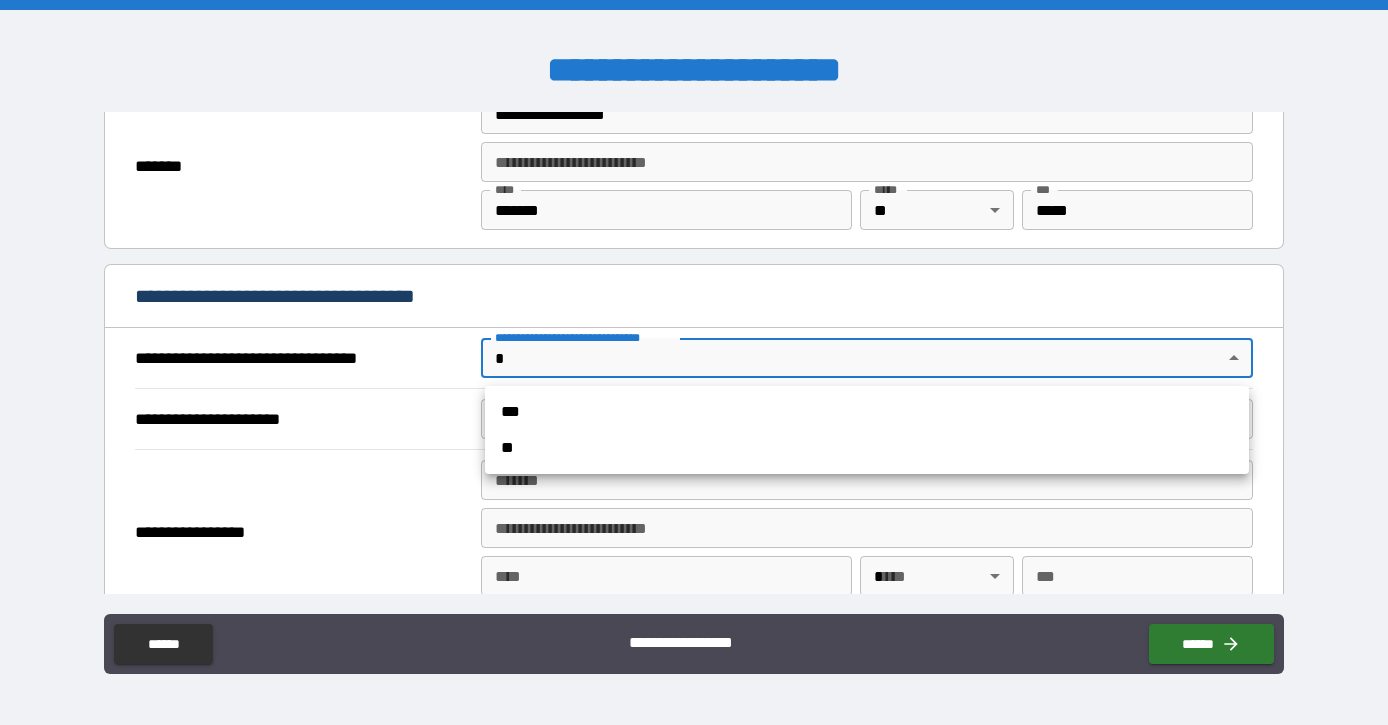 click on "*** **" at bounding box center [867, 430] 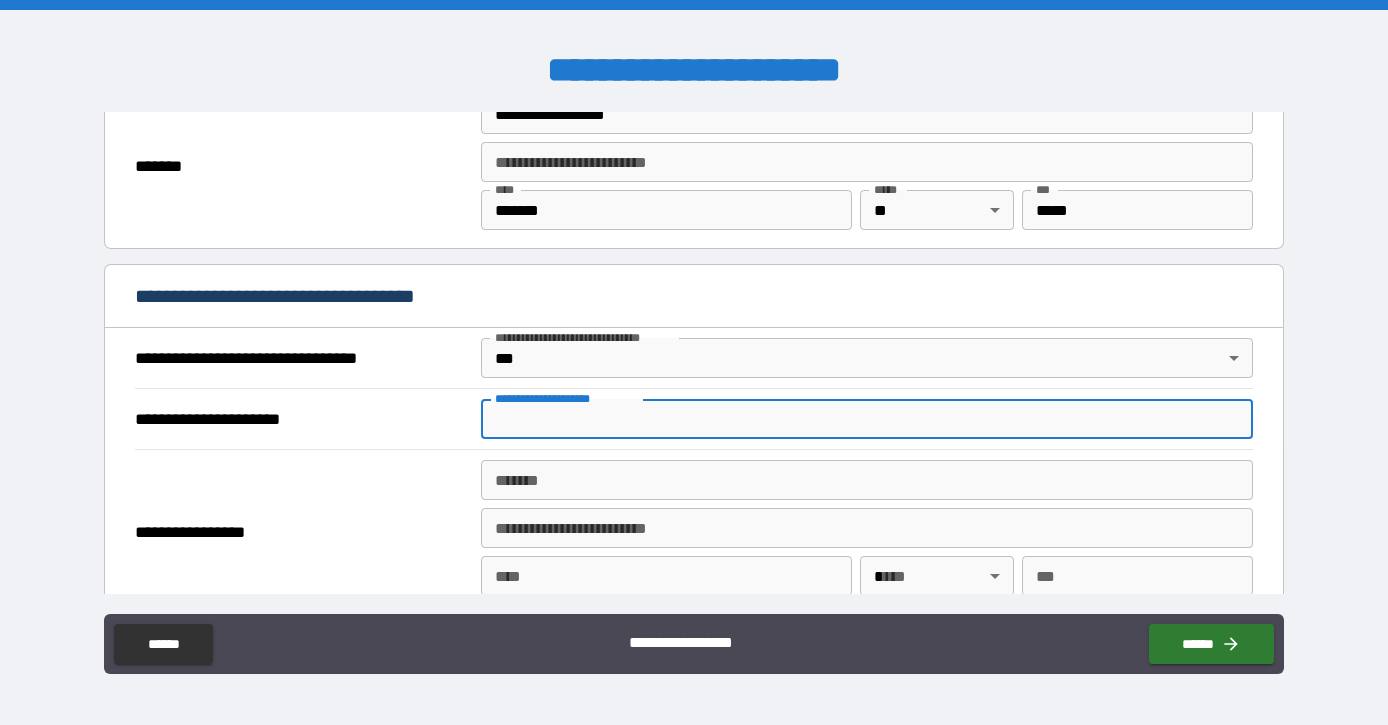 click on "**********" at bounding box center (867, 419) 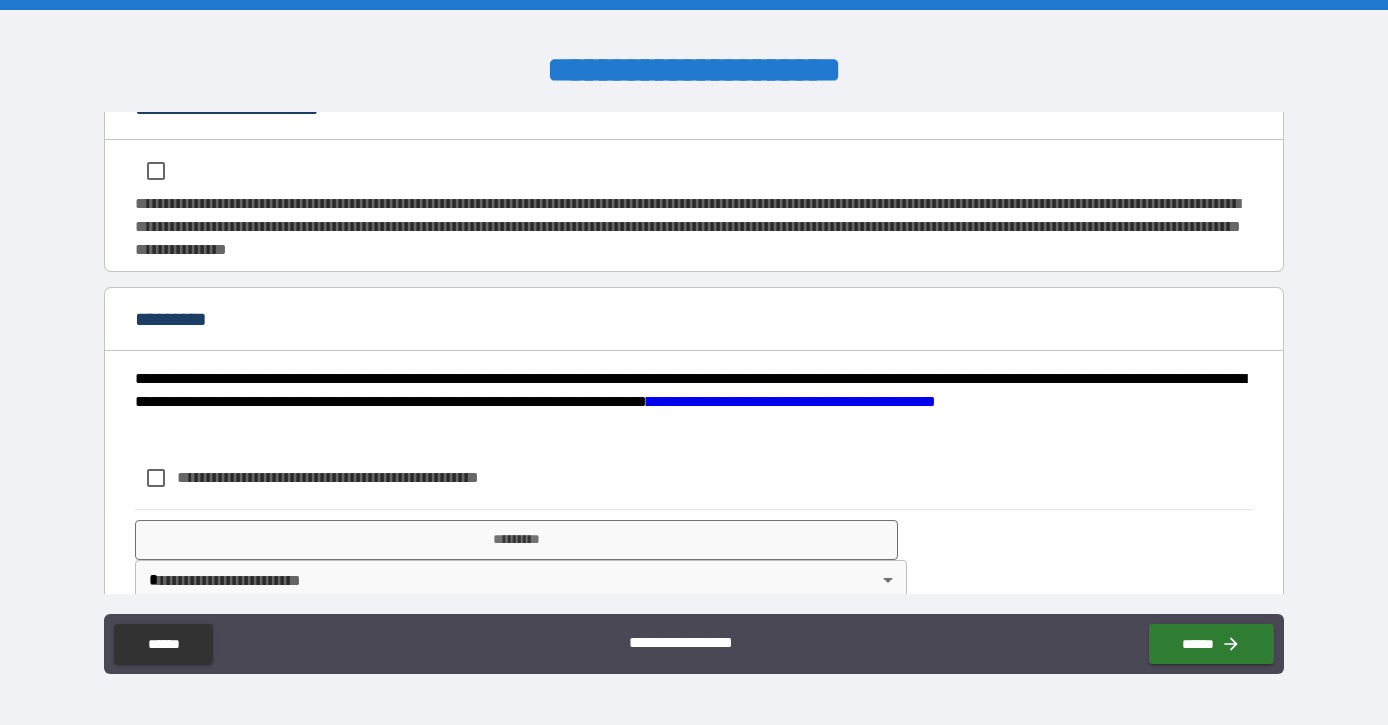 scroll, scrollTop: 3316, scrollLeft: 0, axis: vertical 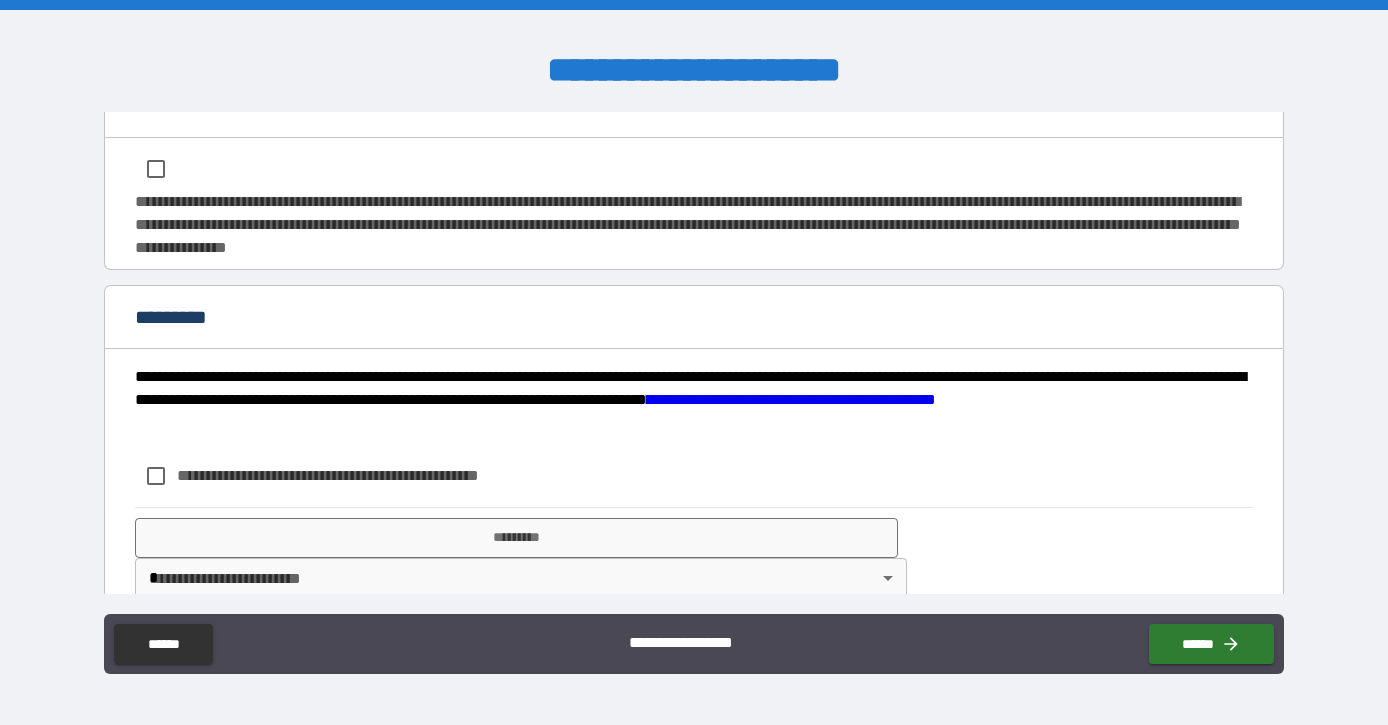 type on "**********" 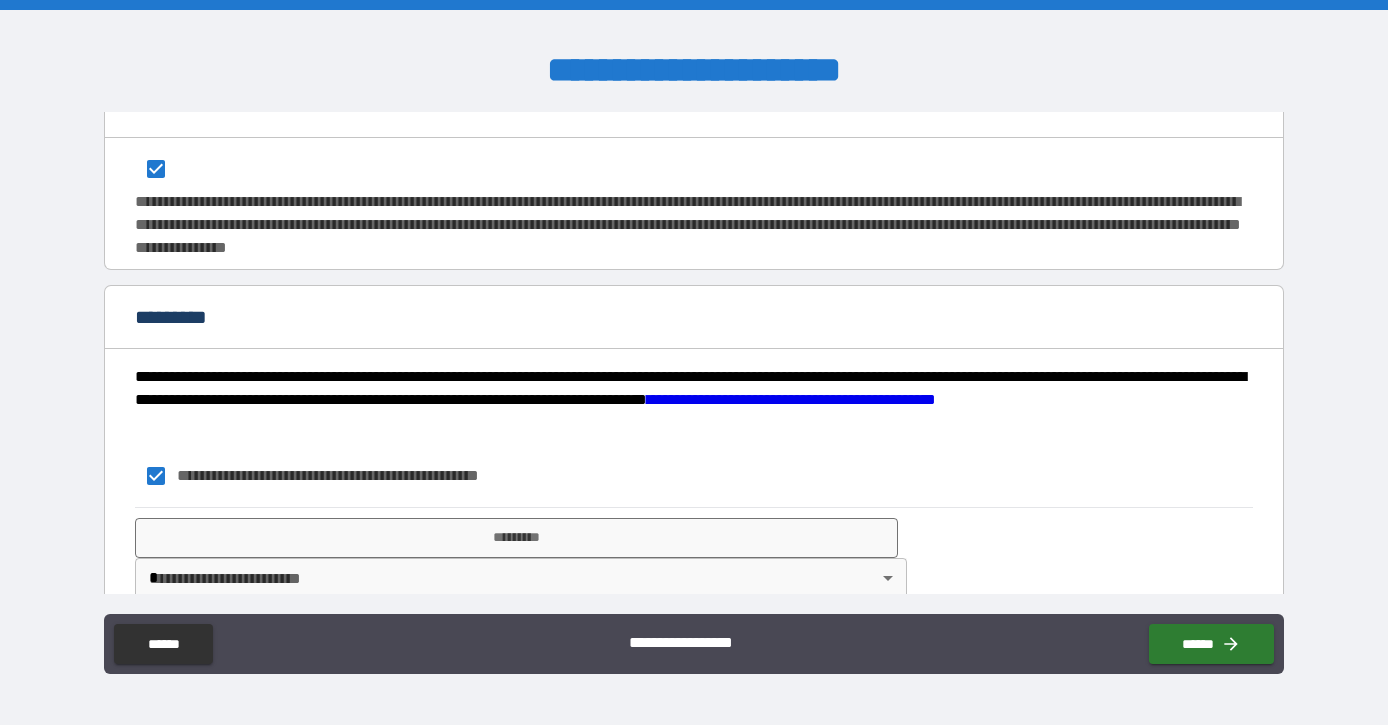 click on "**********" at bounding box center [694, 557] 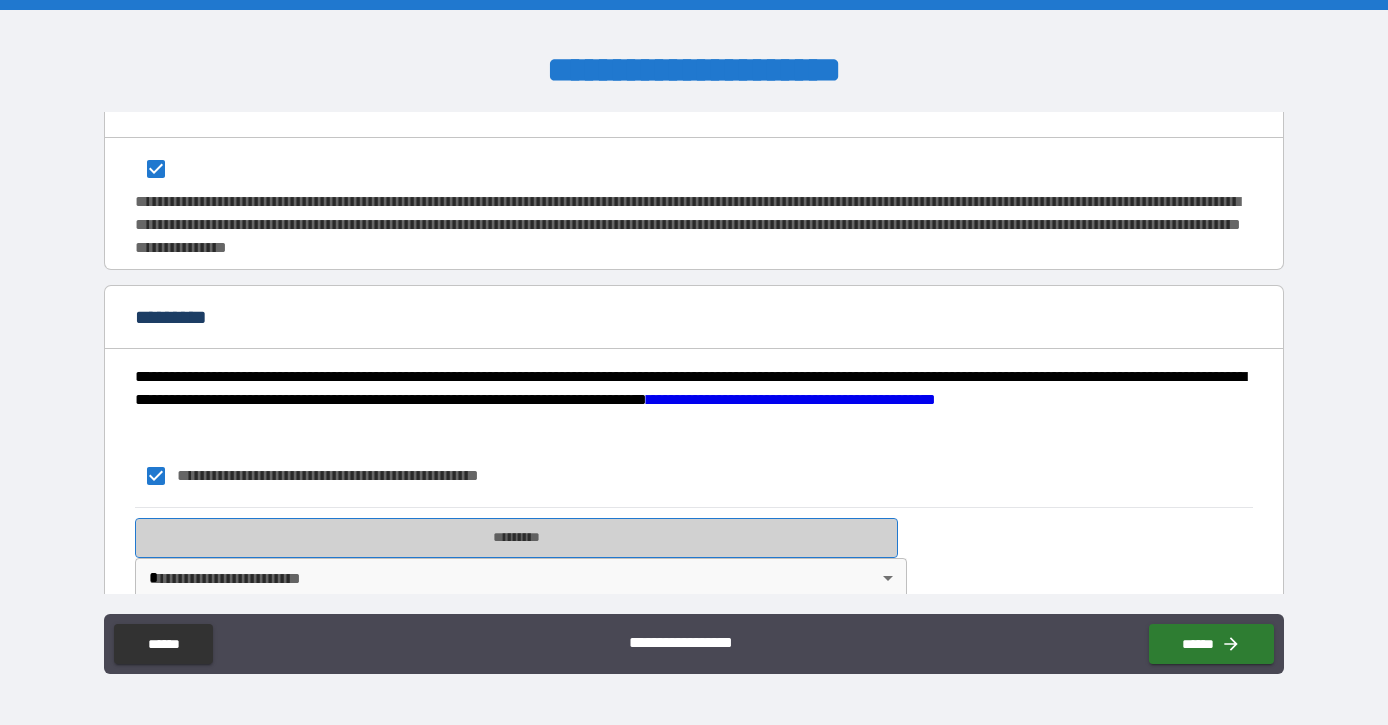 click on "*********" at bounding box center (517, 538) 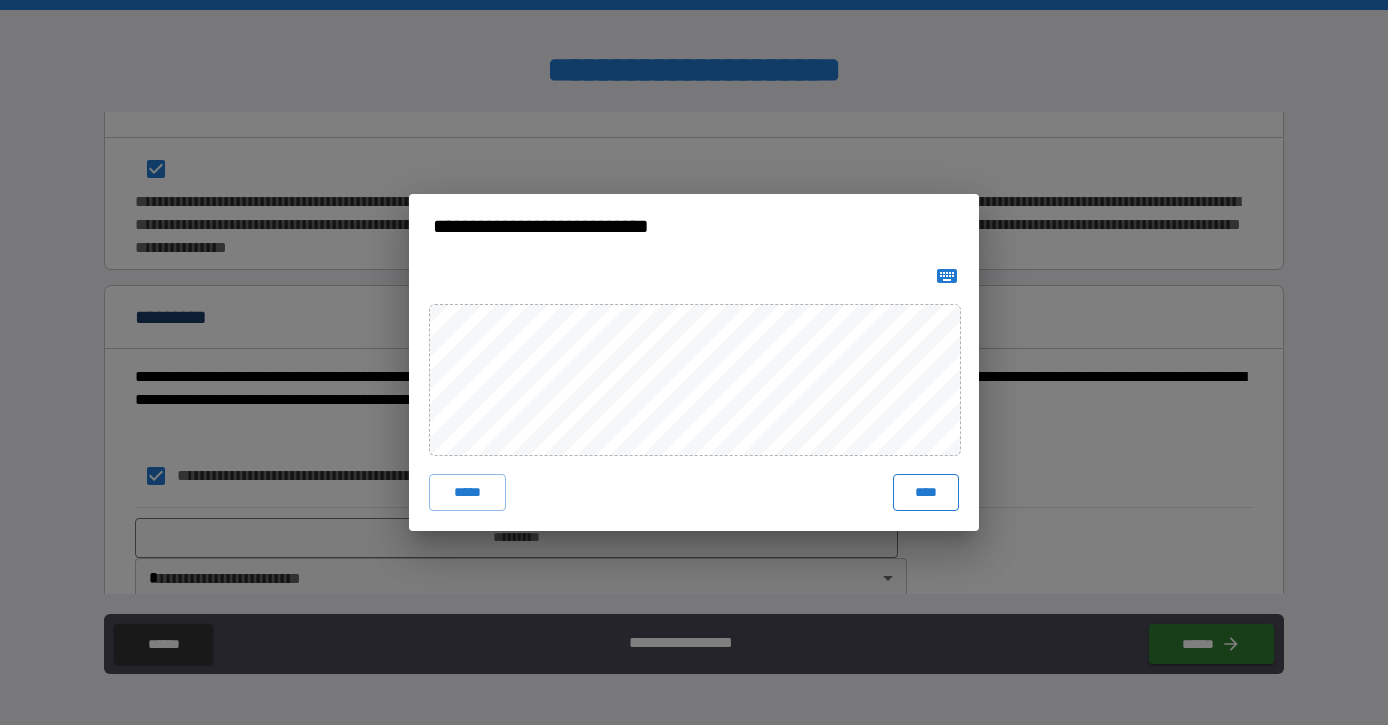 click on "****" at bounding box center (926, 492) 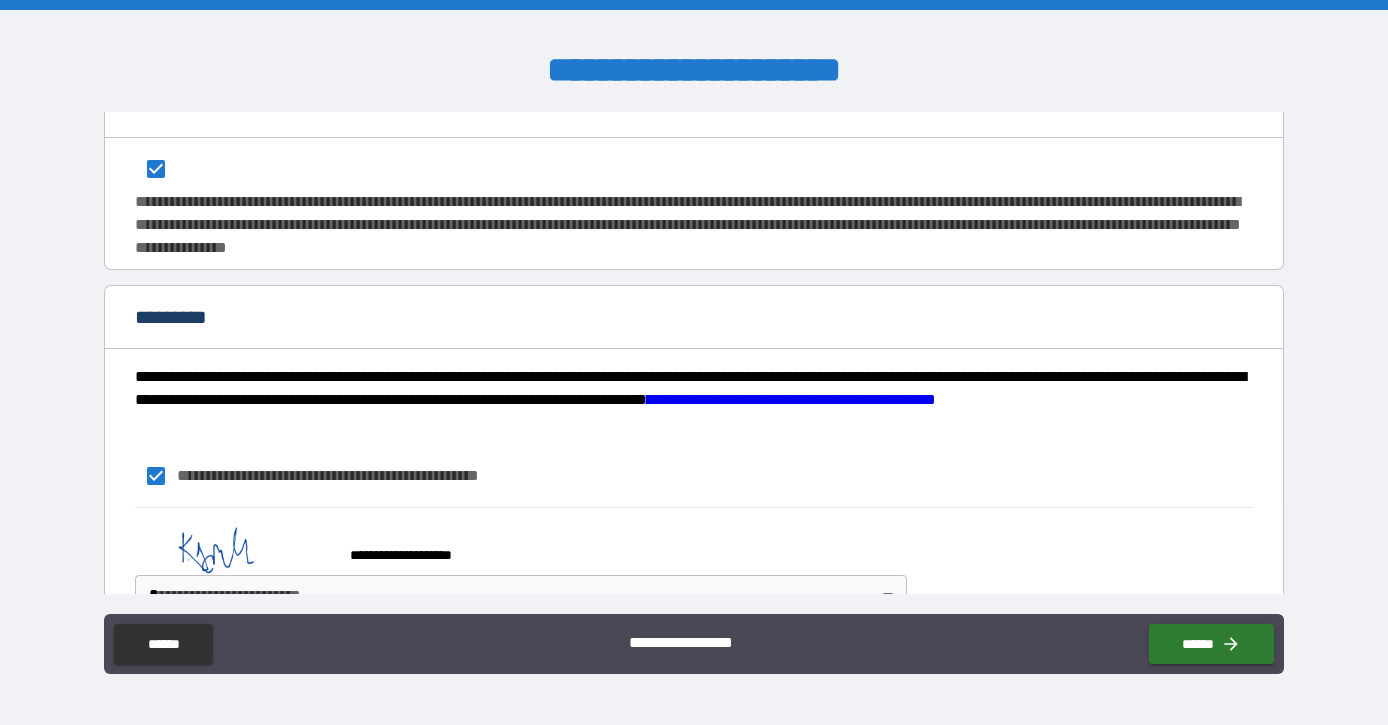 scroll, scrollTop: 3368, scrollLeft: 0, axis: vertical 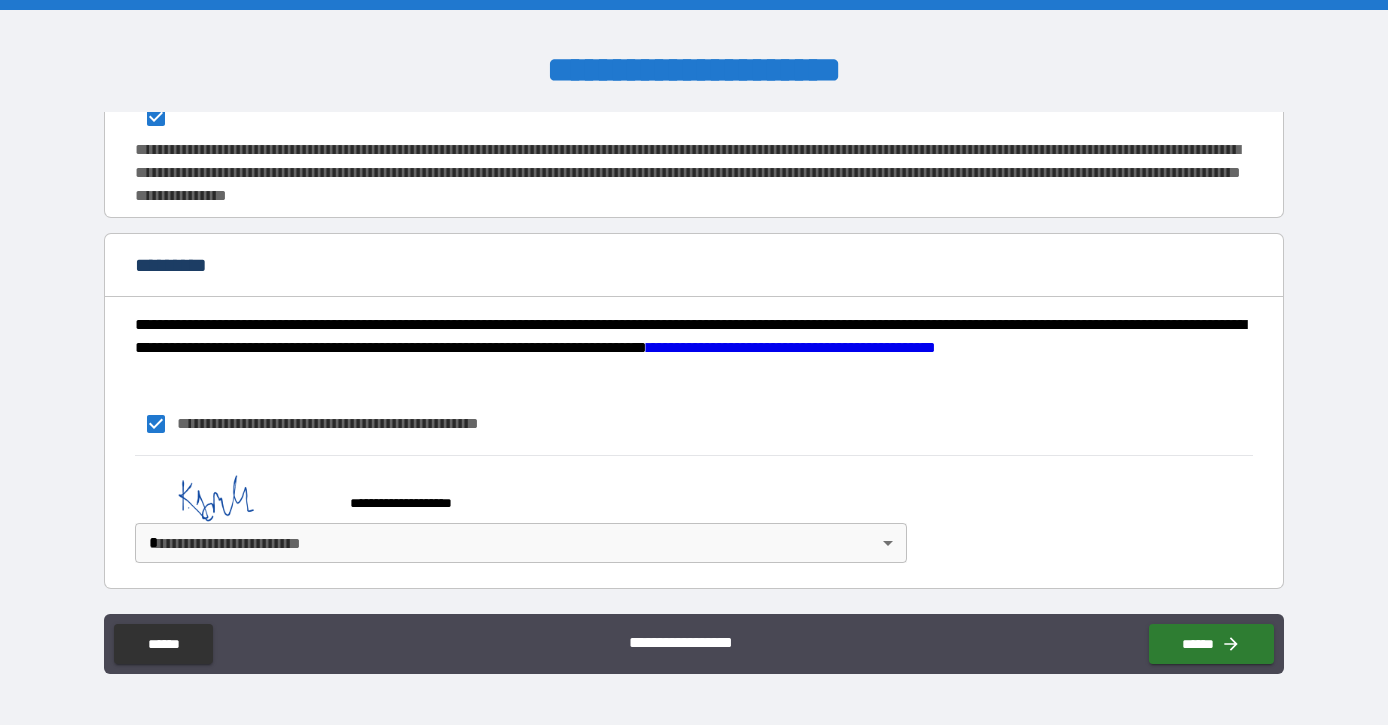 click on "**********" at bounding box center (694, 362) 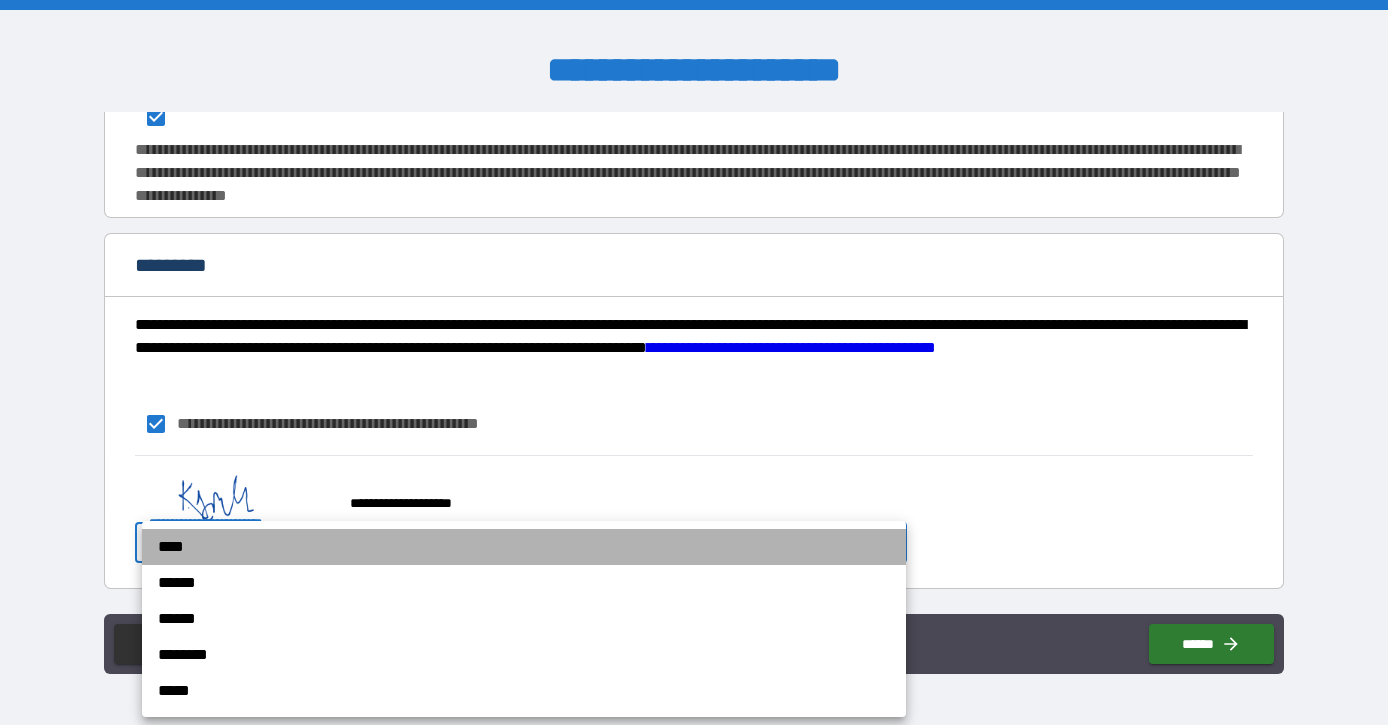 click on "****" at bounding box center [524, 547] 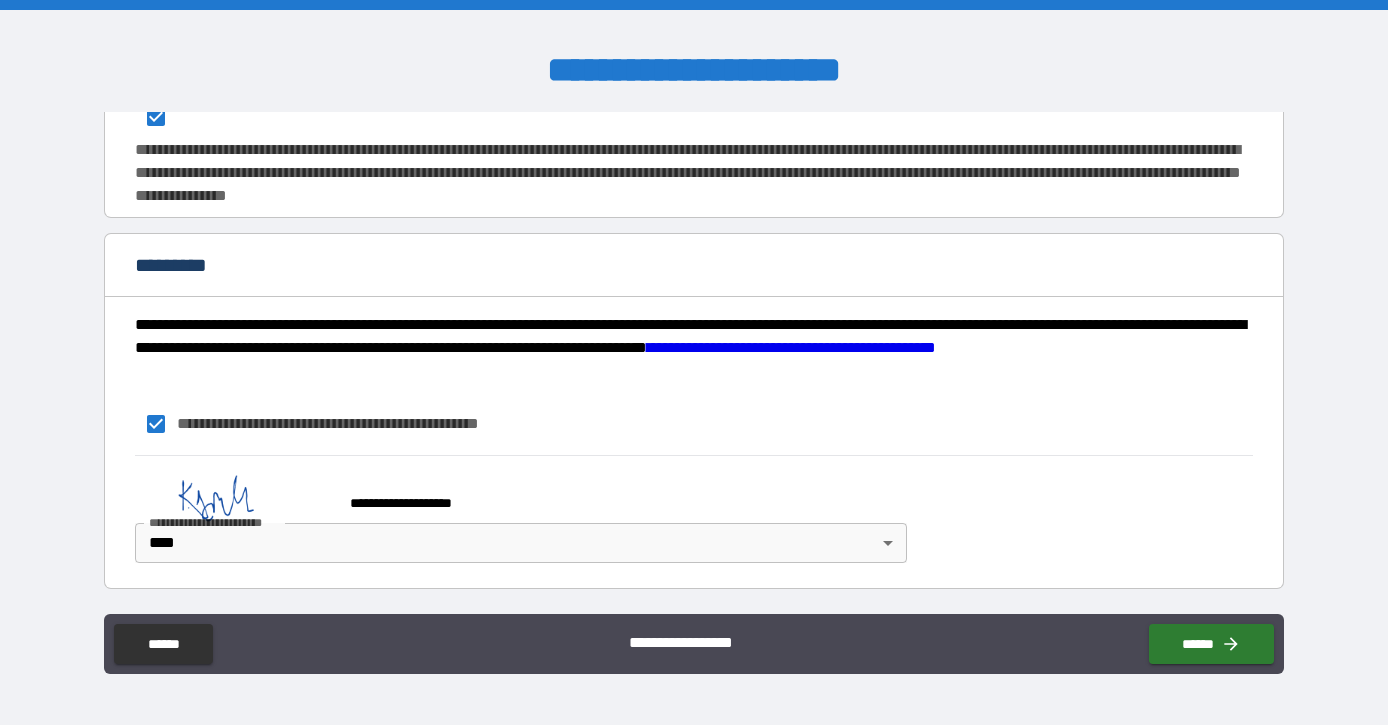click on "**********" at bounding box center [694, 644] 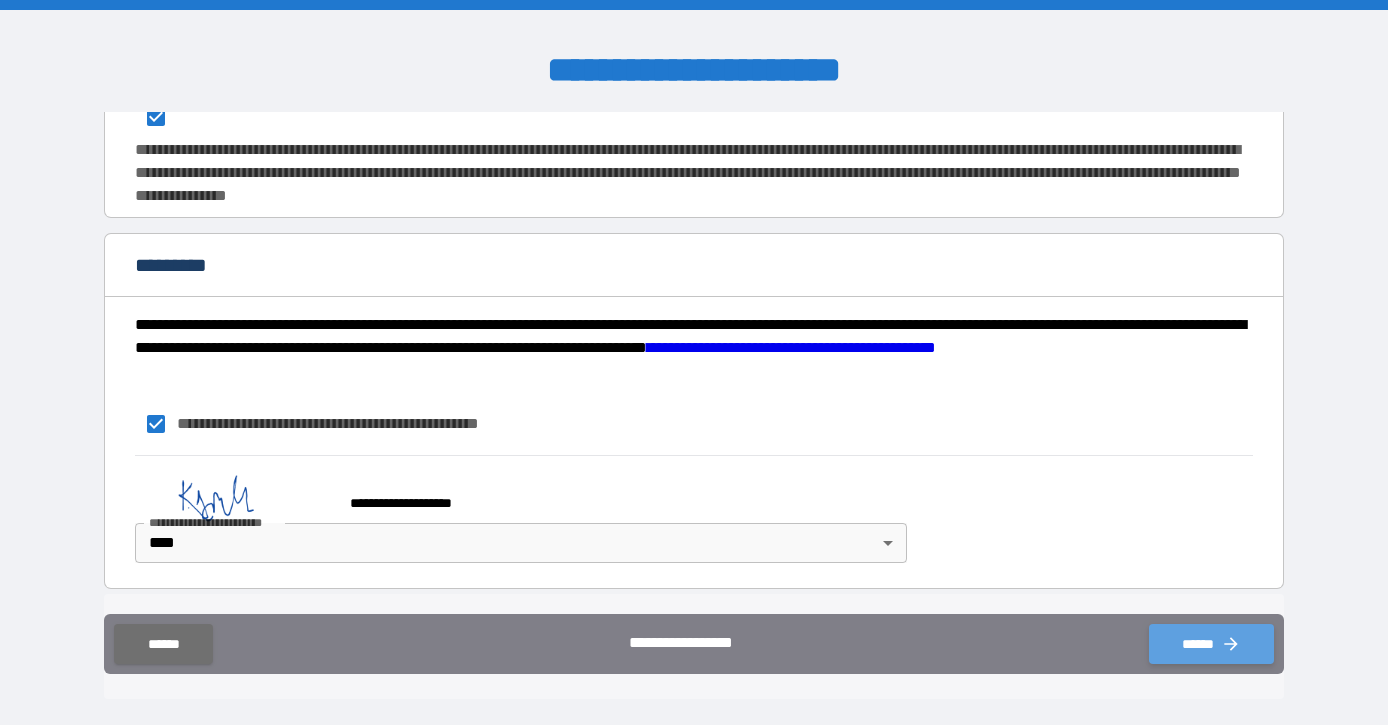 click on "******" at bounding box center (1211, 644) 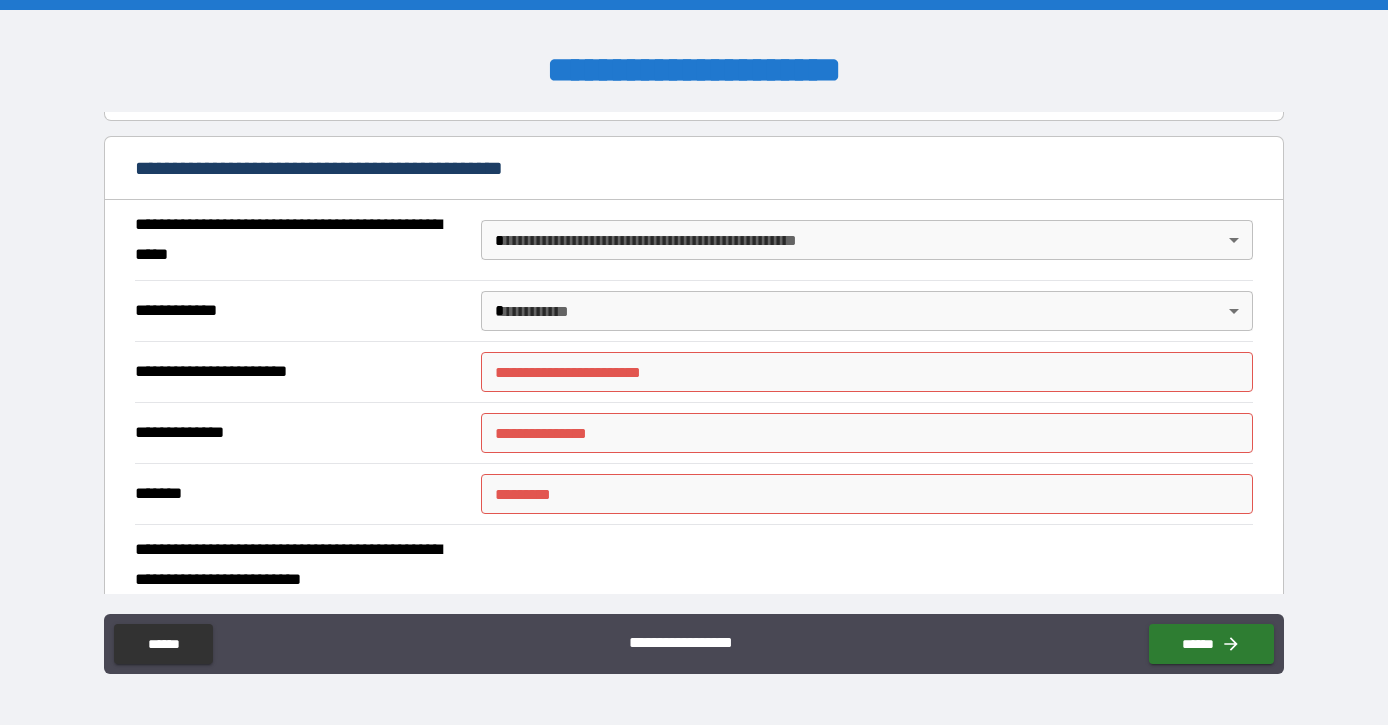 scroll, scrollTop: 1755, scrollLeft: 0, axis: vertical 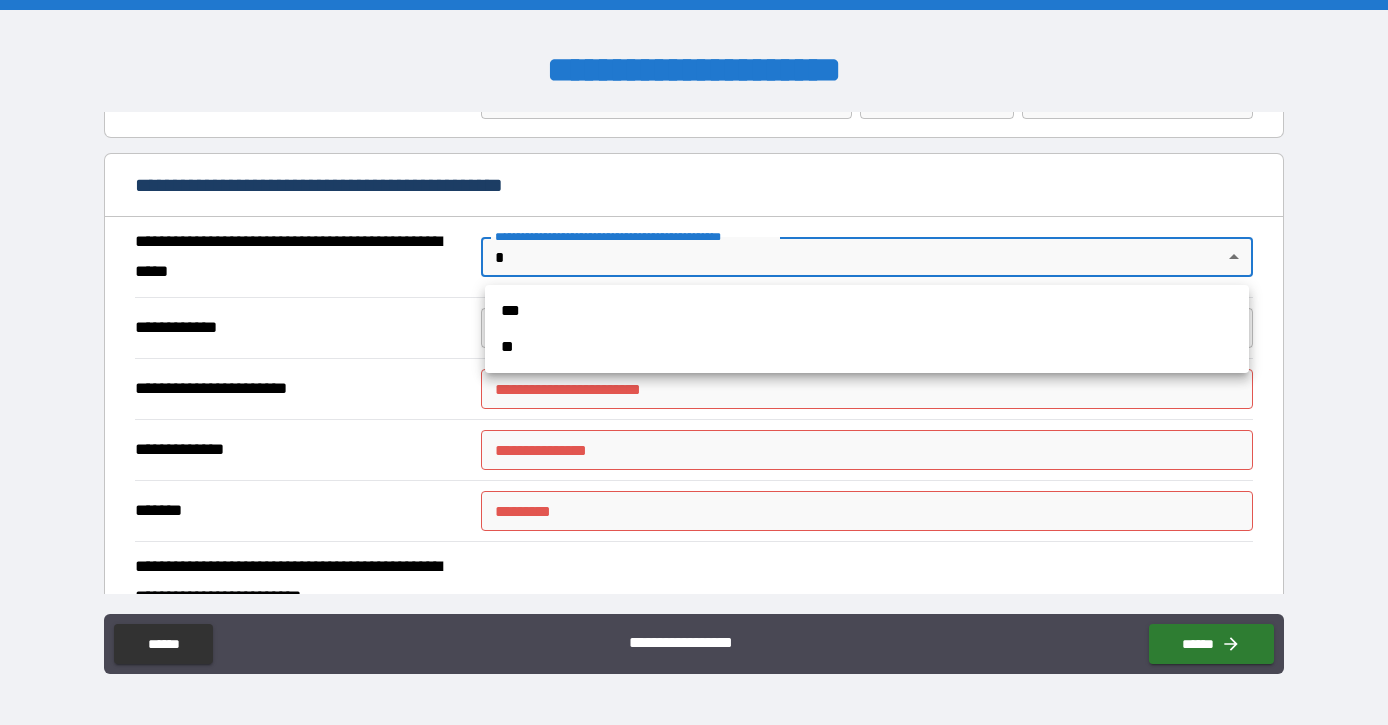 click on "**********" at bounding box center [694, 362] 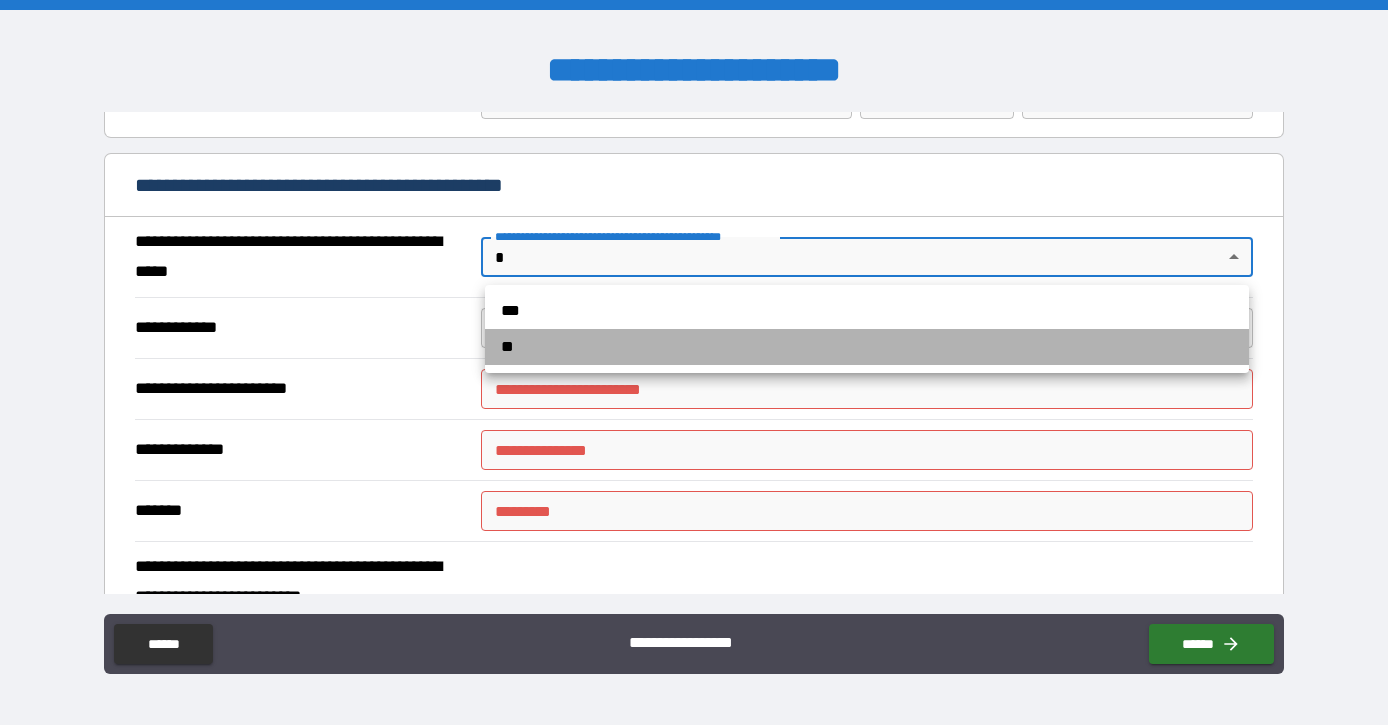 click on "**" at bounding box center [867, 347] 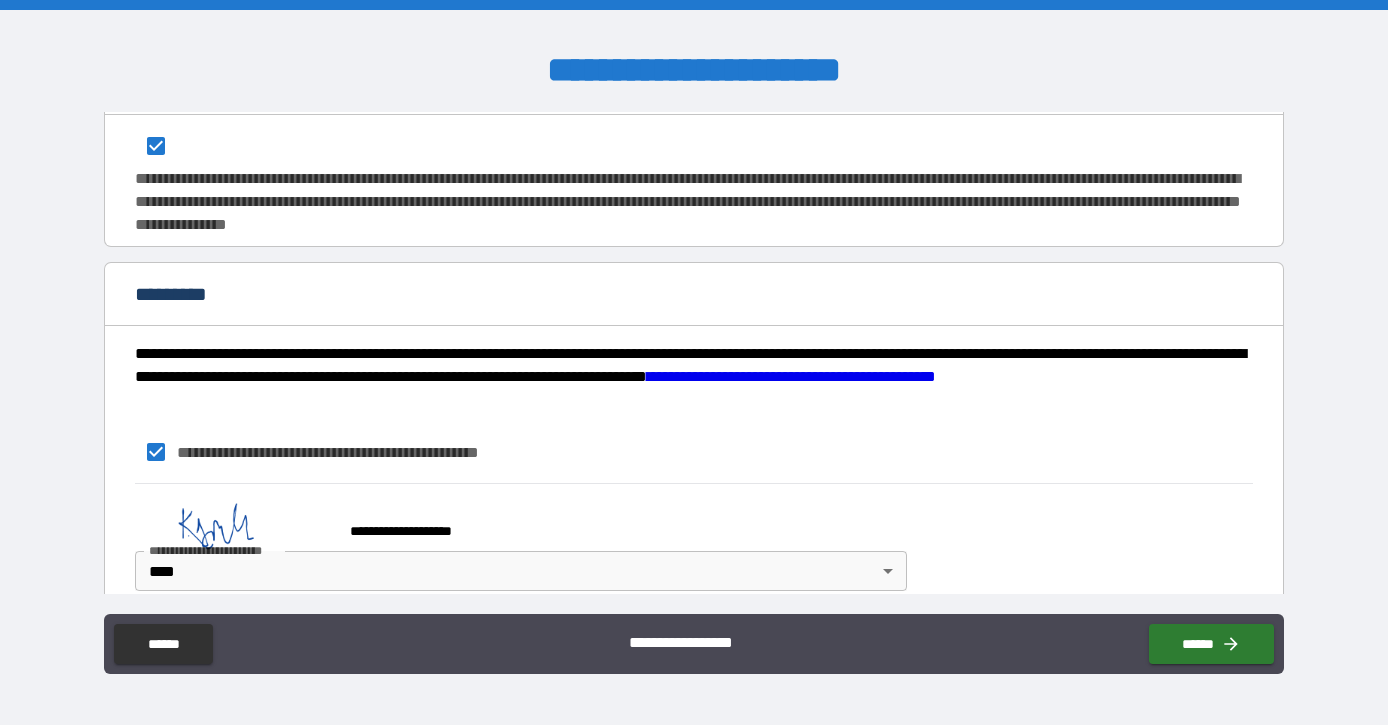 scroll, scrollTop: 2046, scrollLeft: 0, axis: vertical 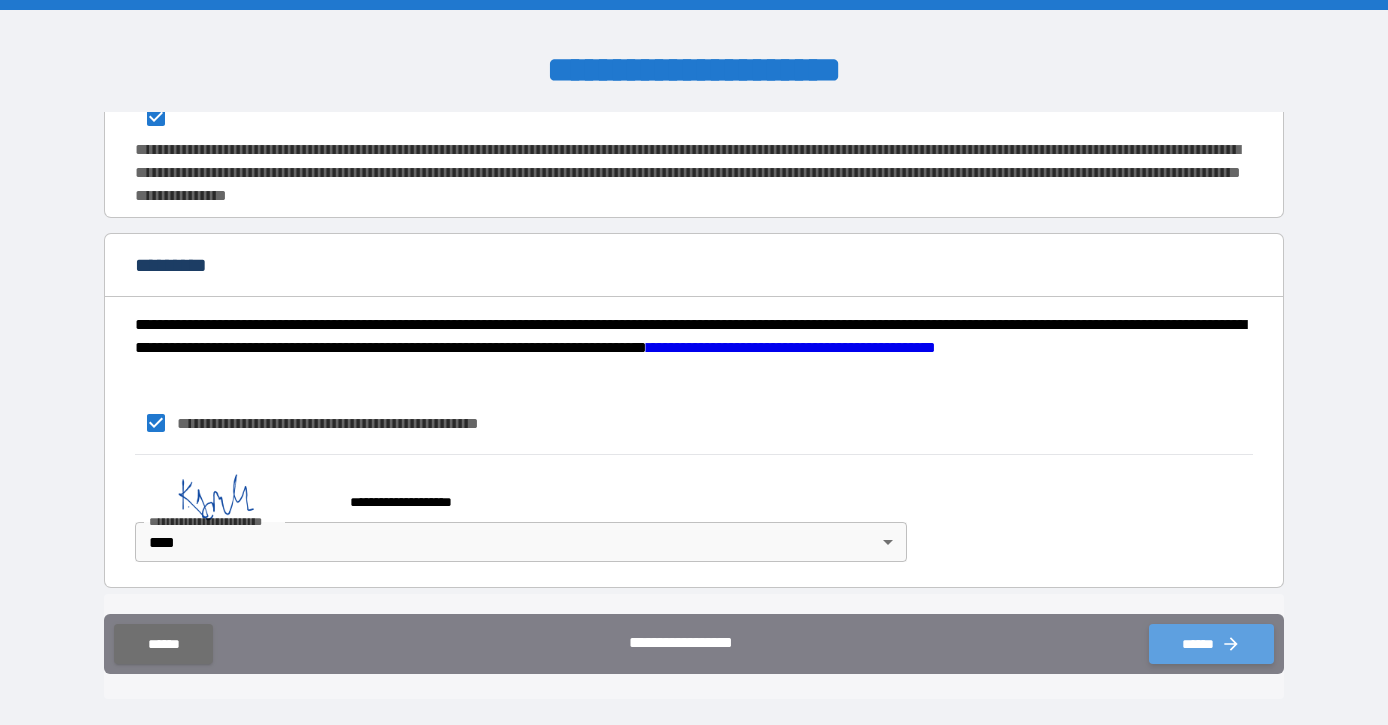 click on "******" at bounding box center [1211, 644] 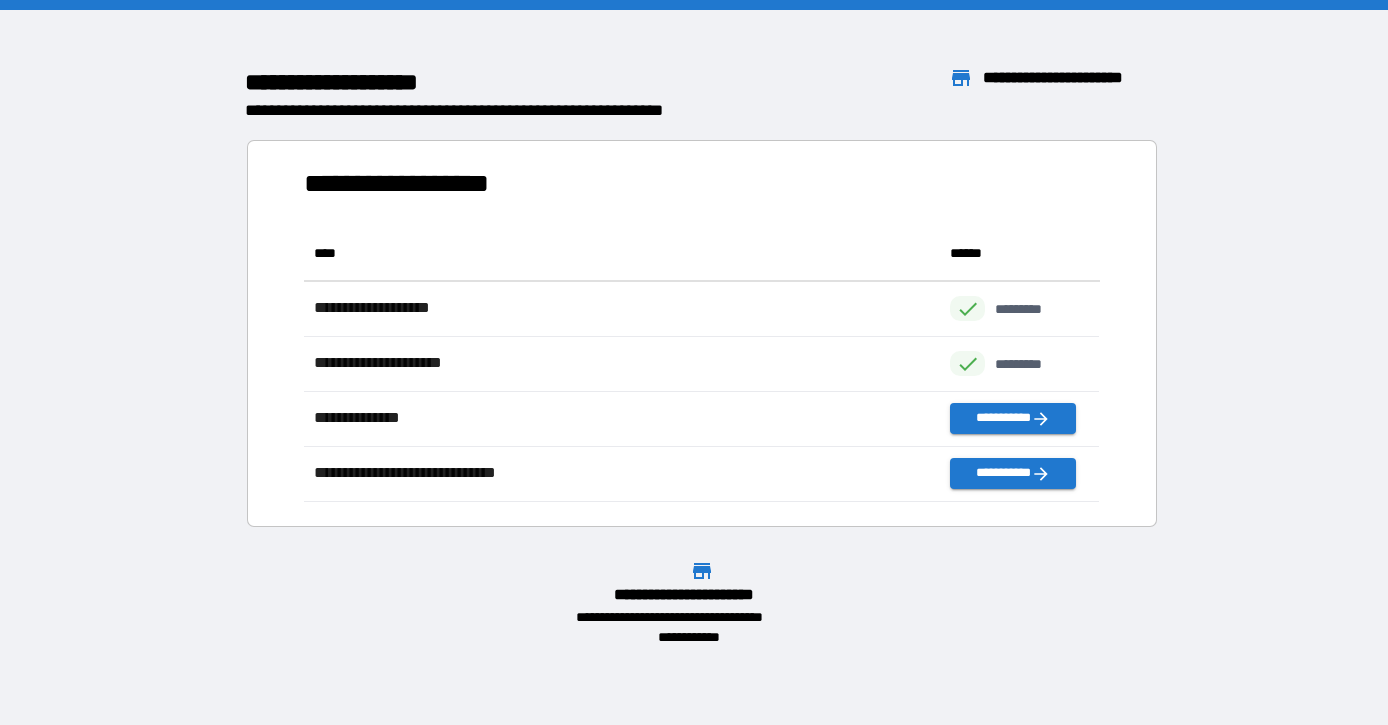 scroll, scrollTop: 1, scrollLeft: 0, axis: vertical 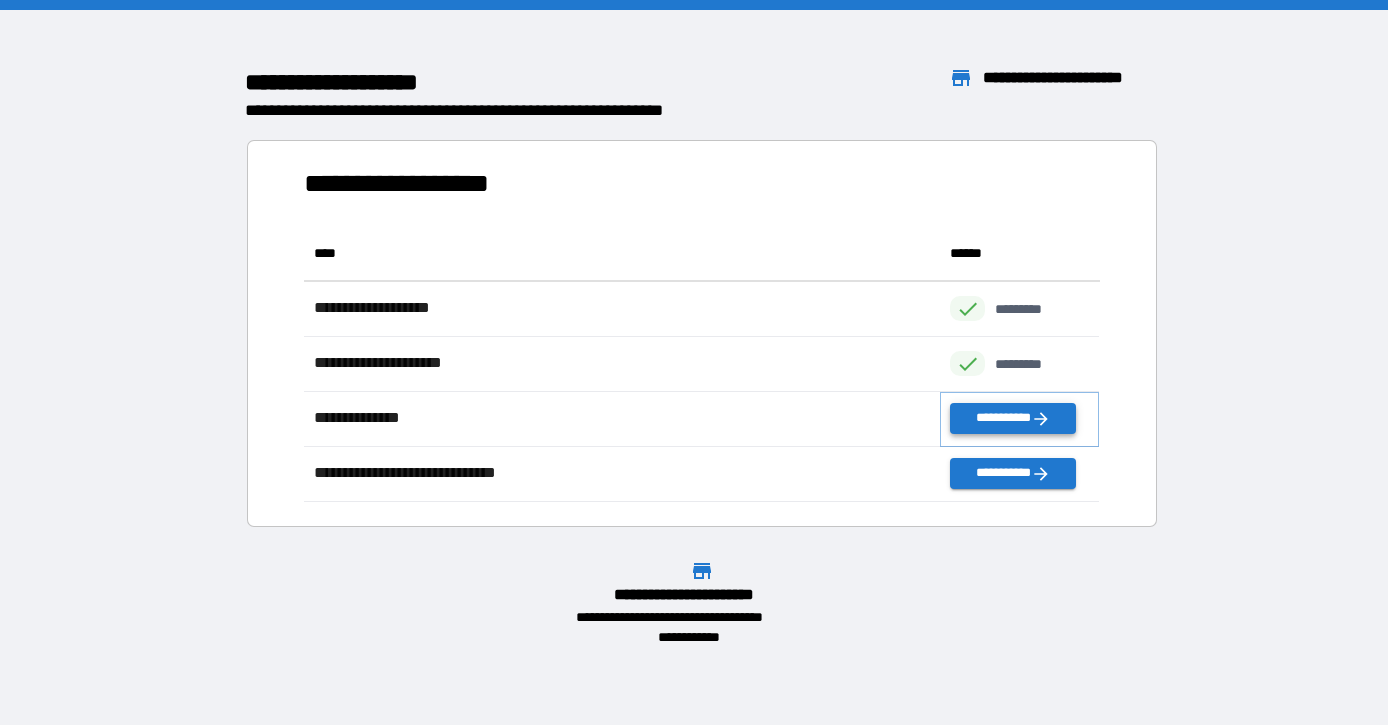 click on "**********" at bounding box center [1012, 418] 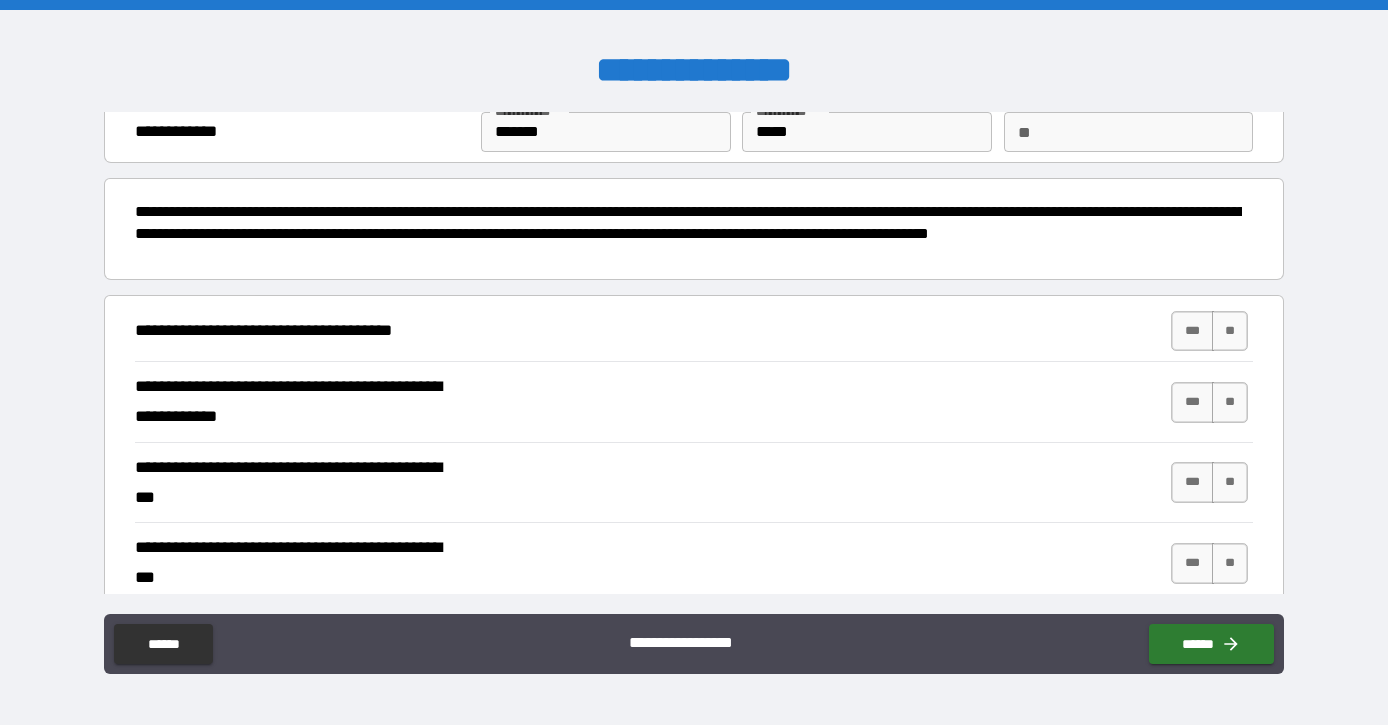 scroll, scrollTop: 127, scrollLeft: 0, axis: vertical 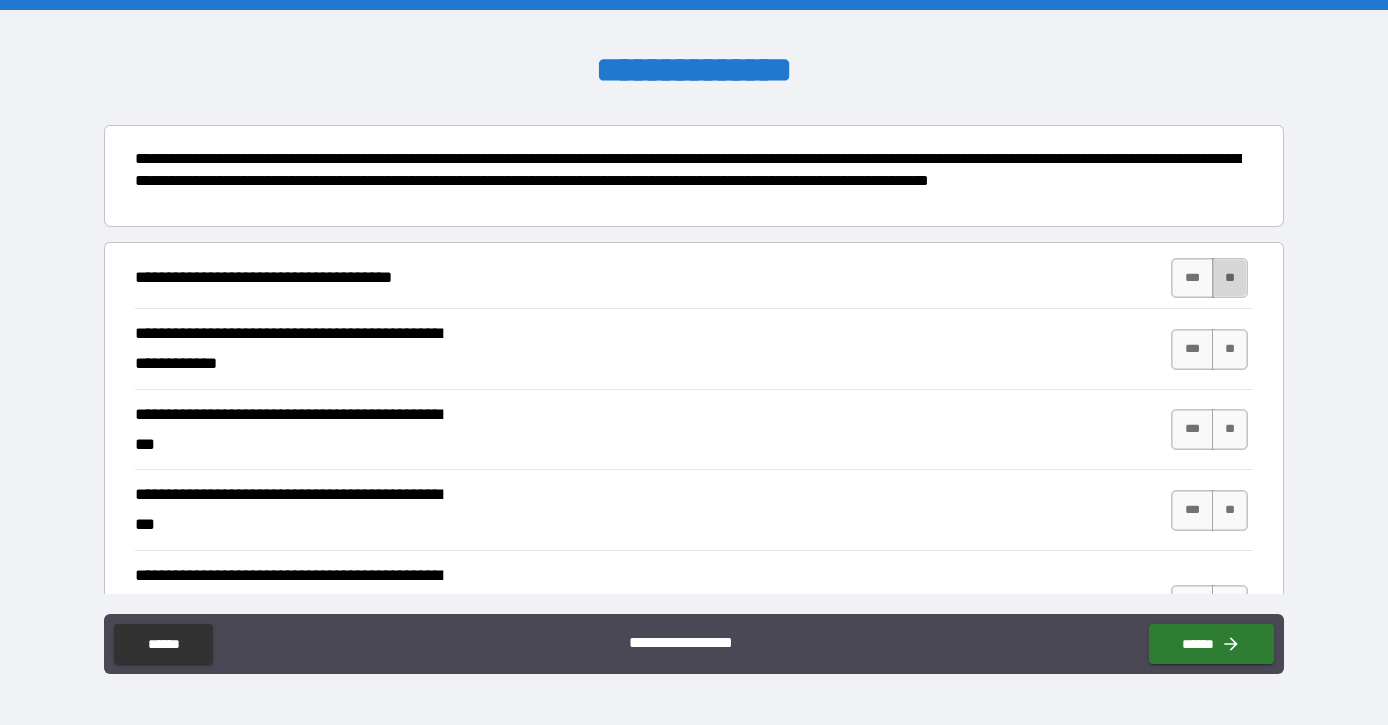 click on "**" at bounding box center [1230, 278] 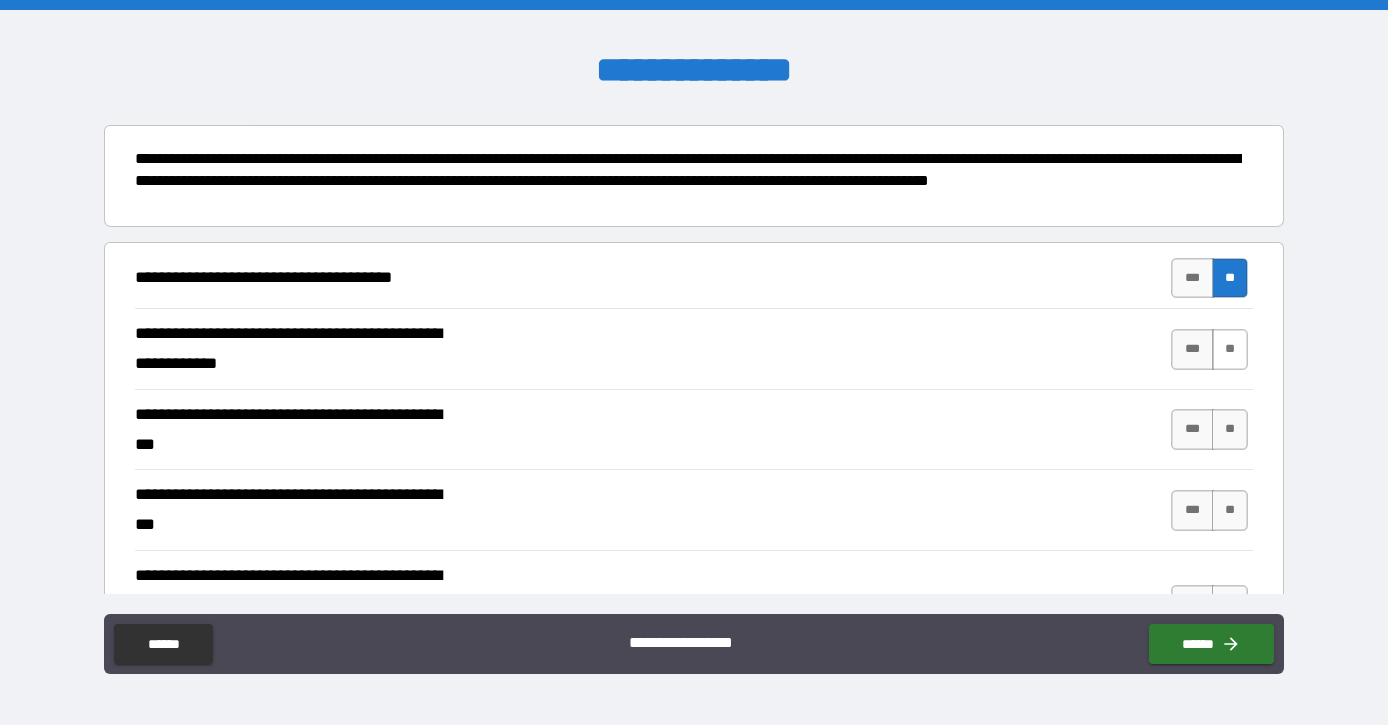 click on "**" at bounding box center (1230, 349) 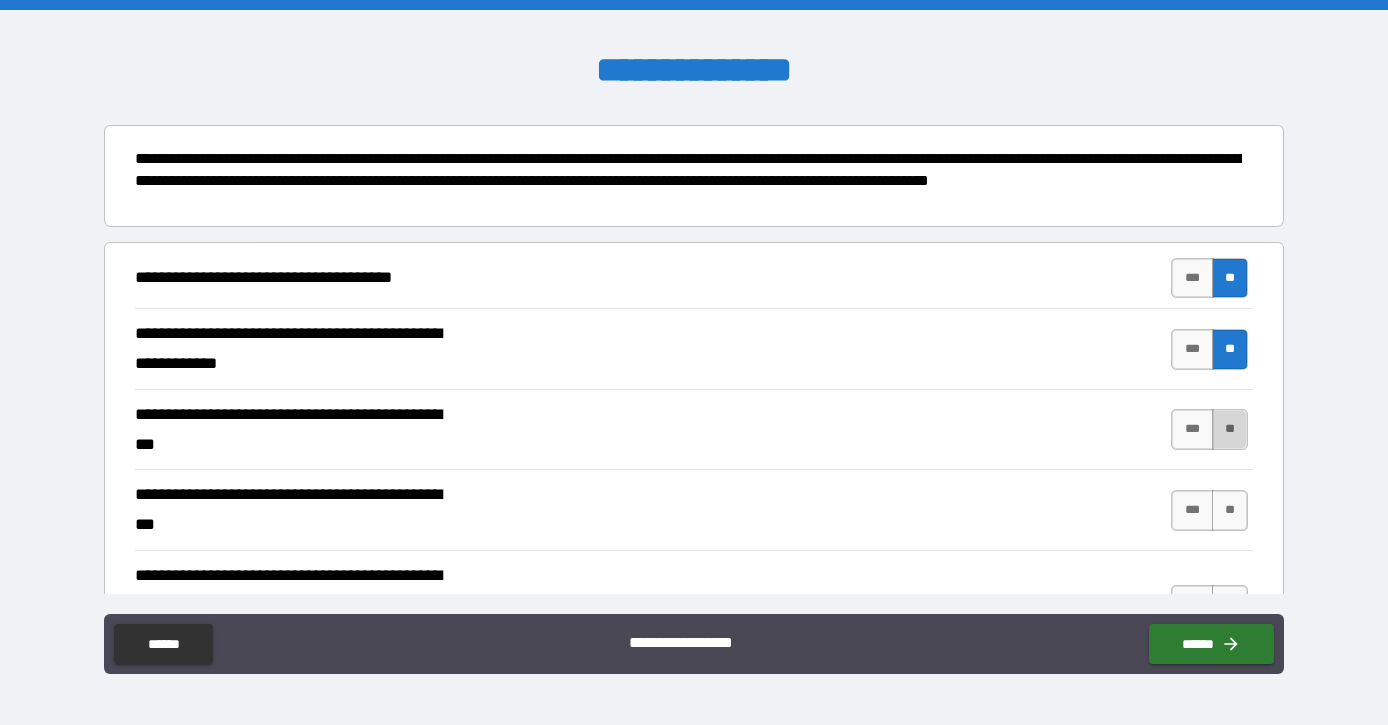 click on "**" at bounding box center [1230, 429] 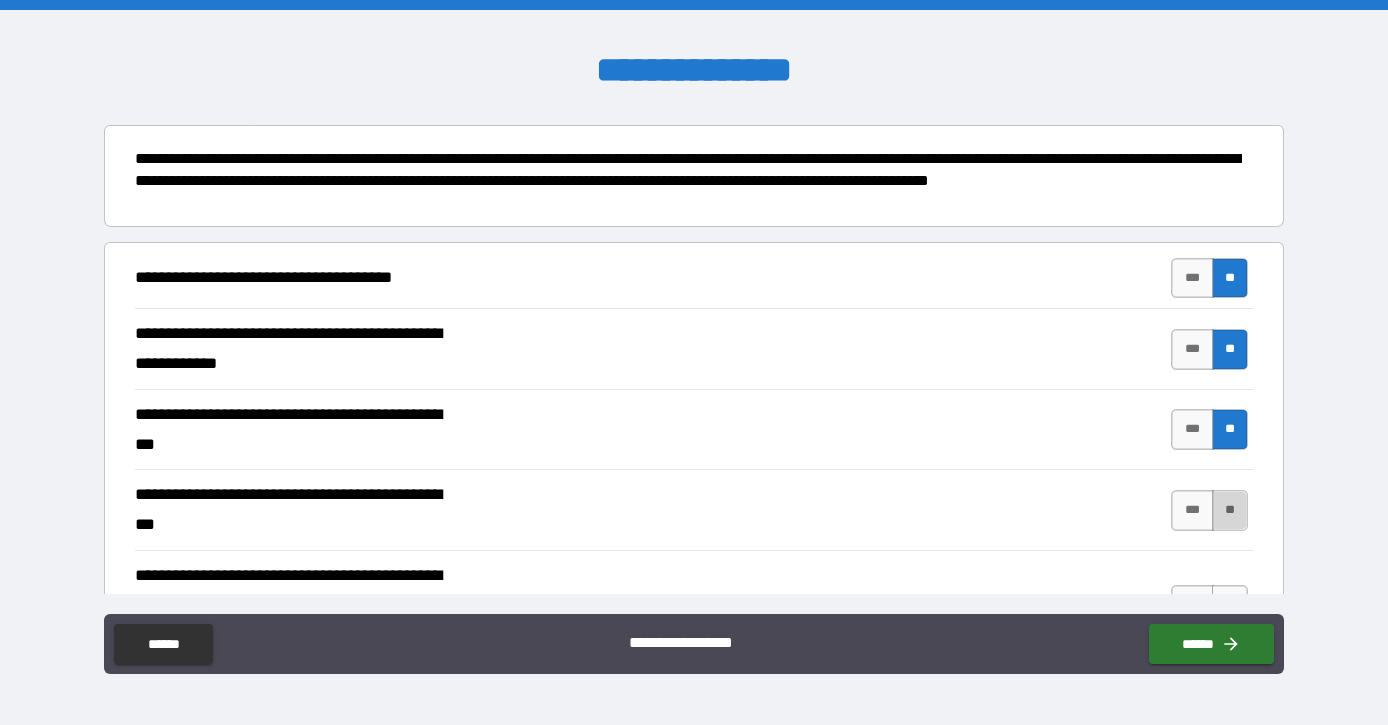 click on "**" at bounding box center (1230, 510) 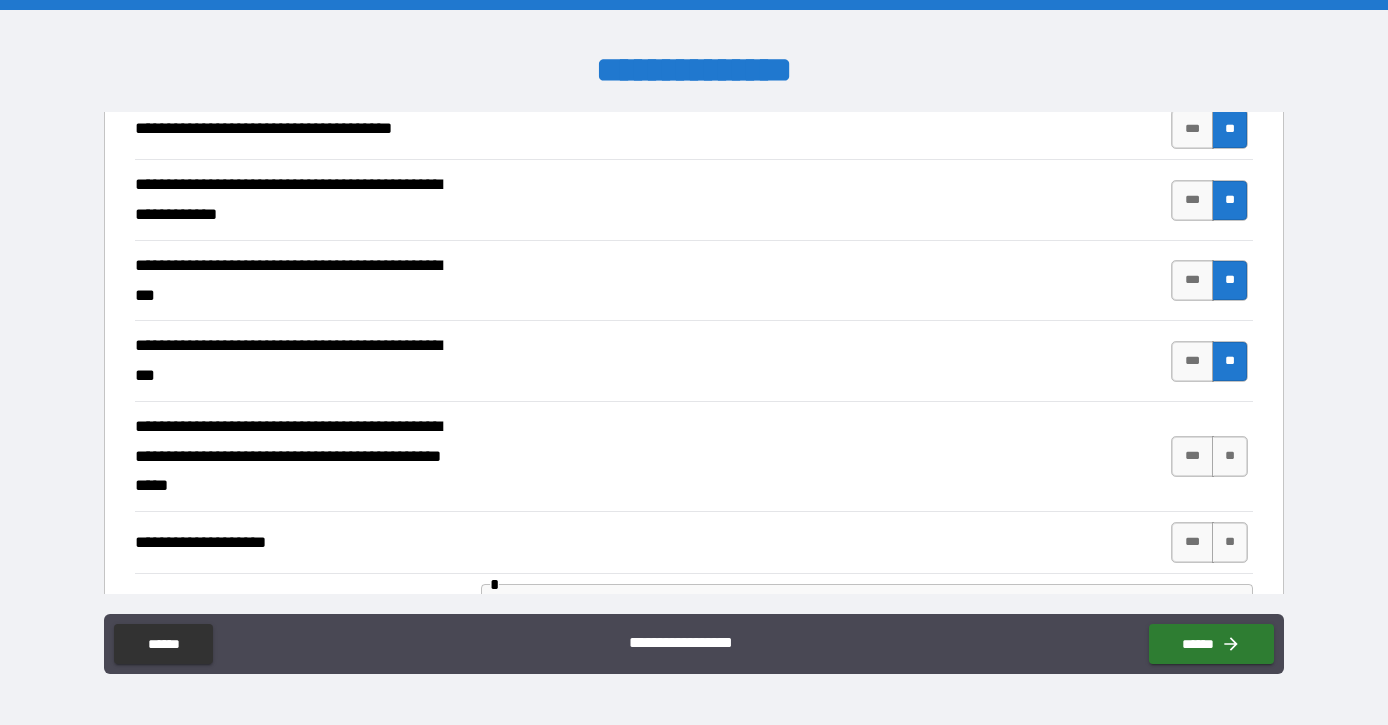 scroll, scrollTop: 305, scrollLeft: 0, axis: vertical 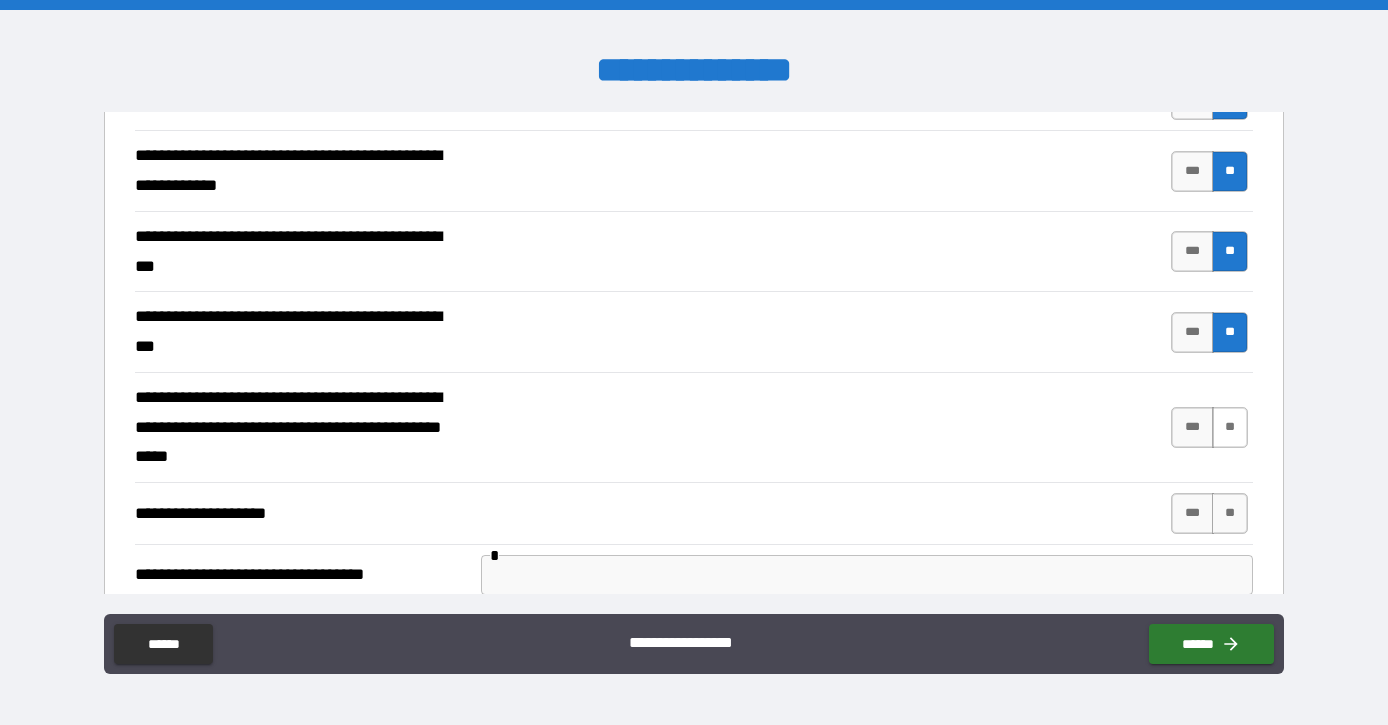 click on "**" at bounding box center [1230, 427] 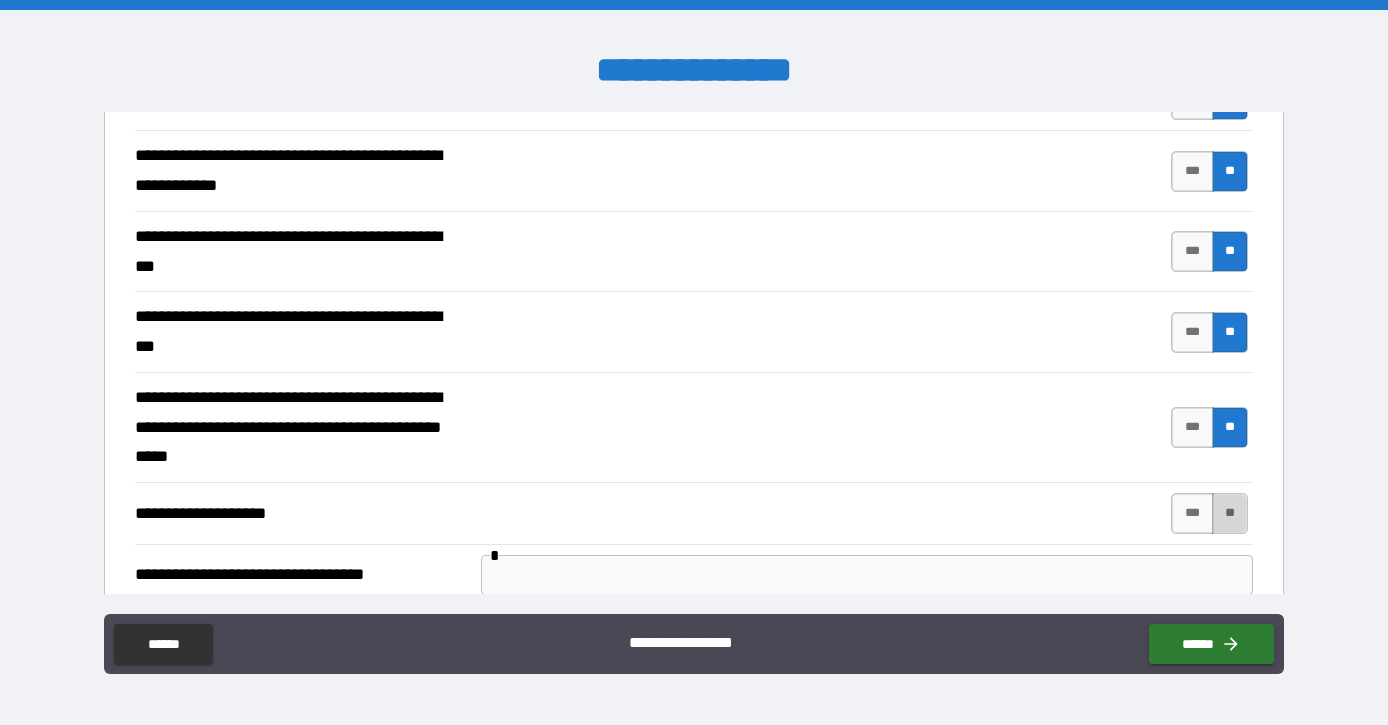 click on "**" at bounding box center [1230, 513] 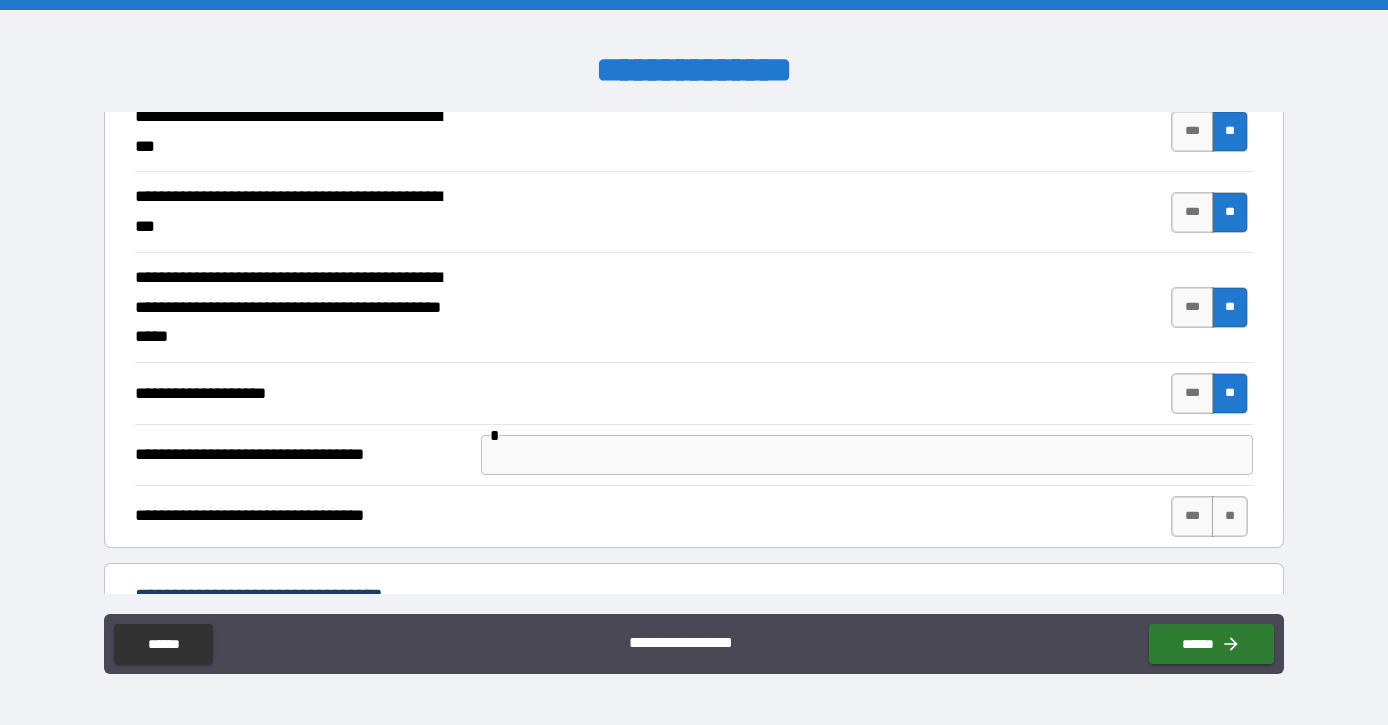 scroll, scrollTop: 455, scrollLeft: 0, axis: vertical 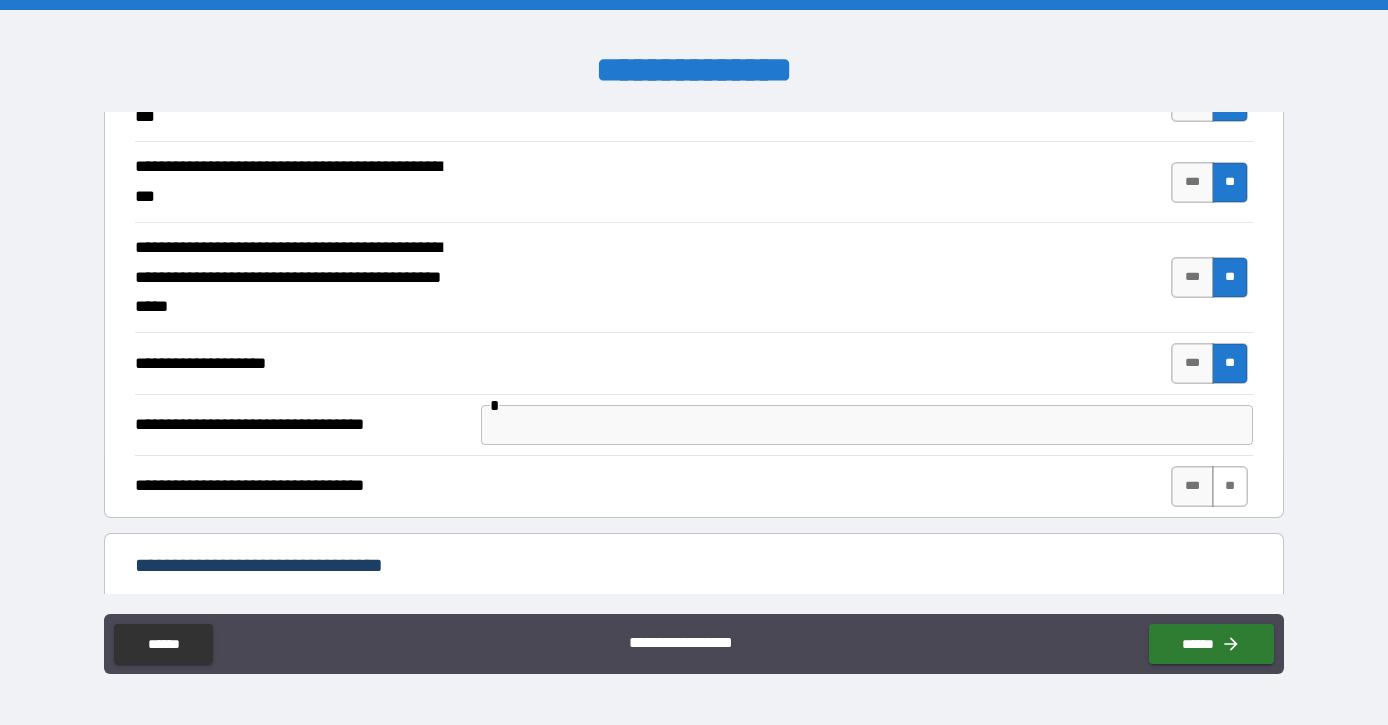click on "**" at bounding box center (1230, 486) 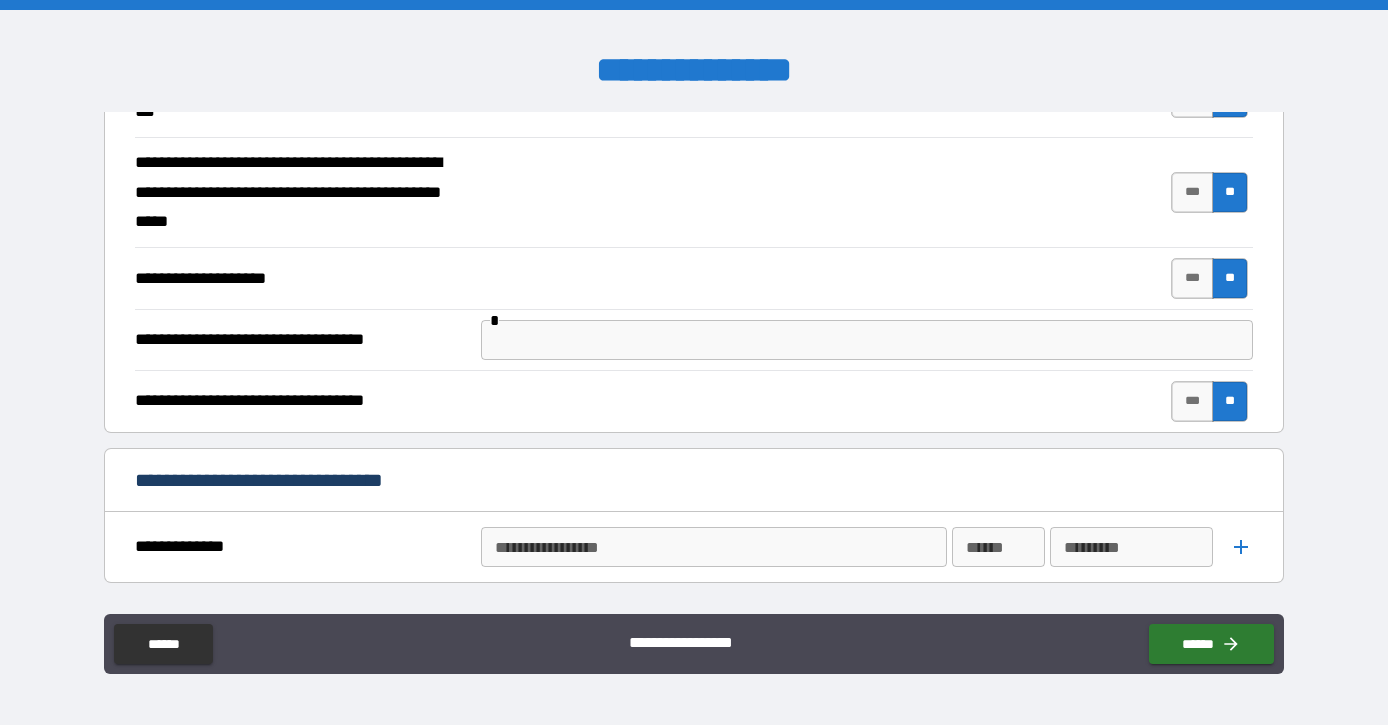 scroll, scrollTop: 544, scrollLeft: 0, axis: vertical 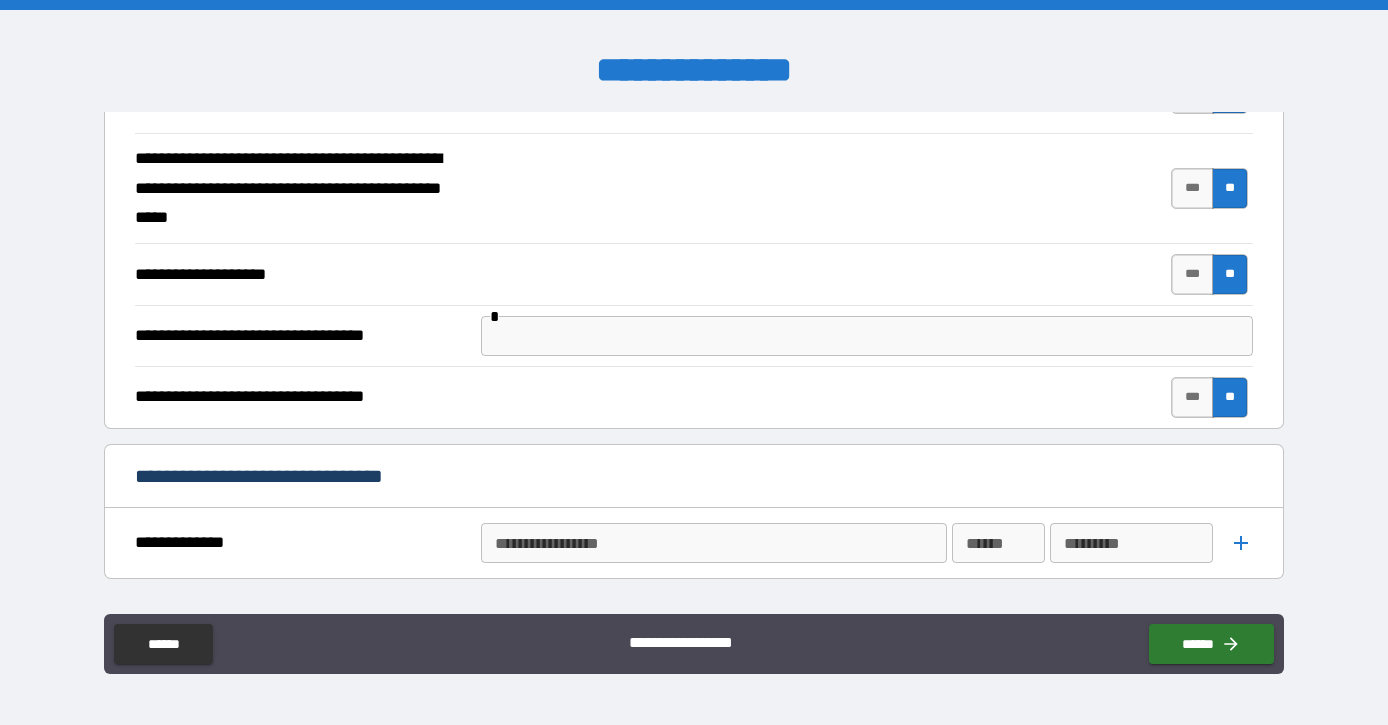 click at bounding box center [867, 336] 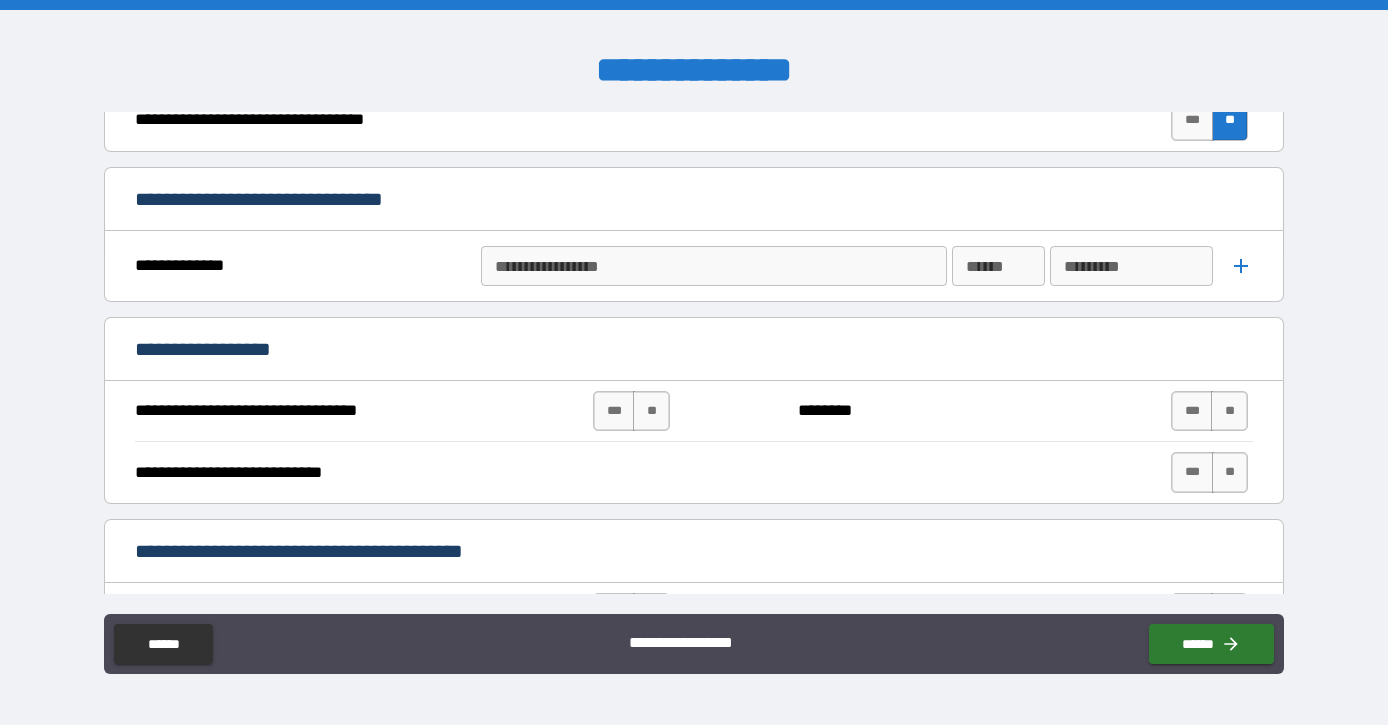 scroll, scrollTop: 826, scrollLeft: 0, axis: vertical 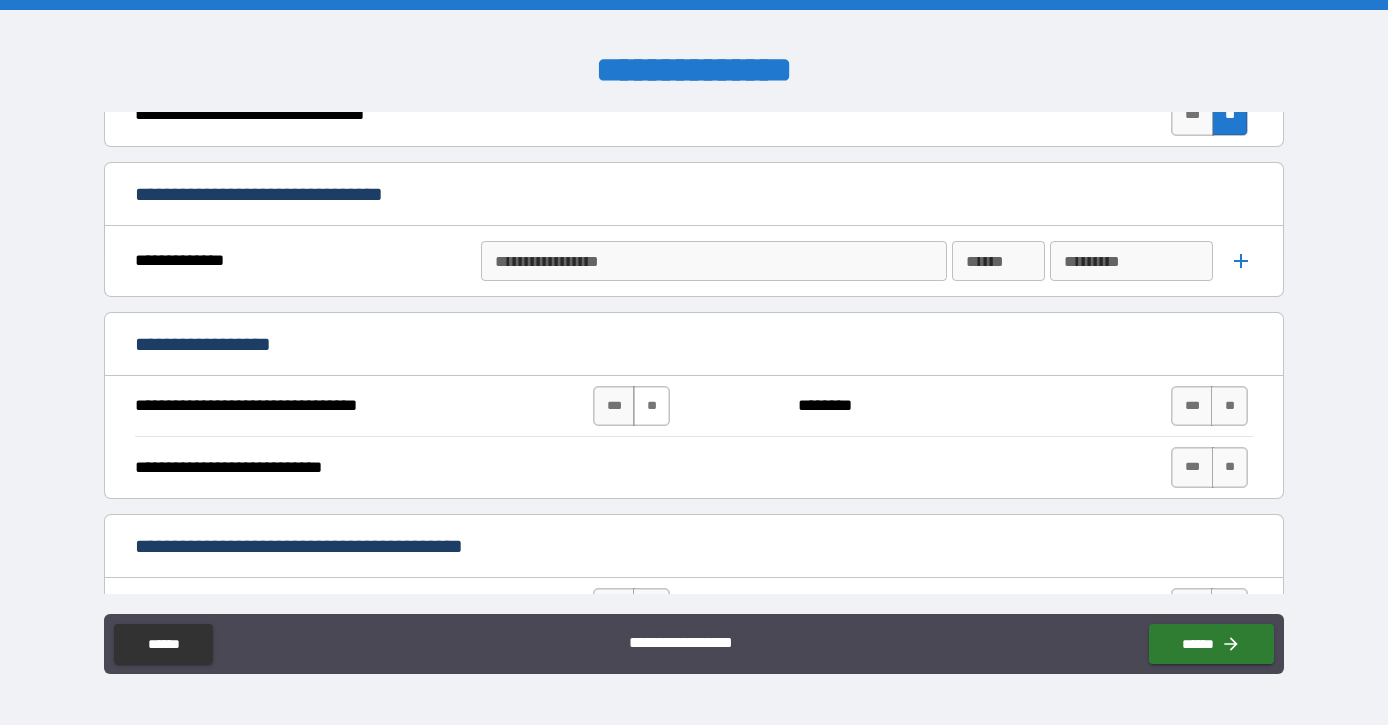 type on "**********" 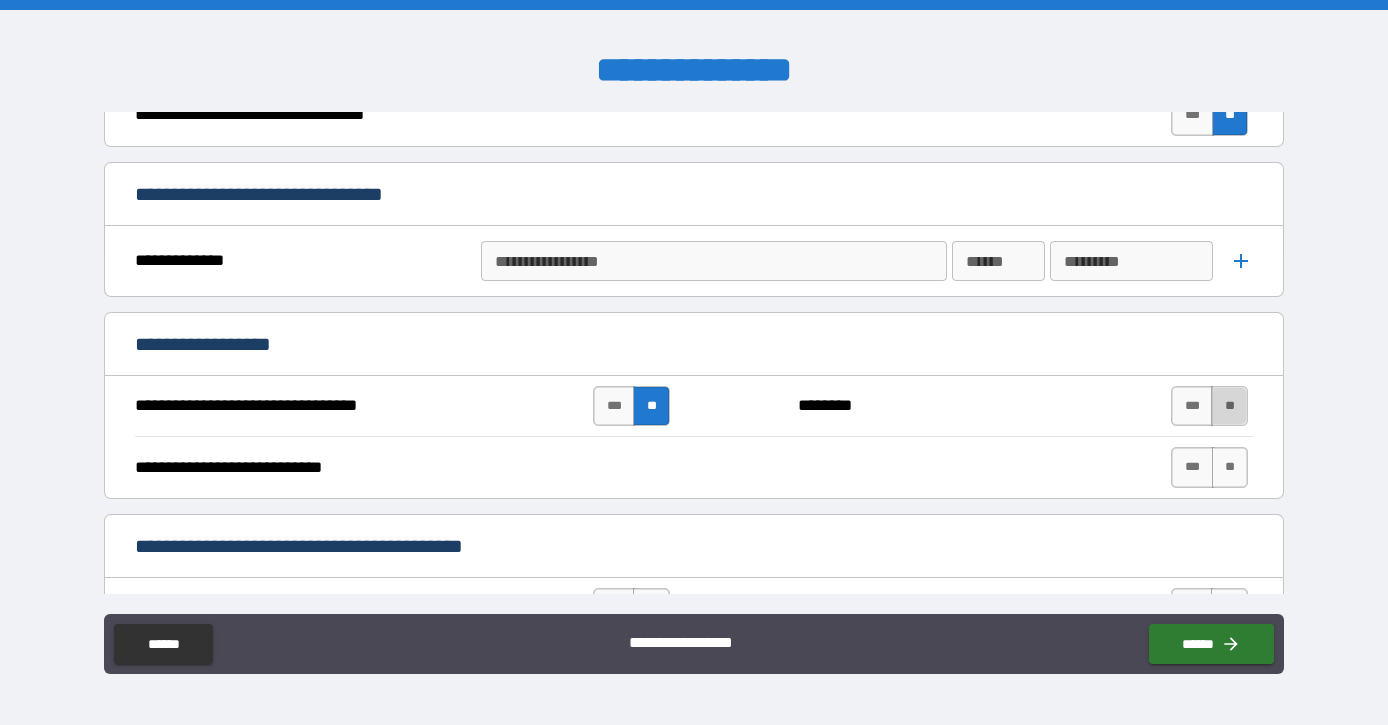 click on "**" at bounding box center [1229, 406] 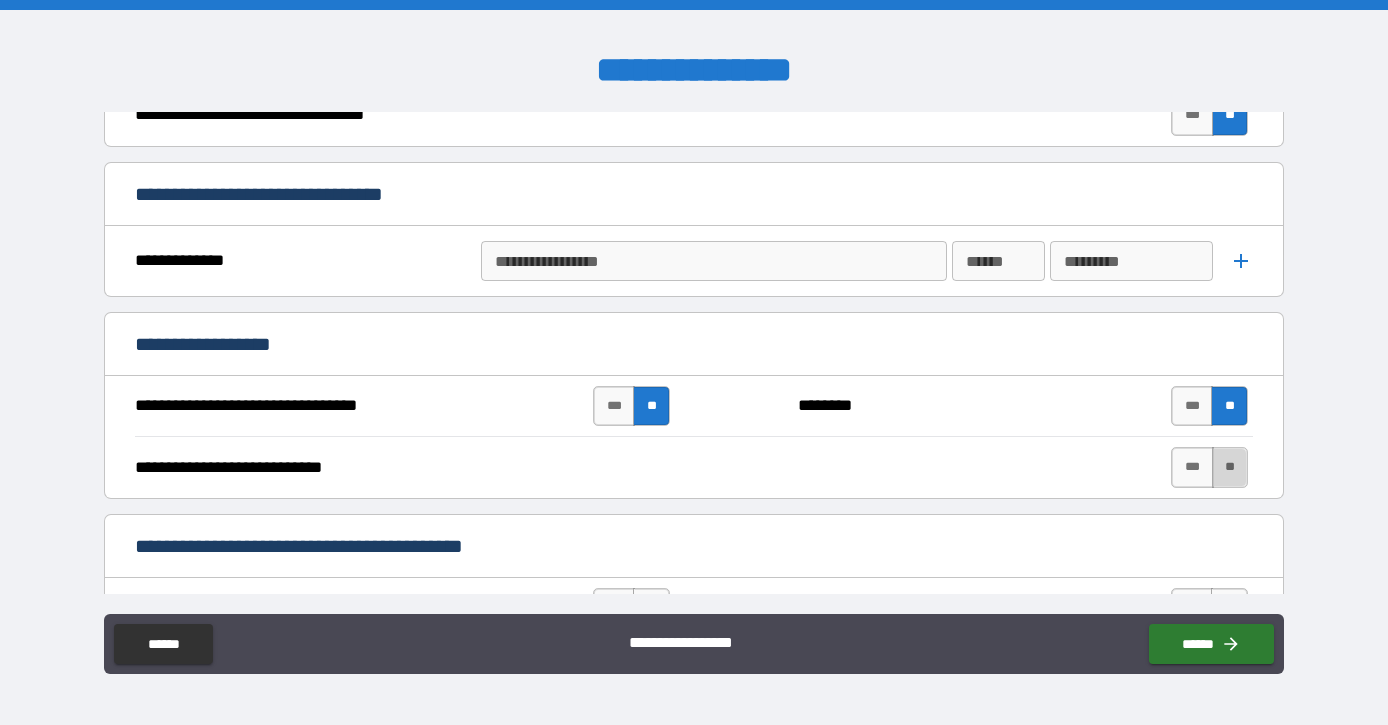 click on "**" at bounding box center [1230, 467] 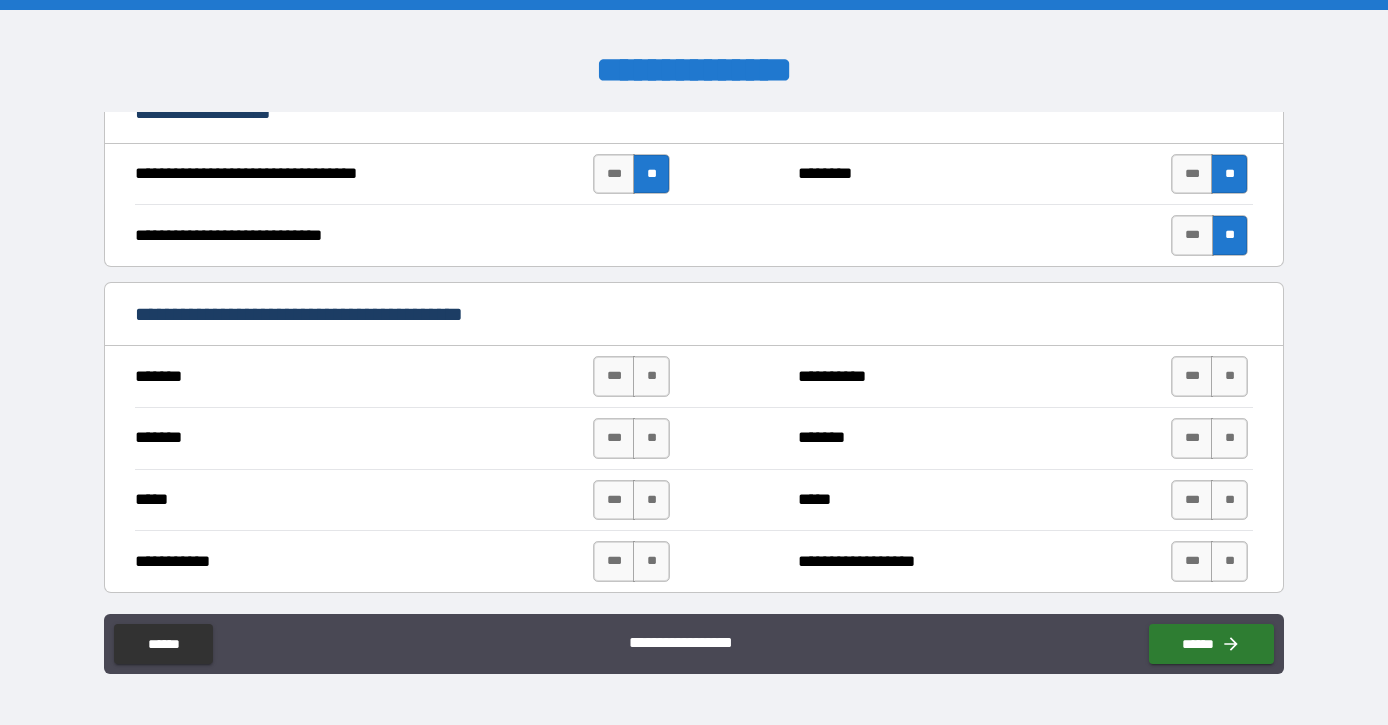scroll, scrollTop: 1229, scrollLeft: 0, axis: vertical 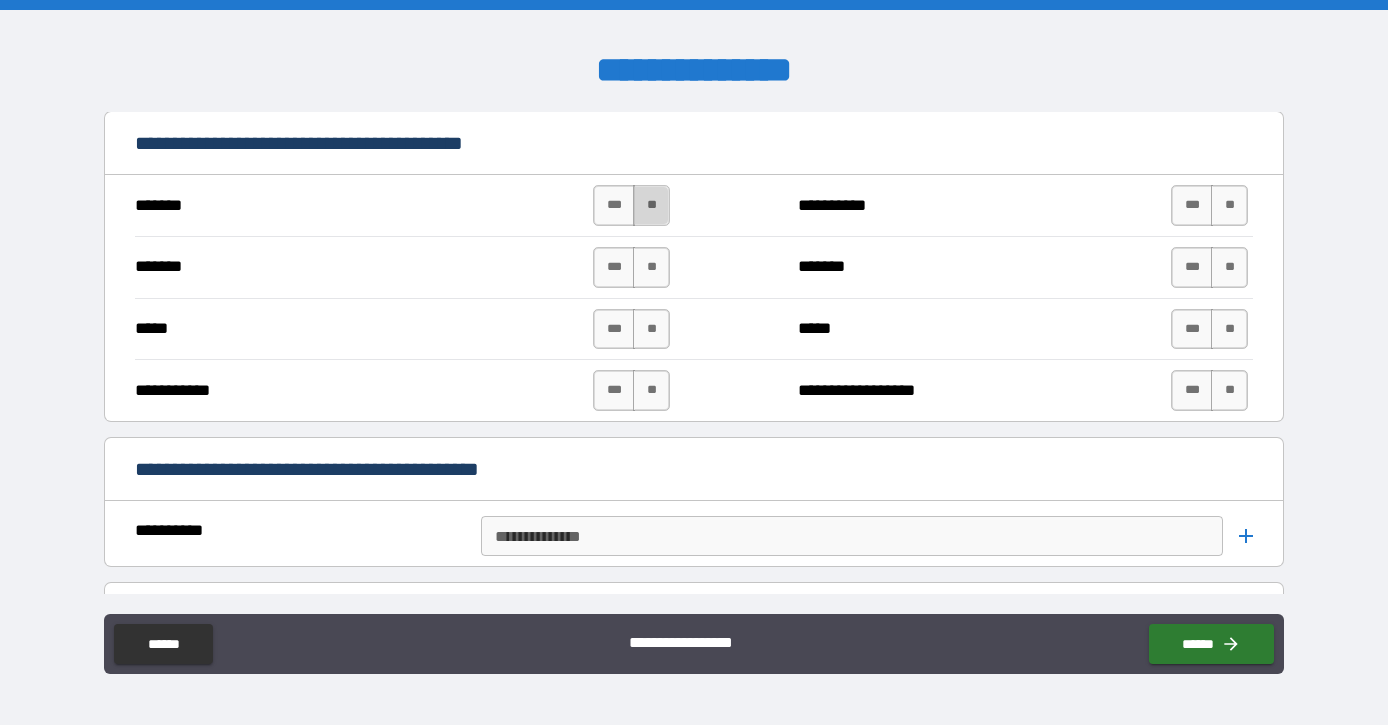 click on "**" at bounding box center [651, 205] 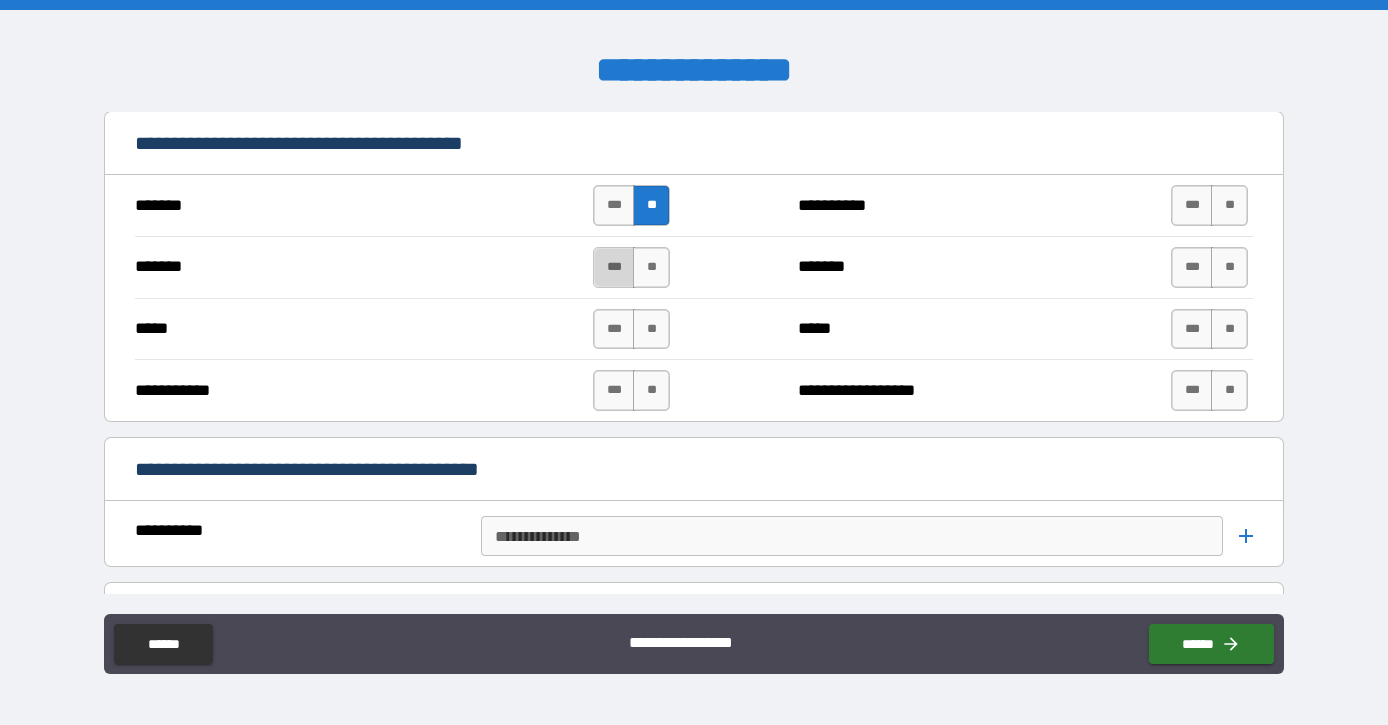 click on "***" at bounding box center (614, 267) 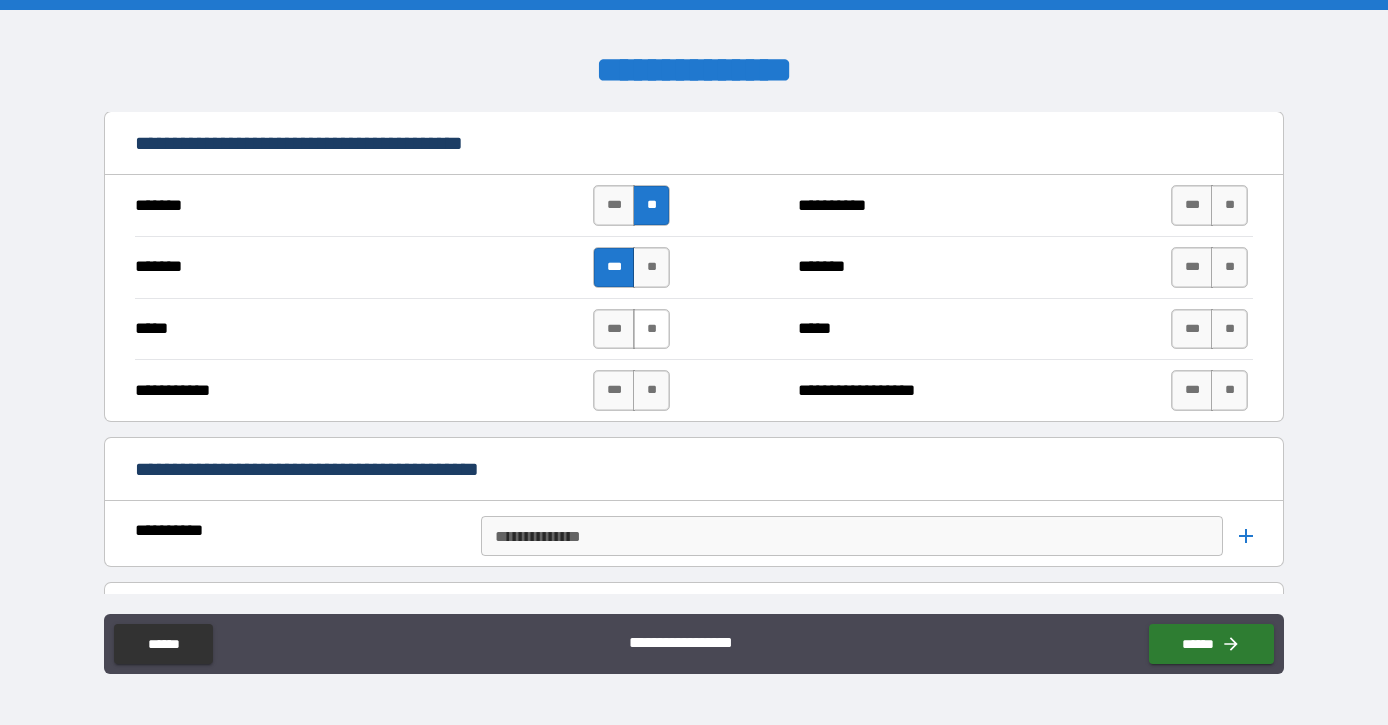 click on "**" at bounding box center [651, 329] 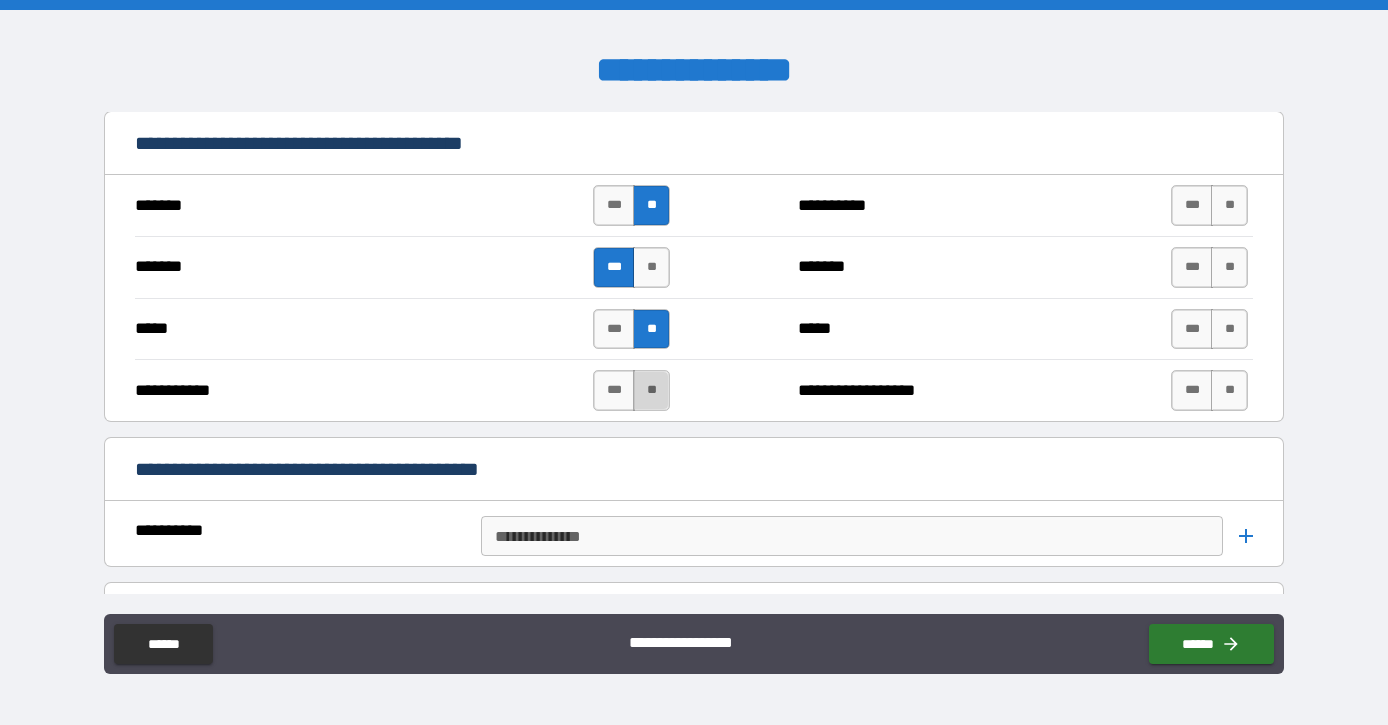 click on "**" at bounding box center [651, 390] 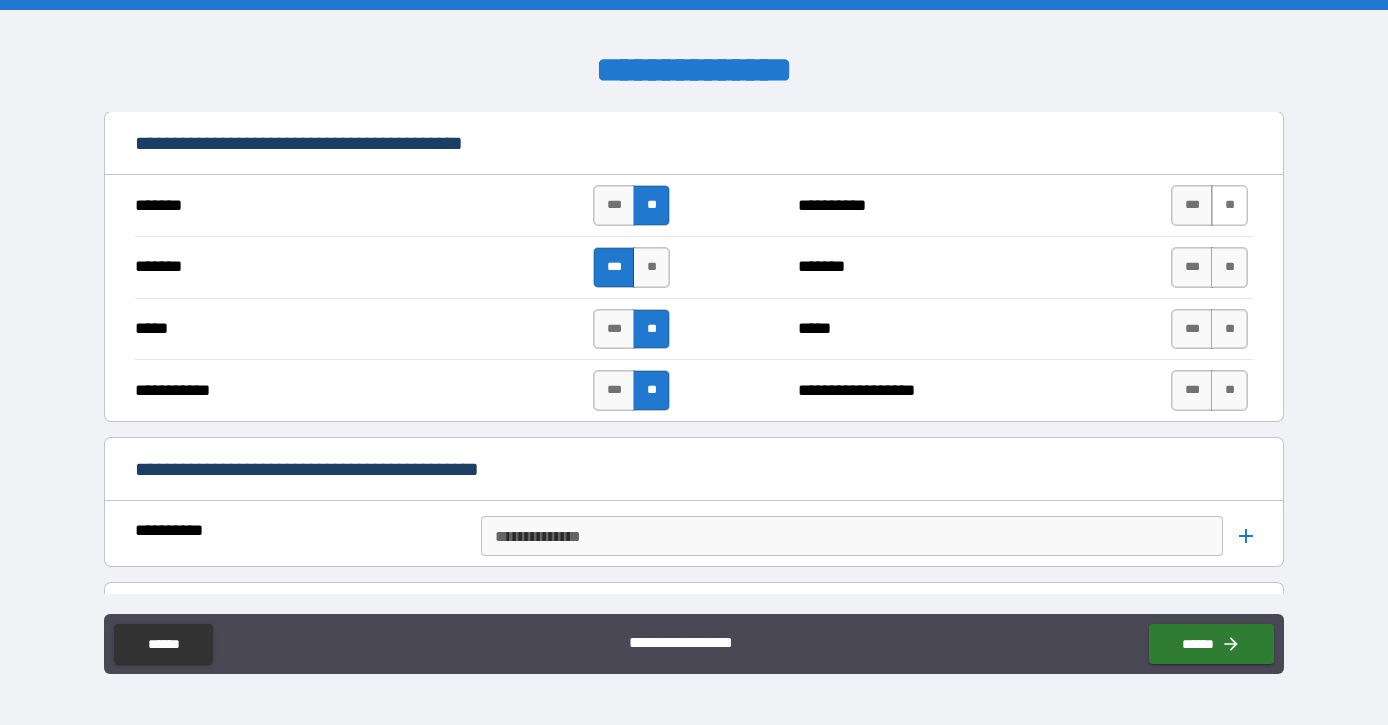 click on "**" at bounding box center [1229, 205] 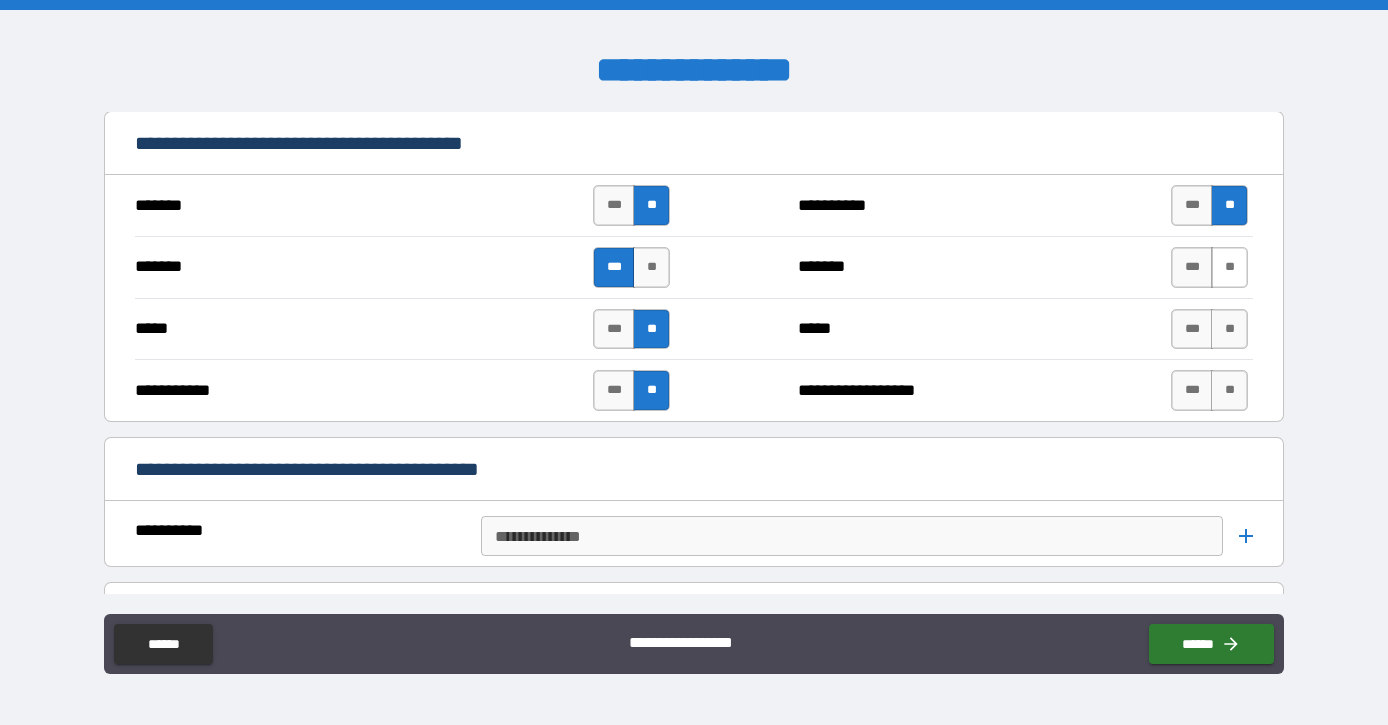 click on "**" at bounding box center (1229, 267) 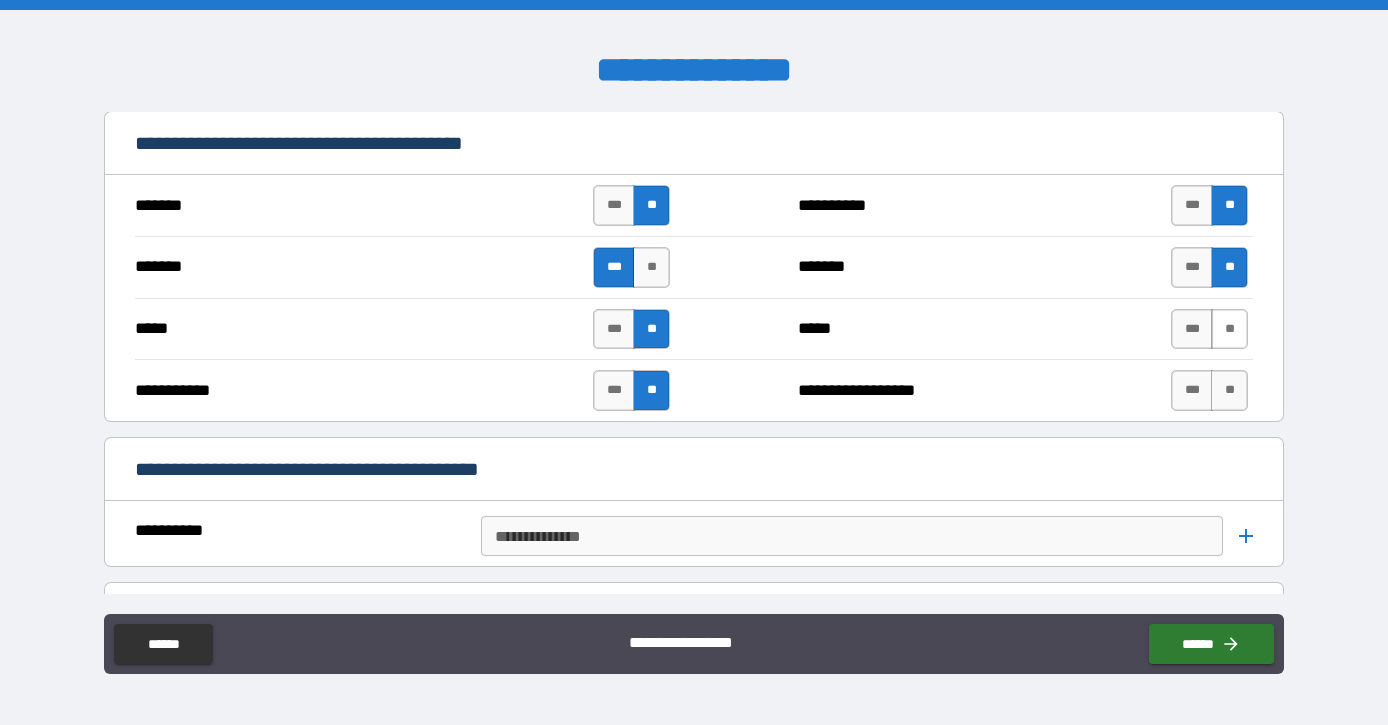 click on "**" at bounding box center [1229, 329] 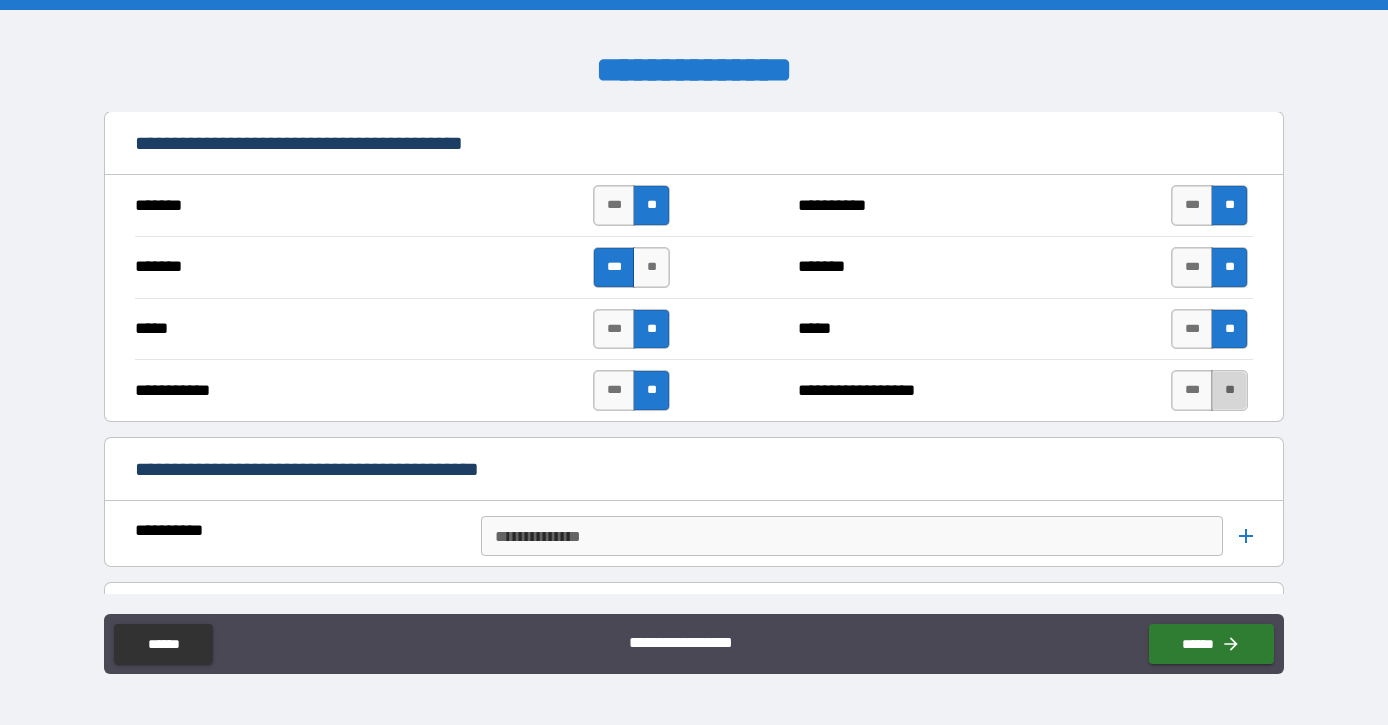 click on "**" at bounding box center (1229, 390) 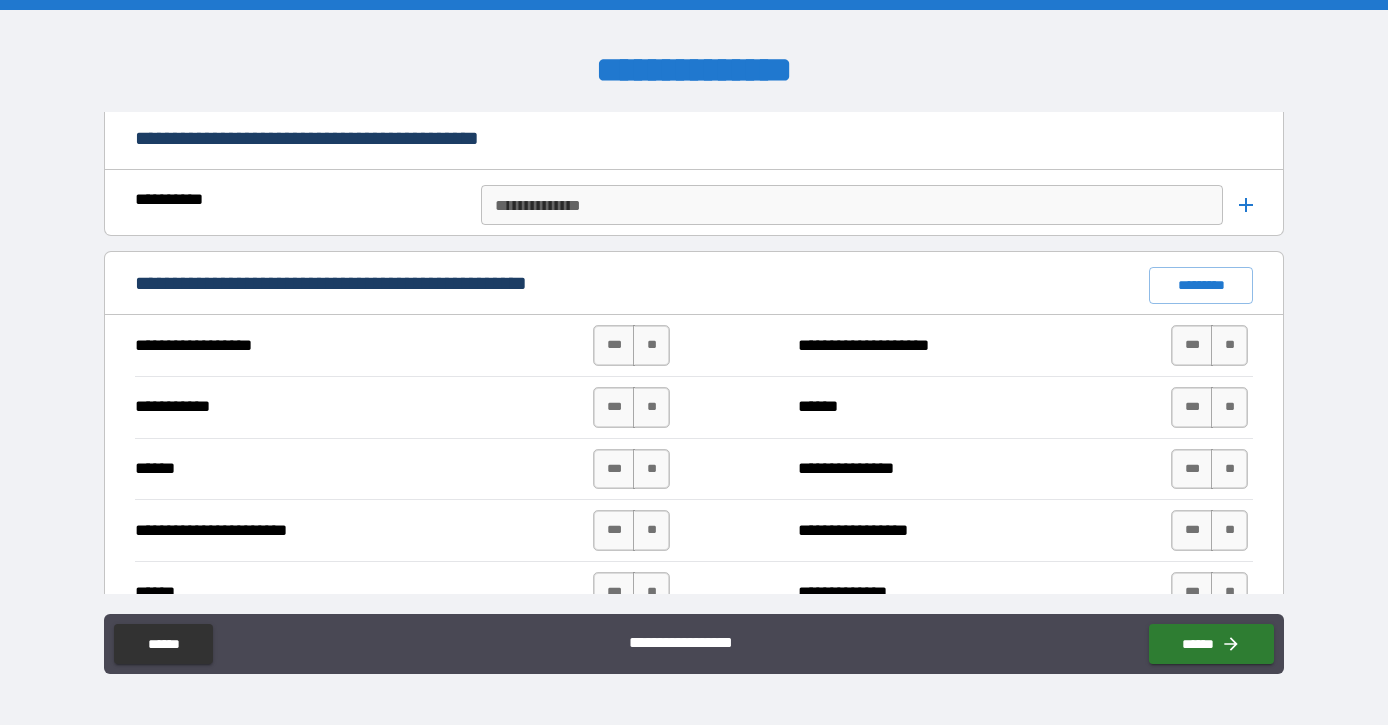 scroll, scrollTop: 1572, scrollLeft: 0, axis: vertical 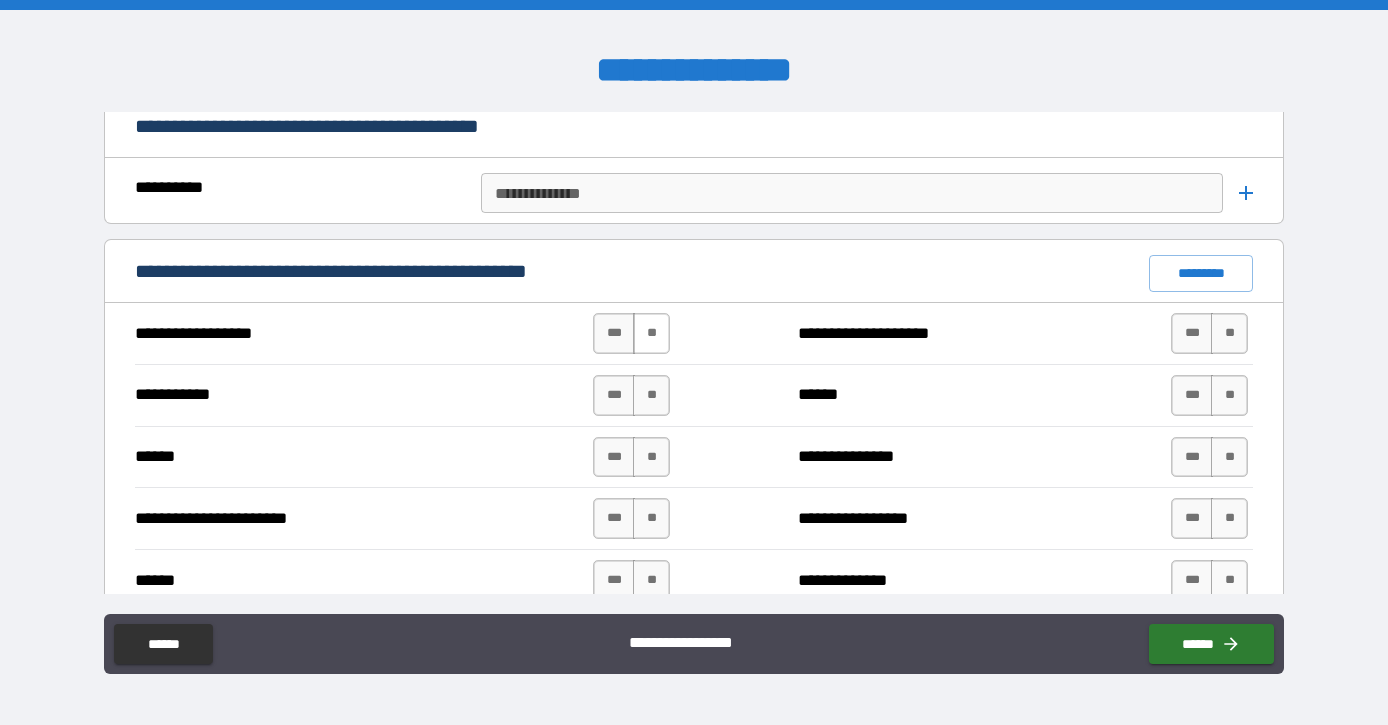click on "**" at bounding box center [651, 333] 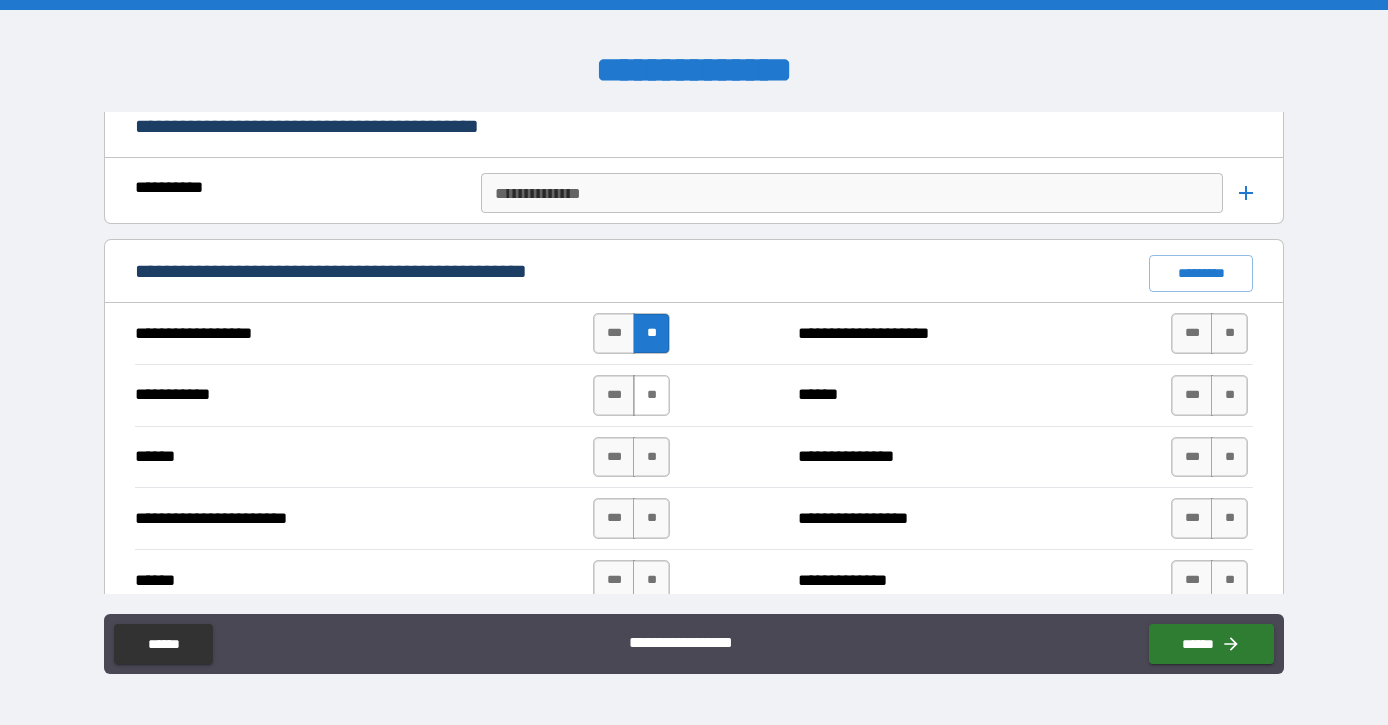 click on "**" at bounding box center [651, 395] 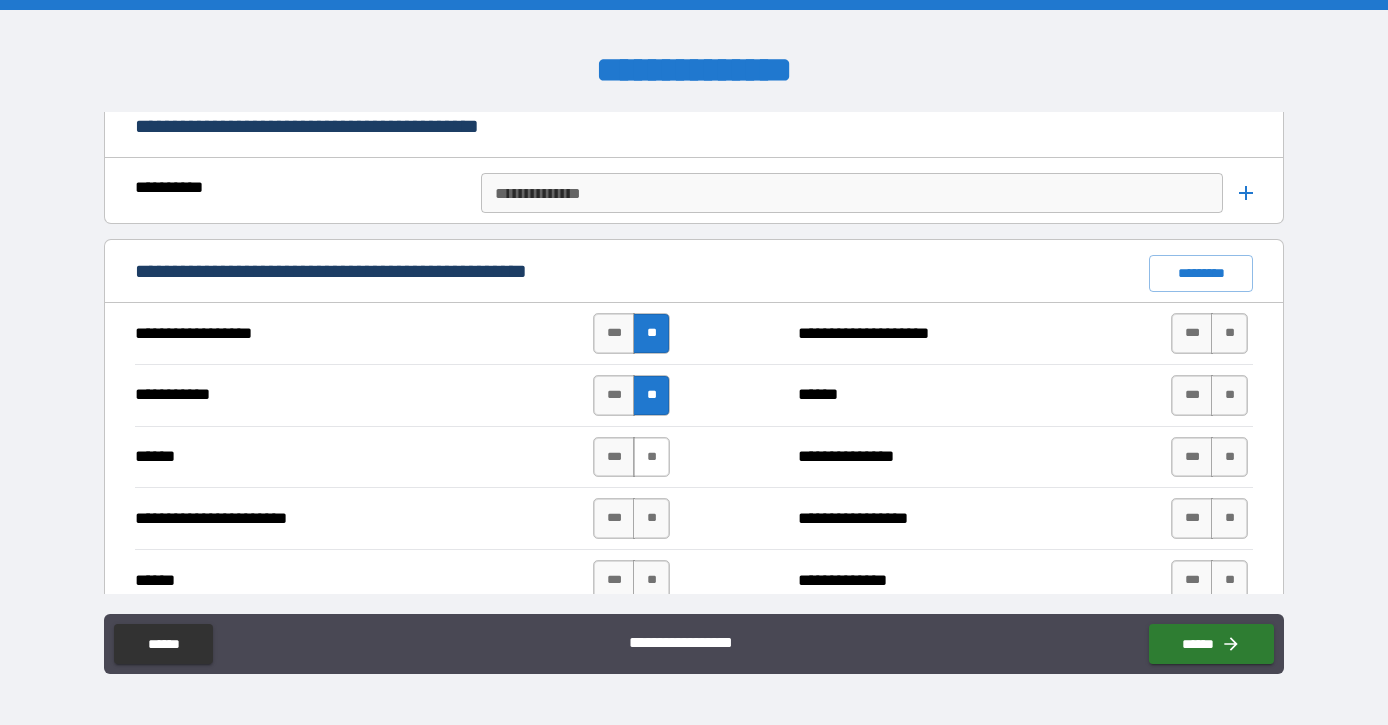 click on "**" at bounding box center (651, 457) 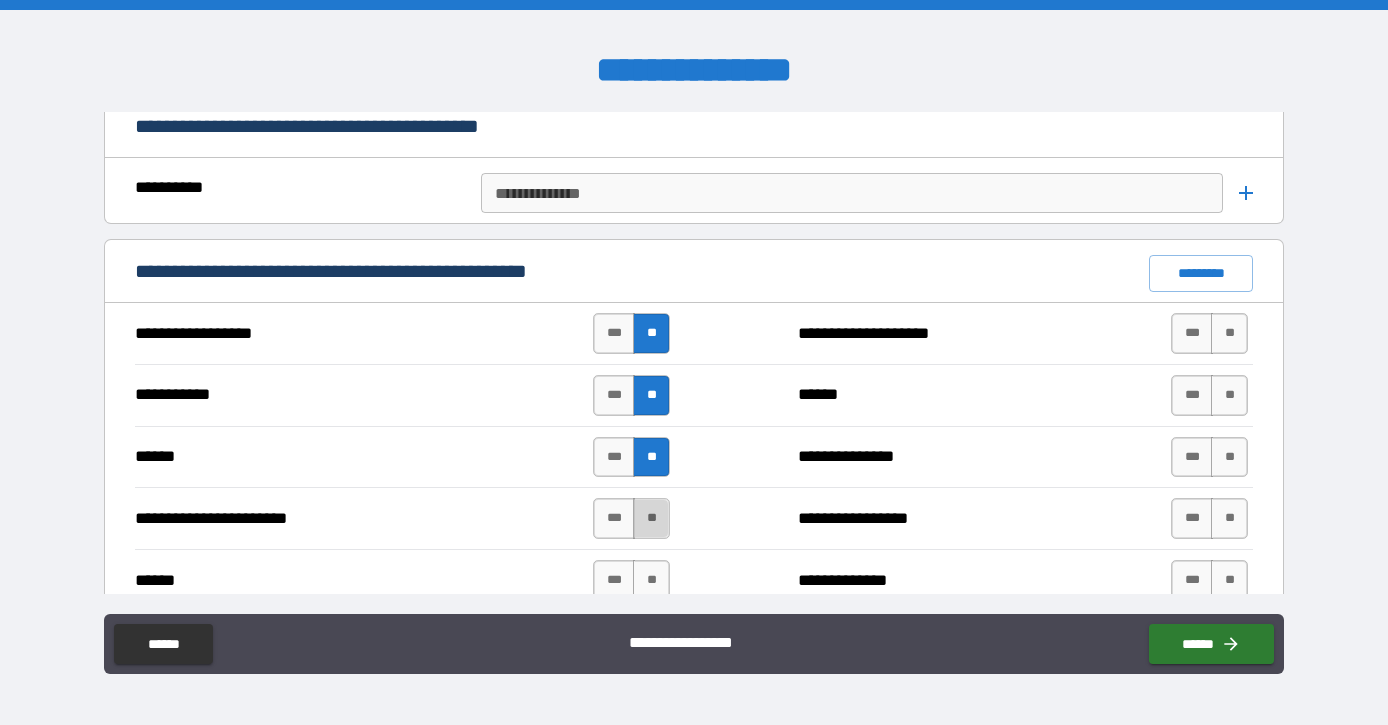 click on "**" at bounding box center [651, 518] 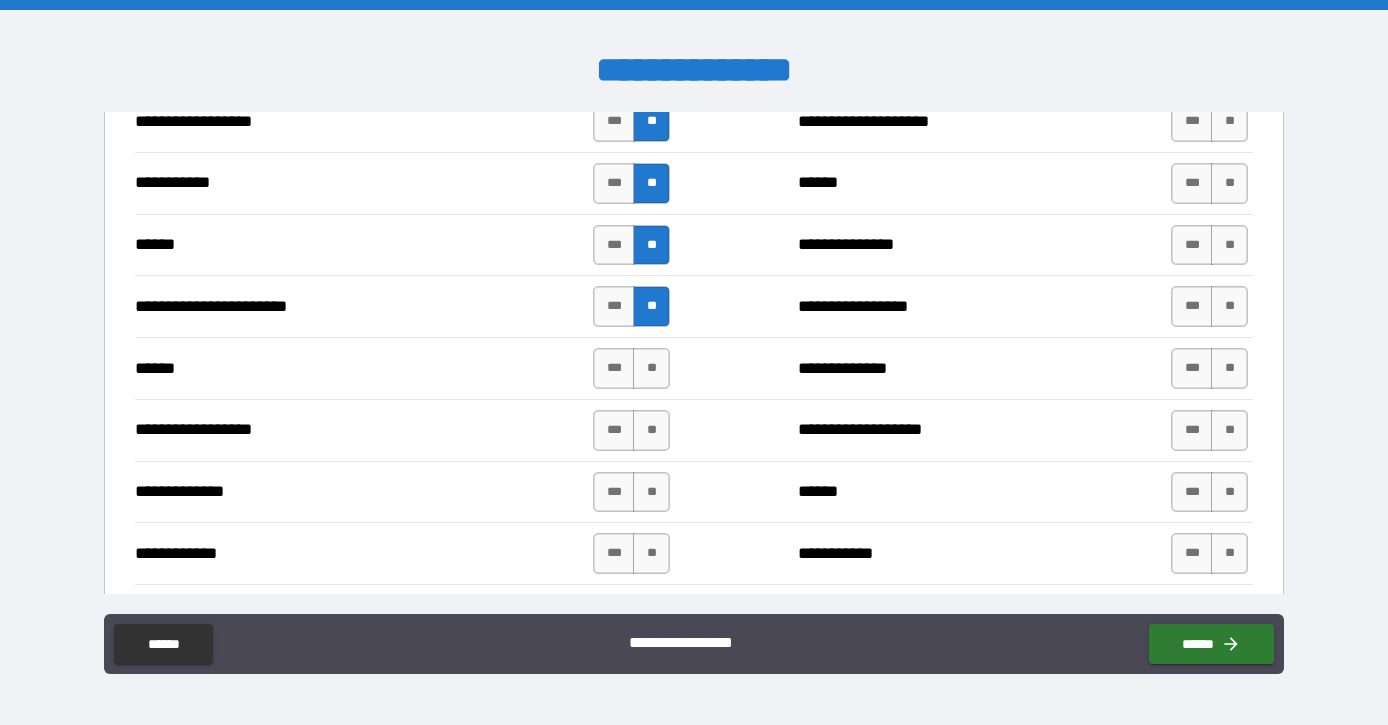 scroll, scrollTop: 1787, scrollLeft: 0, axis: vertical 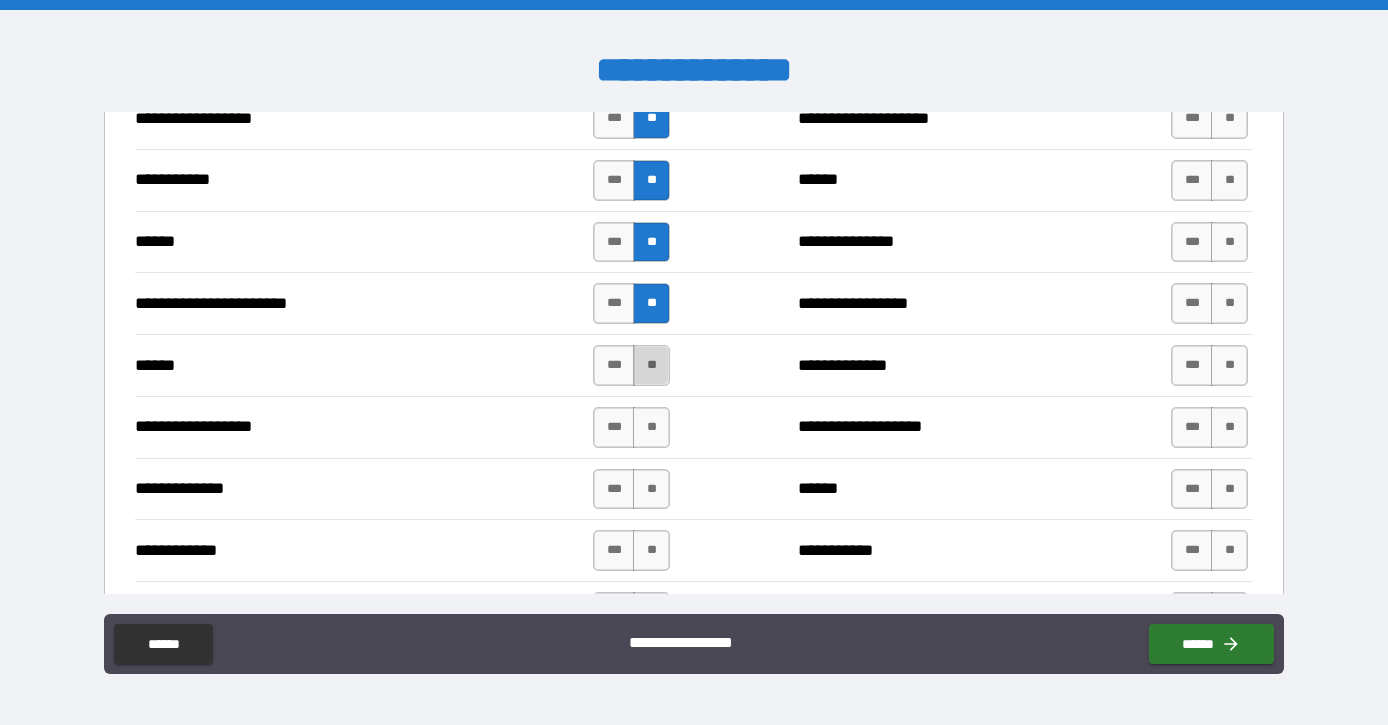 click on "**" at bounding box center [651, 365] 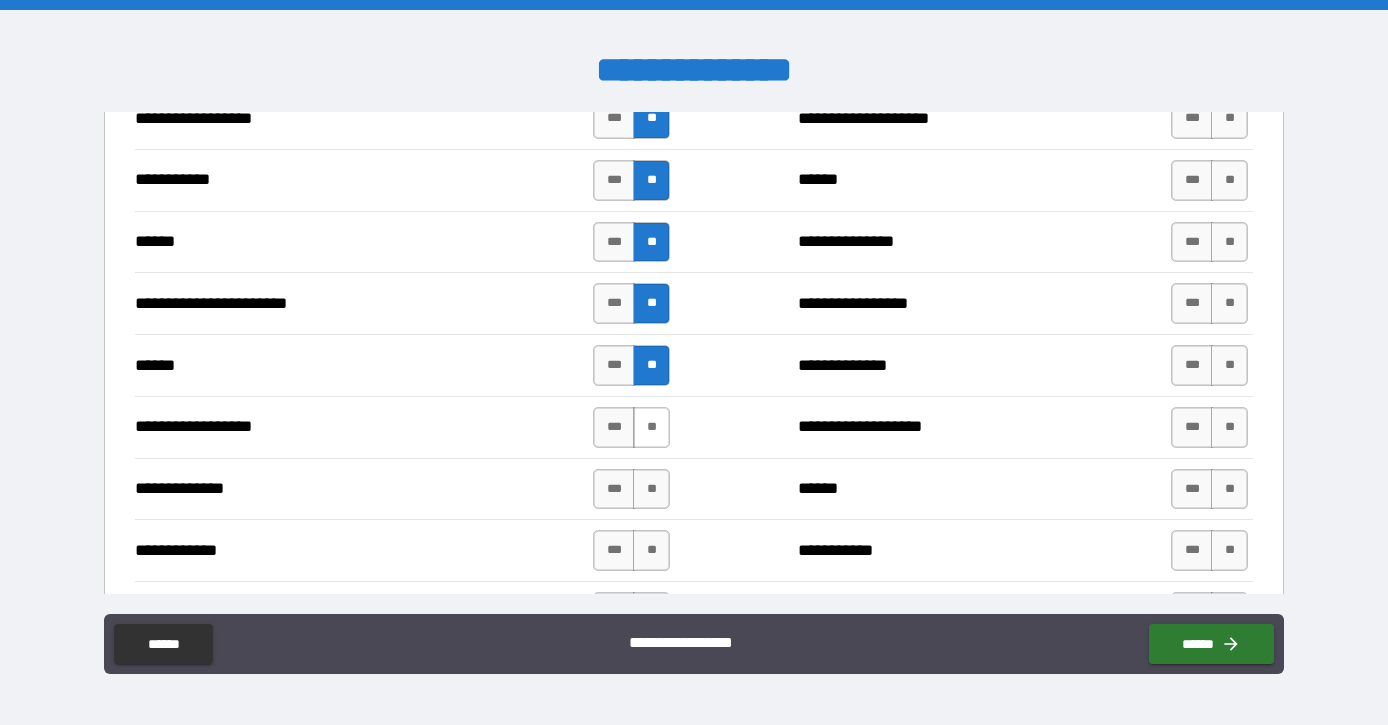 click on "**" at bounding box center (651, 427) 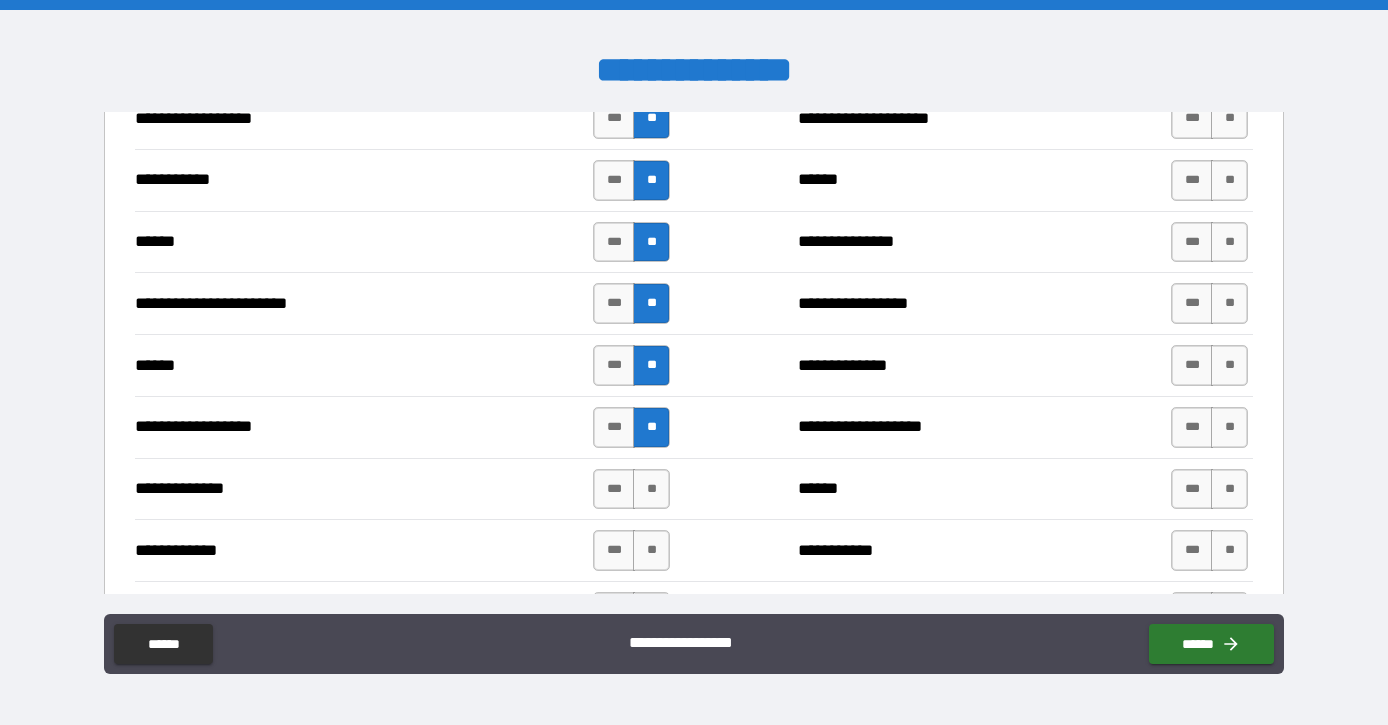 click on "*** **" at bounding box center [631, 489] 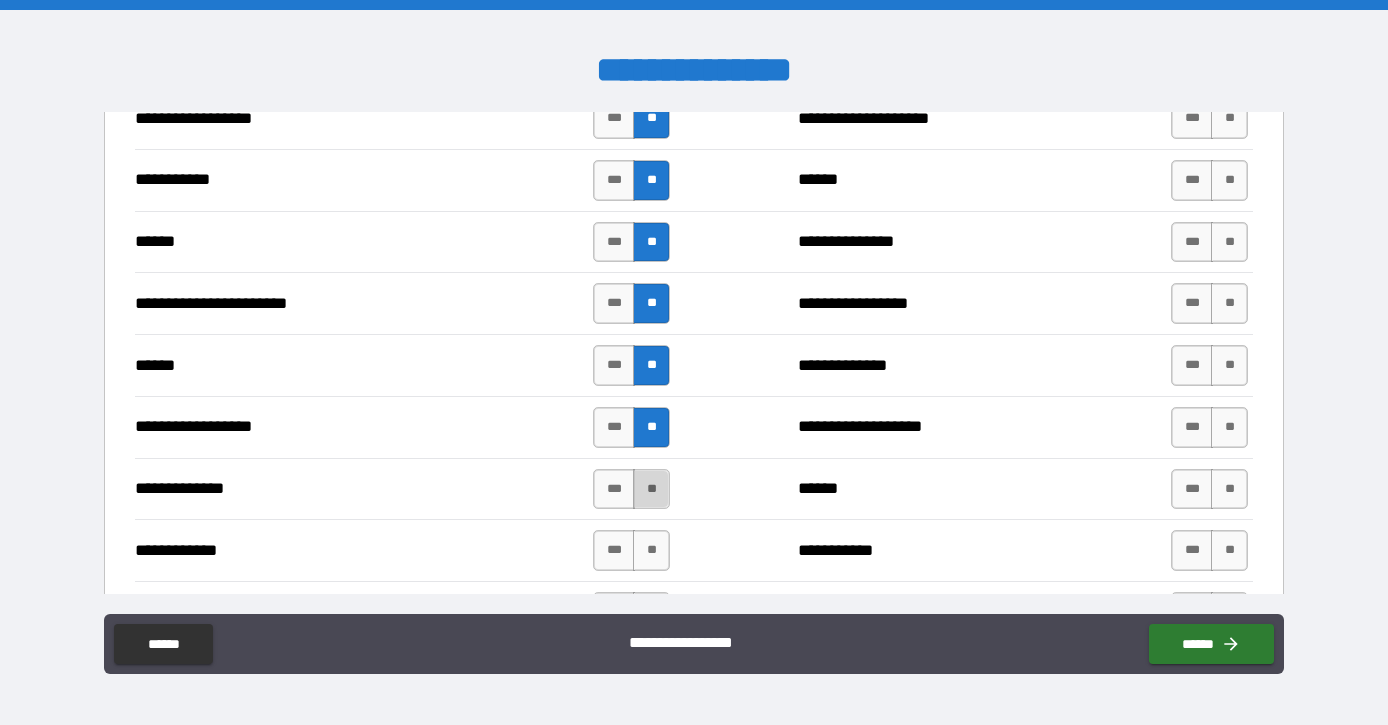 click on "**" at bounding box center (651, 489) 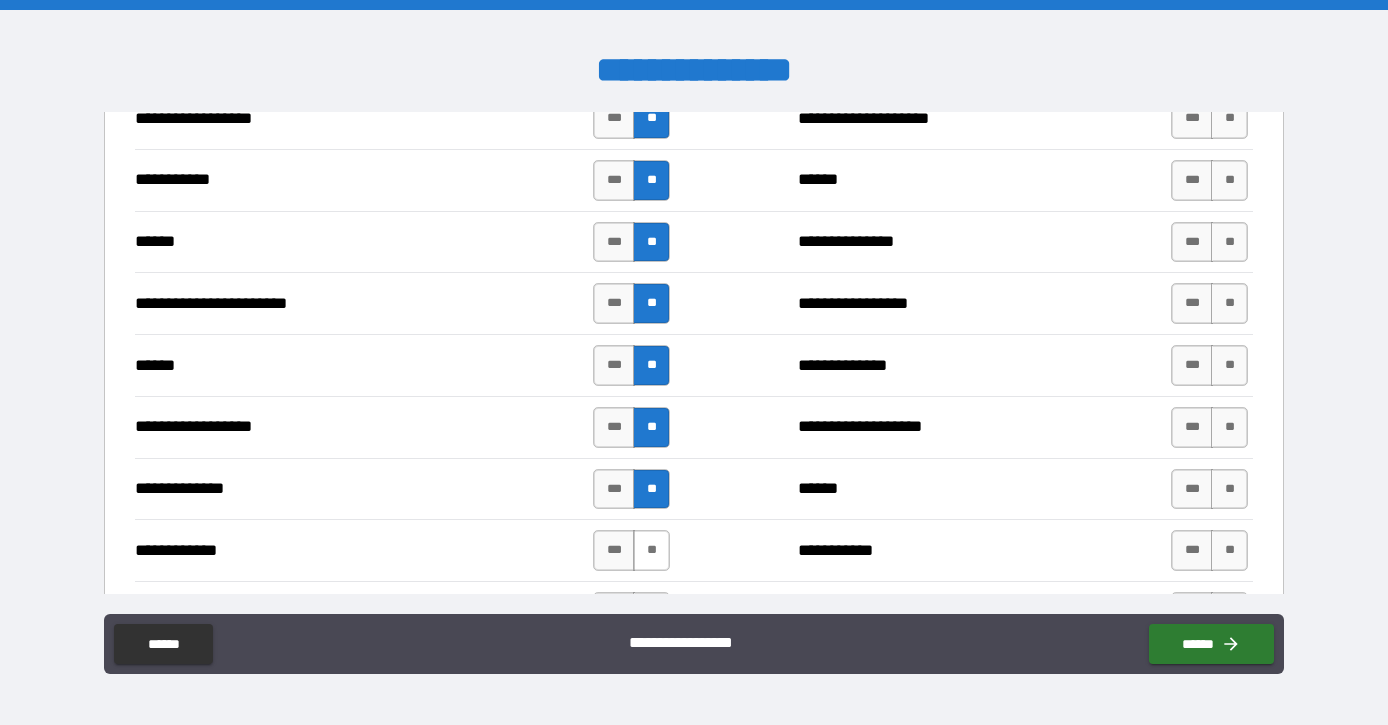 click on "**" at bounding box center [651, 550] 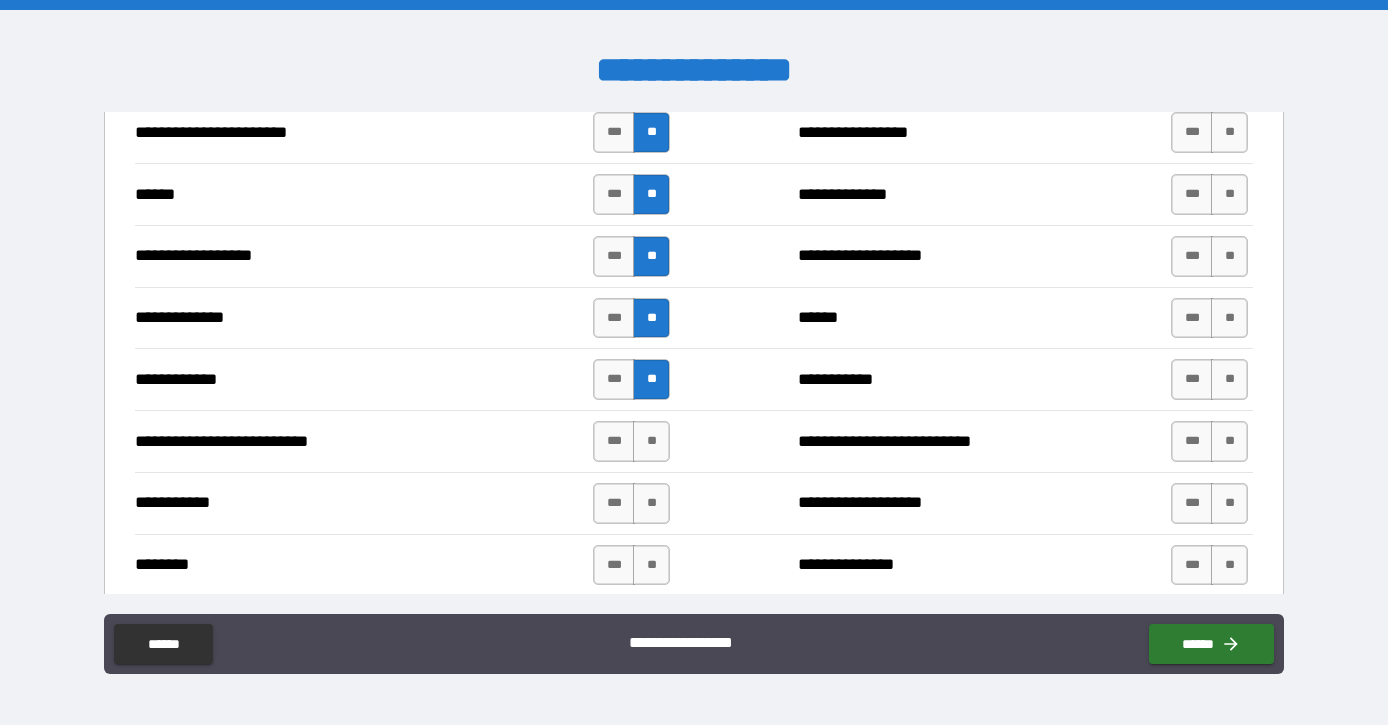 scroll, scrollTop: 2012, scrollLeft: 0, axis: vertical 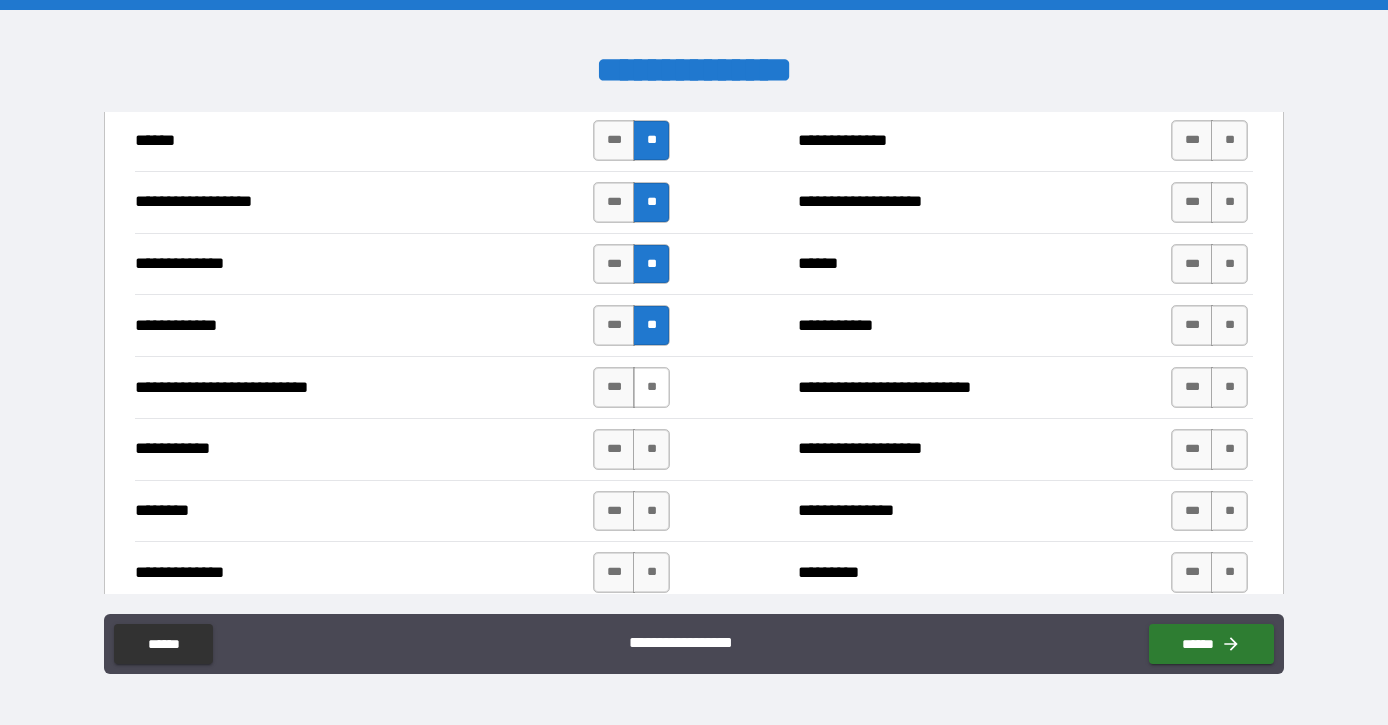 click on "**" at bounding box center [651, 387] 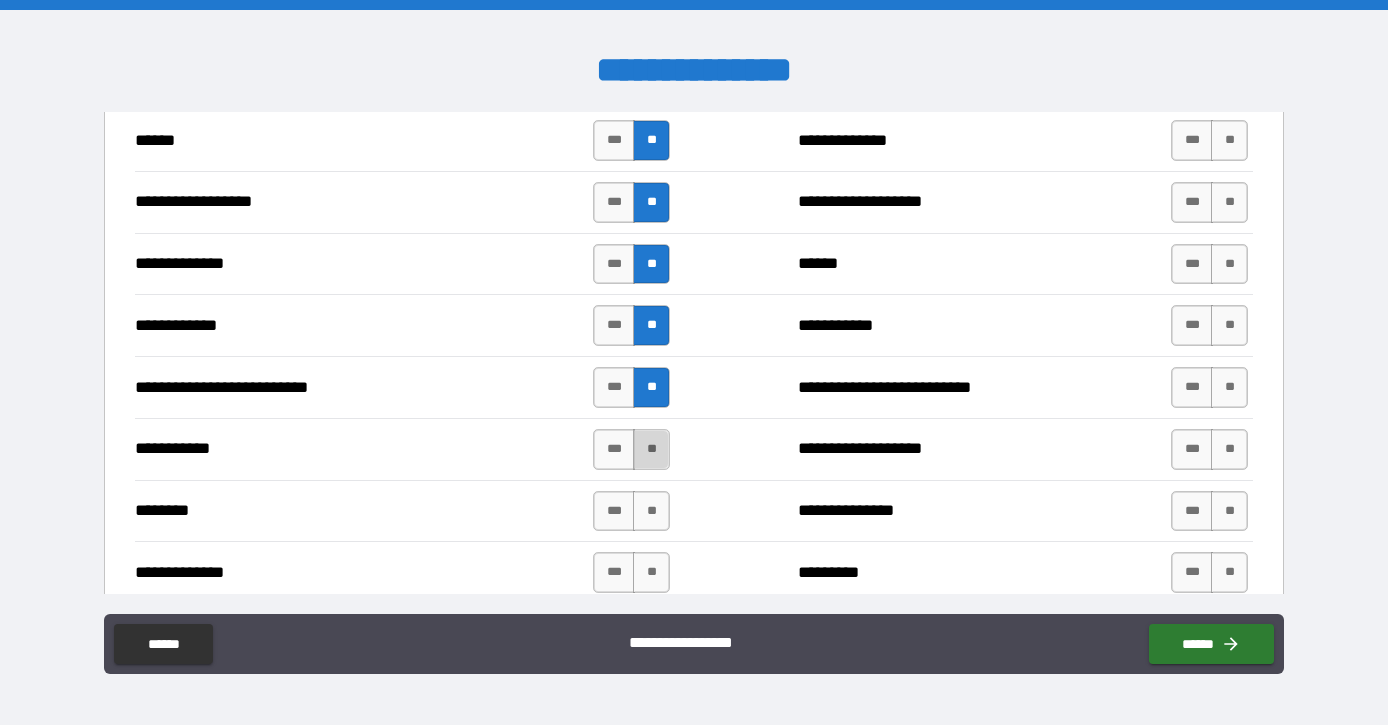 click on "**" at bounding box center (651, 449) 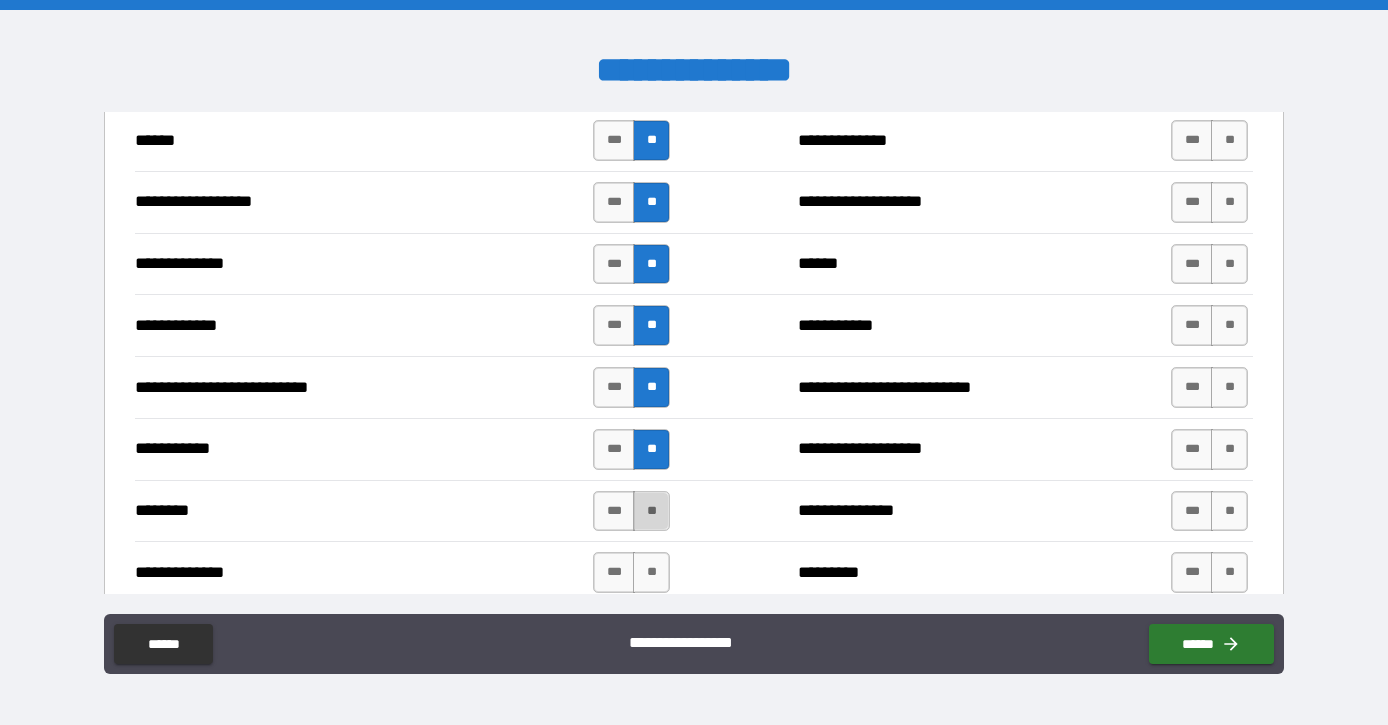 click on "**" at bounding box center (651, 511) 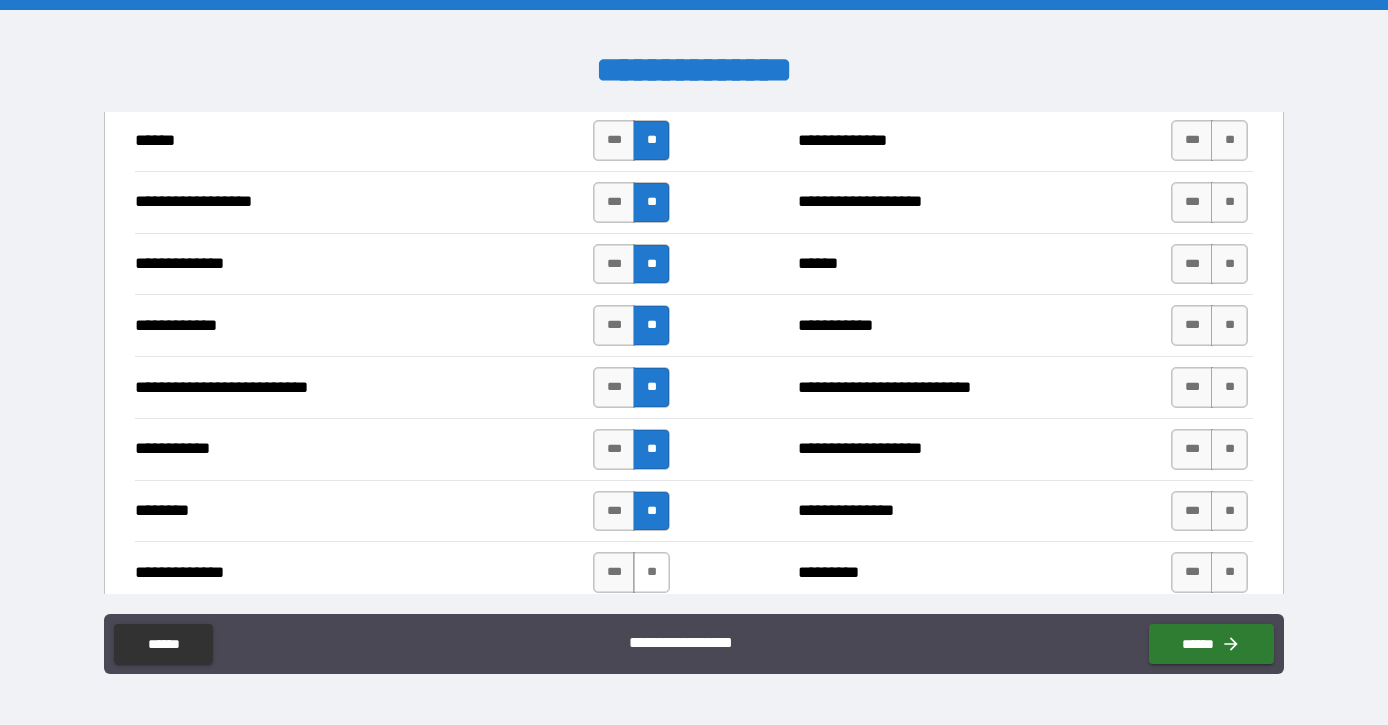 click on "**" at bounding box center [651, 572] 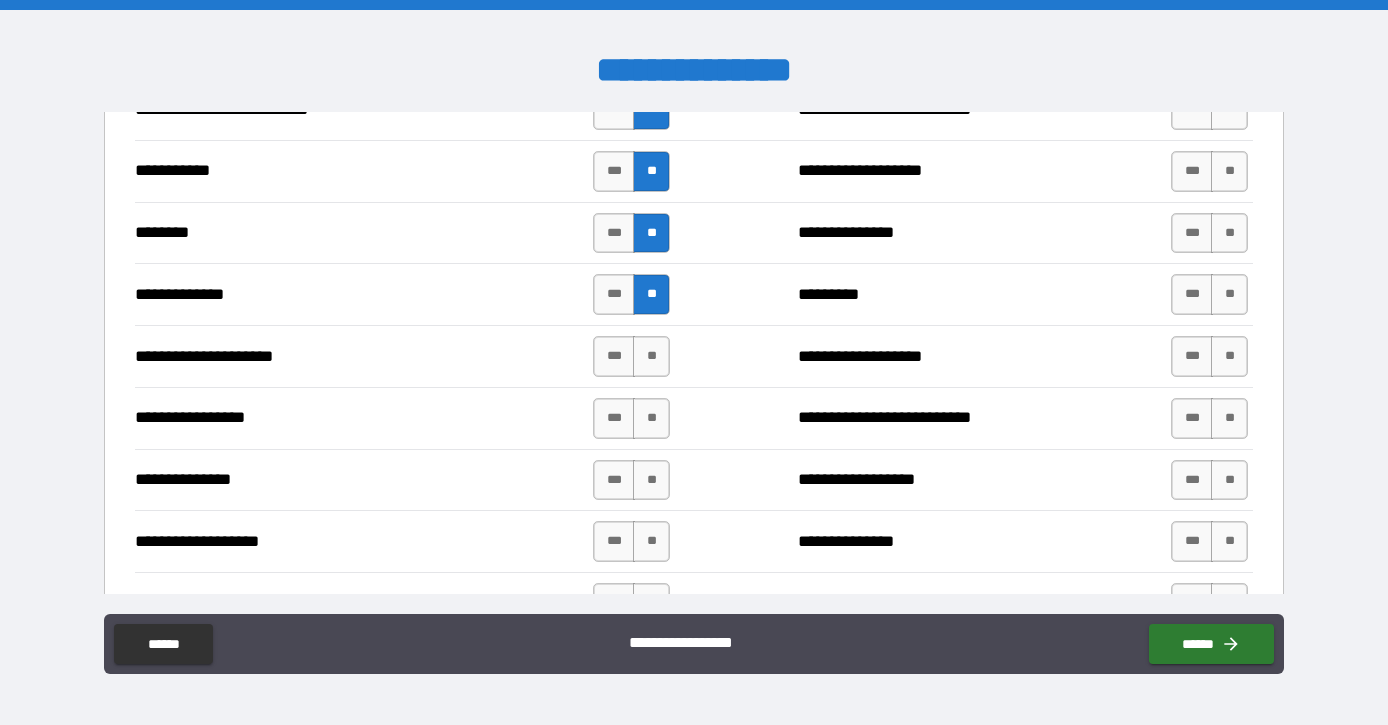 scroll, scrollTop: 2293, scrollLeft: 0, axis: vertical 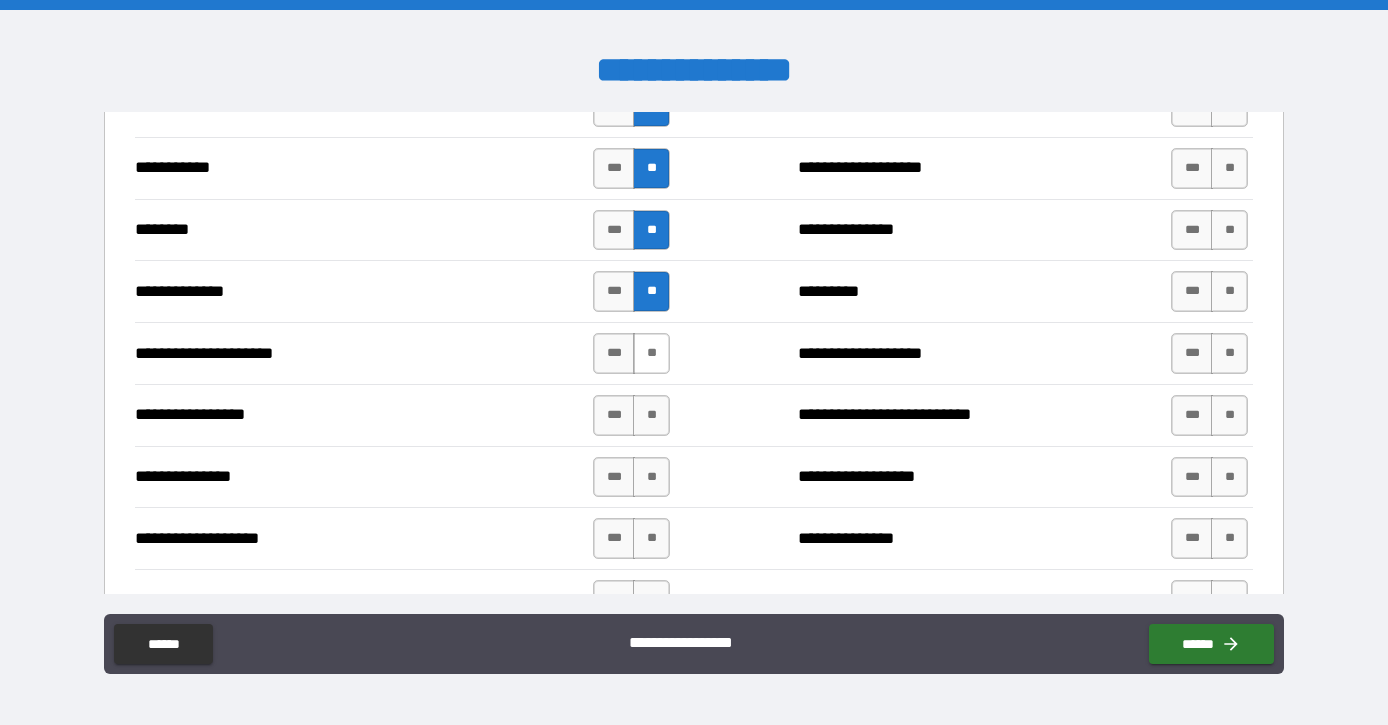 click on "**" at bounding box center (651, 353) 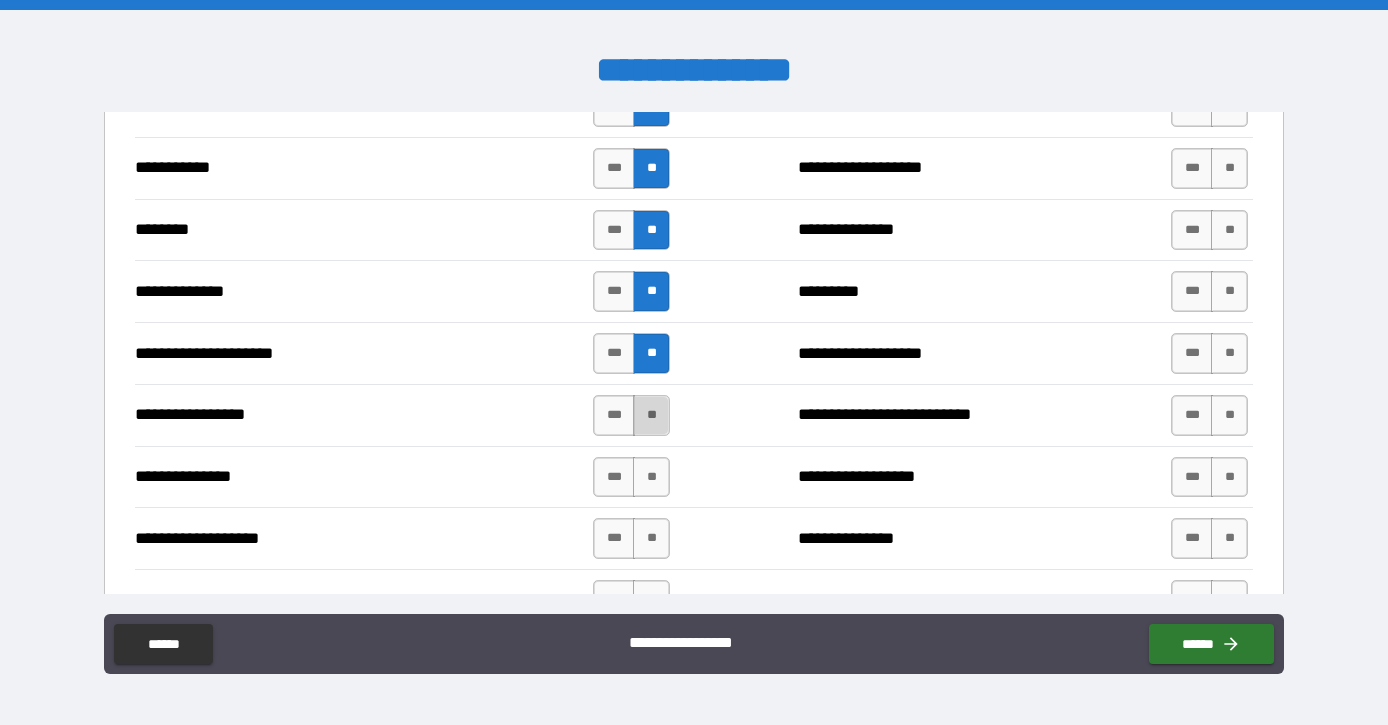 click on "**" at bounding box center (651, 415) 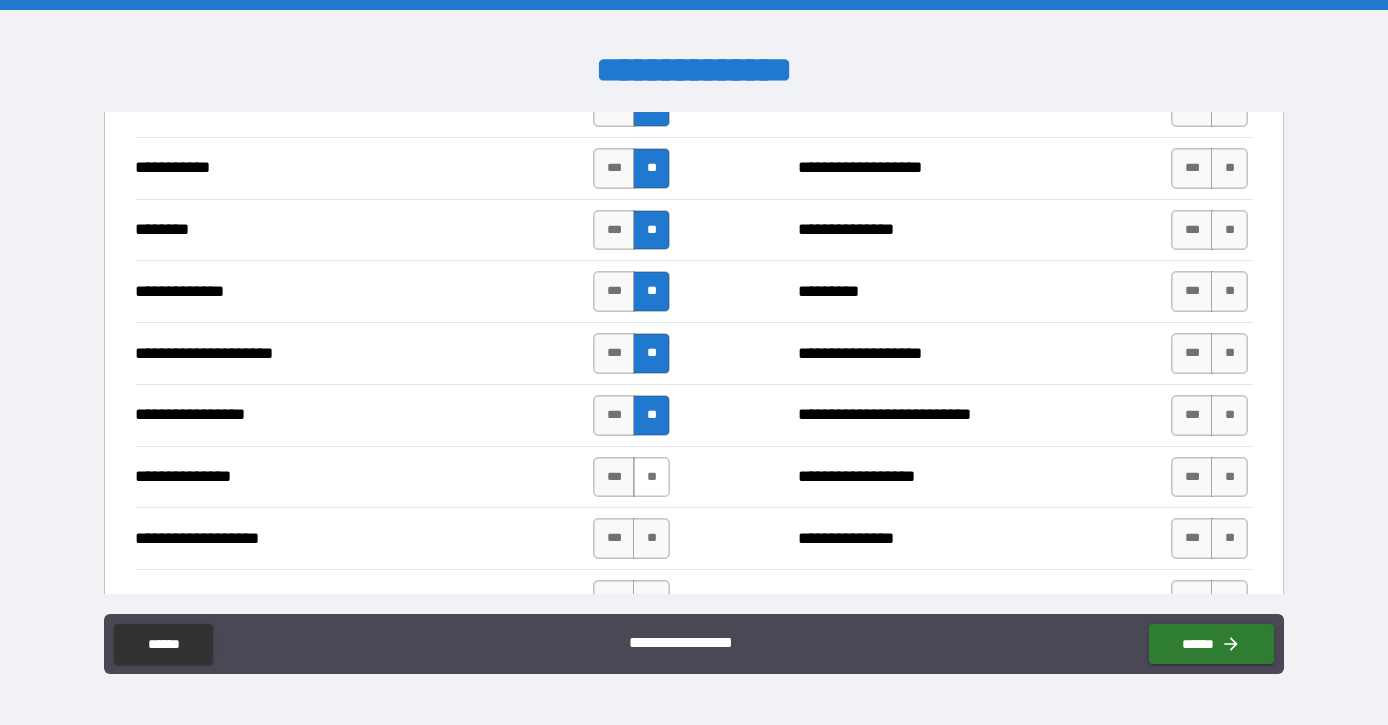 click on "**" at bounding box center [651, 477] 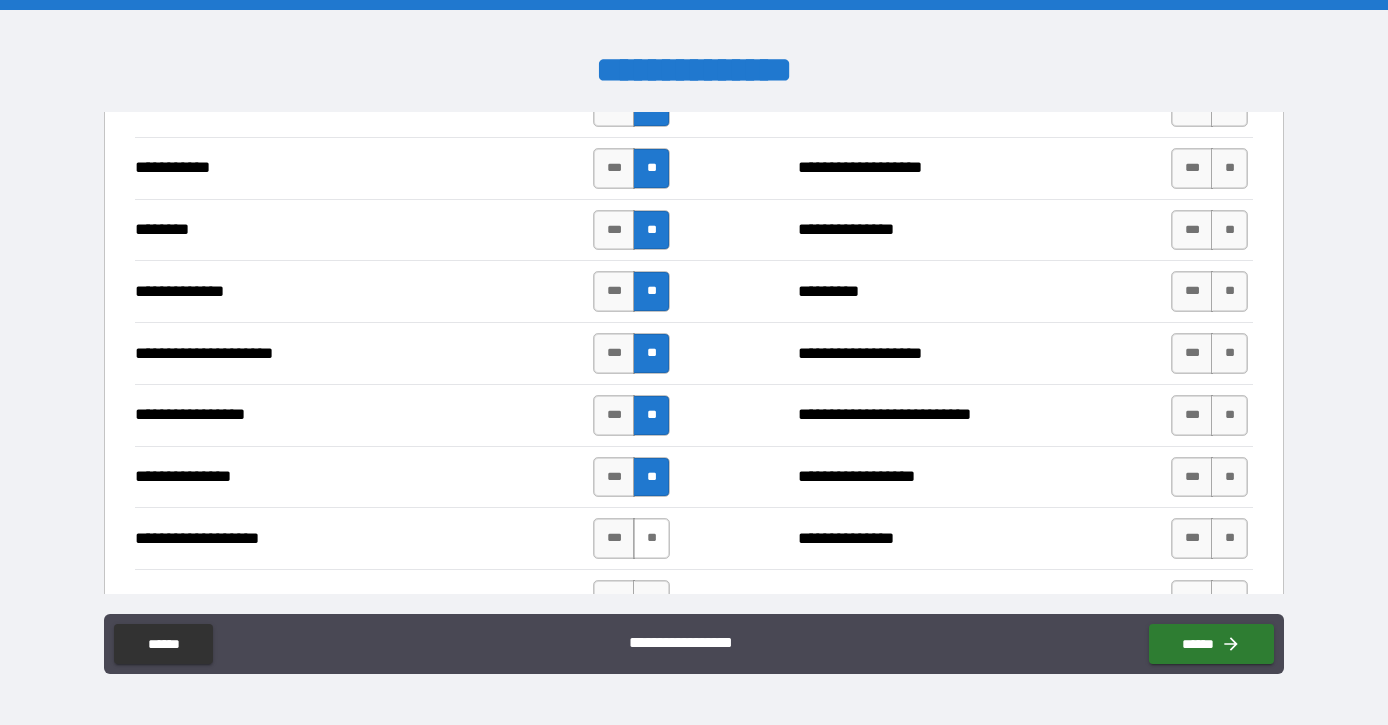 click on "**" at bounding box center (651, 538) 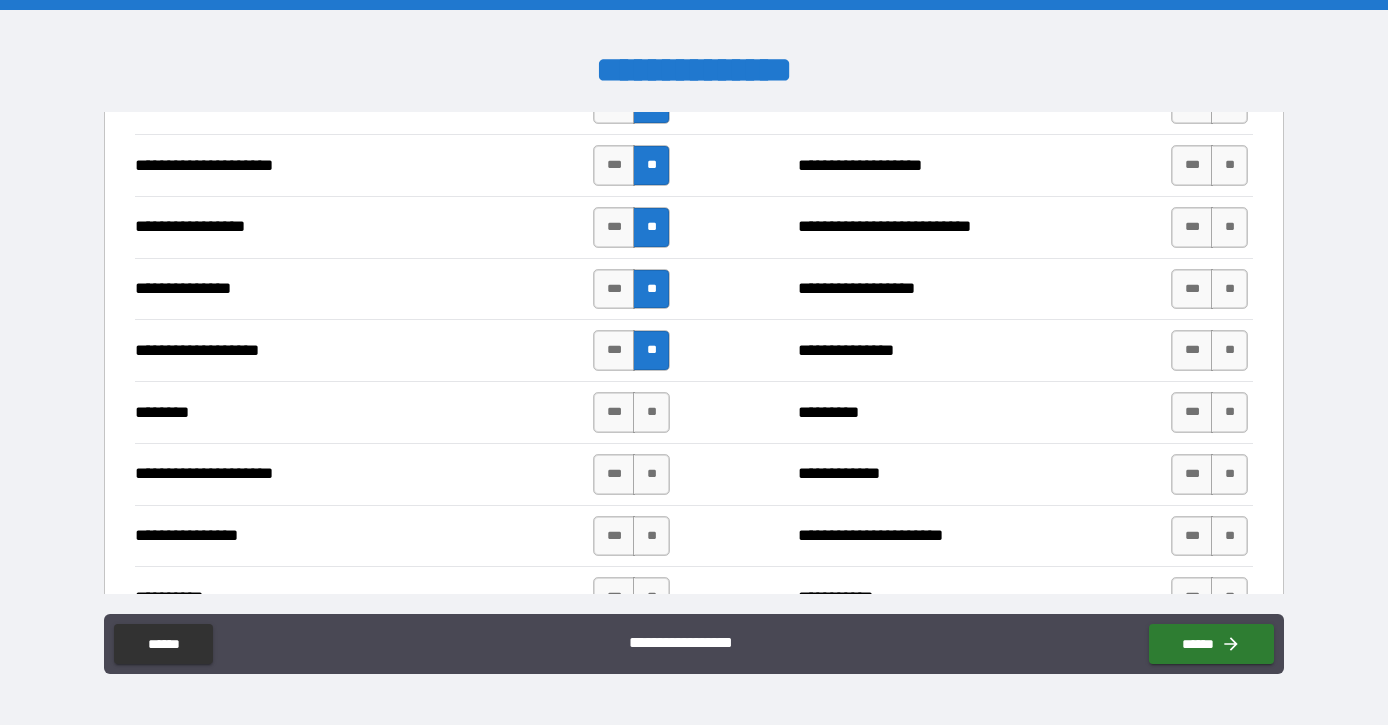scroll, scrollTop: 2524, scrollLeft: 0, axis: vertical 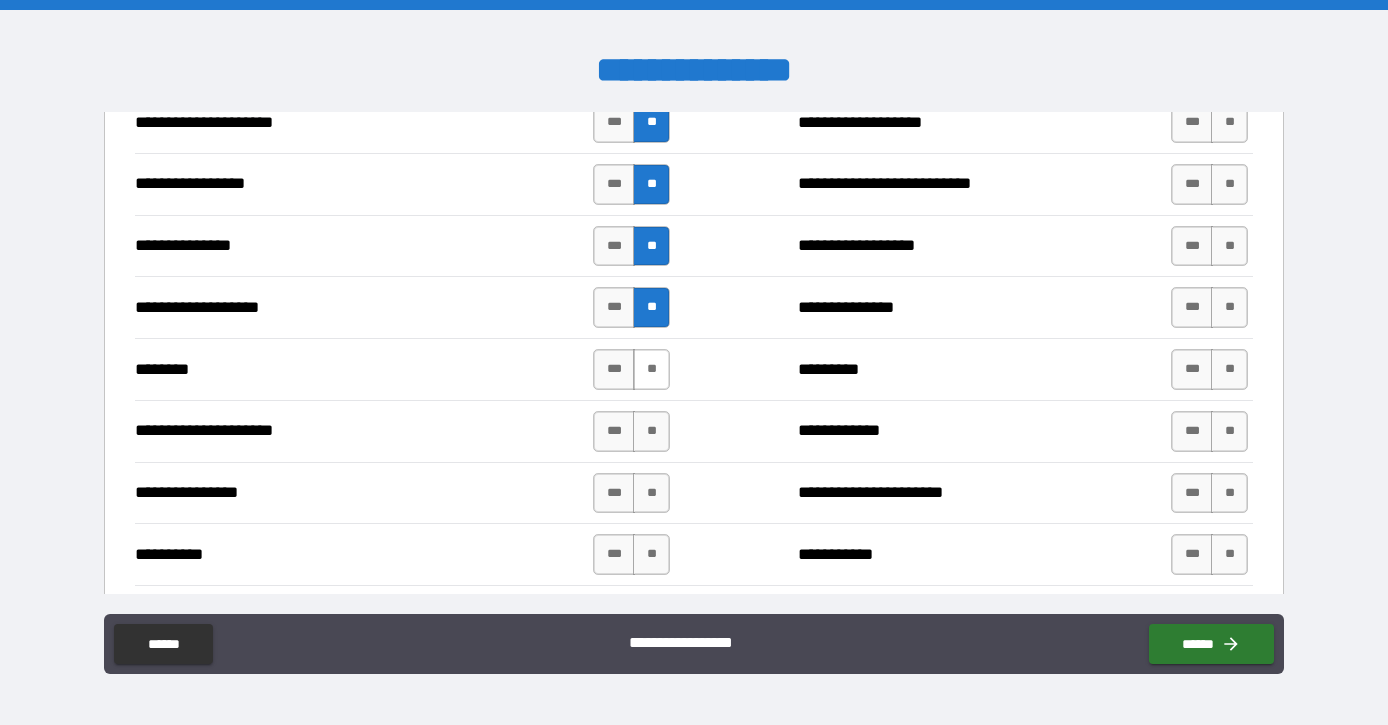 click on "**" at bounding box center (651, 369) 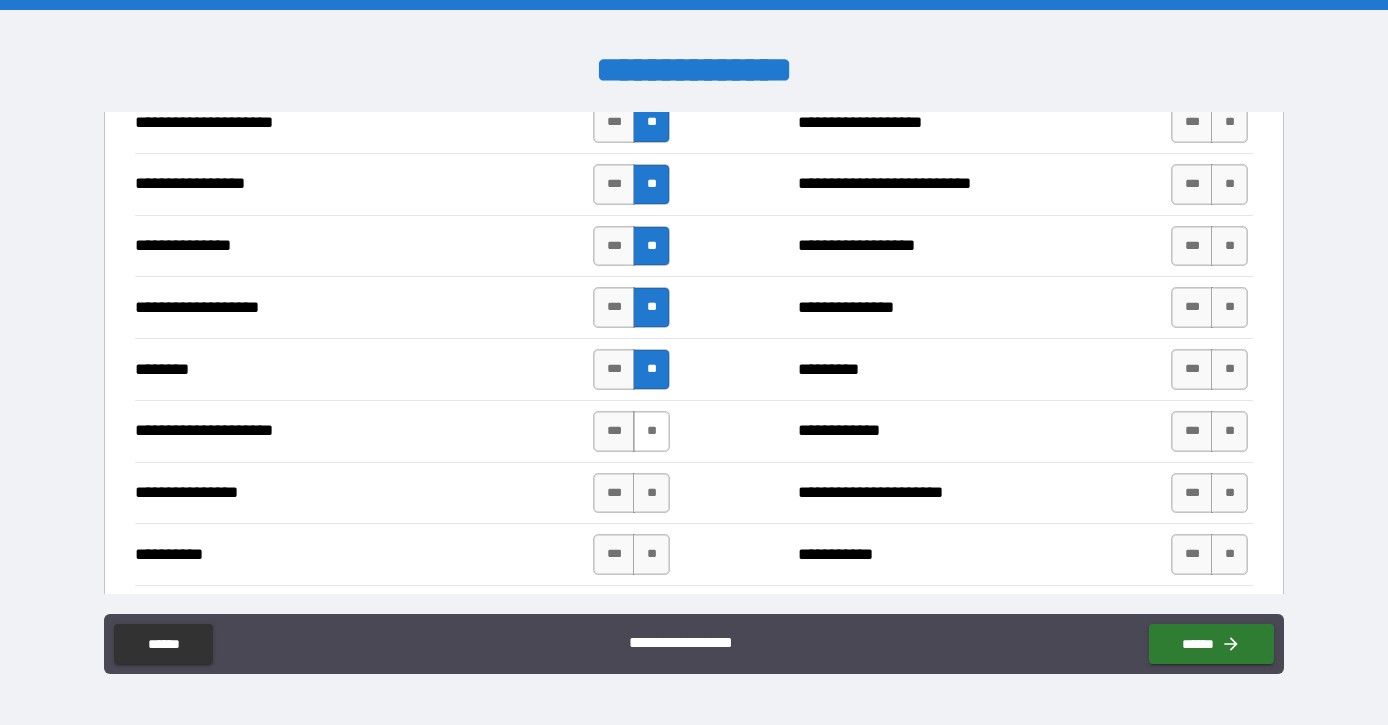 click on "**" at bounding box center [651, 431] 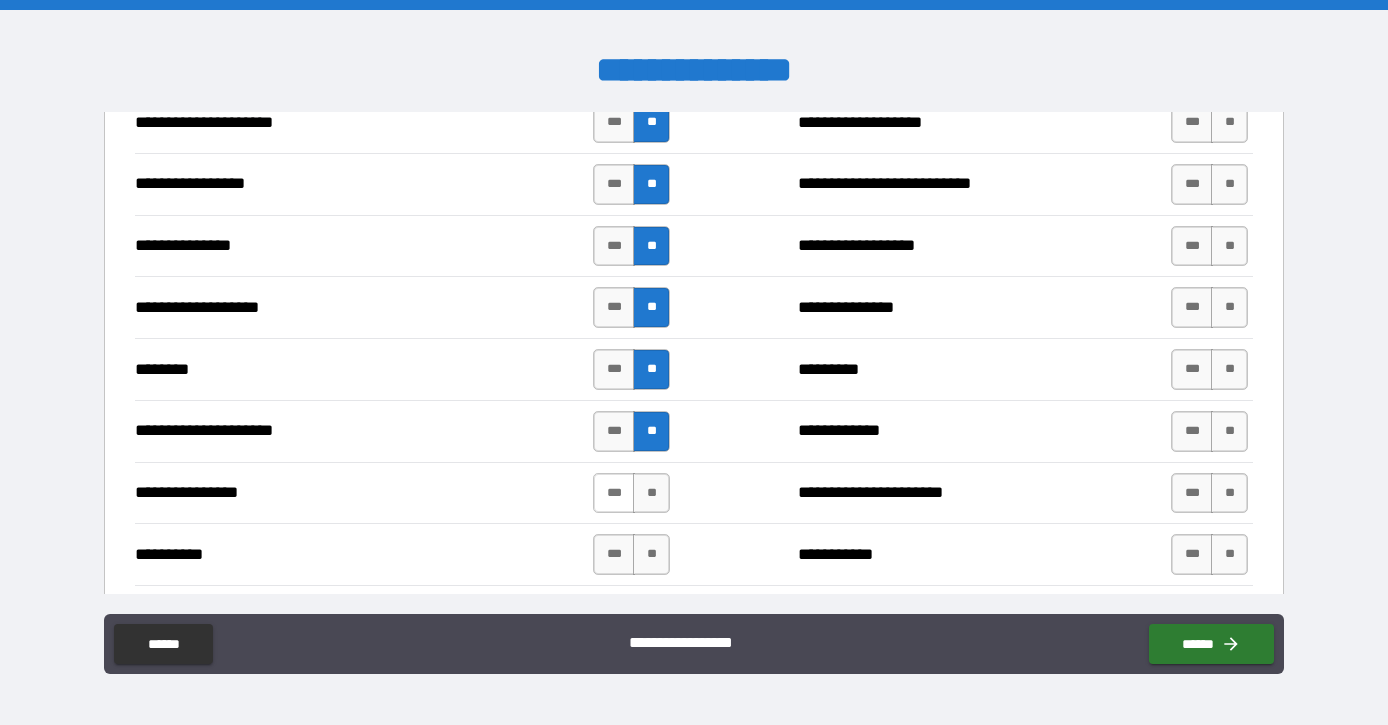 click on "***" at bounding box center [614, 493] 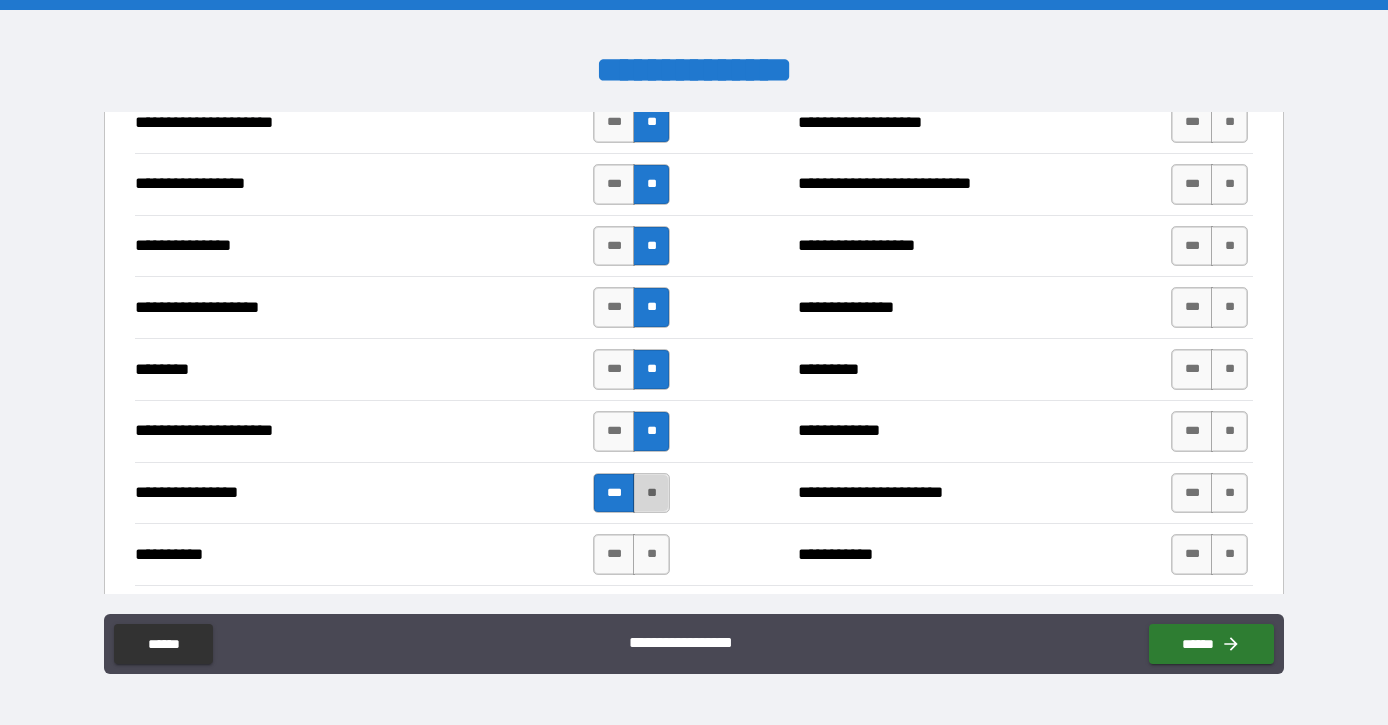 click on "**" at bounding box center (651, 493) 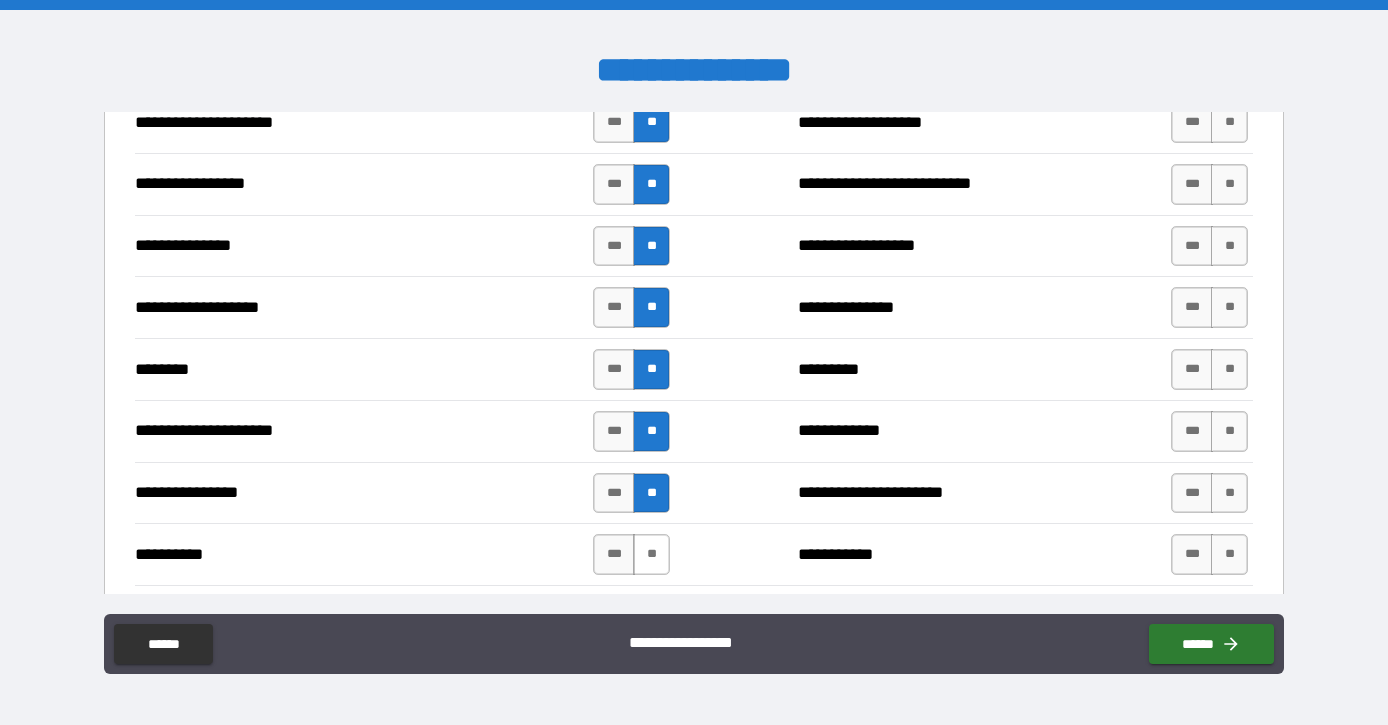 click on "**" at bounding box center [651, 554] 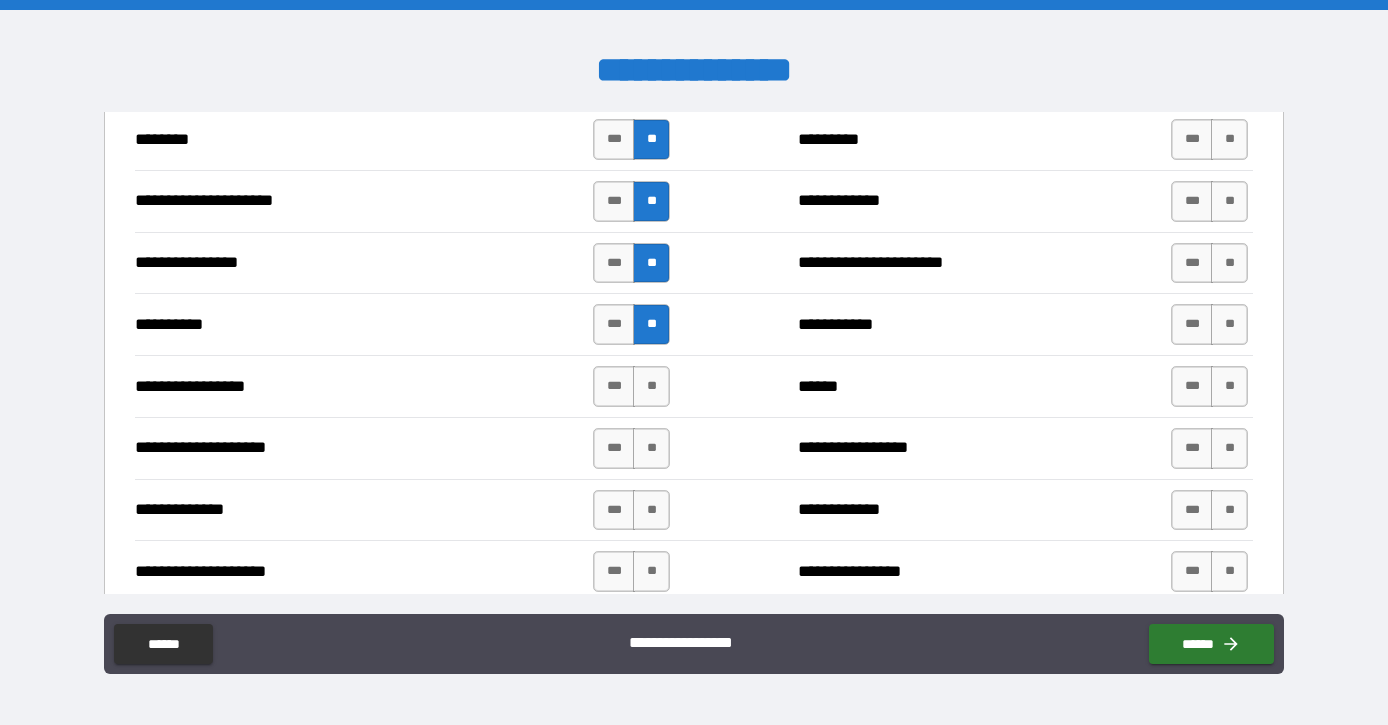 scroll, scrollTop: 2770, scrollLeft: 0, axis: vertical 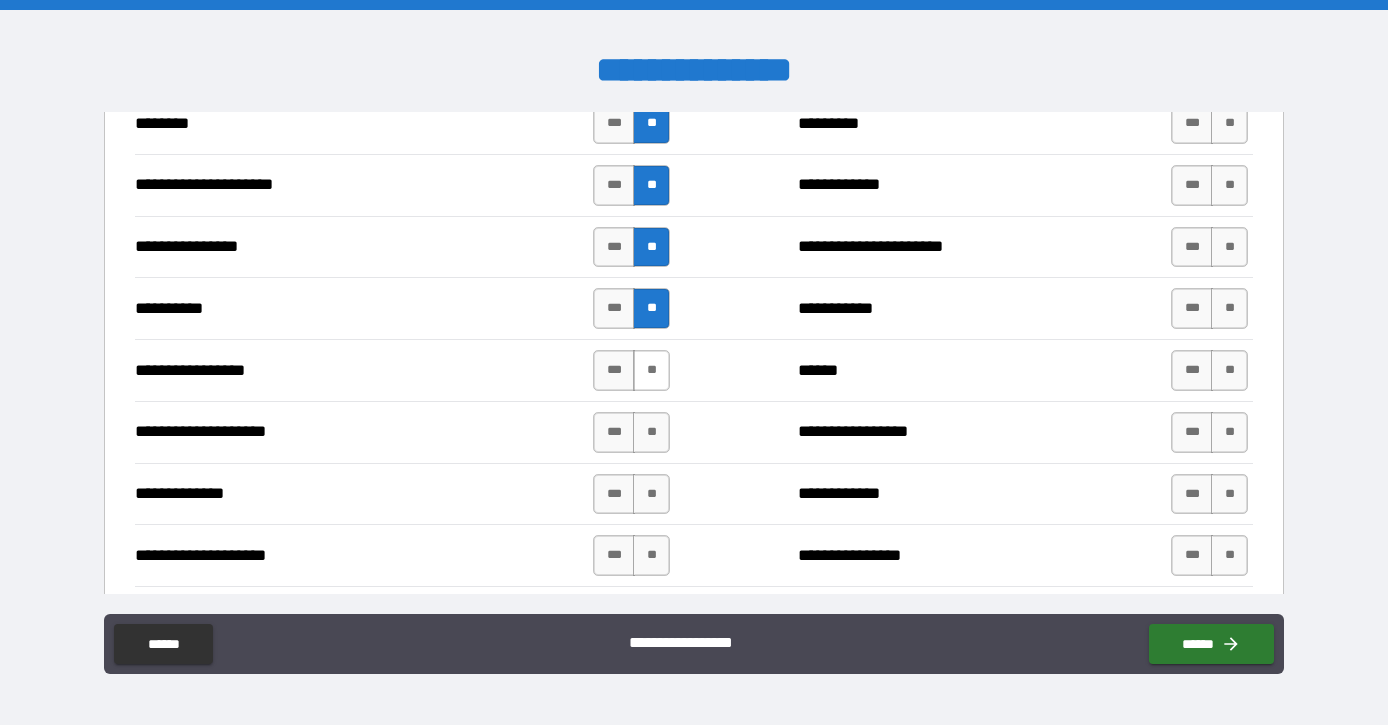 click on "**" at bounding box center [651, 370] 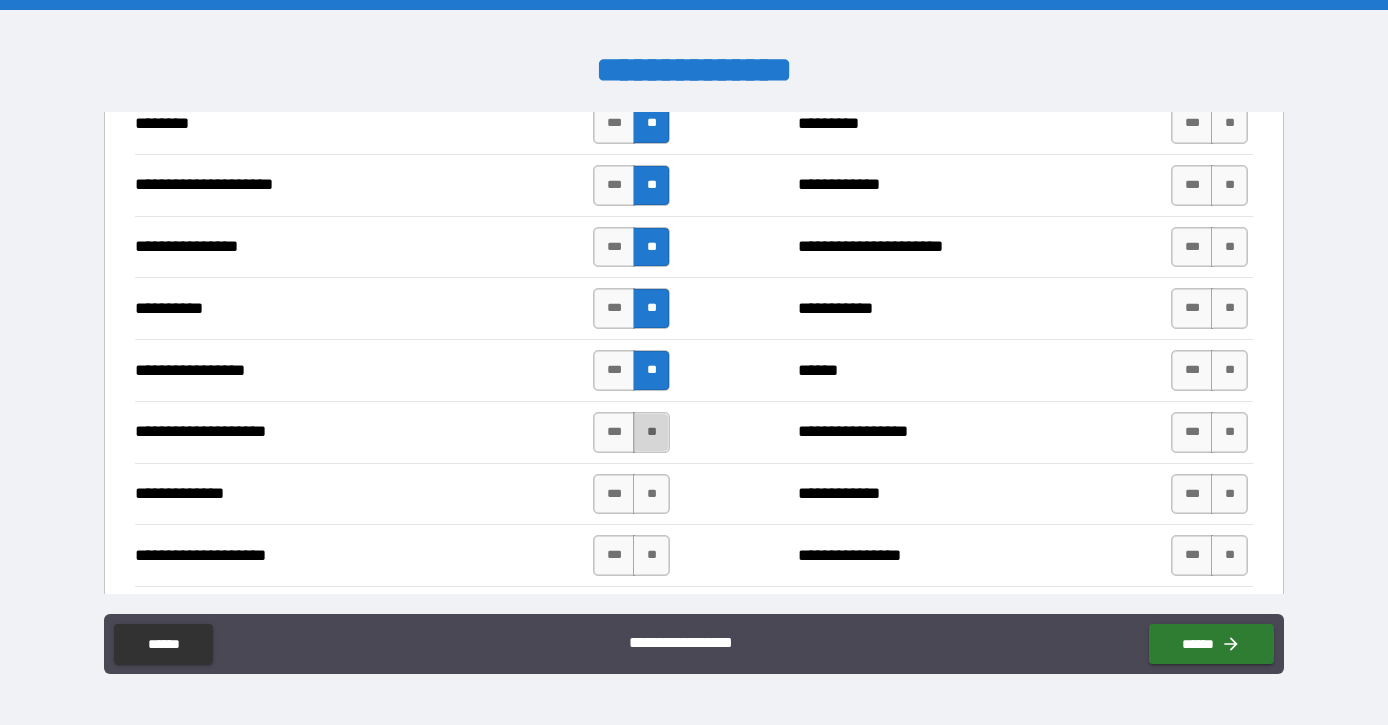 click on "**" at bounding box center (651, 432) 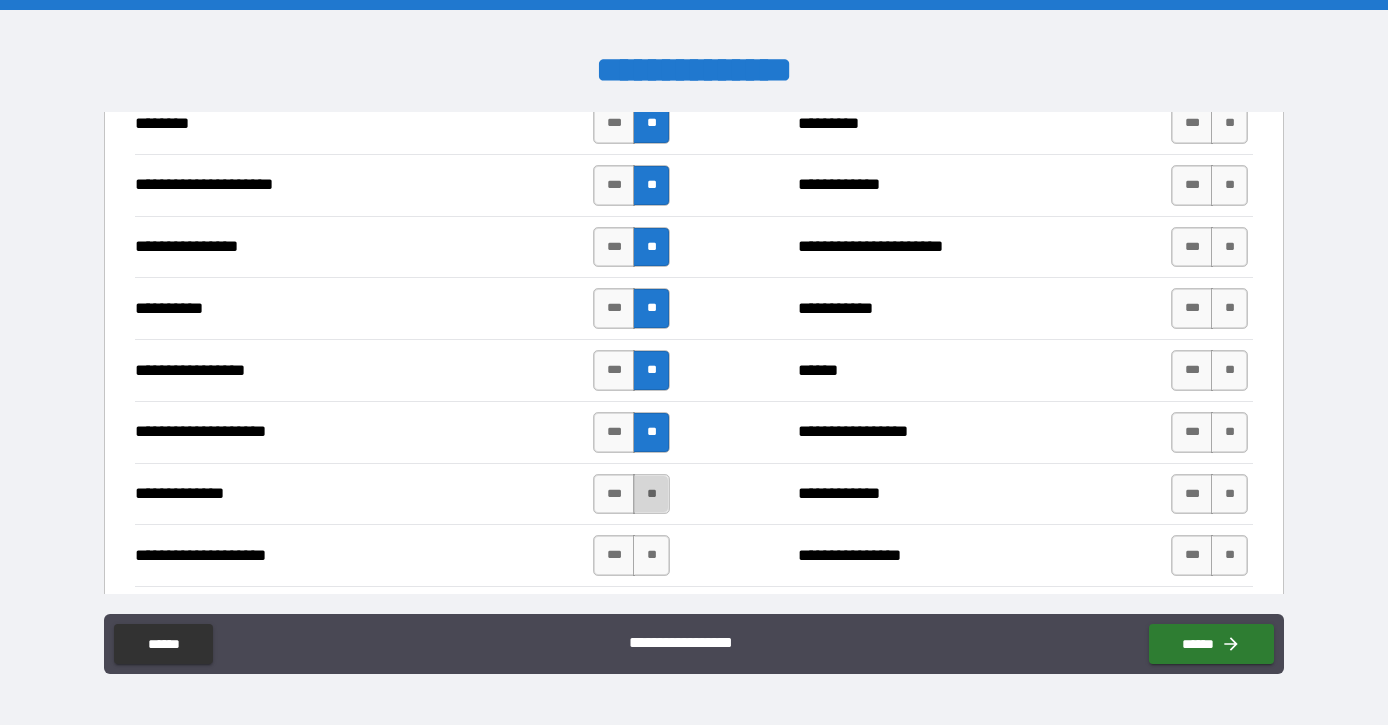 click on "**" at bounding box center [651, 494] 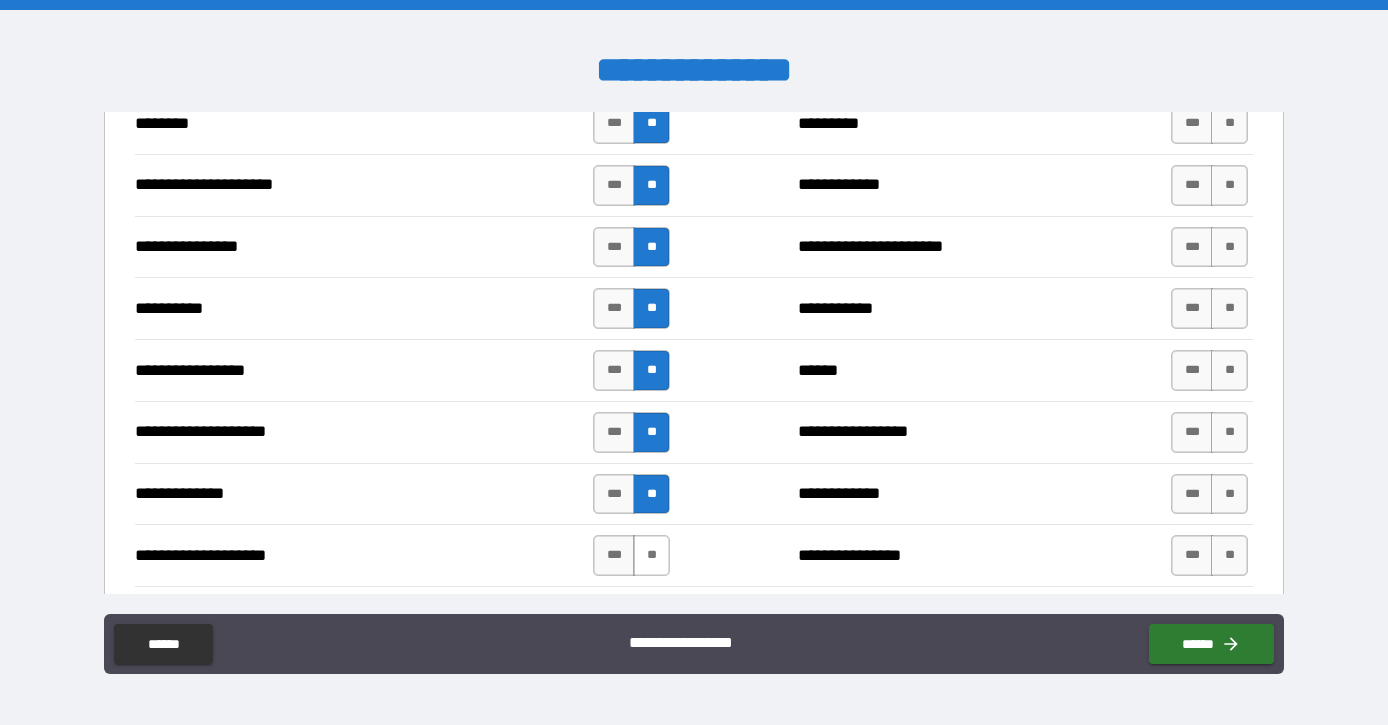 click on "**" at bounding box center [651, 555] 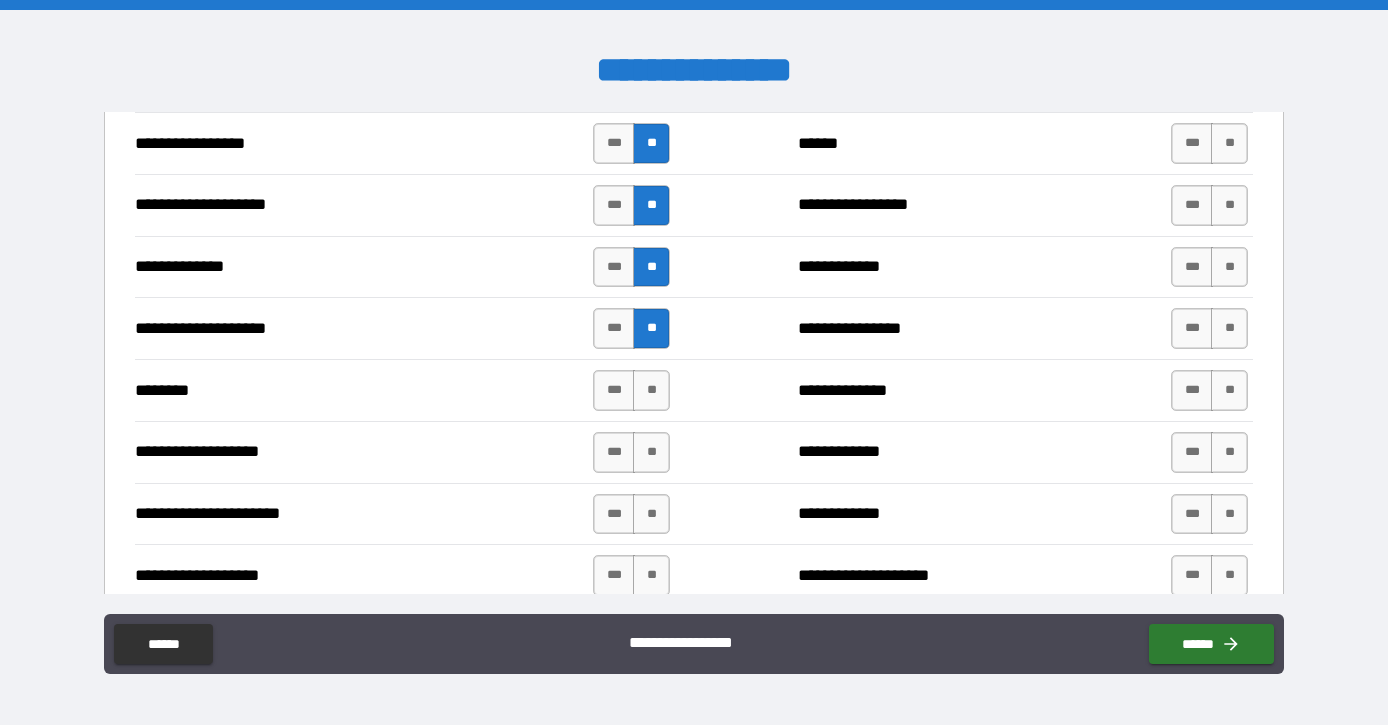 scroll, scrollTop: 3003, scrollLeft: 0, axis: vertical 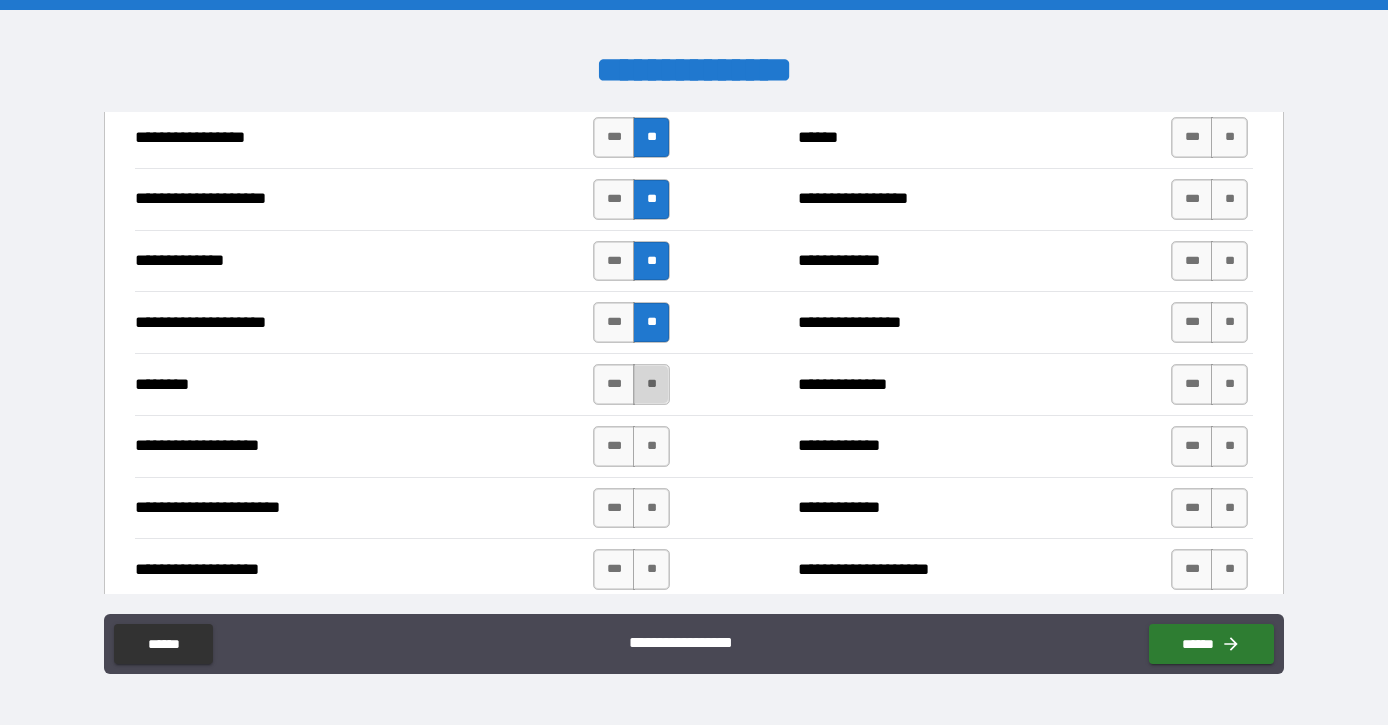 click on "**" at bounding box center (651, 384) 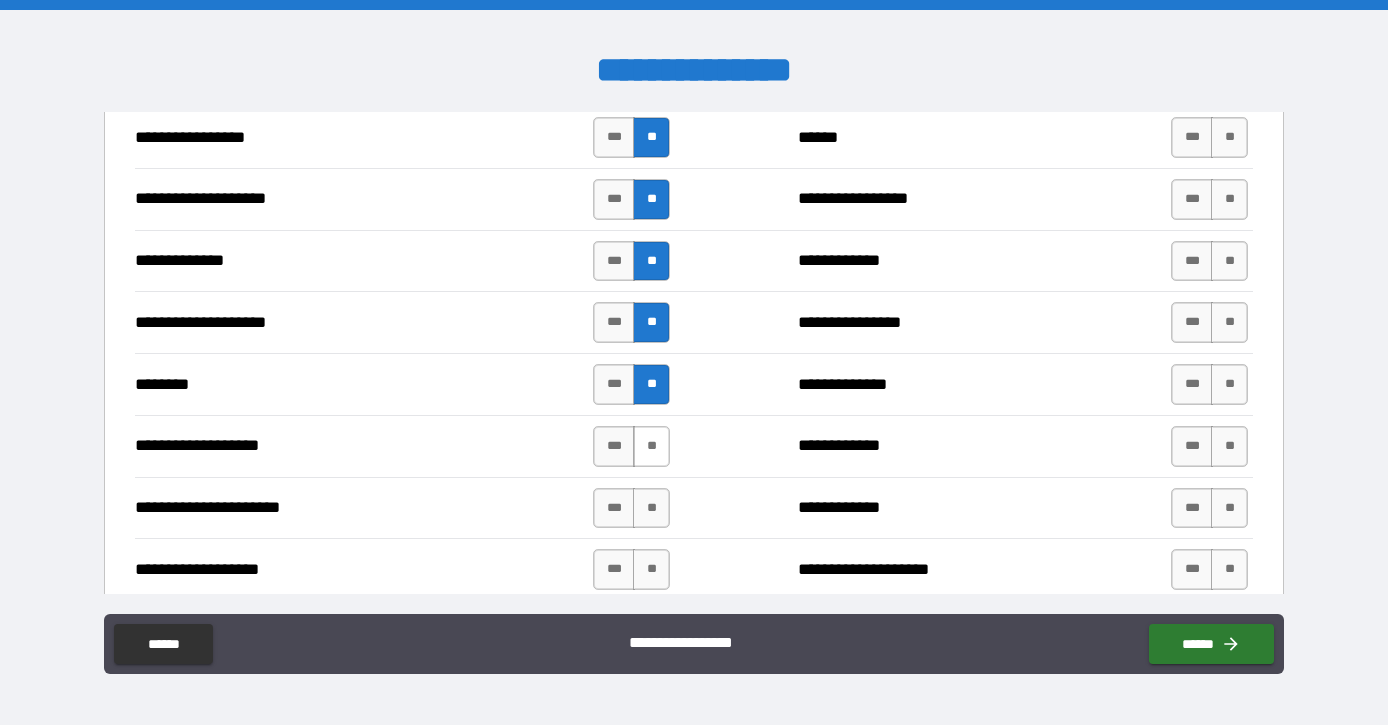 click on "**" at bounding box center [651, 446] 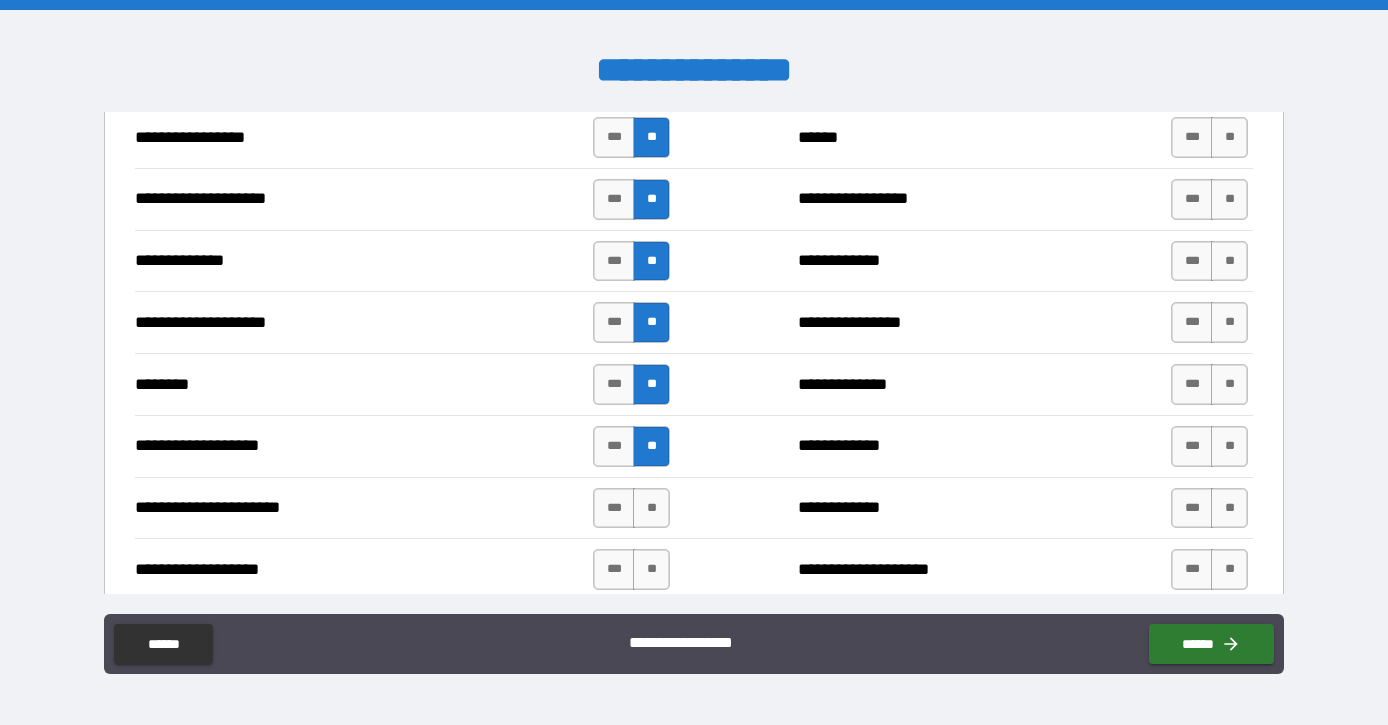 click on "**********" at bounding box center [694, 508] 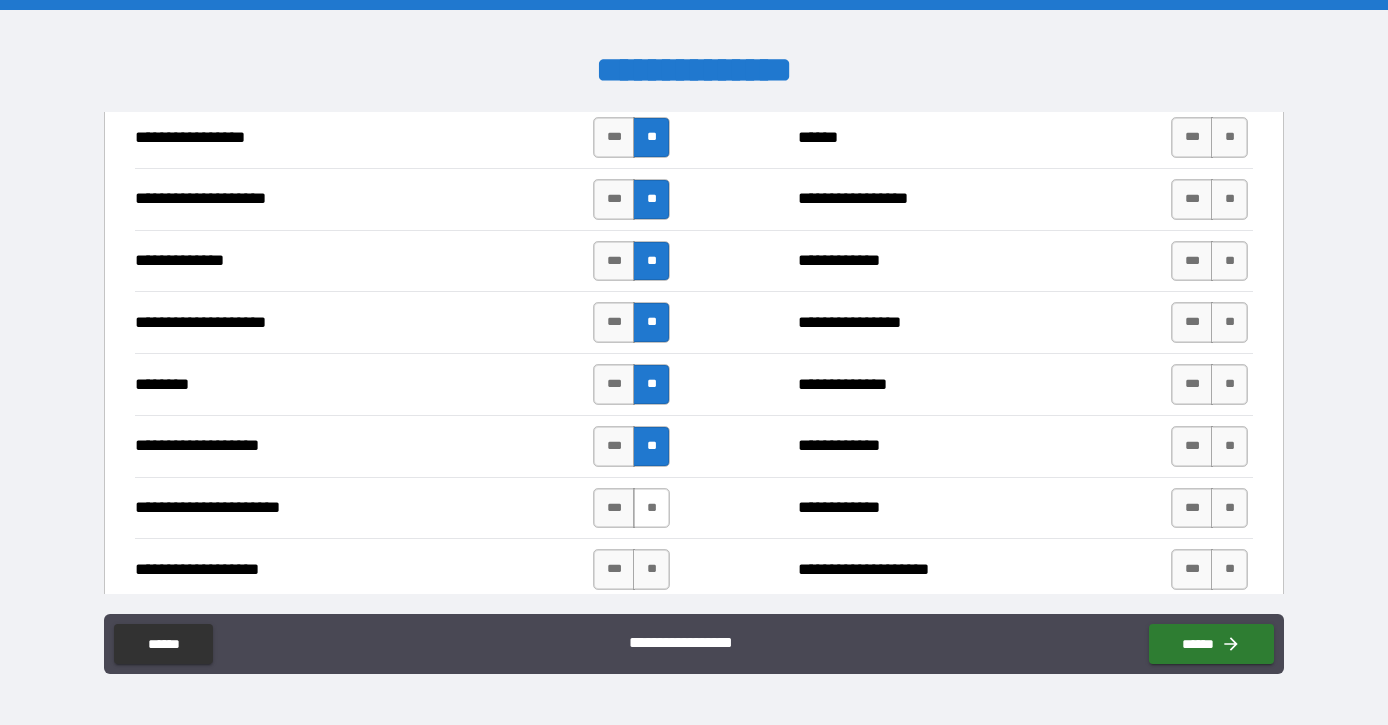 click on "**" at bounding box center (651, 508) 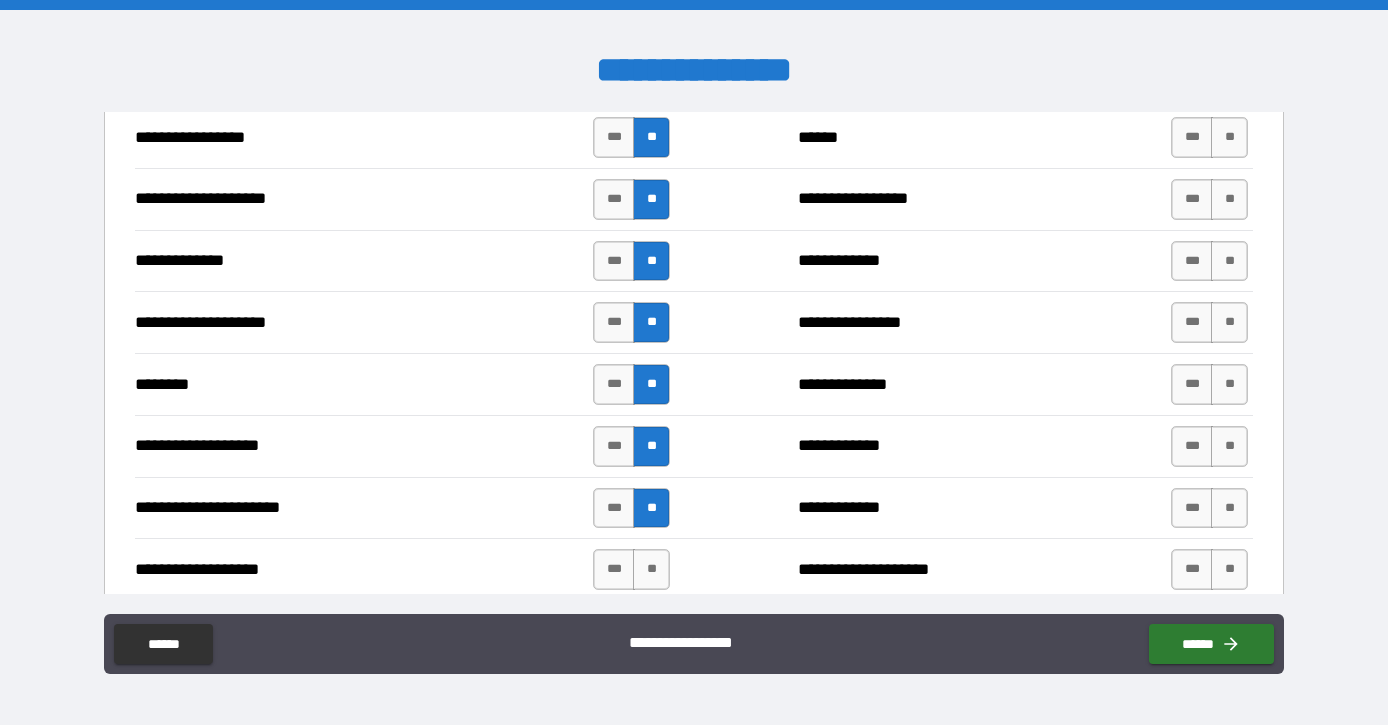 click on "**********" at bounding box center (694, 569) 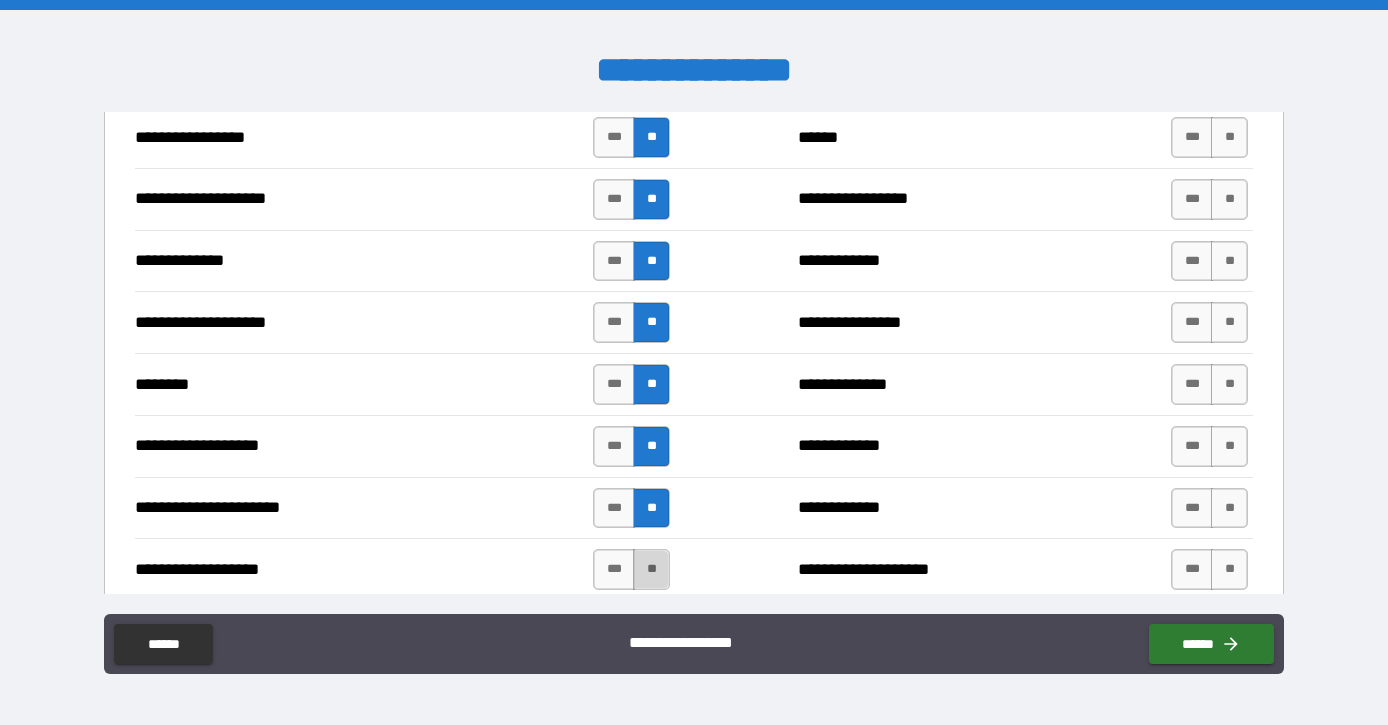 click on "**" at bounding box center (651, 569) 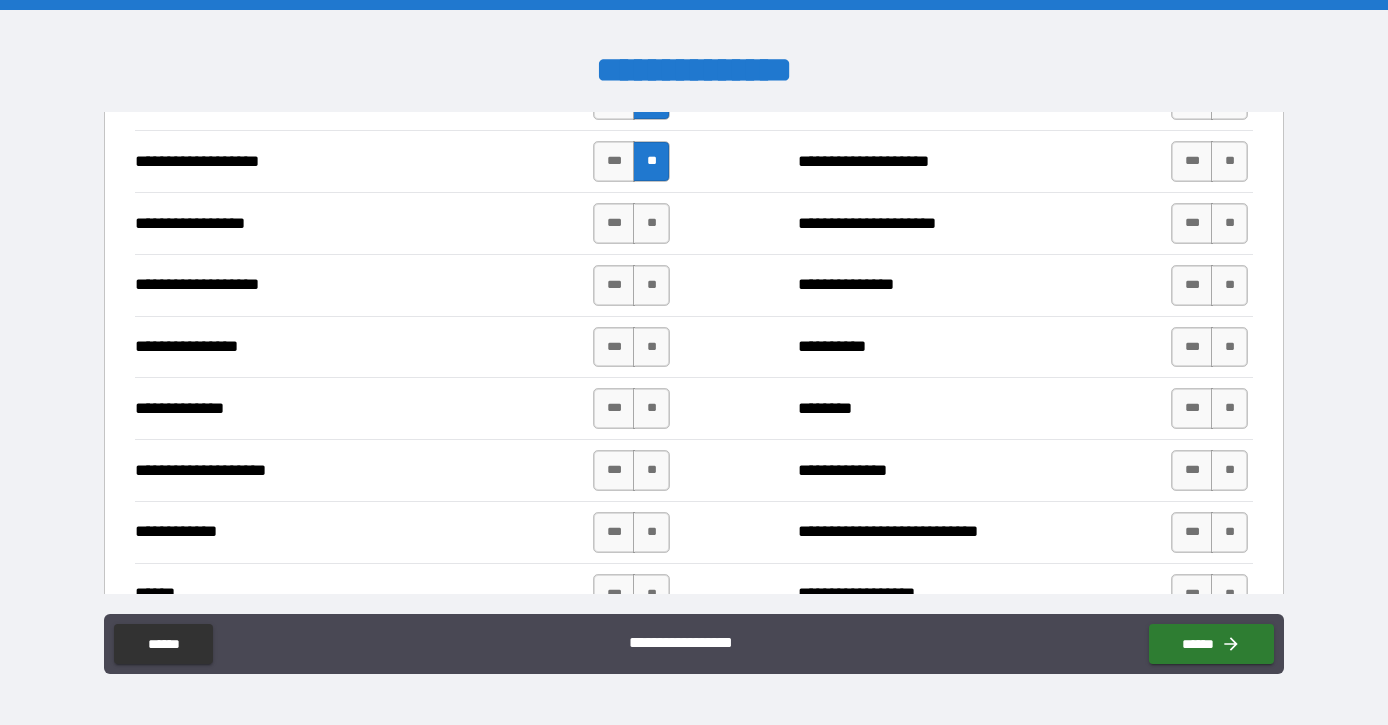 scroll, scrollTop: 3406, scrollLeft: 0, axis: vertical 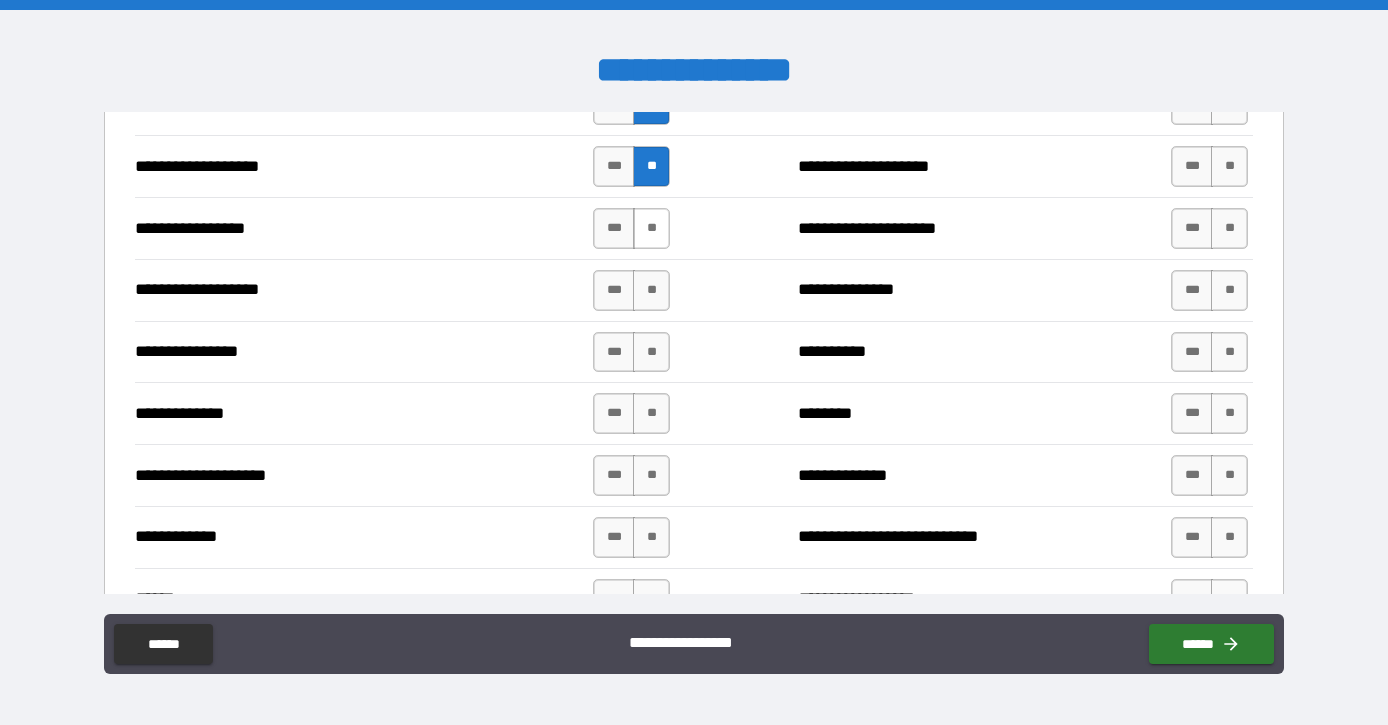 click on "**" at bounding box center (651, 228) 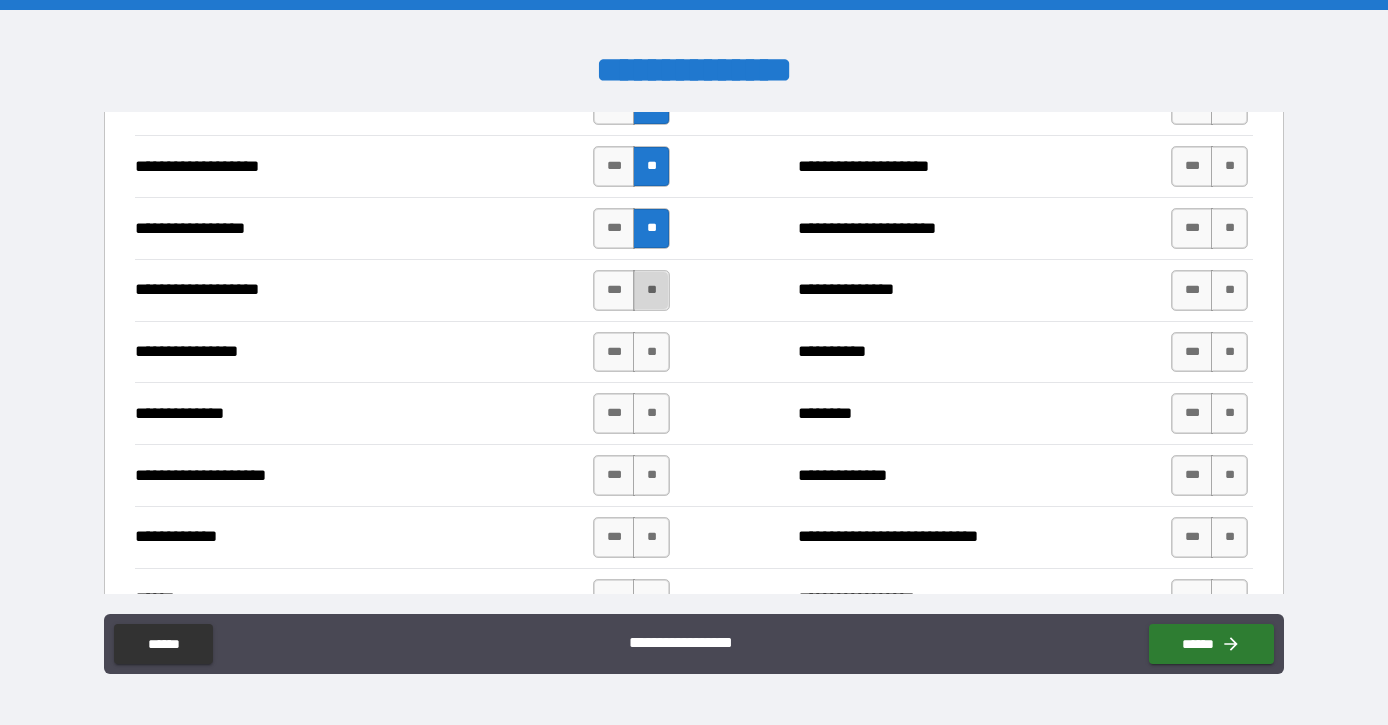 click on "**" at bounding box center (651, 290) 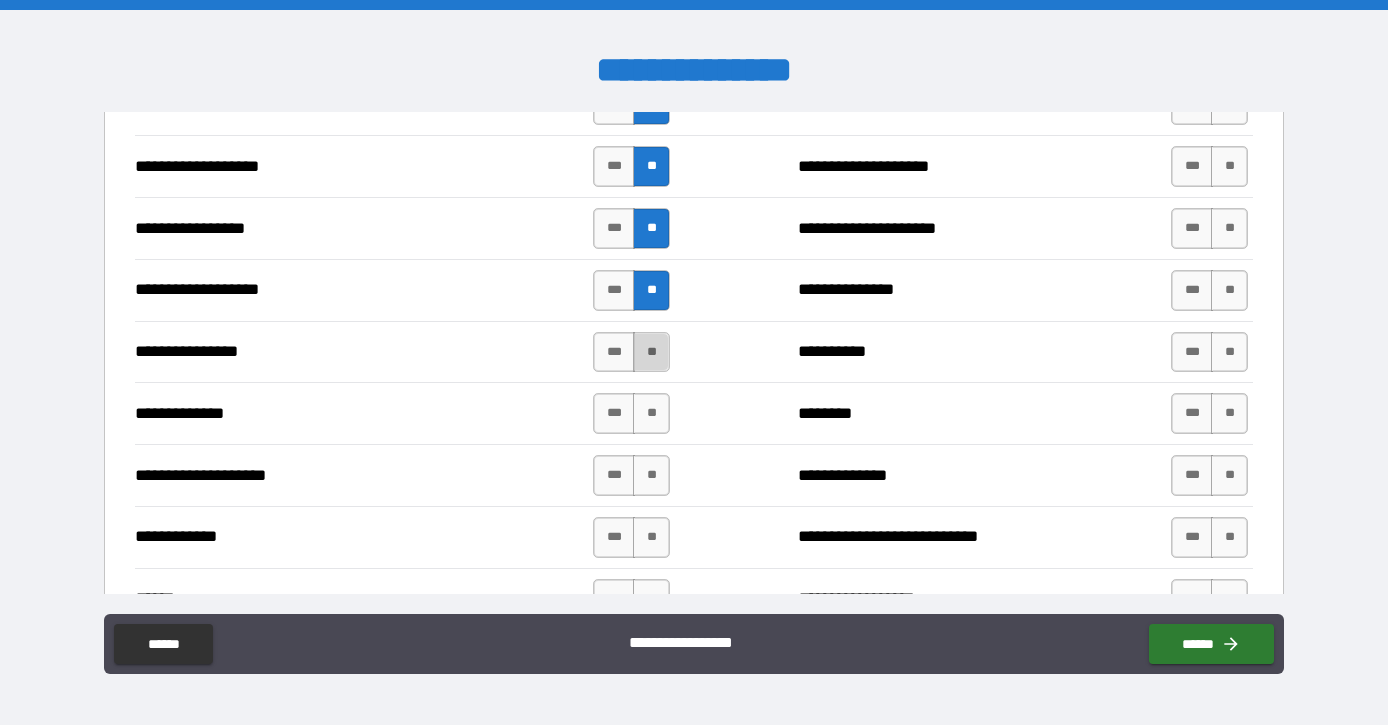 click on "**" at bounding box center (651, 352) 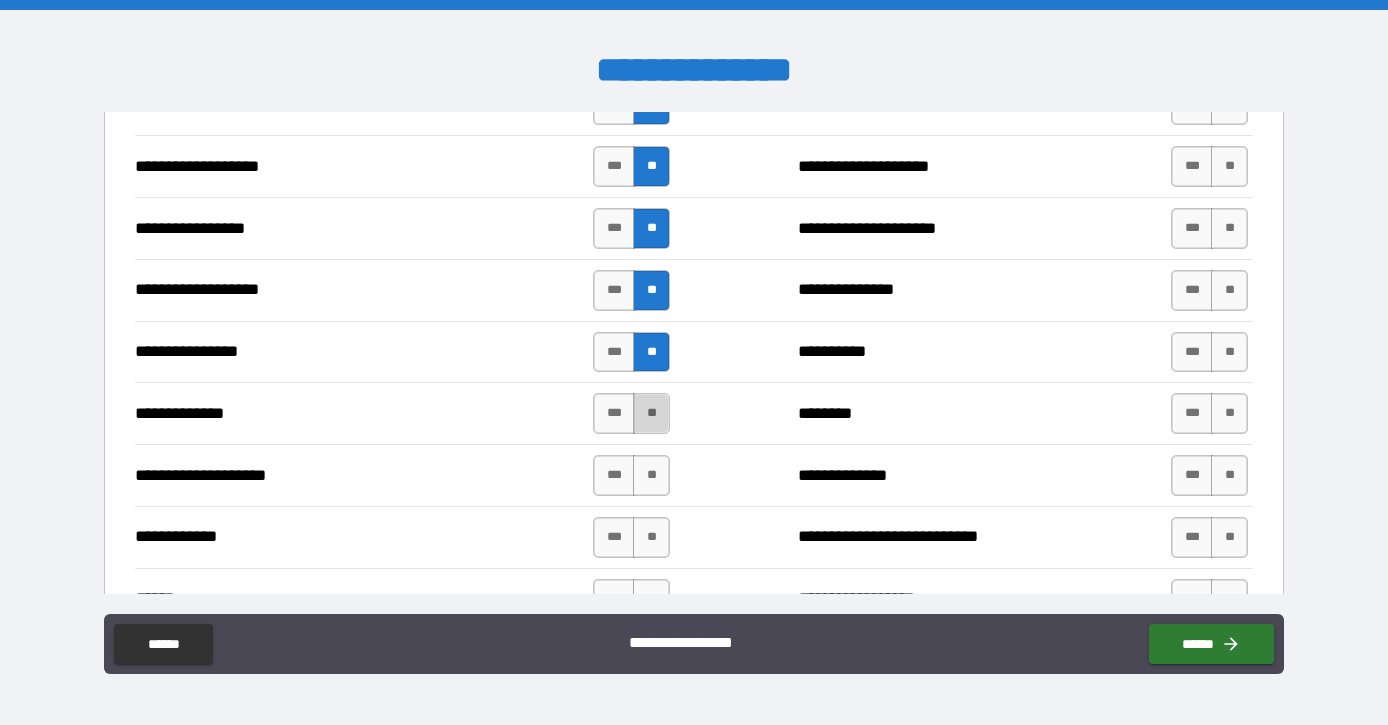 click on "**" at bounding box center (651, 413) 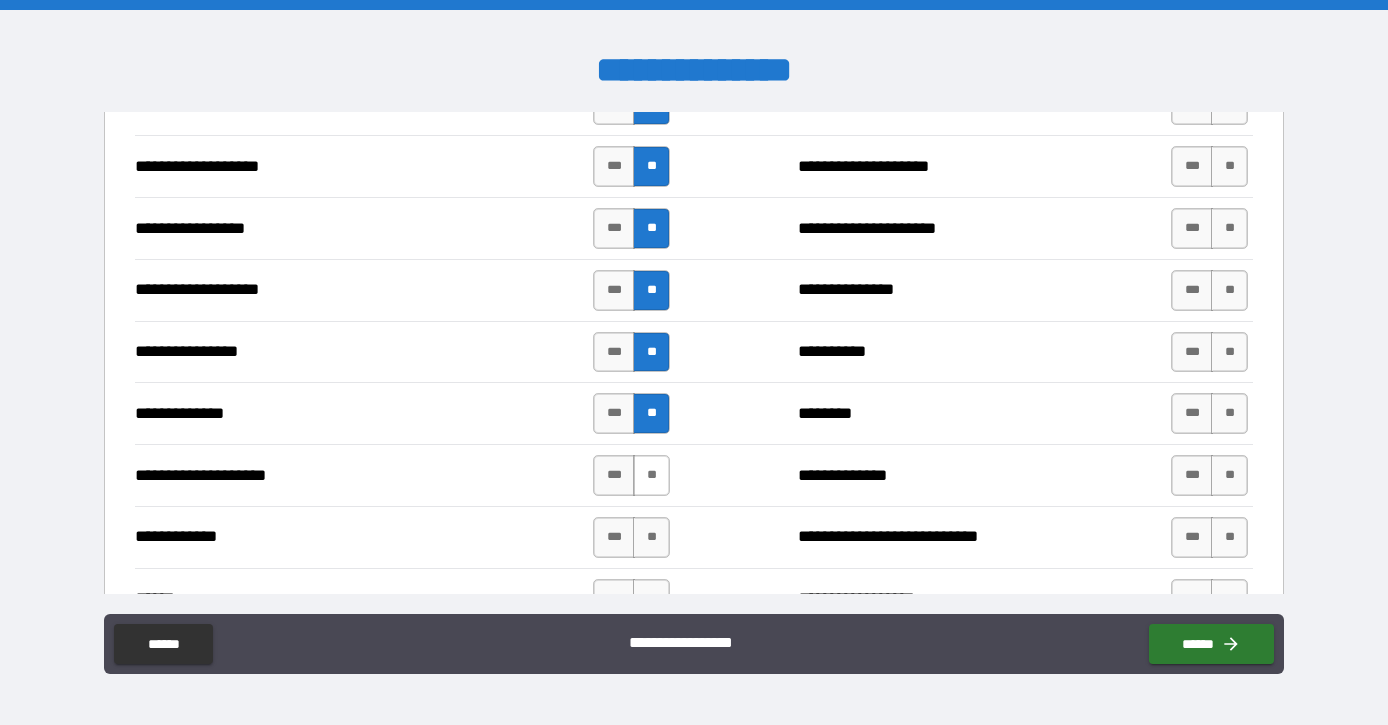 click on "**" at bounding box center (651, 475) 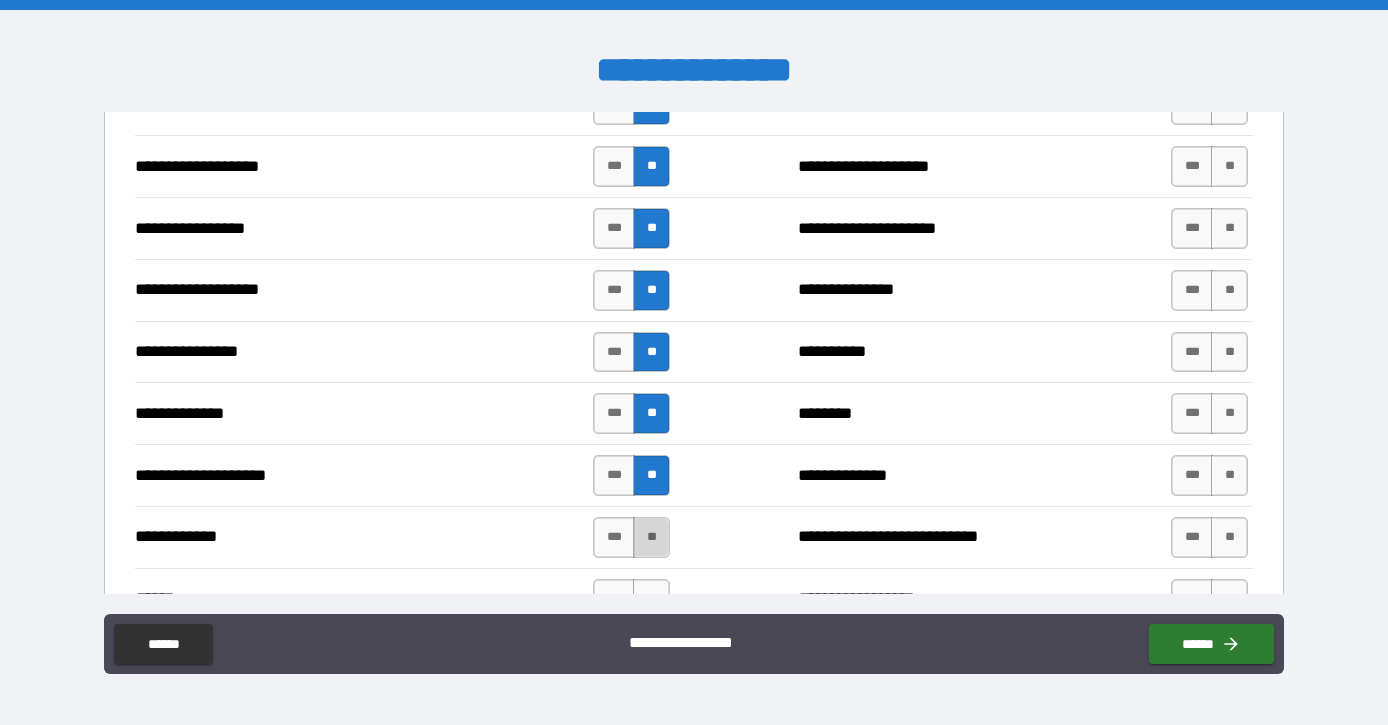 click on "**" at bounding box center (651, 537) 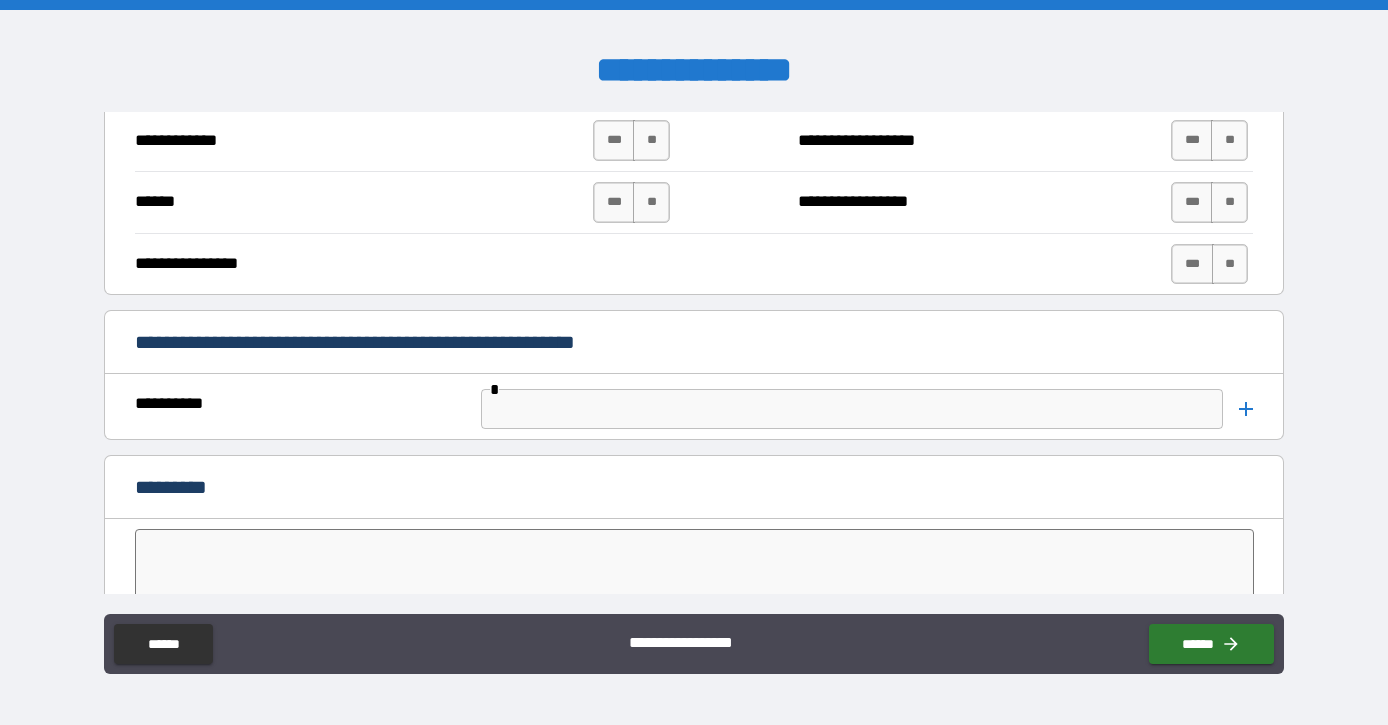 scroll, scrollTop: 3727, scrollLeft: 0, axis: vertical 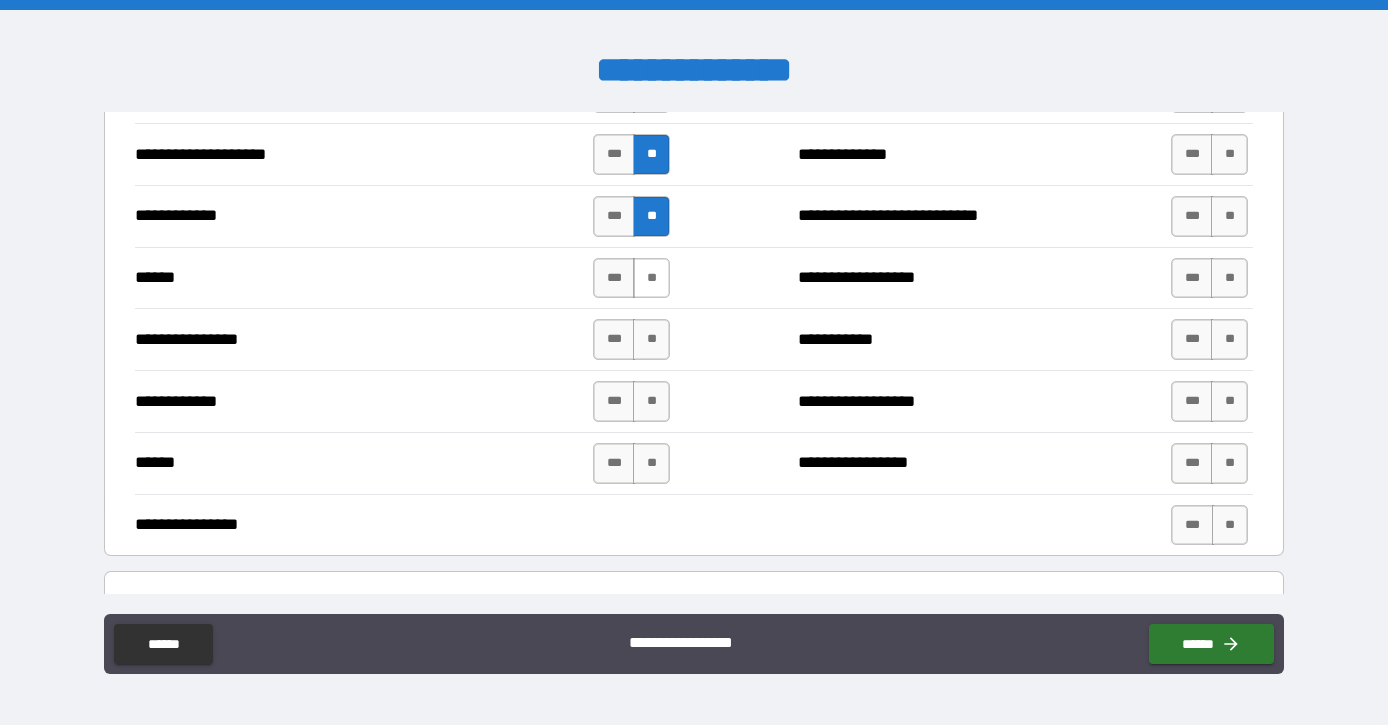 click on "**" at bounding box center [651, 278] 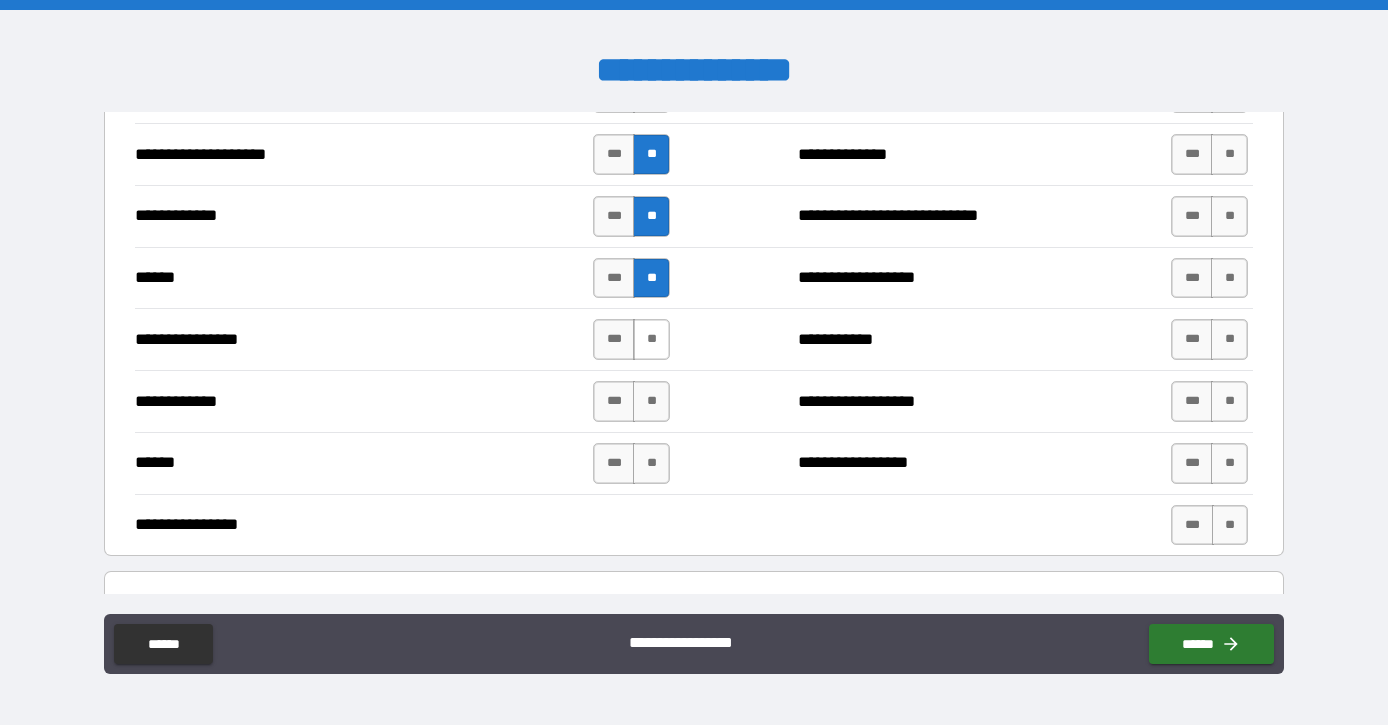 click on "**" at bounding box center [651, 339] 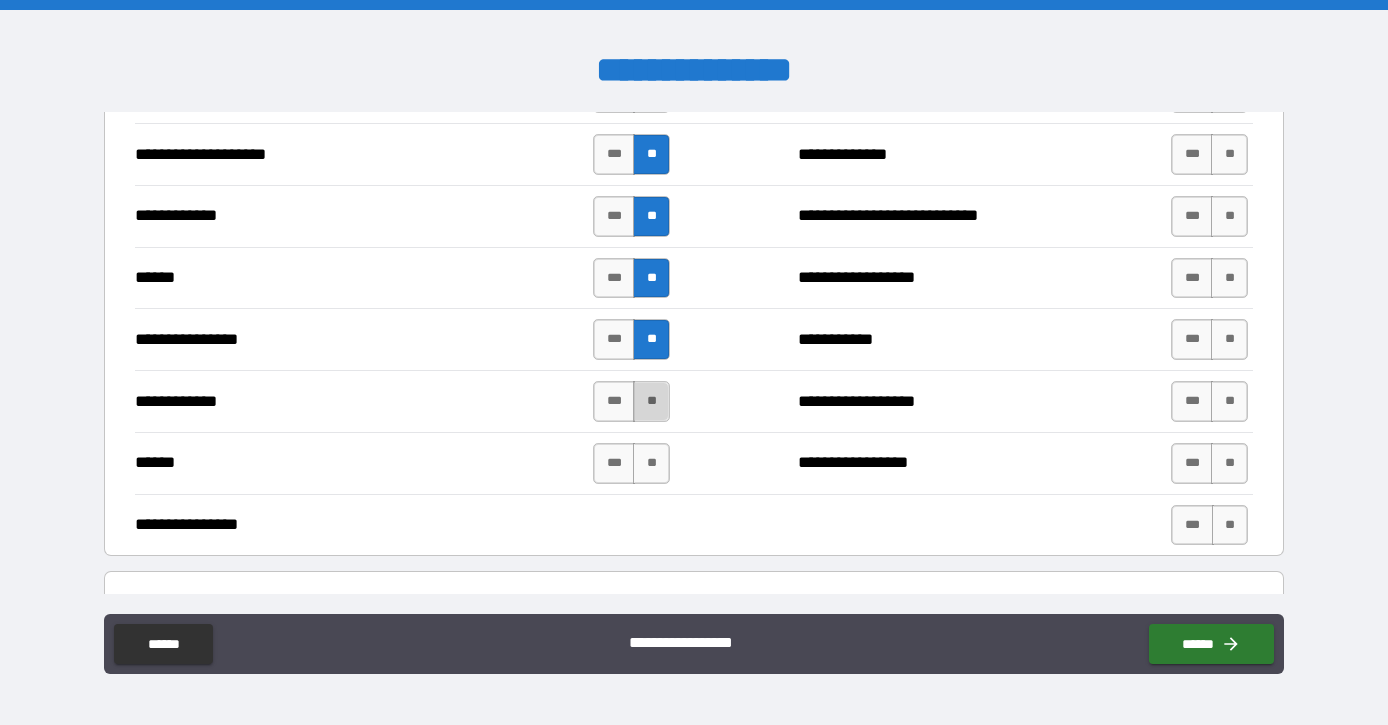 click on "**" at bounding box center (651, 401) 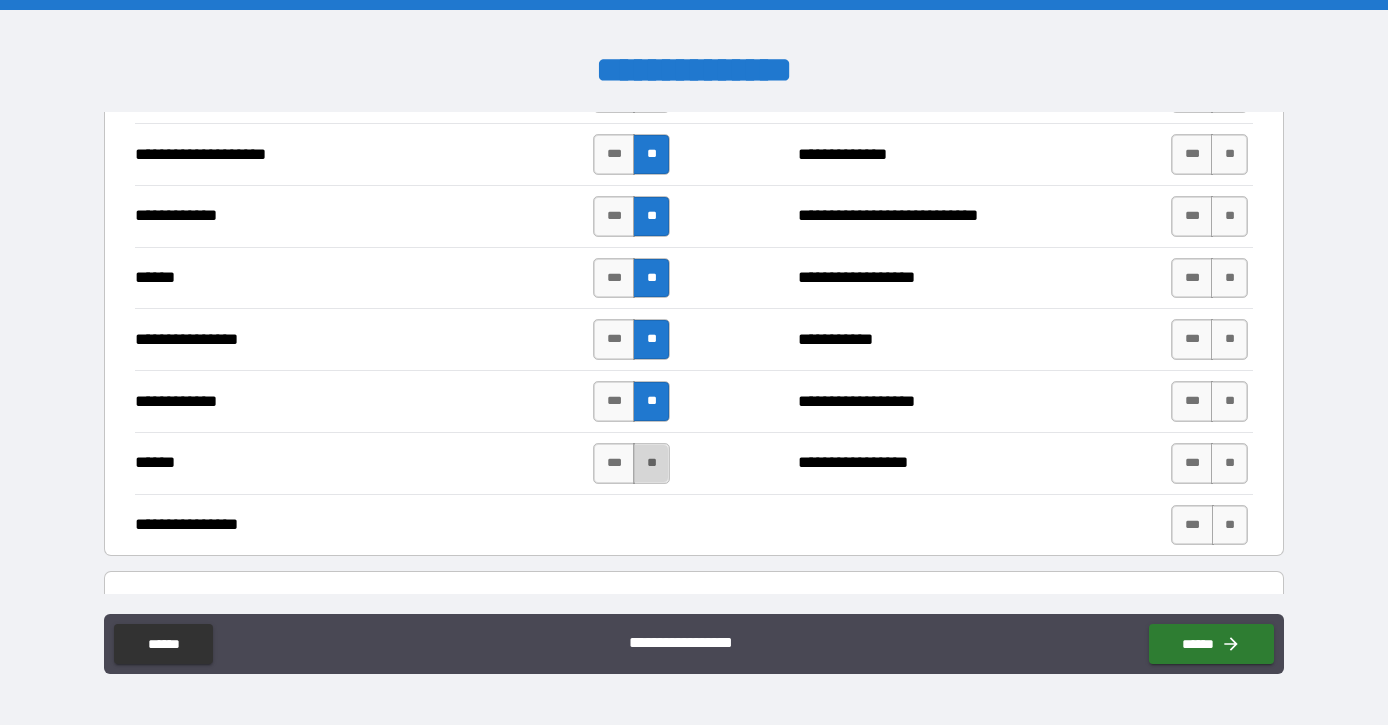 click on "**" at bounding box center [651, 463] 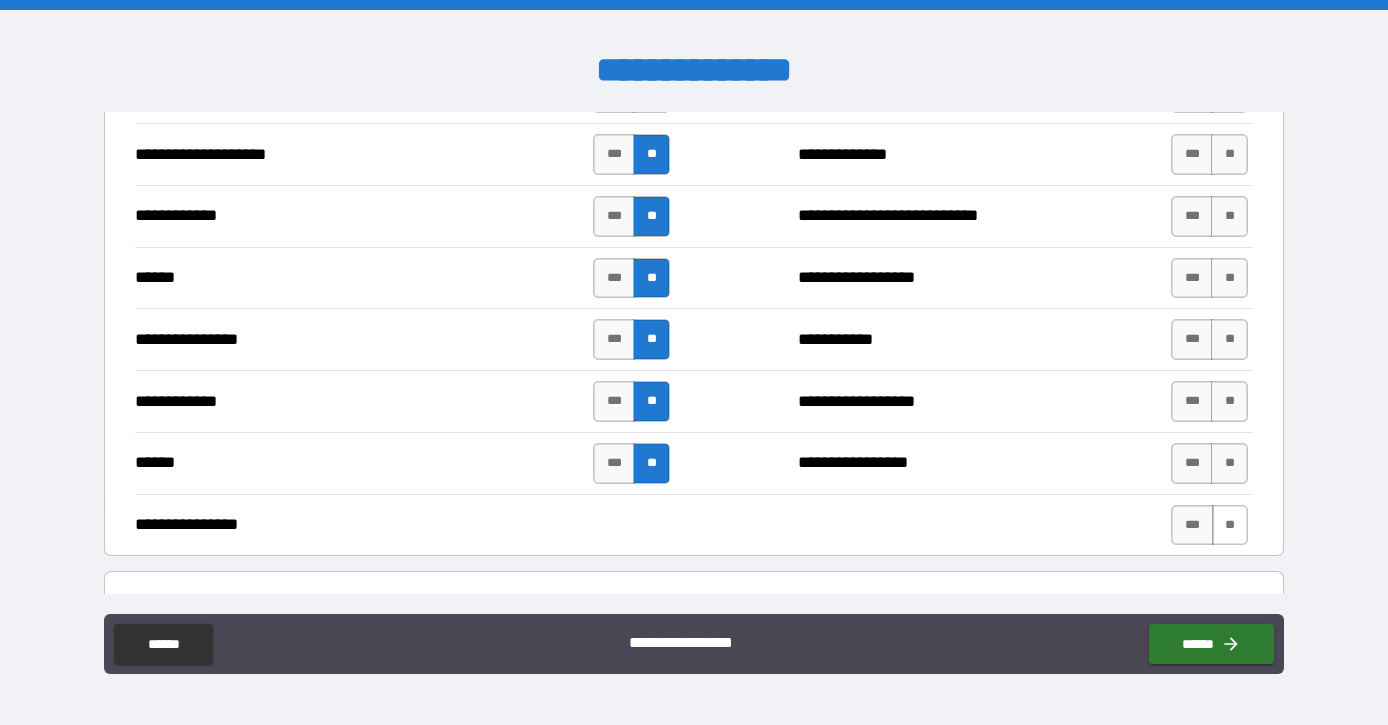 click on "**" at bounding box center [1230, 525] 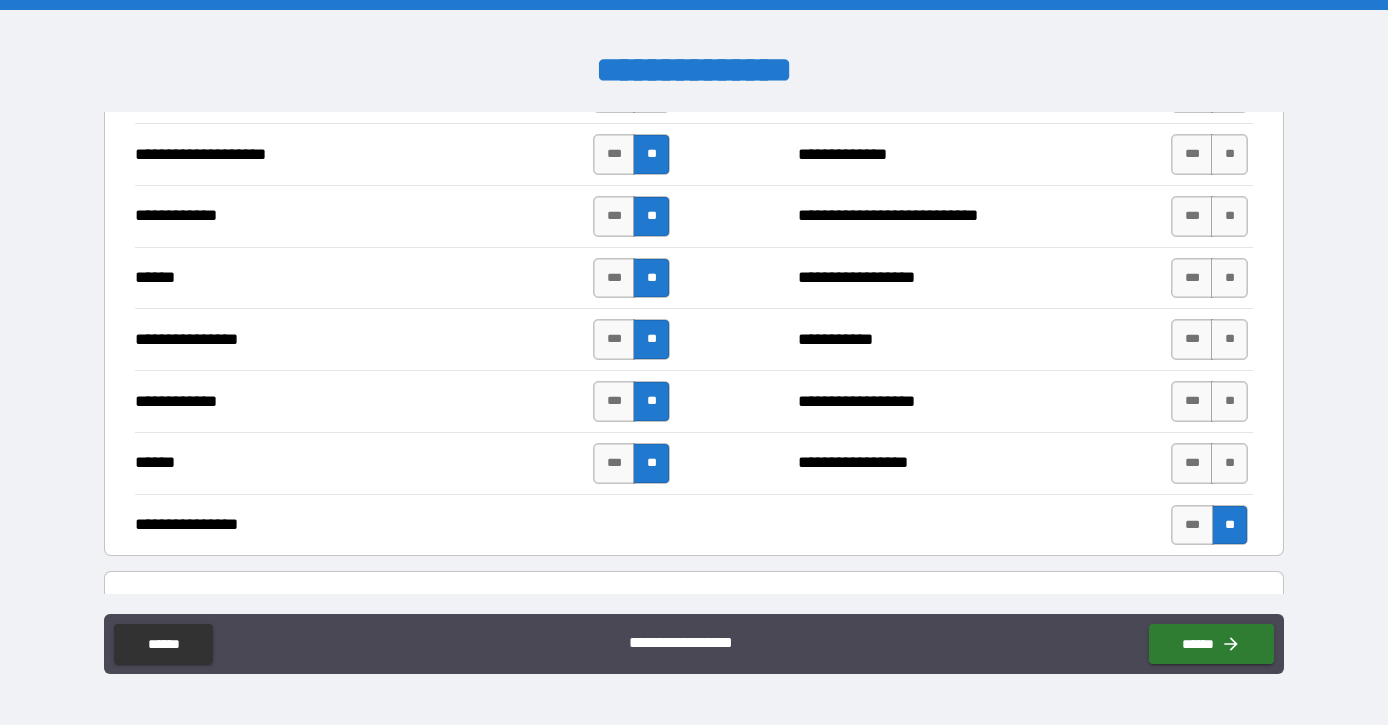click on "*** **" at bounding box center (1209, 463) 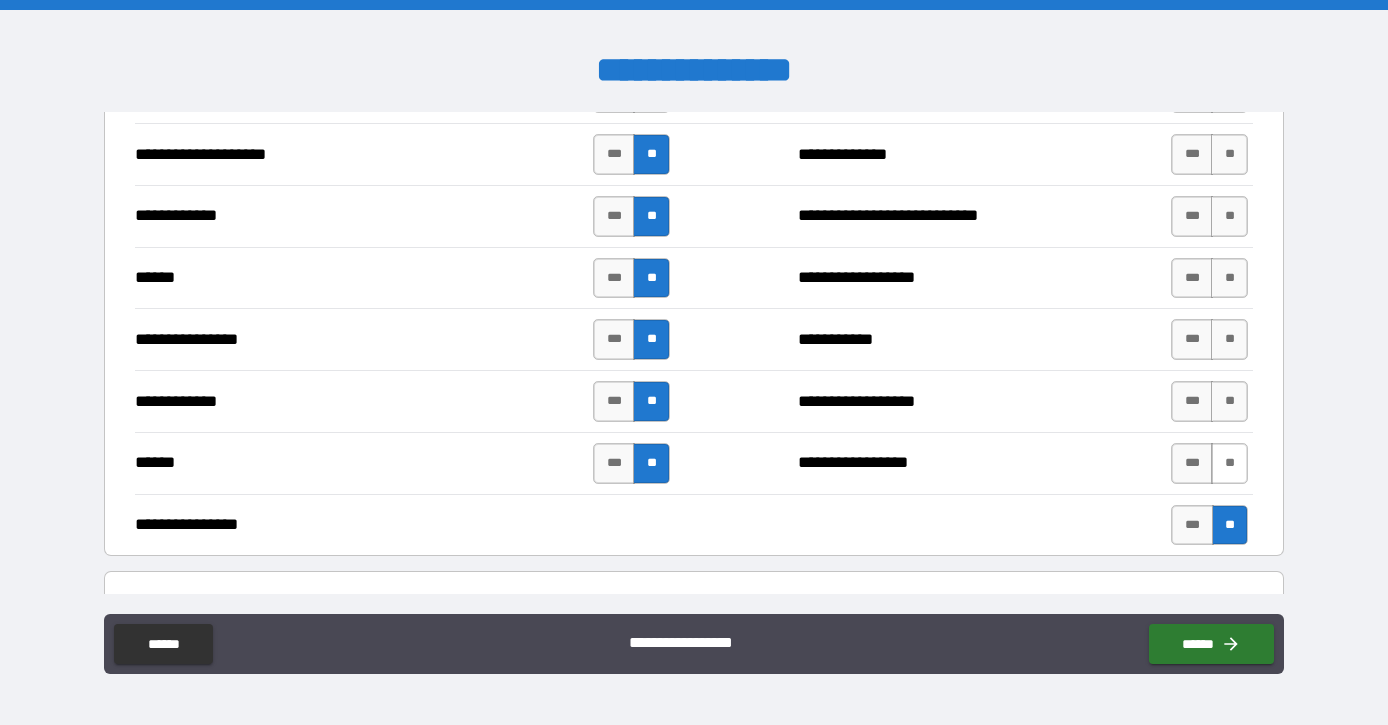 click on "**" at bounding box center [1229, 463] 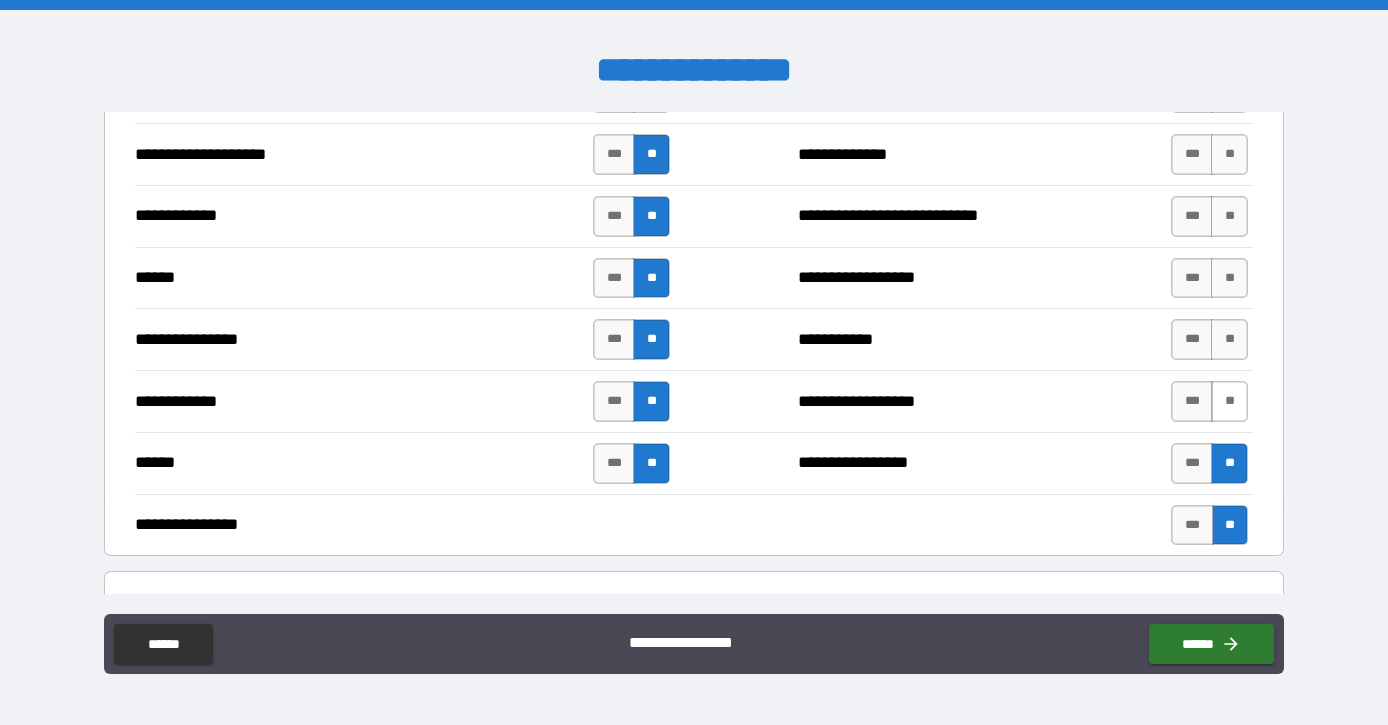 click on "**" at bounding box center (1229, 401) 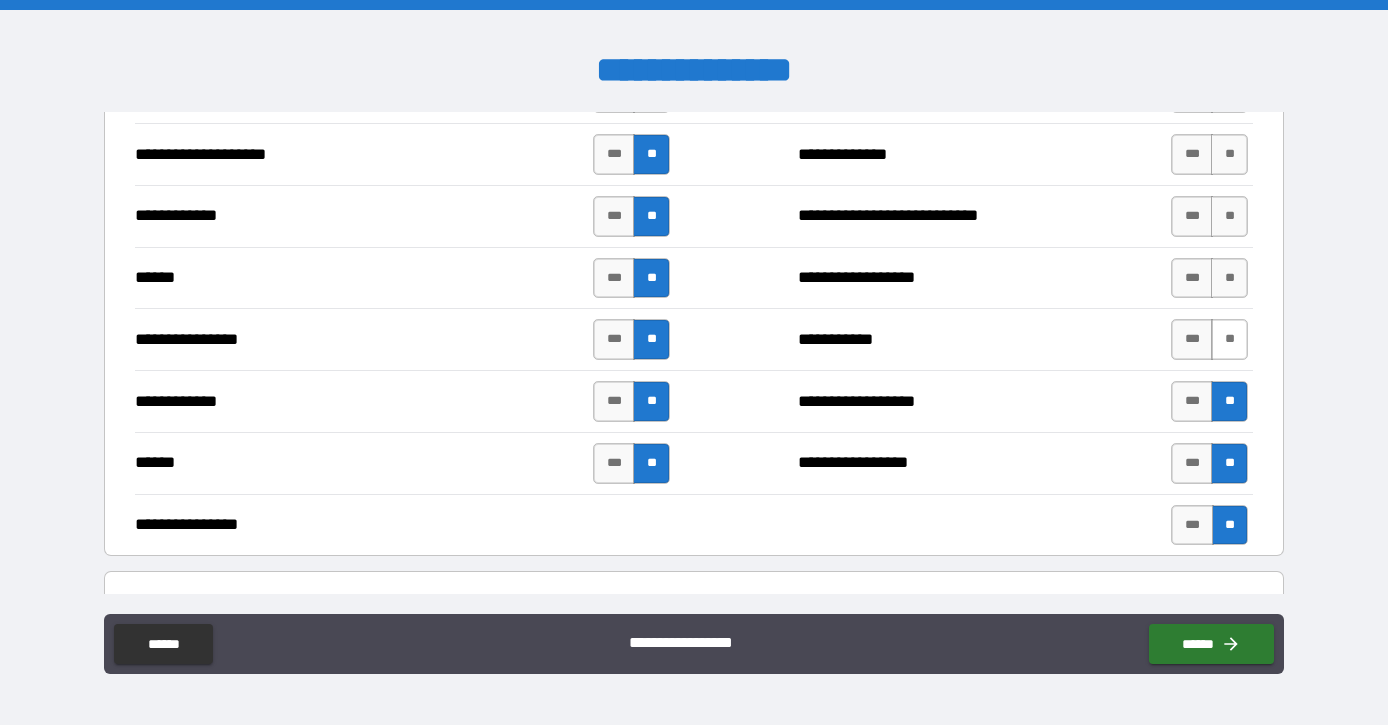 click on "**" at bounding box center [1229, 339] 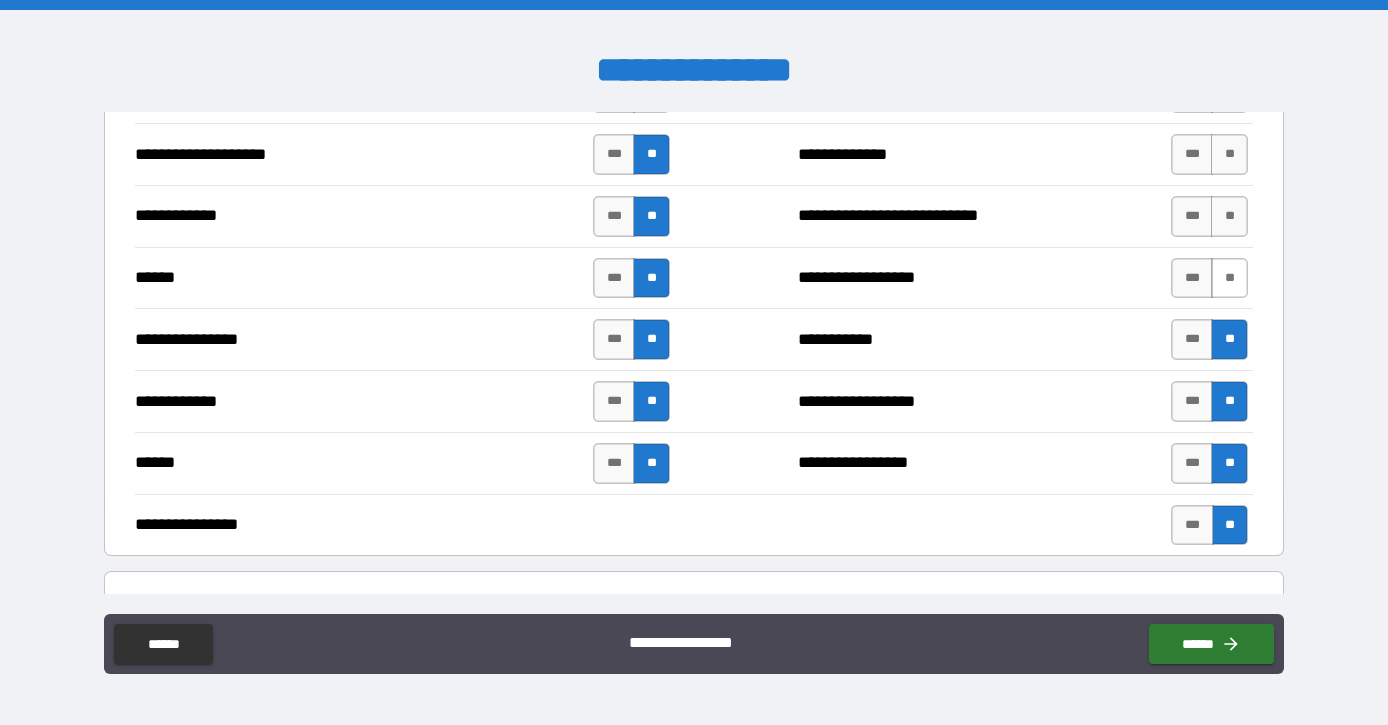 click on "**" at bounding box center (1229, 278) 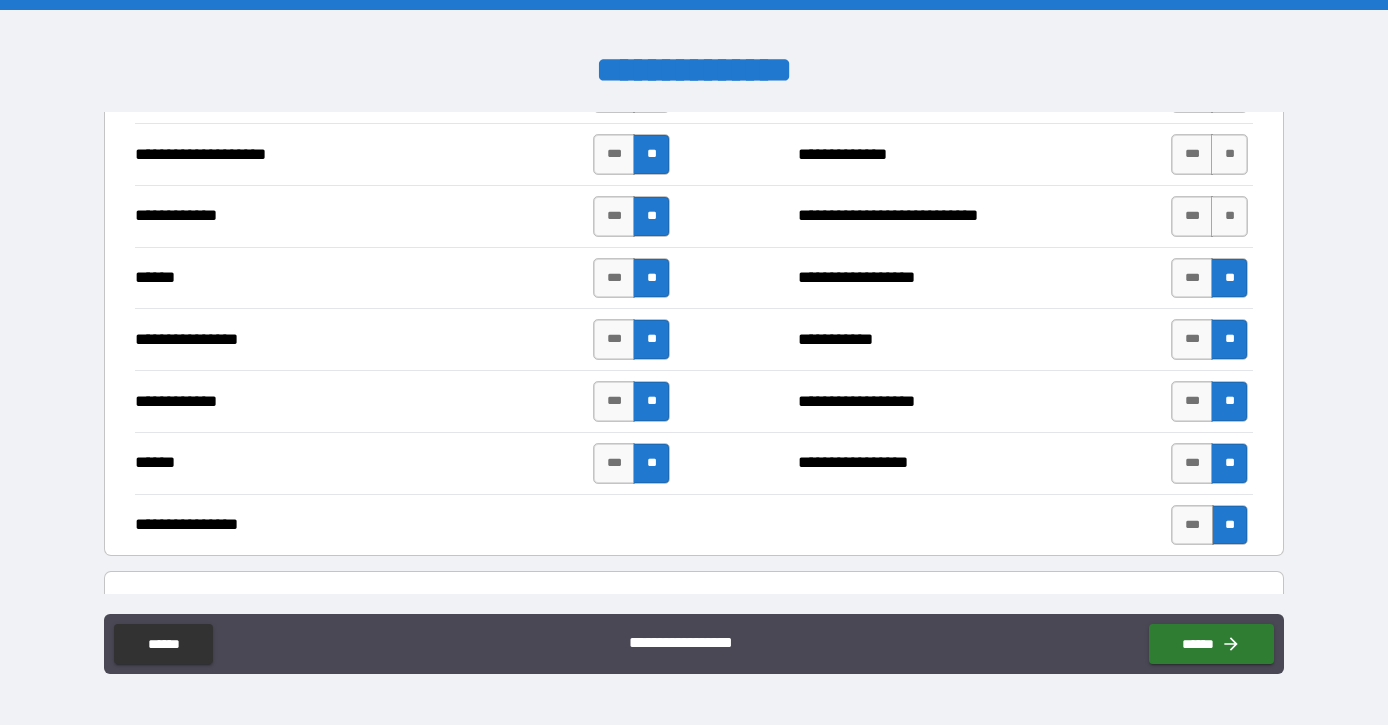click on "**********" at bounding box center [694, 216] 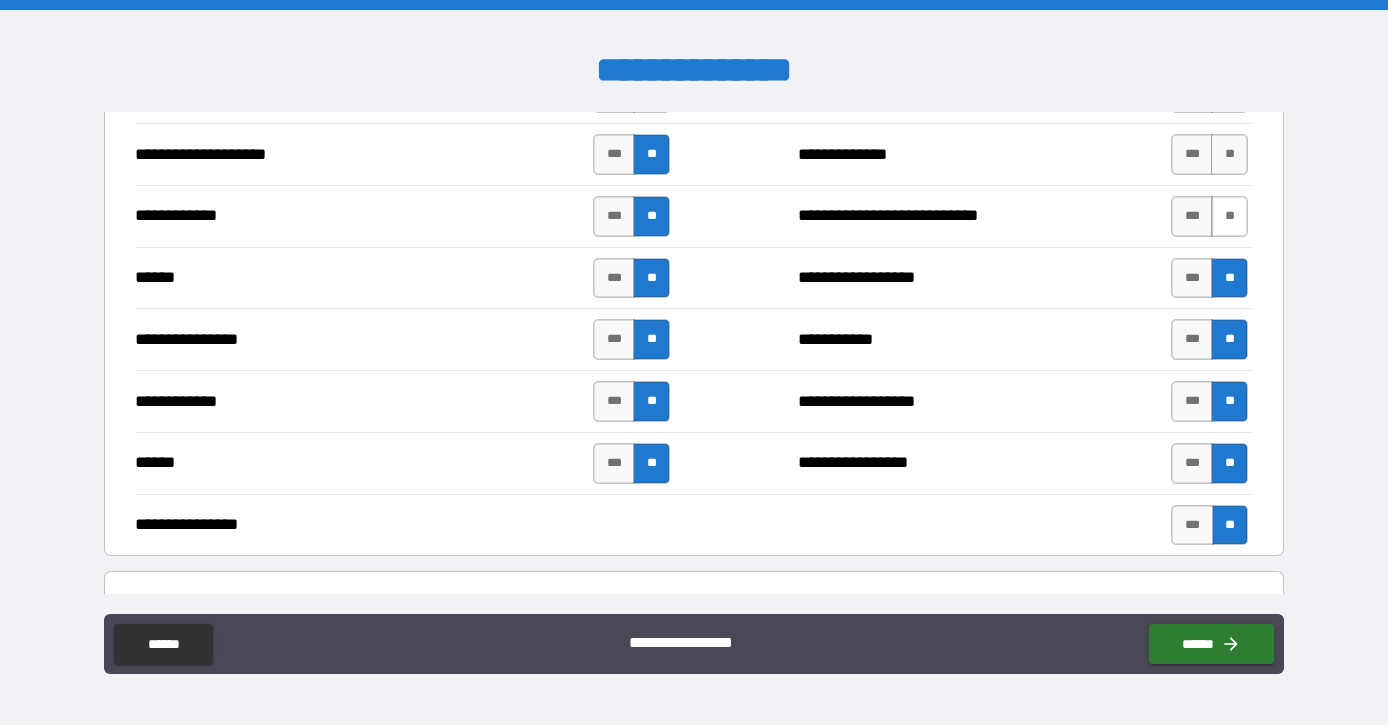 click on "**" at bounding box center (1229, 216) 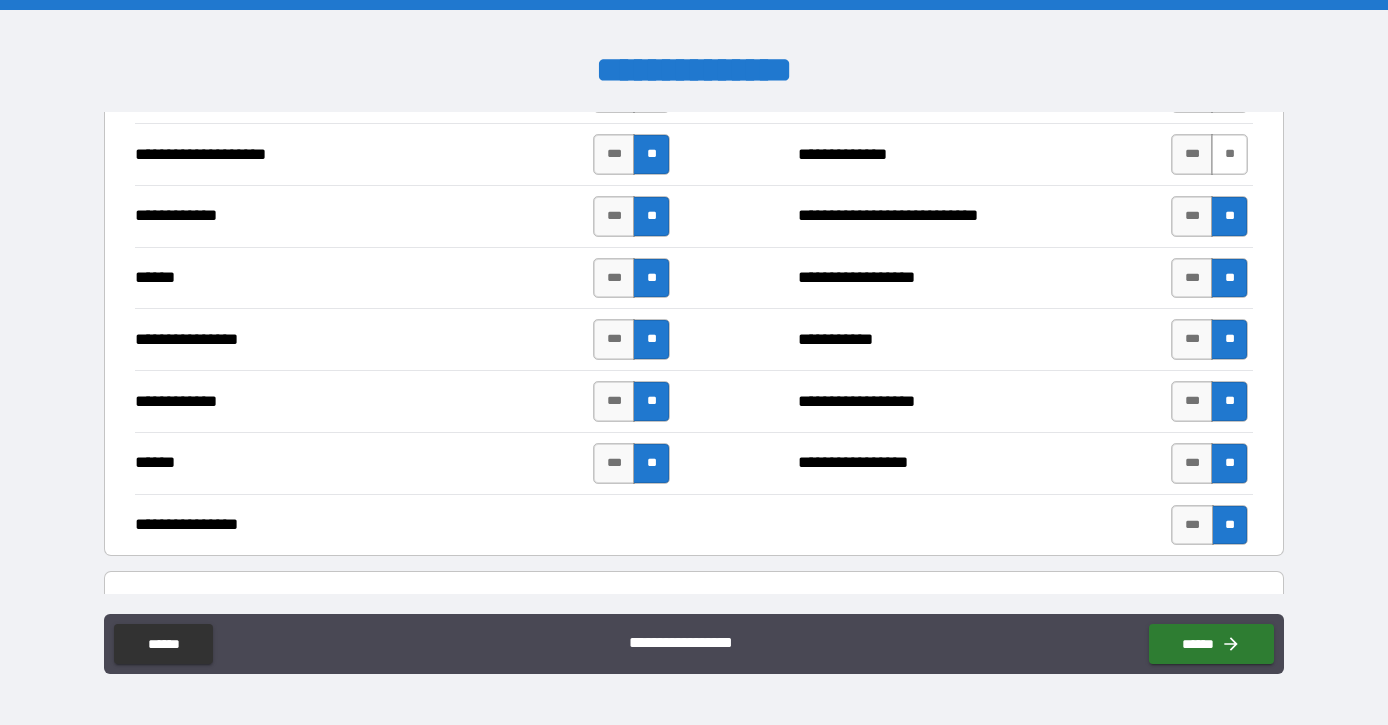 click on "**" at bounding box center (1229, 154) 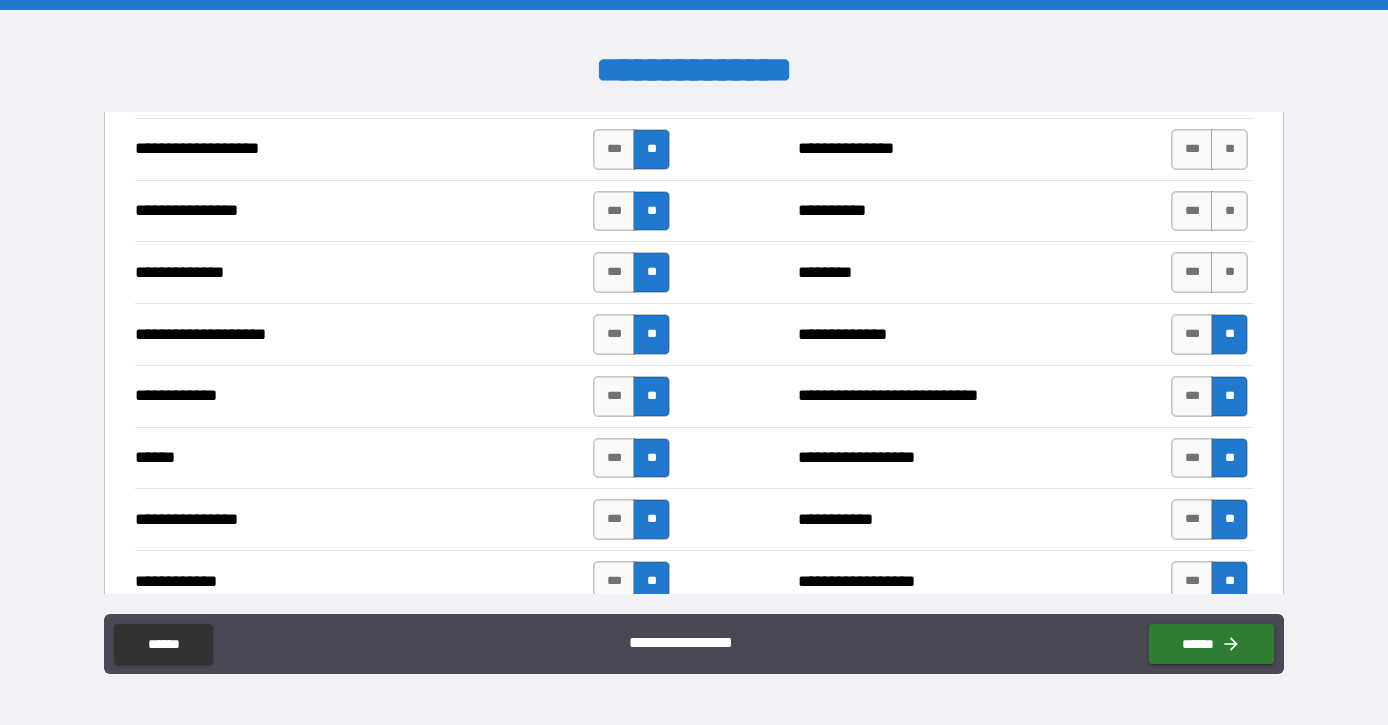 scroll, scrollTop: 3527, scrollLeft: 0, axis: vertical 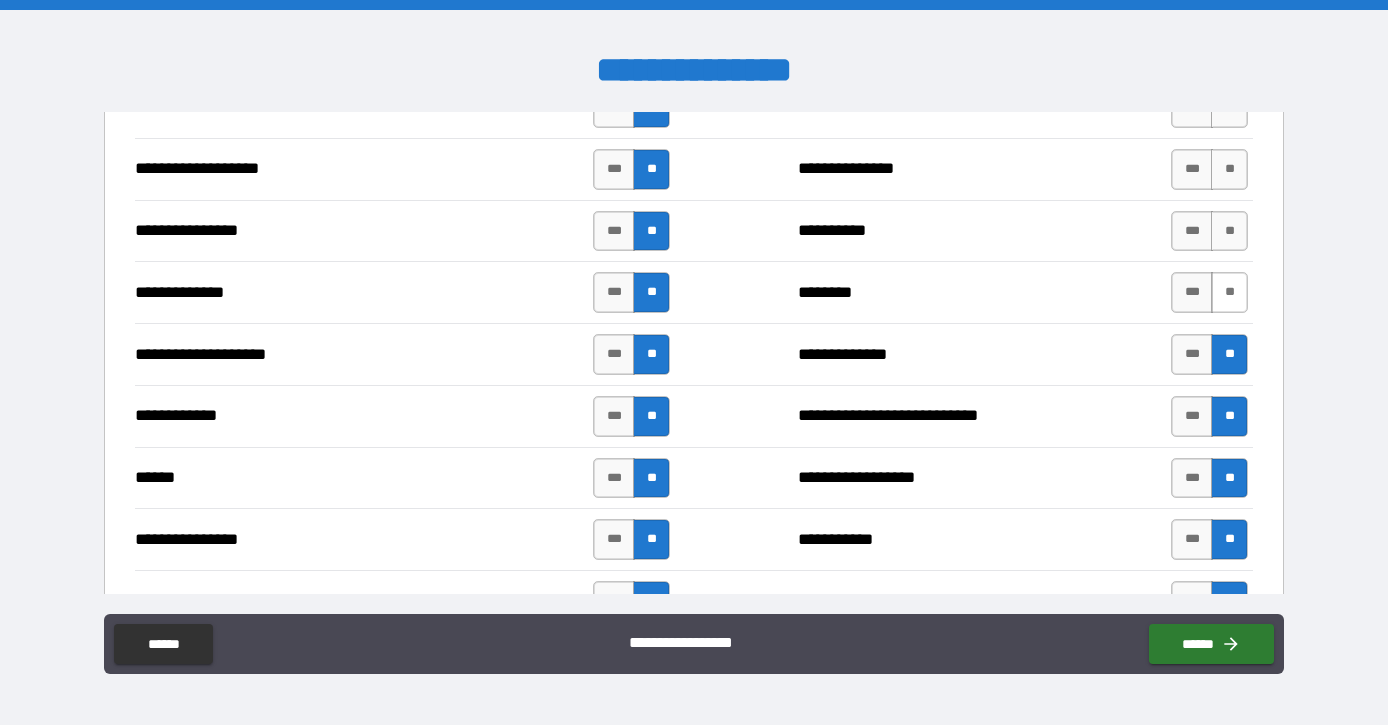 click on "**" at bounding box center [1229, 292] 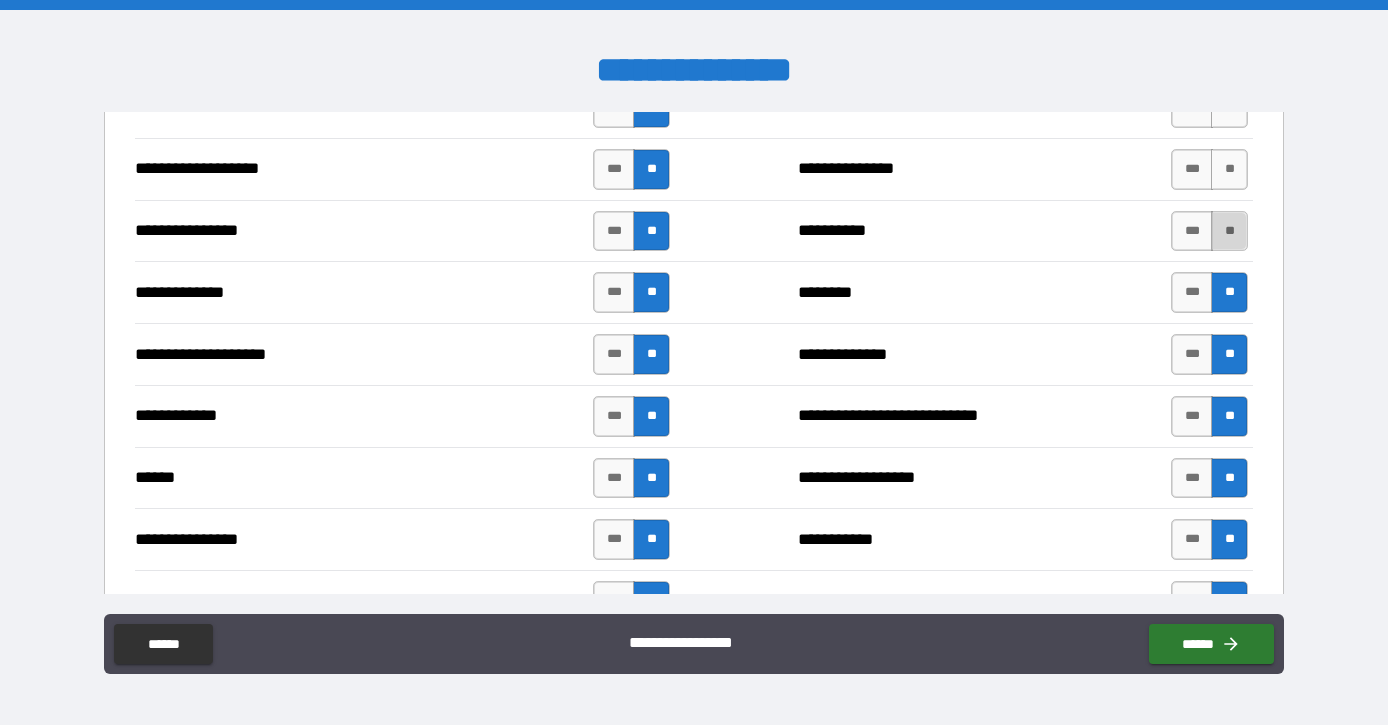 click on "**" at bounding box center (1229, 231) 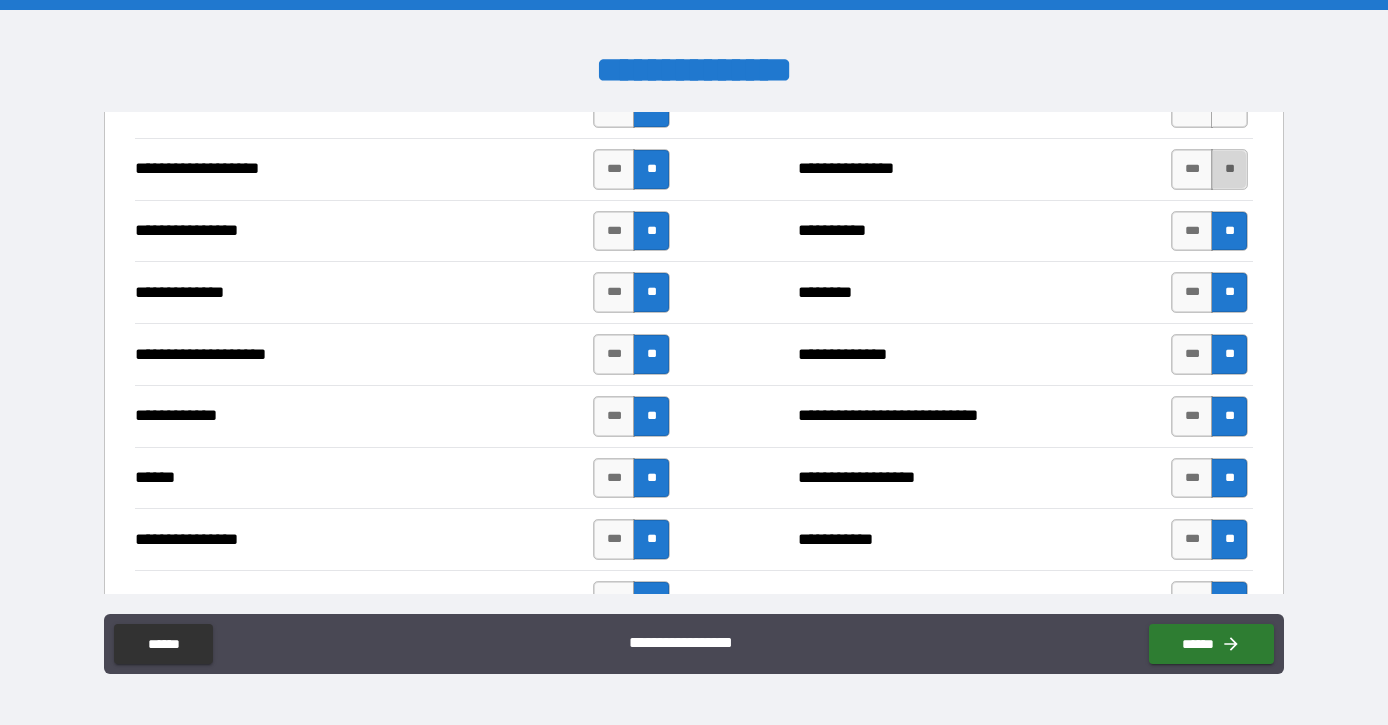 click on "**" at bounding box center (1229, 169) 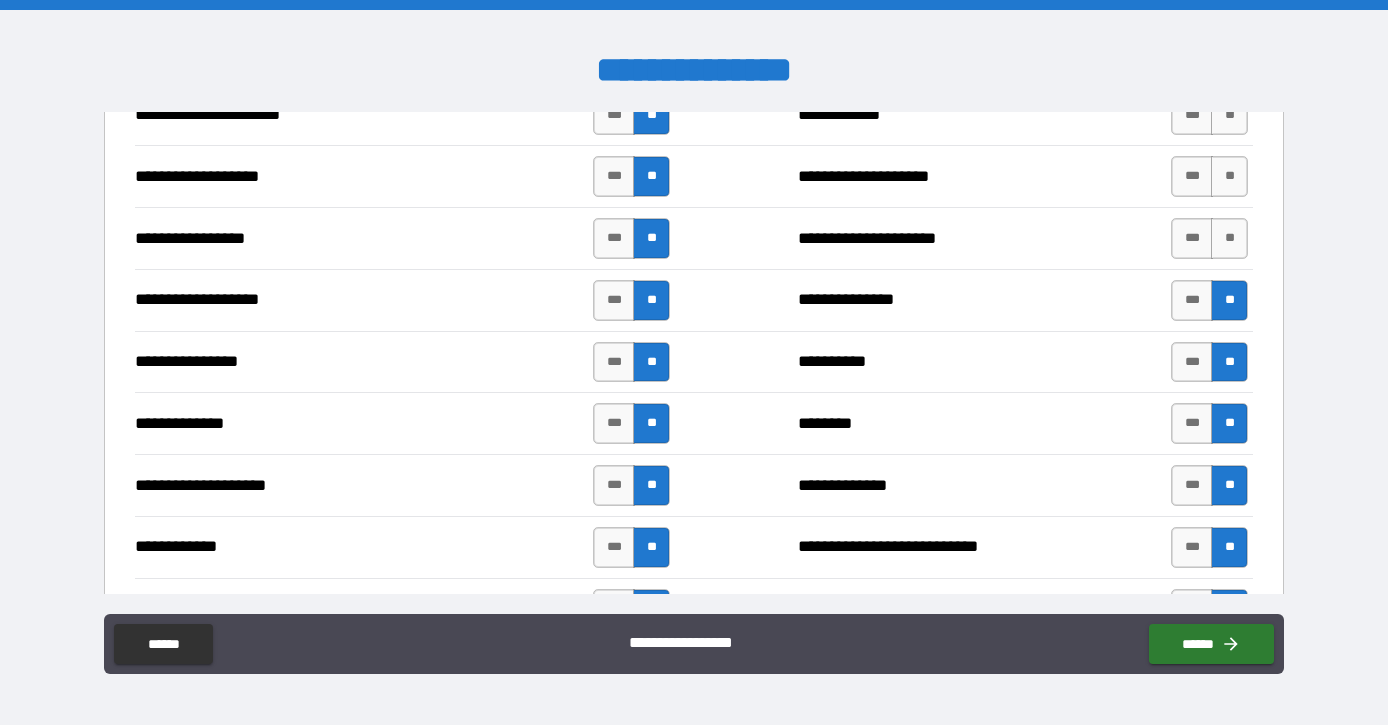 scroll, scrollTop: 3366, scrollLeft: 0, axis: vertical 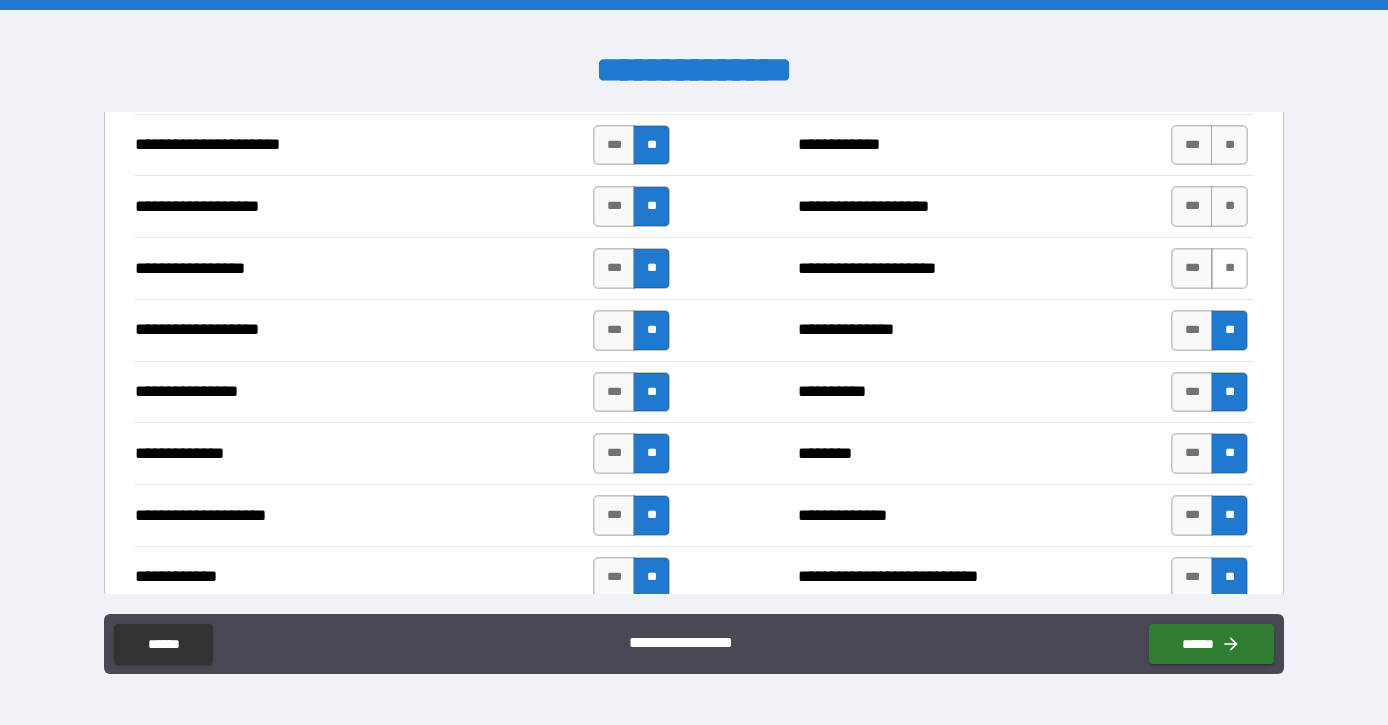 click on "**" at bounding box center (1229, 268) 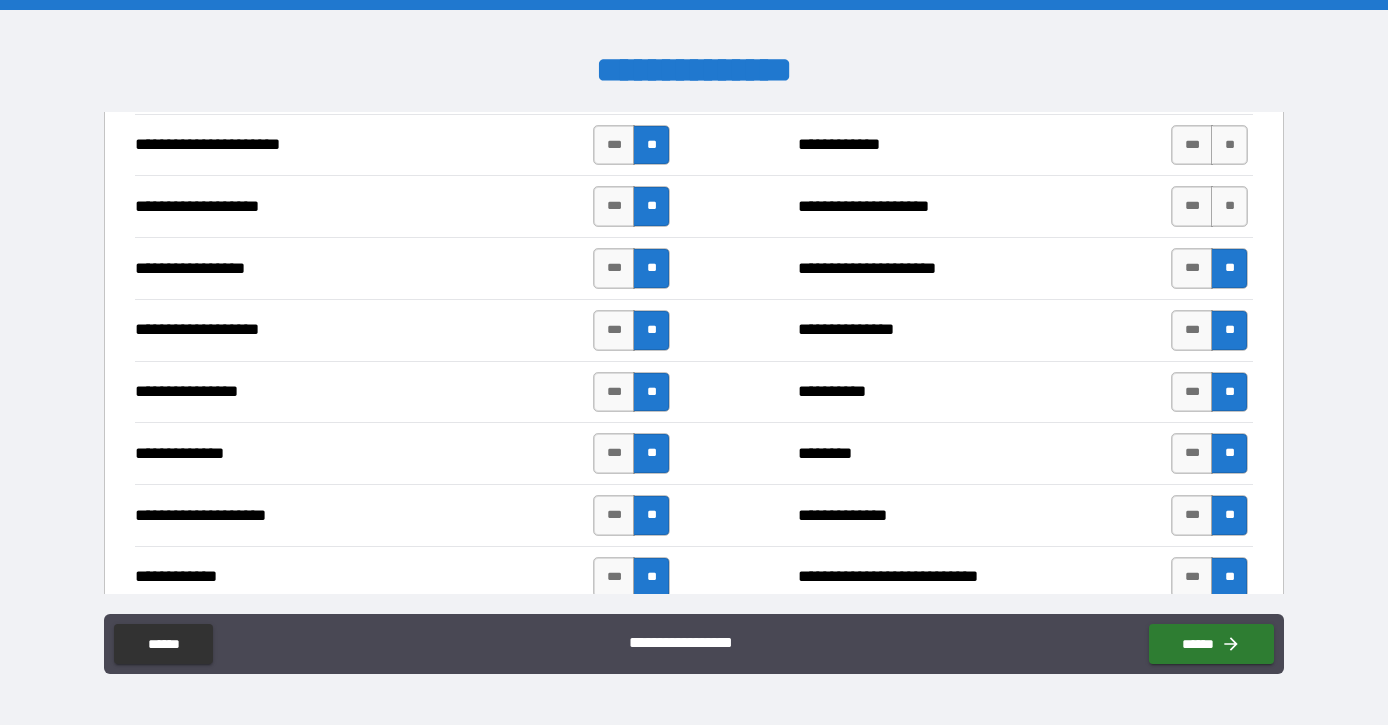 click on "**********" at bounding box center (694, 206) 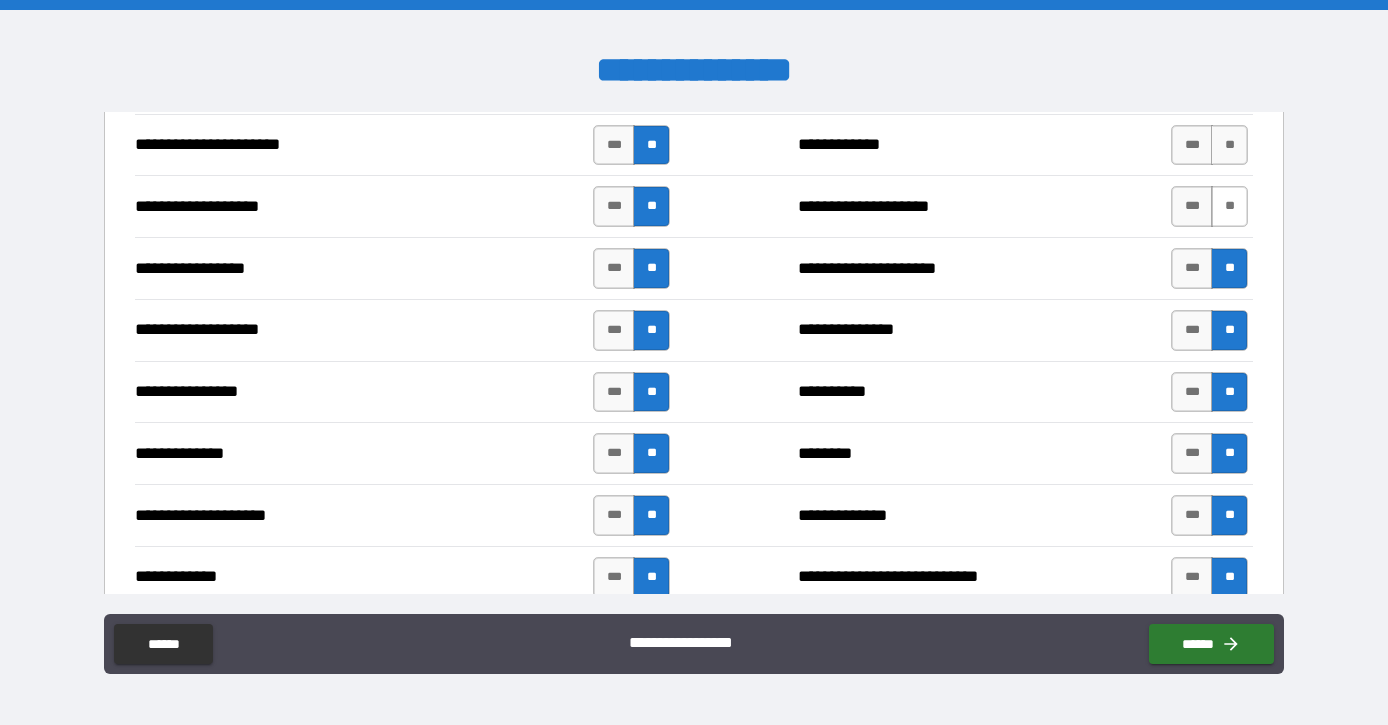 click on "**" at bounding box center (1229, 206) 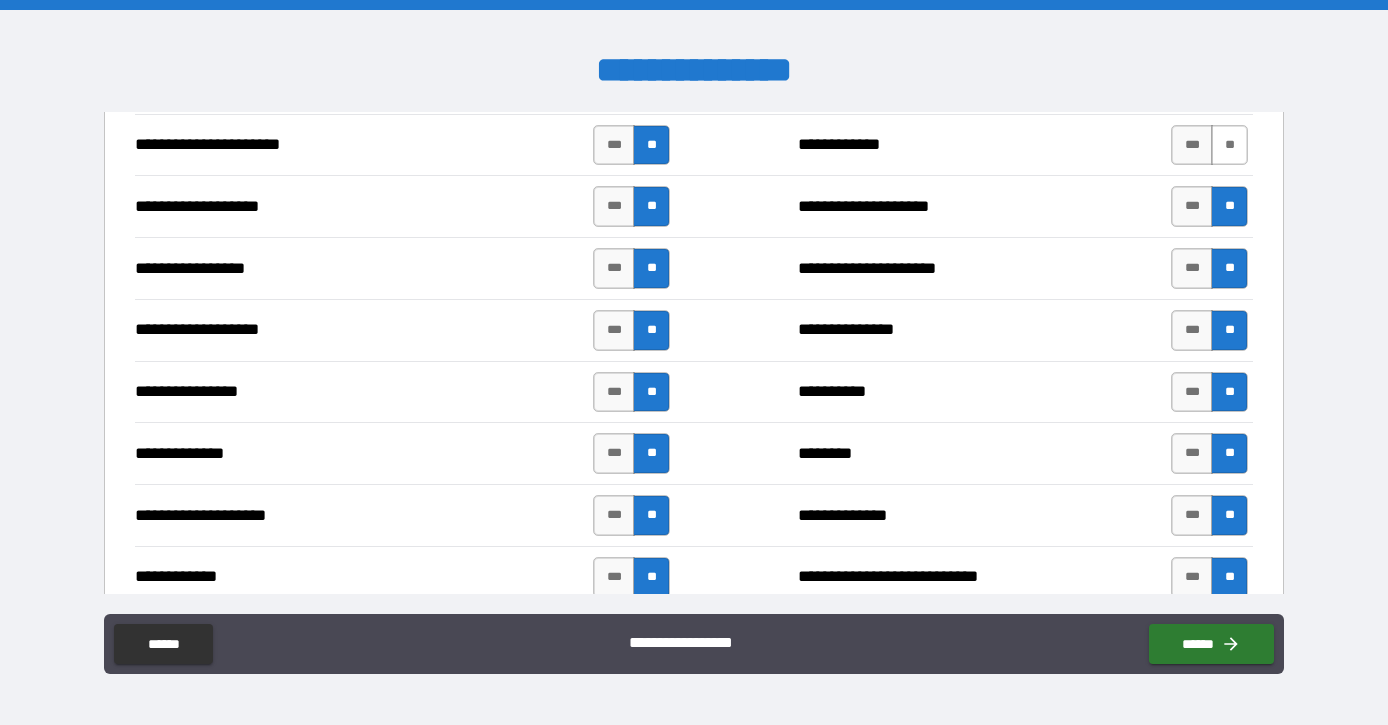 click on "**" at bounding box center (1229, 145) 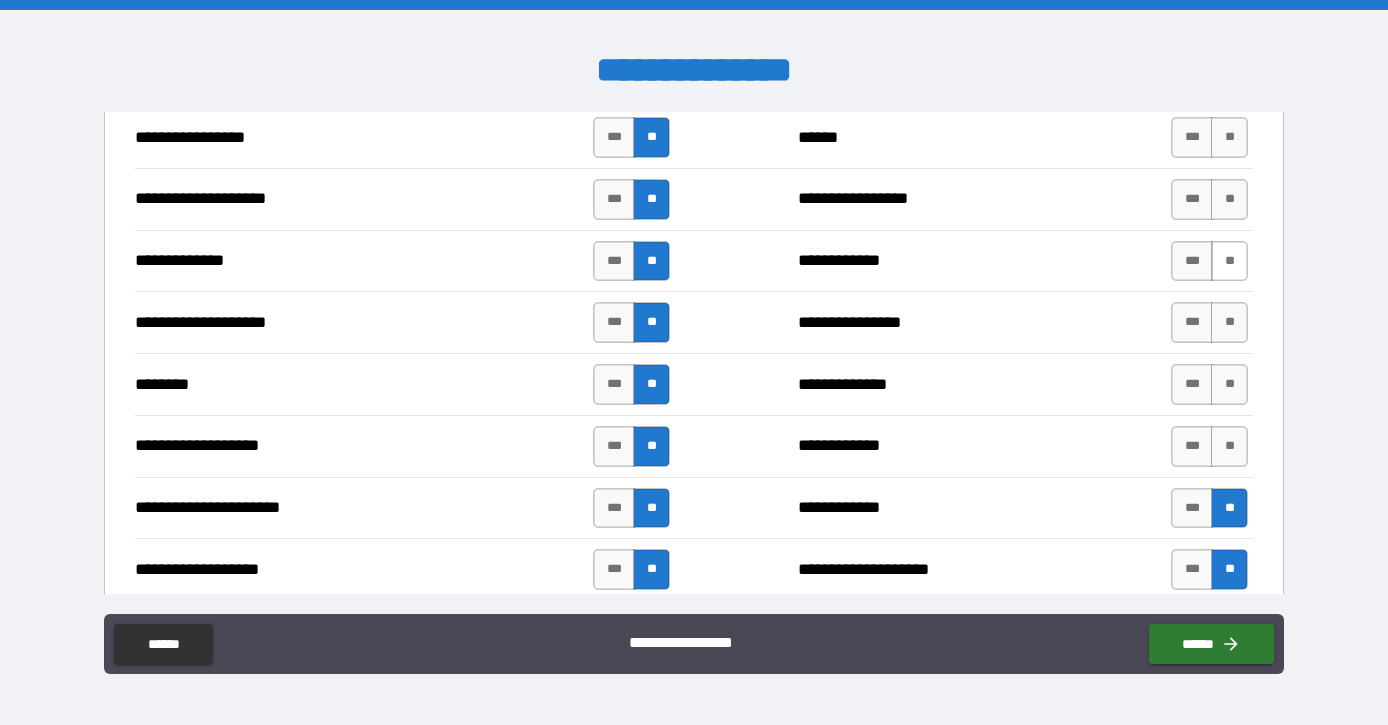 scroll, scrollTop: 3002, scrollLeft: 0, axis: vertical 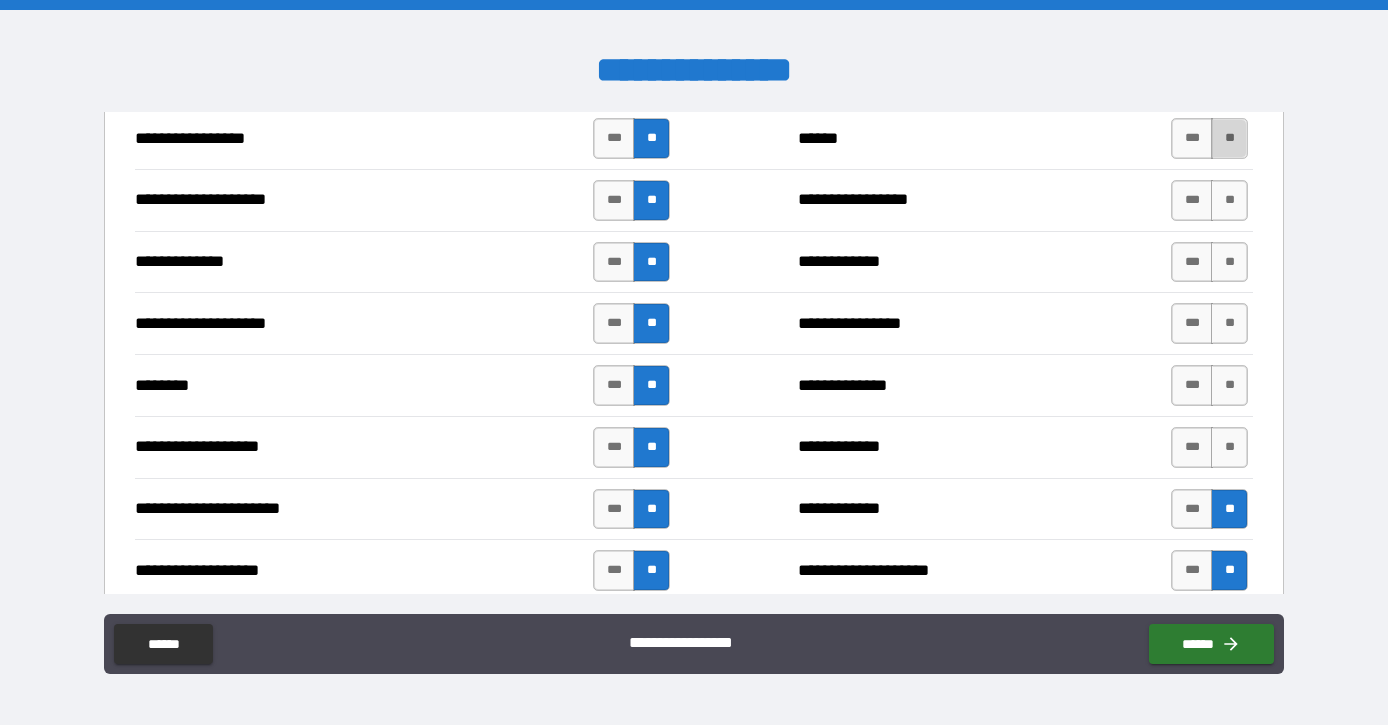 click on "**" at bounding box center (1229, 138) 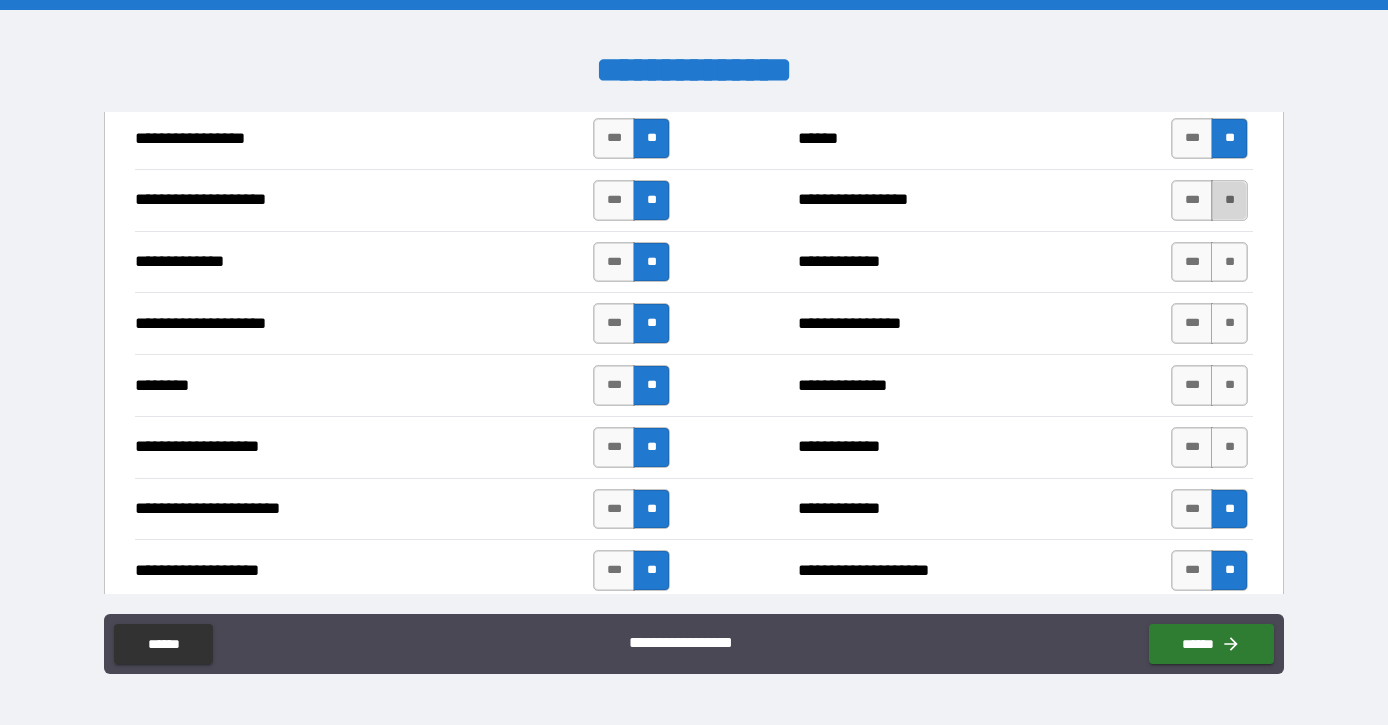 click on "**" at bounding box center [1229, 200] 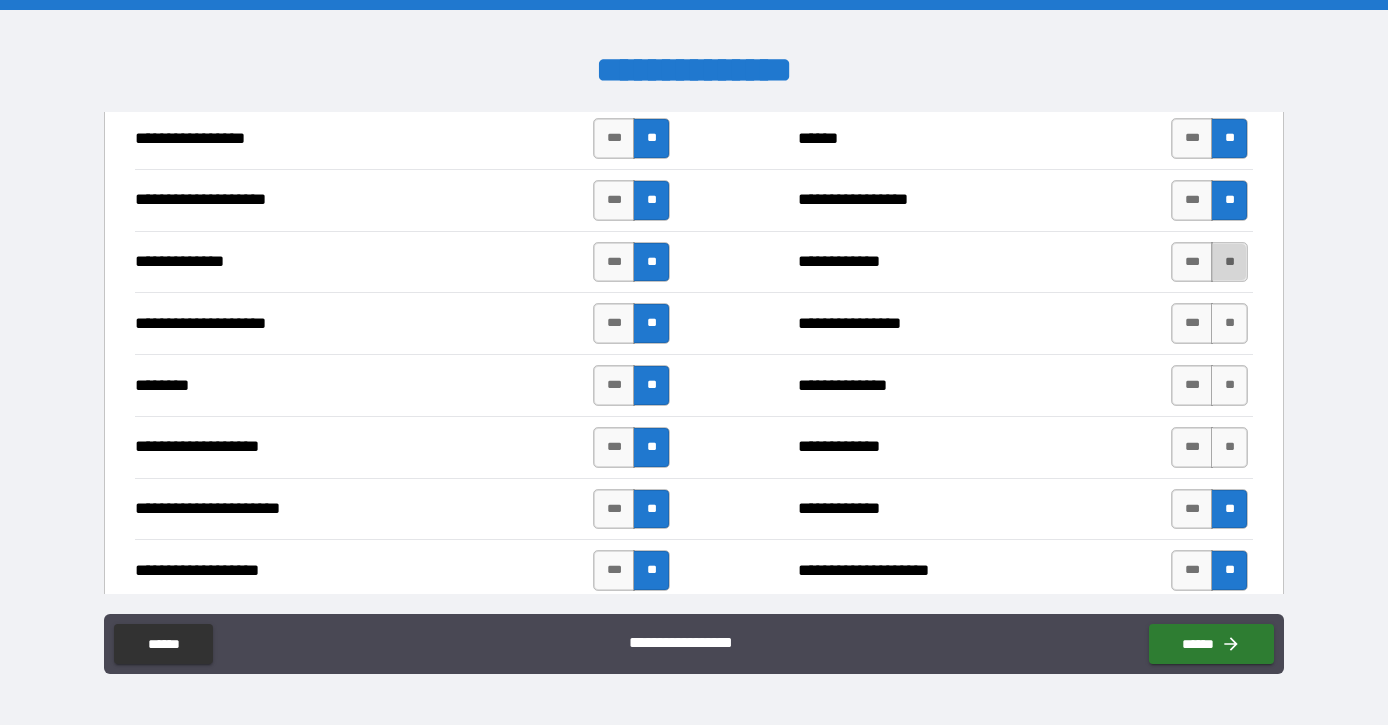 click on "**" at bounding box center (1229, 262) 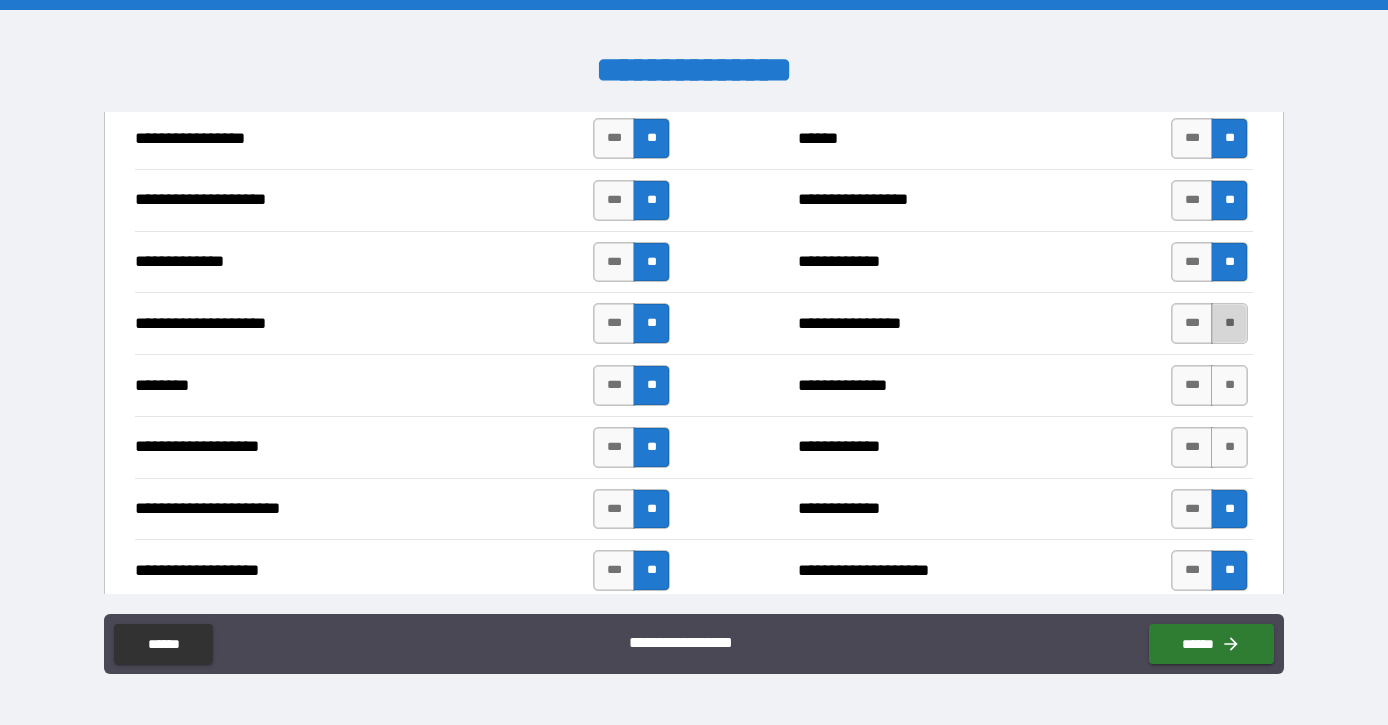 click on "**" at bounding box center (1229, 323) 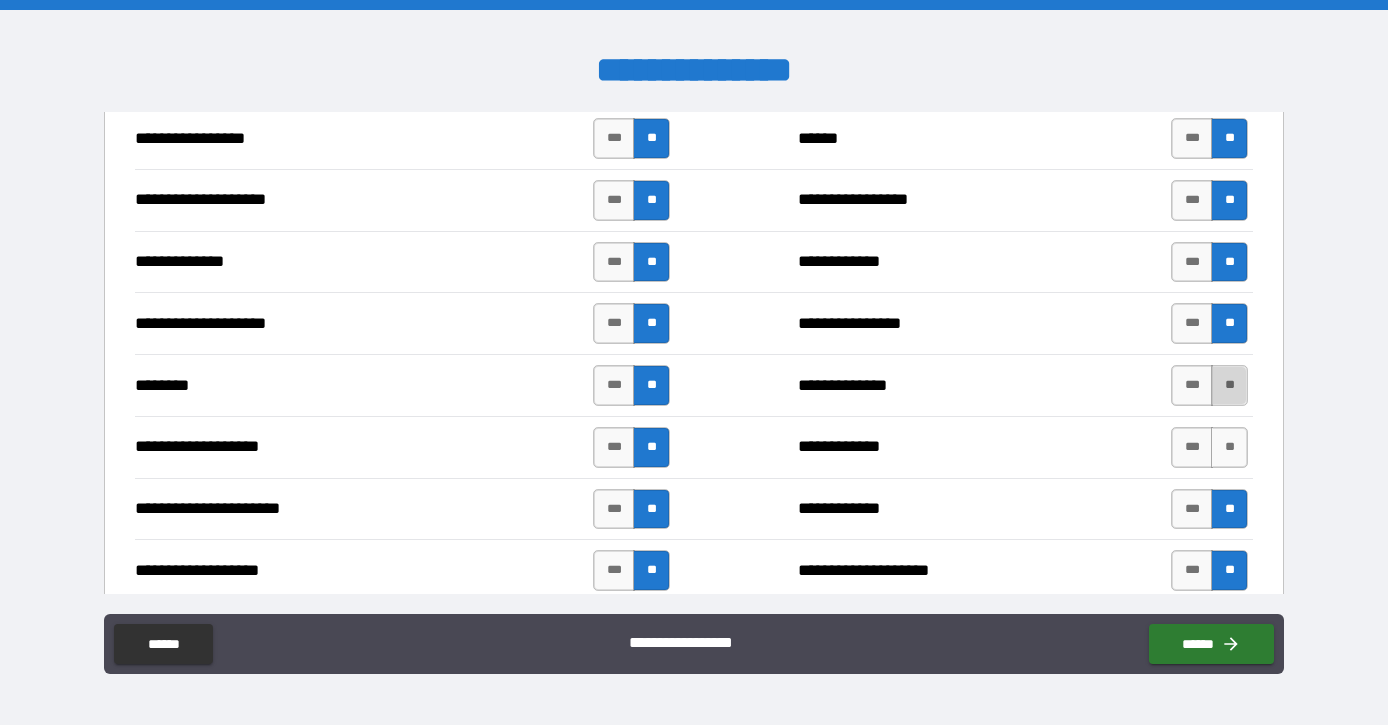 click on "**" at bounding box center (1229, 385) 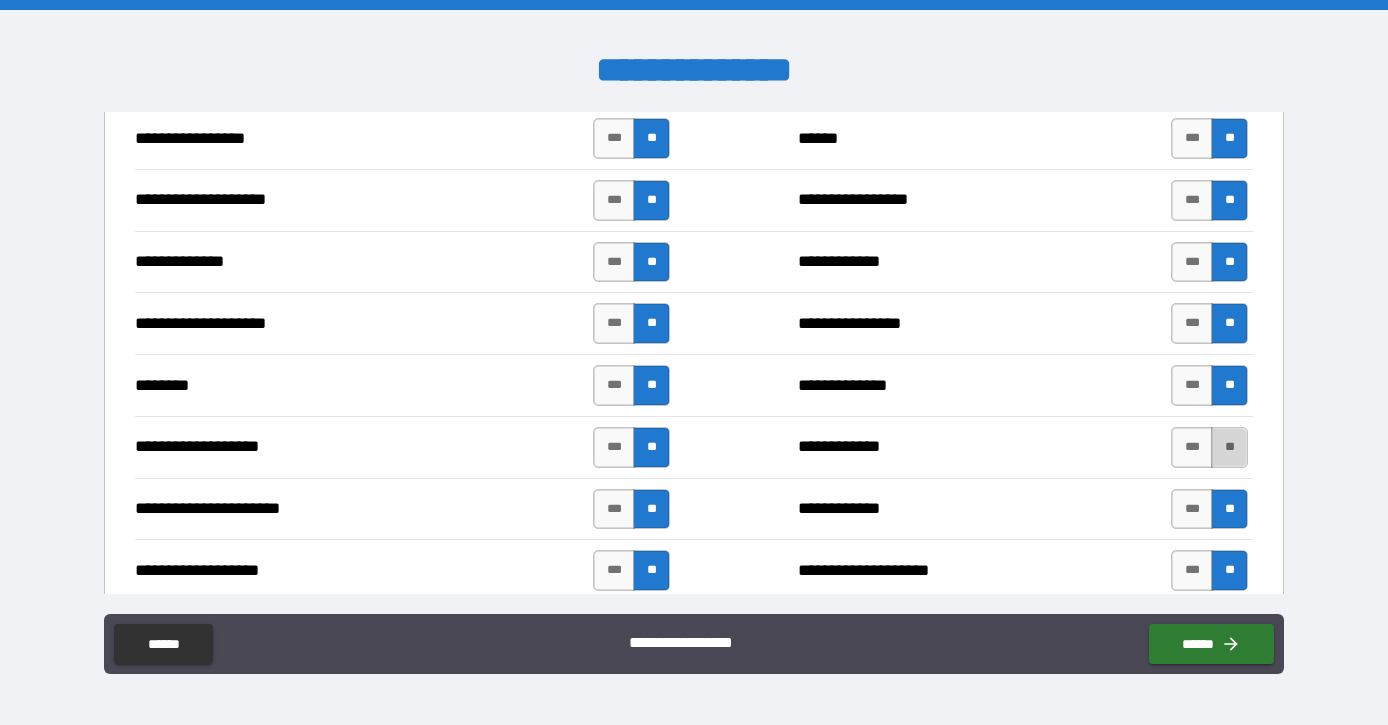 click on "**" at bounding box center [1229, 447] 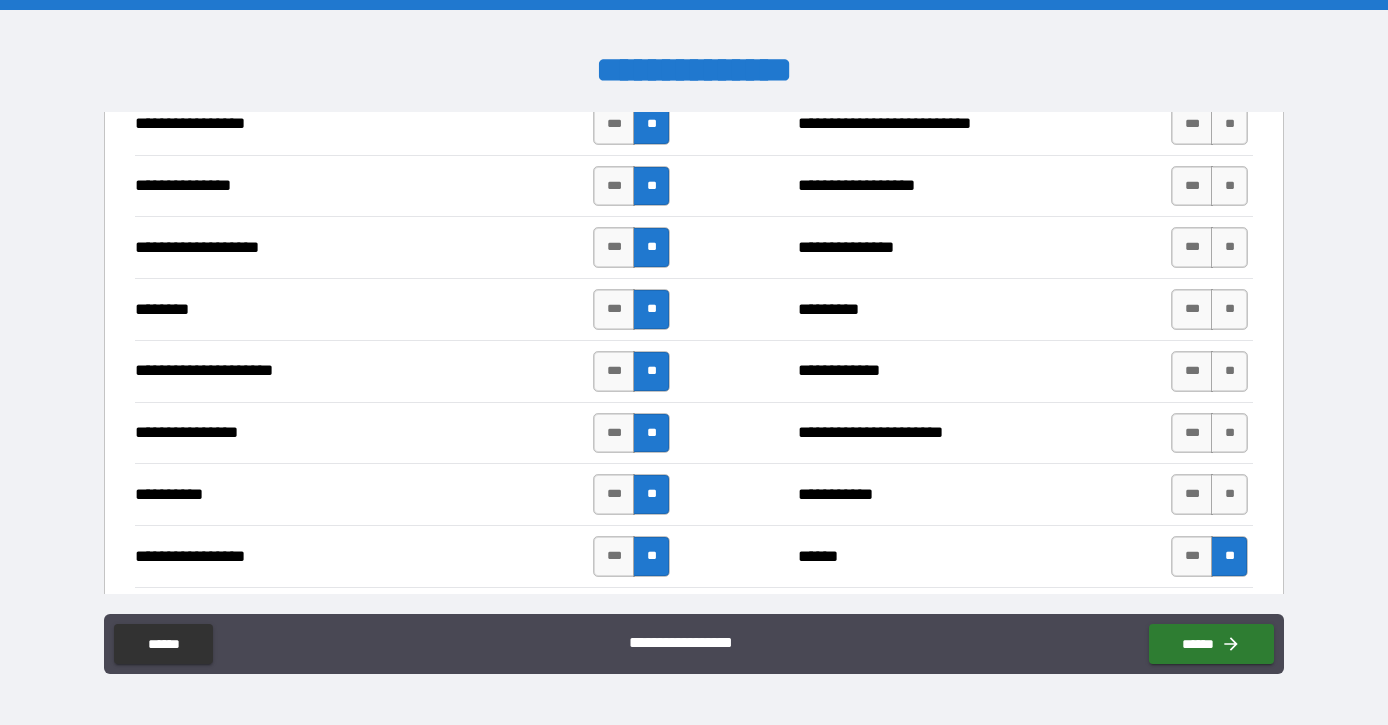 scroll, scrollTop: 2586, scrollLeft: 0, axis: vertical 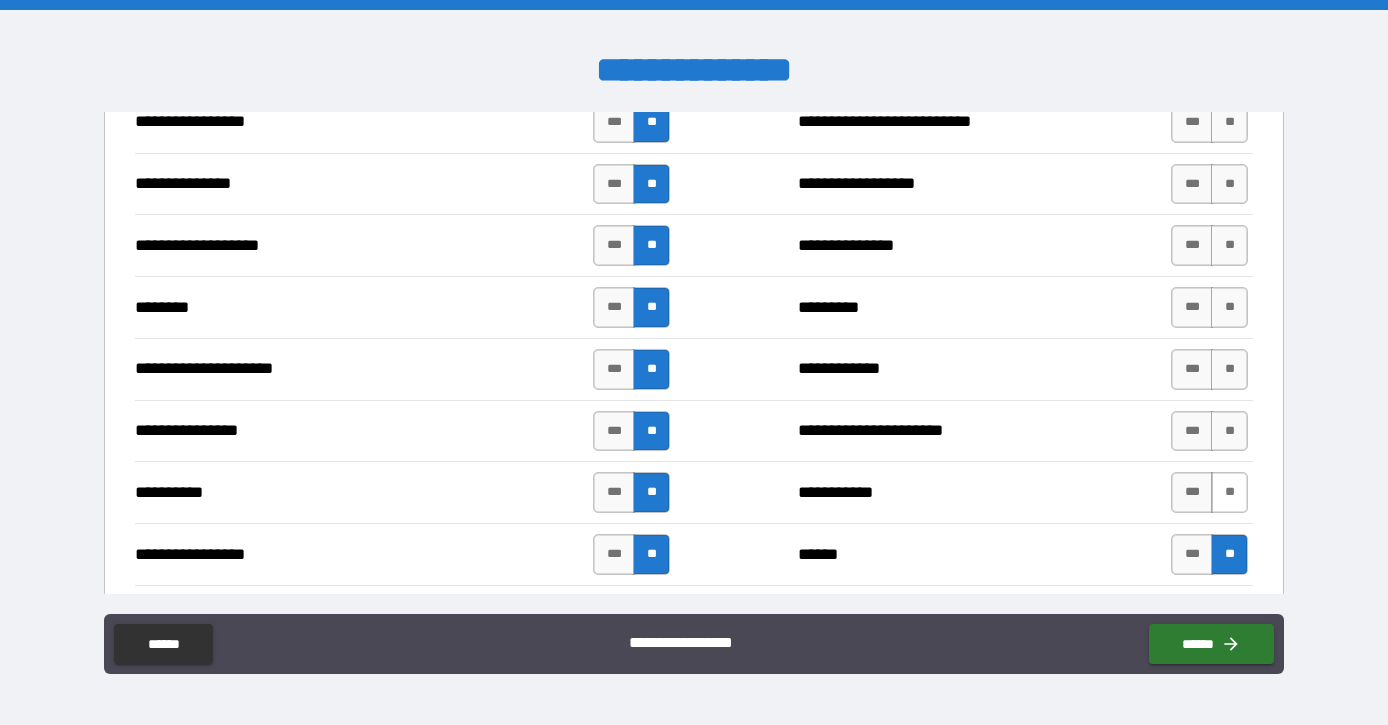 click on "**" at bounding box center [1229, 492] 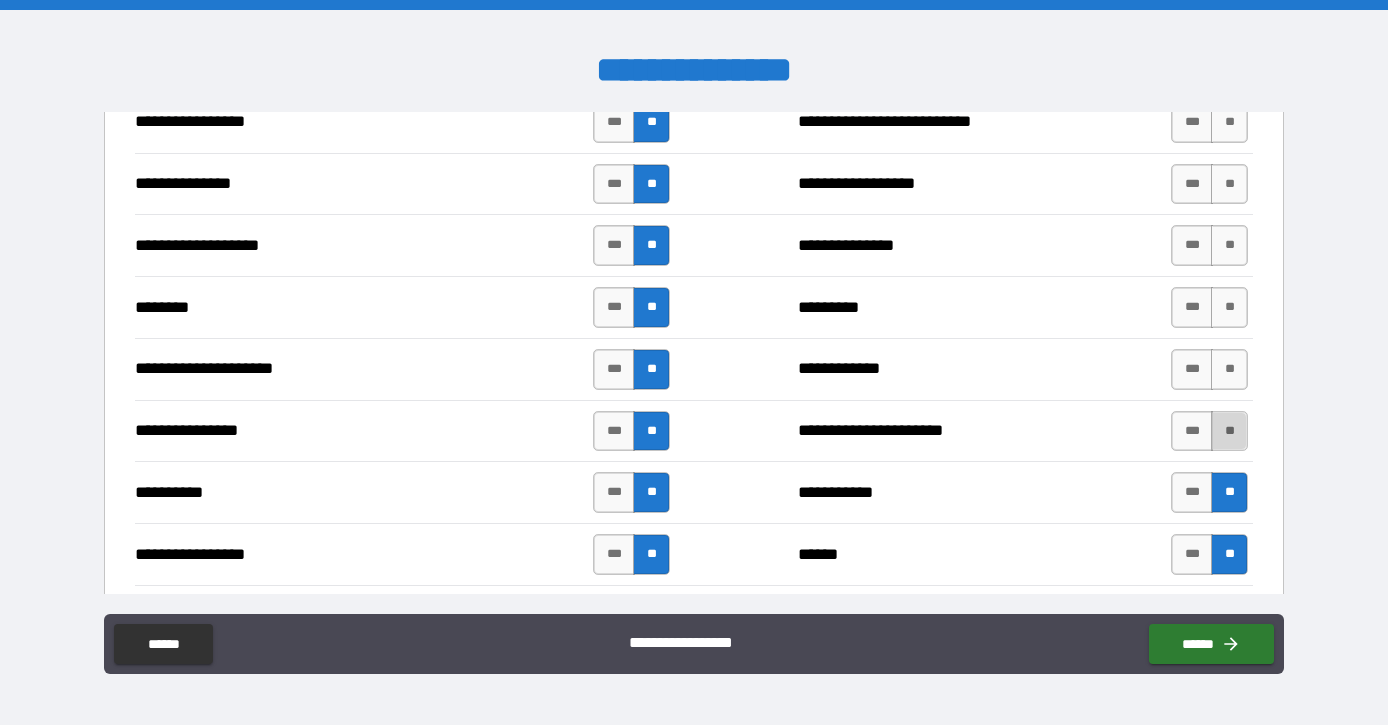 click on "**" at bounding box center (1229, 431) 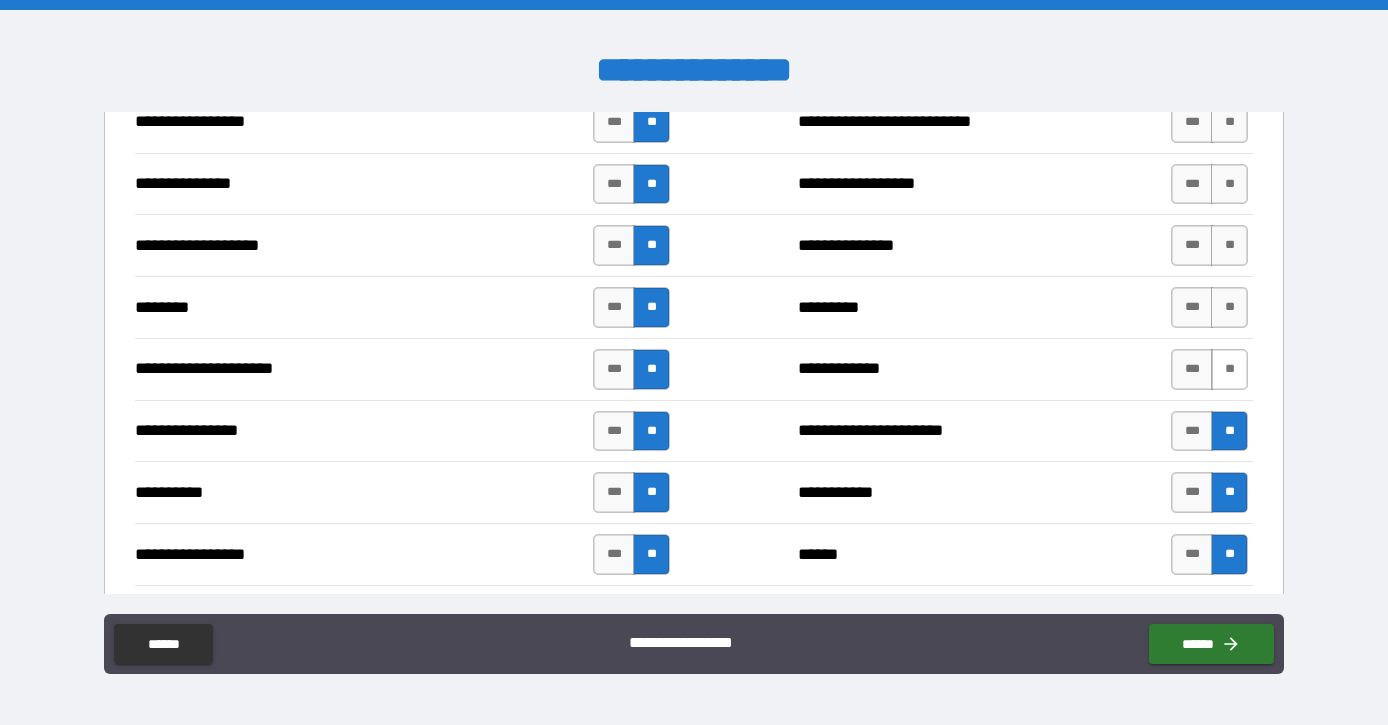 click on "**" at bounding box center [1229, 369] 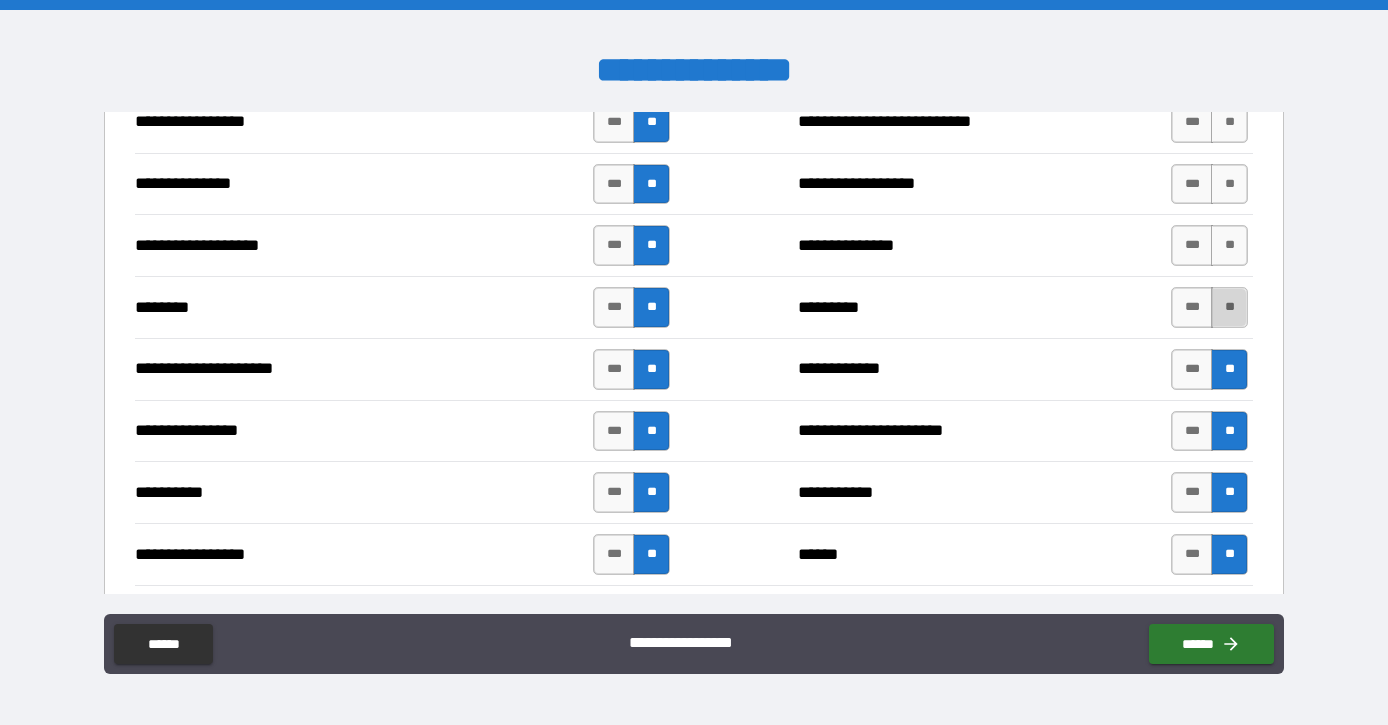click on "**" at bounding box center (1229, 307) 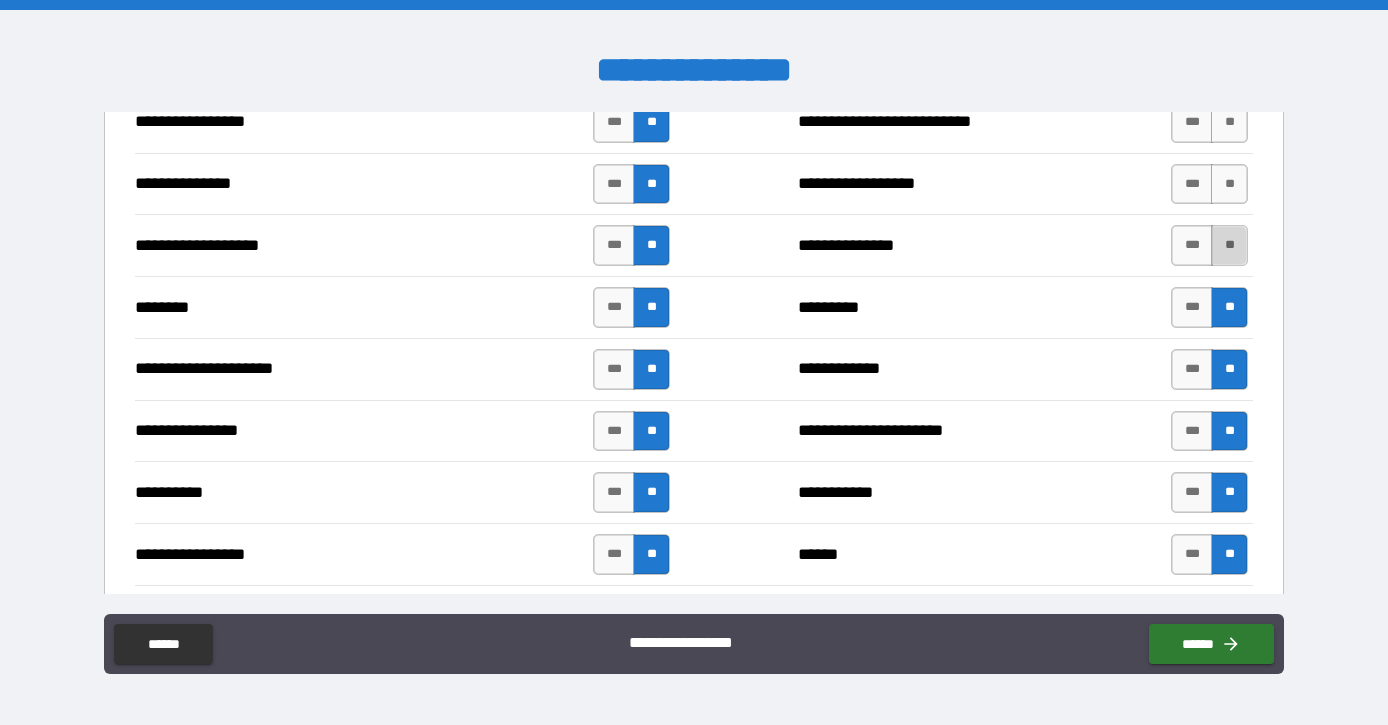 click on "**" at bounding box center [1229, 245] 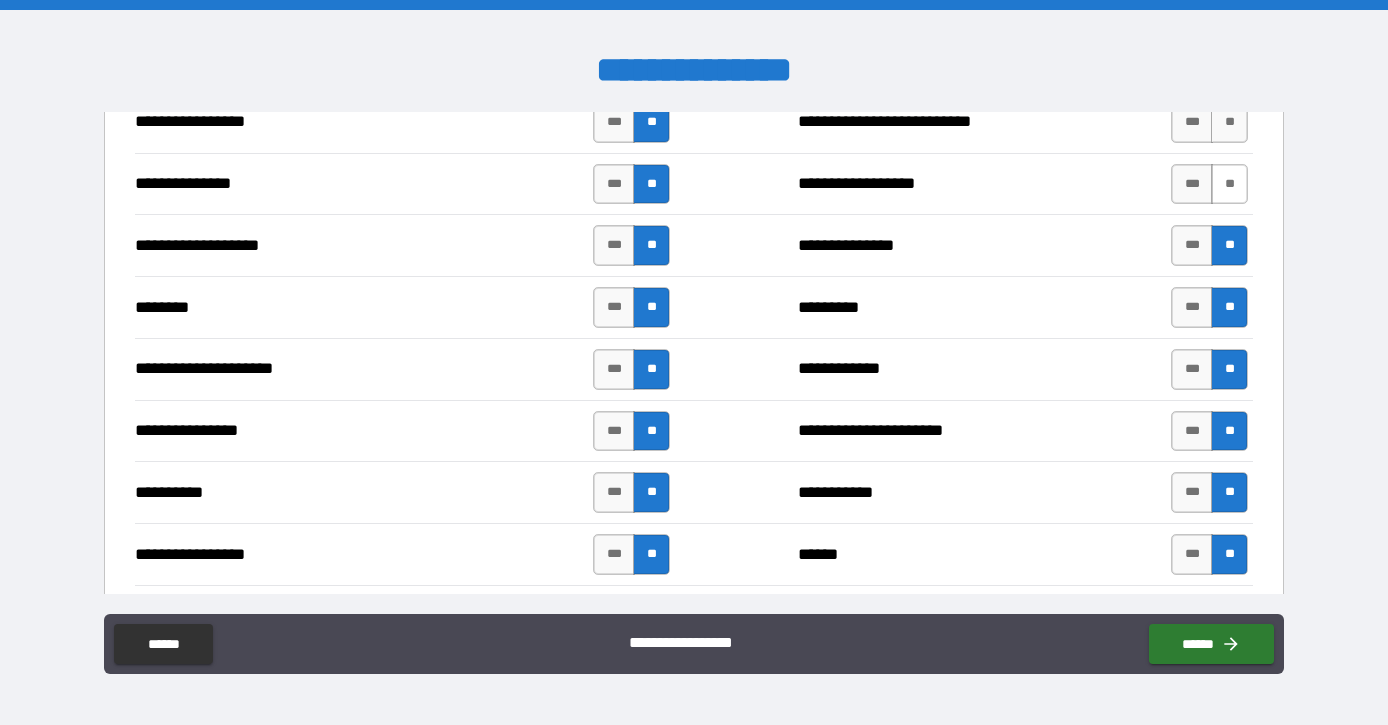 click on "**" at bounding box center (1229, 184) 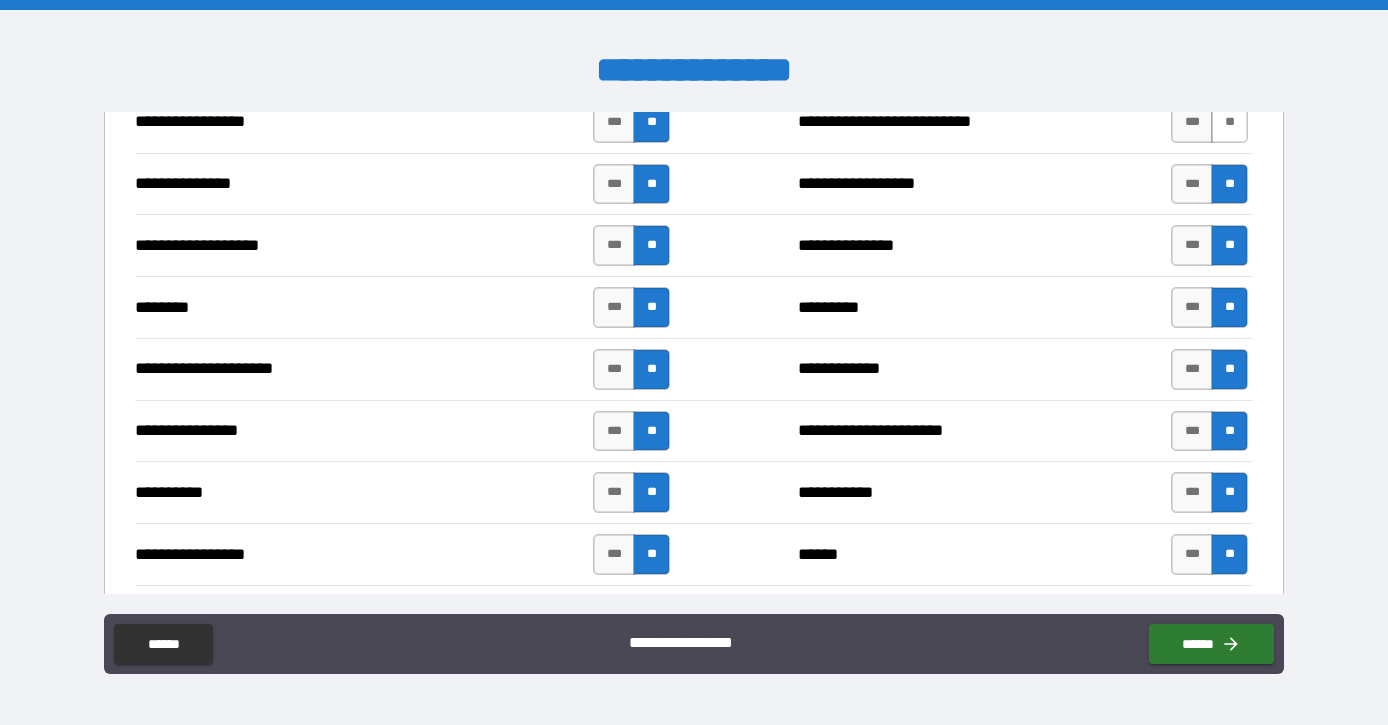 click on "**" at bounding box center [1229, 122] 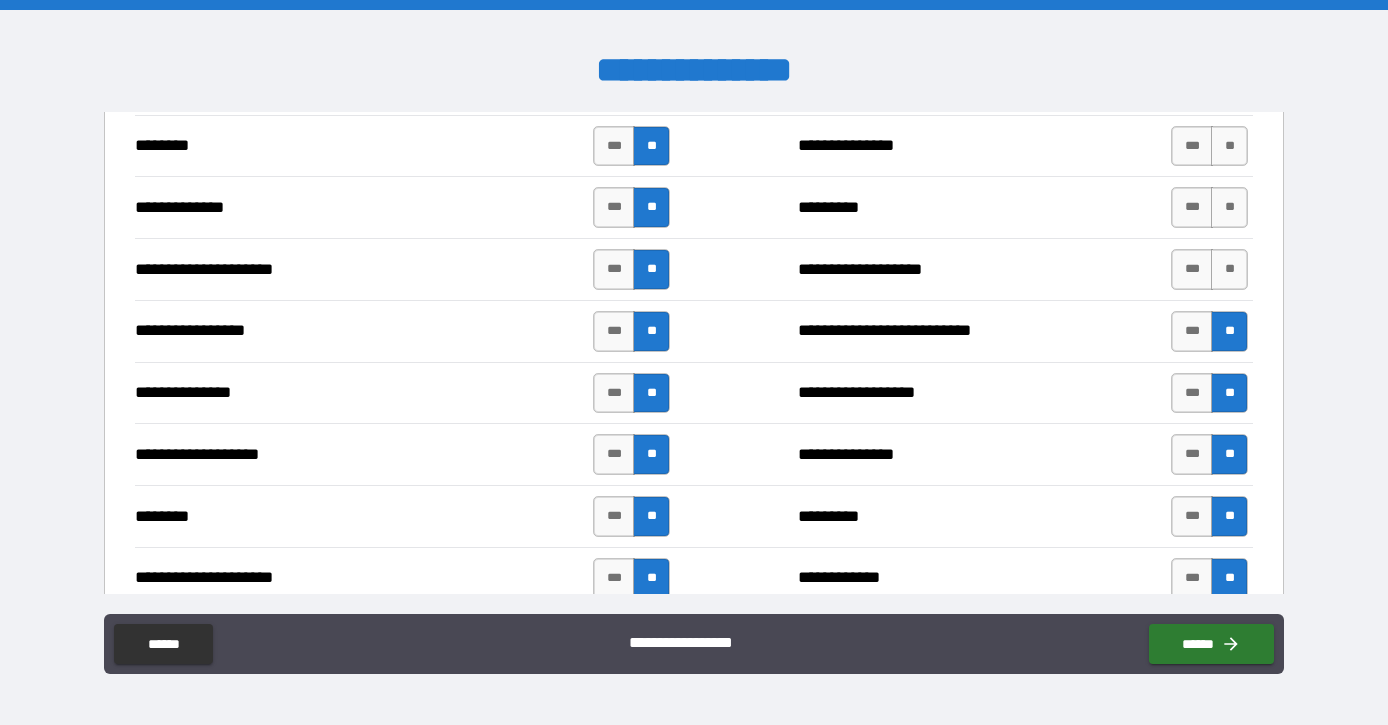 scroll, scrollTop: 2376, scrollLeft: 0, axis: vertical 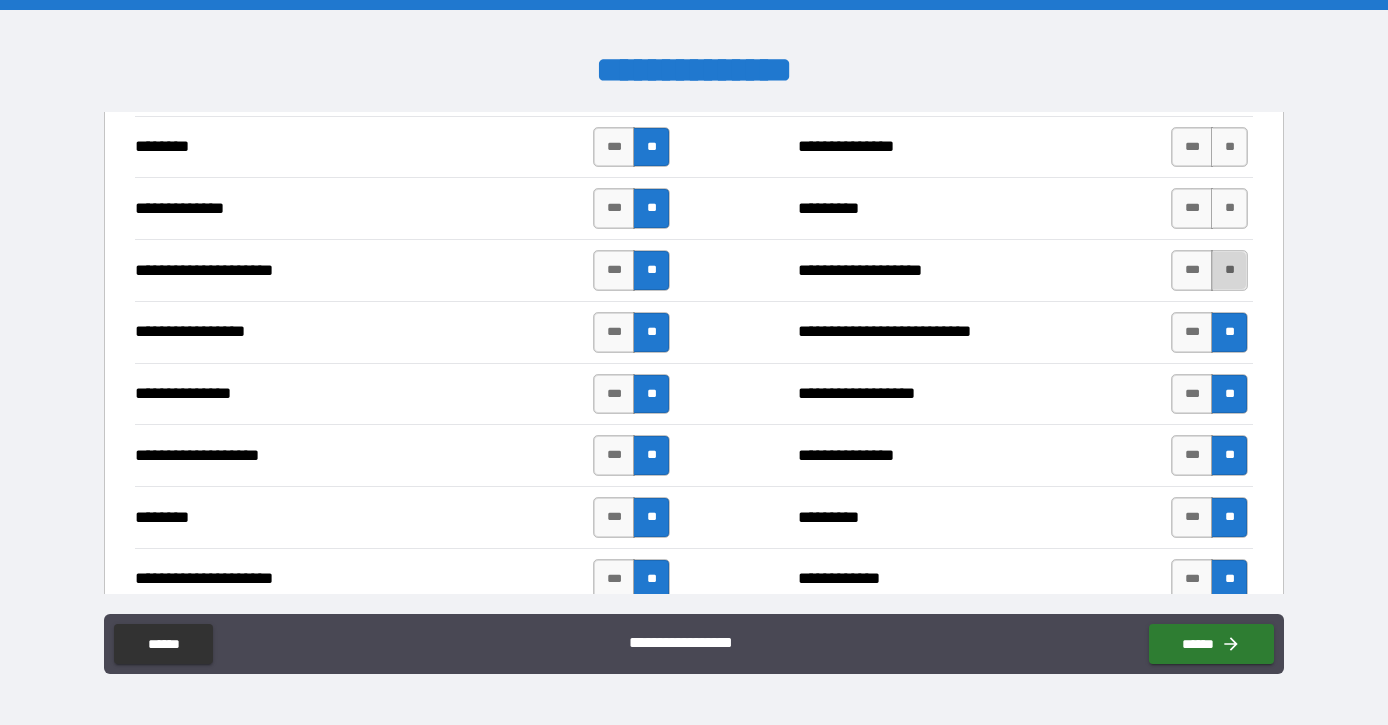 click on "**" at bounding box center (1229, 270) 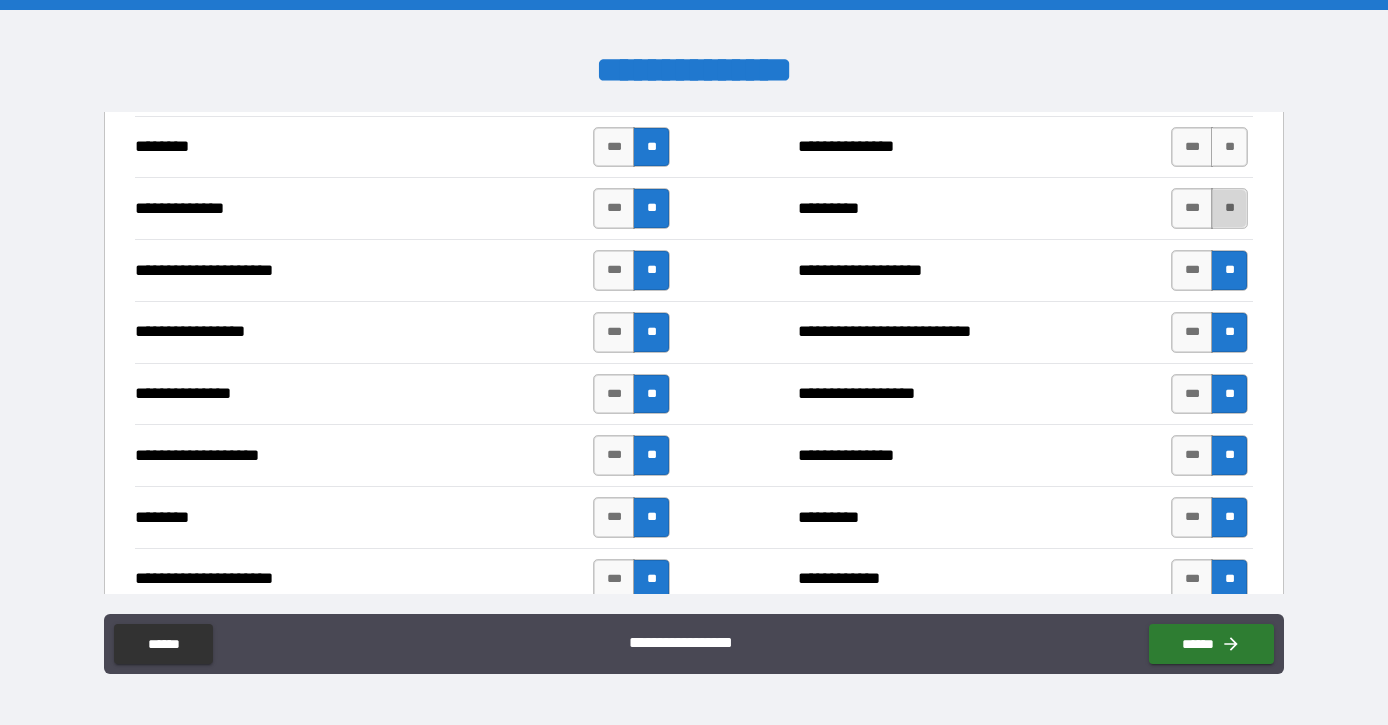 click on "**" at bounding box center (1229, 208) 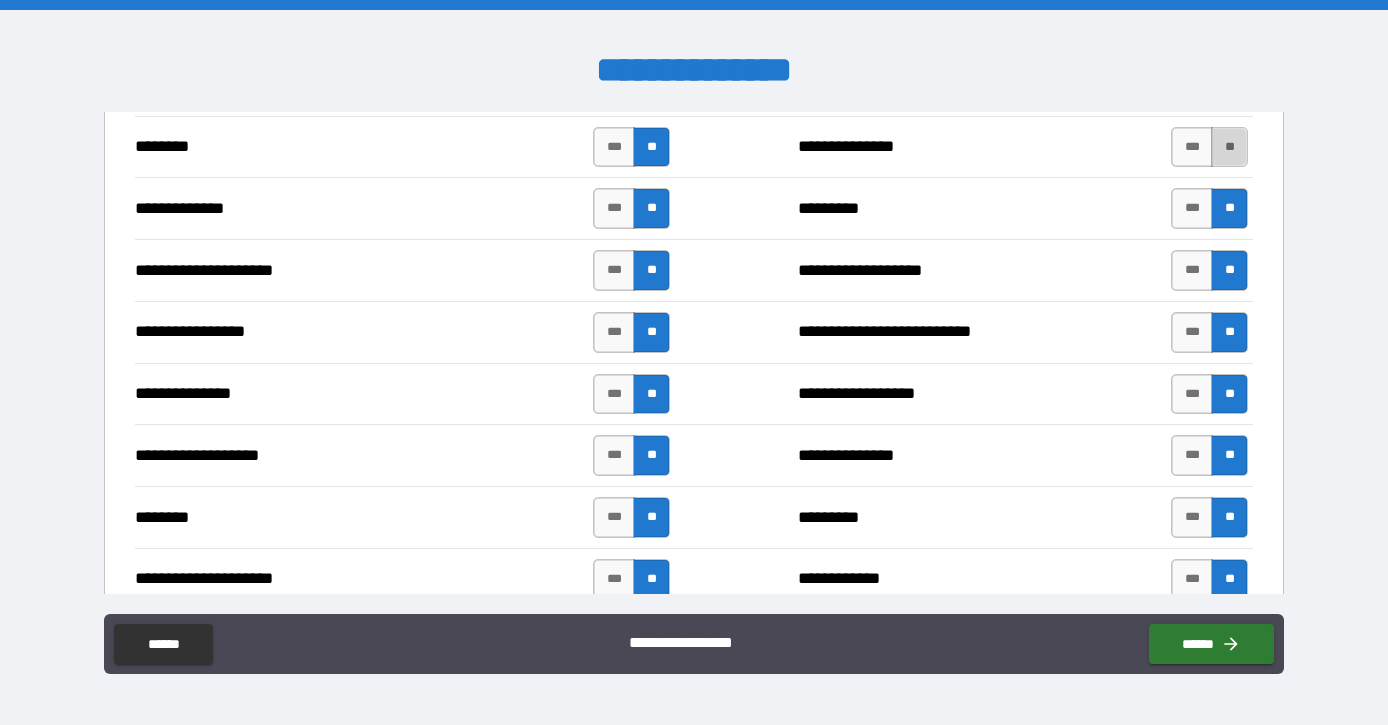 click on "**" at bounding box center (1229, 147) 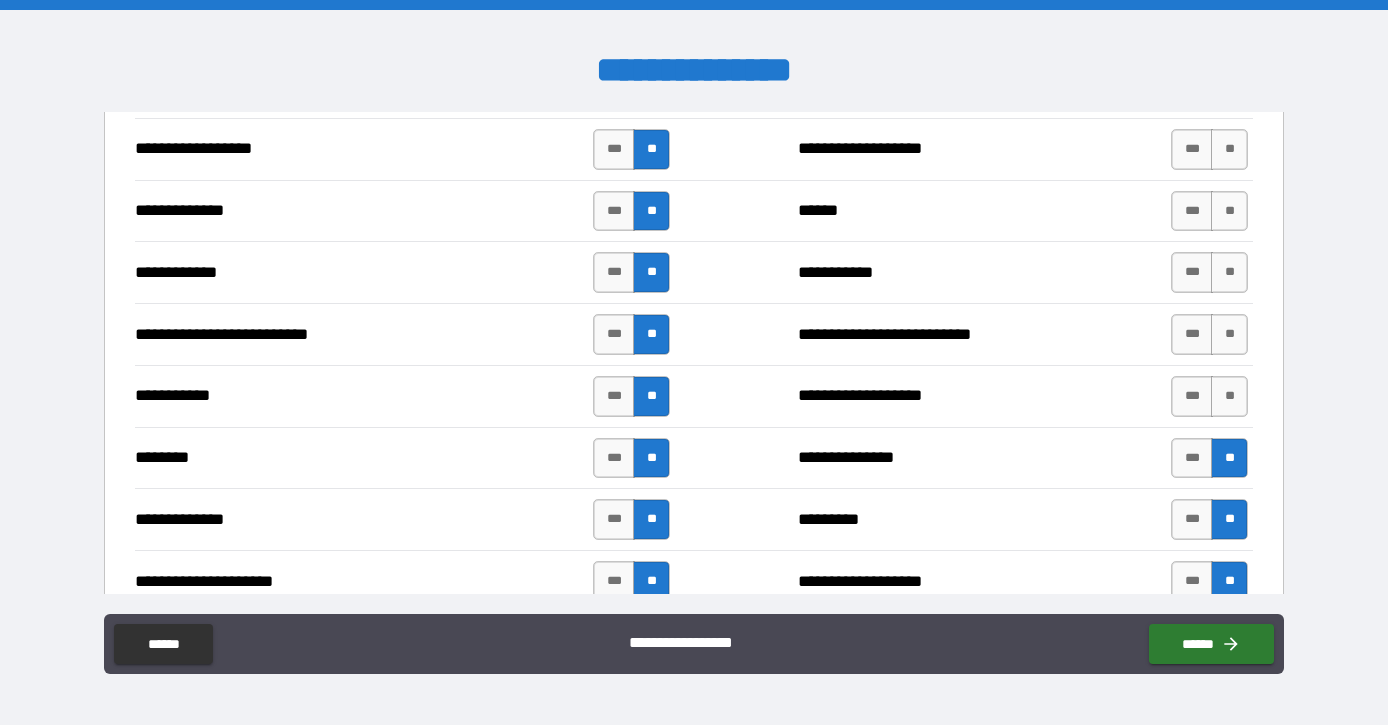 scroll, scrollTop: 2063, scrollLeft: 0, axis: vertical 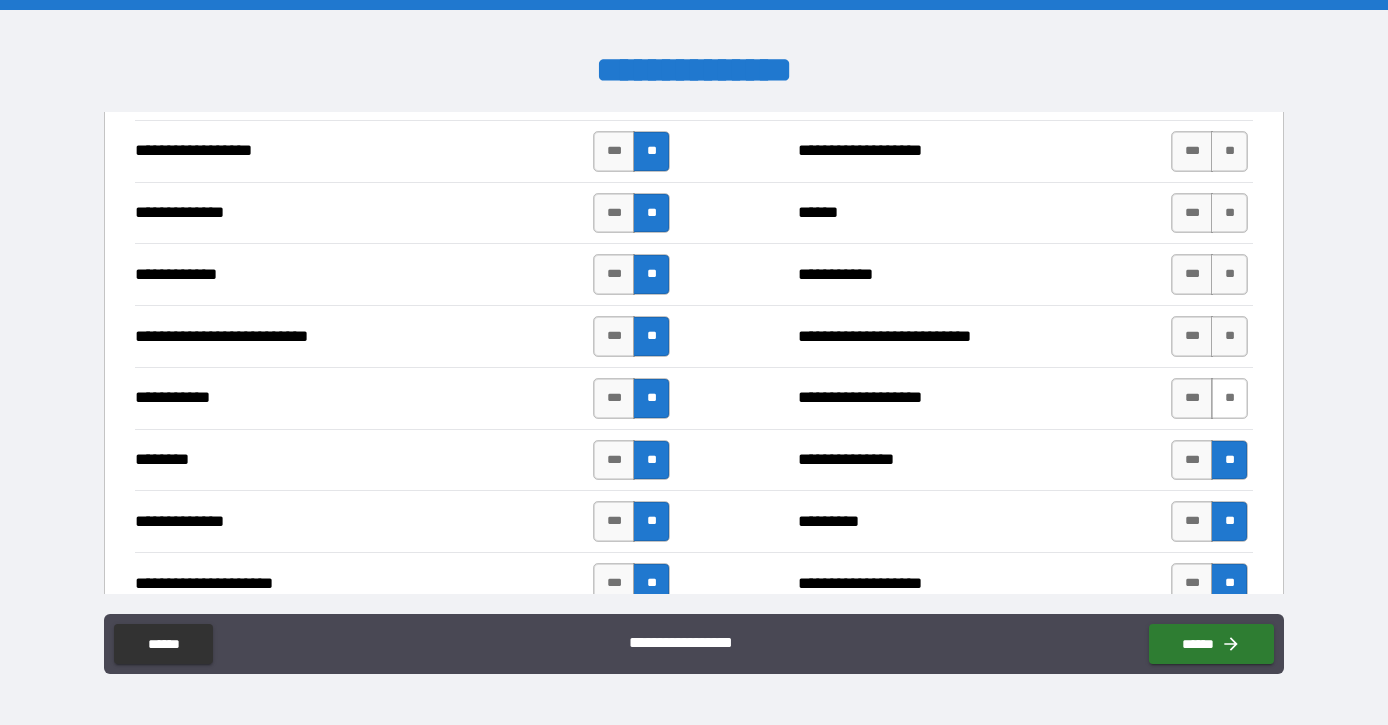 click on "**" at bounding box center (1229, 398) 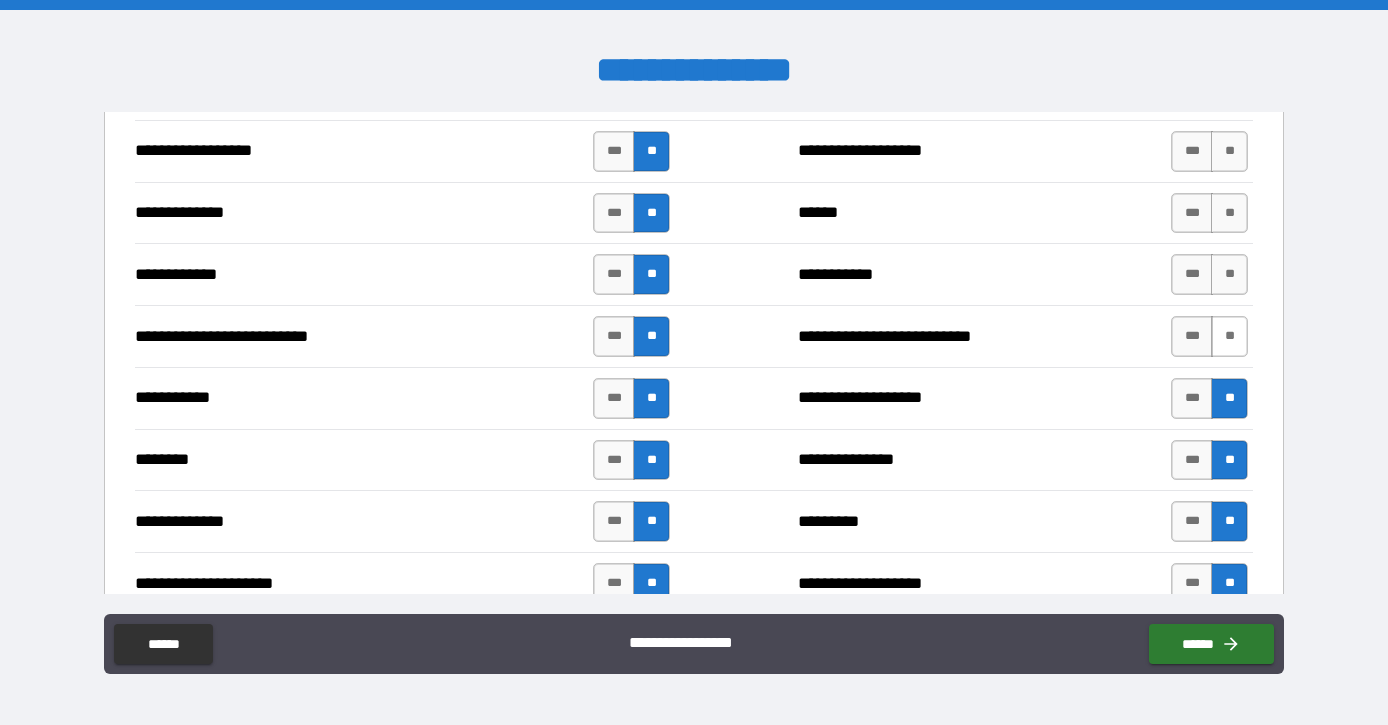 click on "**" at bounding box center (1229, 336) 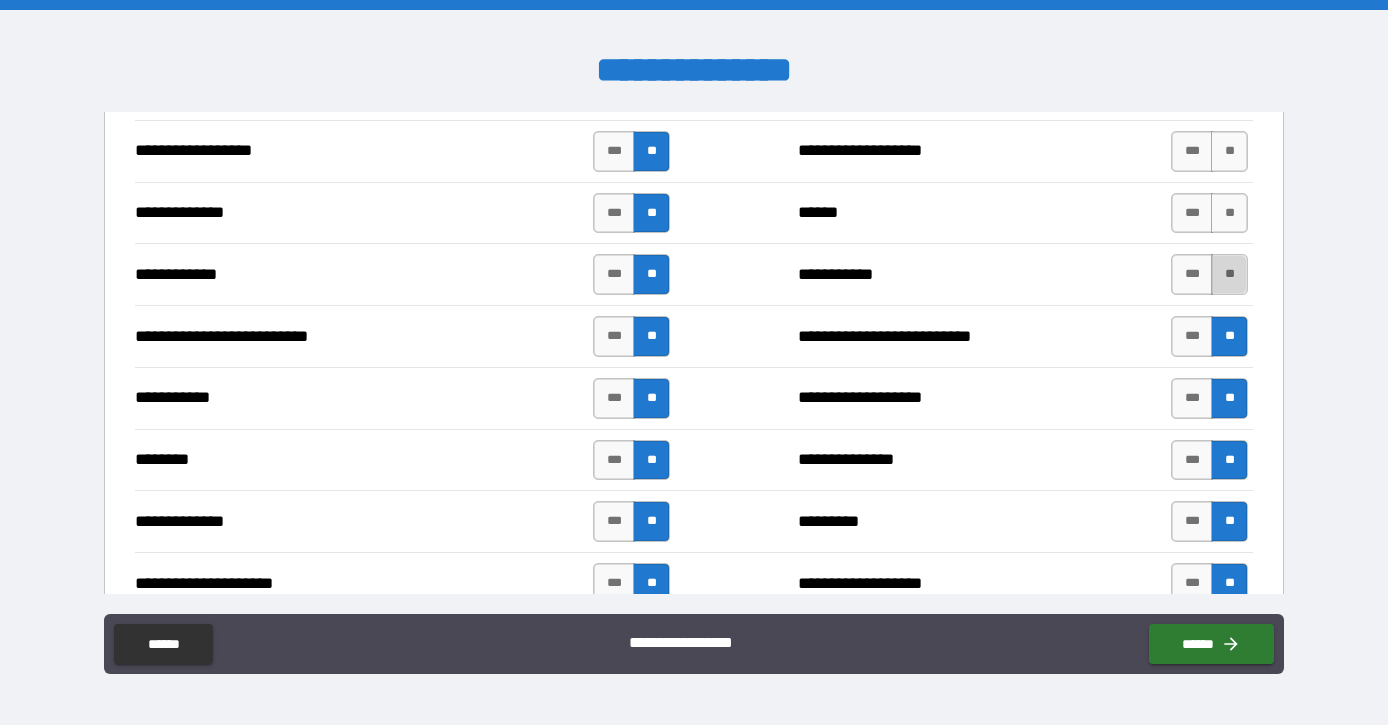 click on "**" at bounding box center [1229, 274] 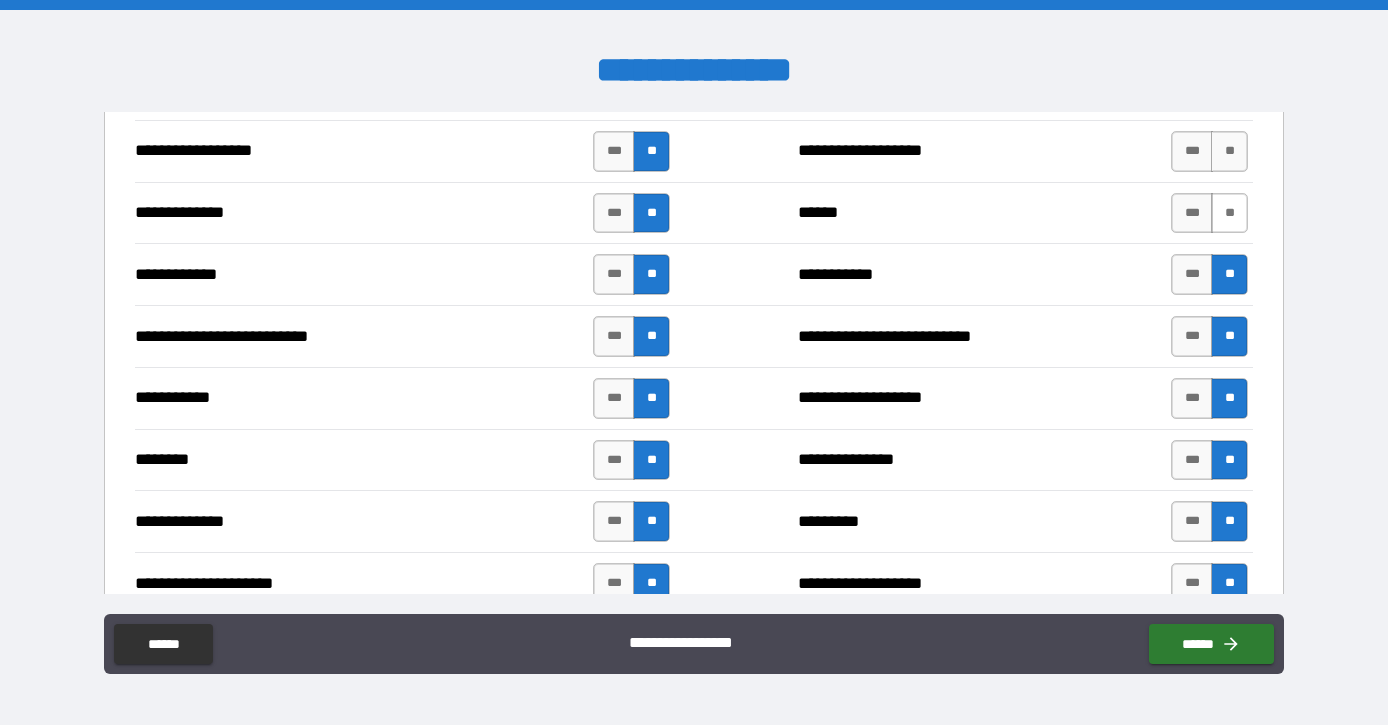click on "**" at bounding box center [1229, 213] 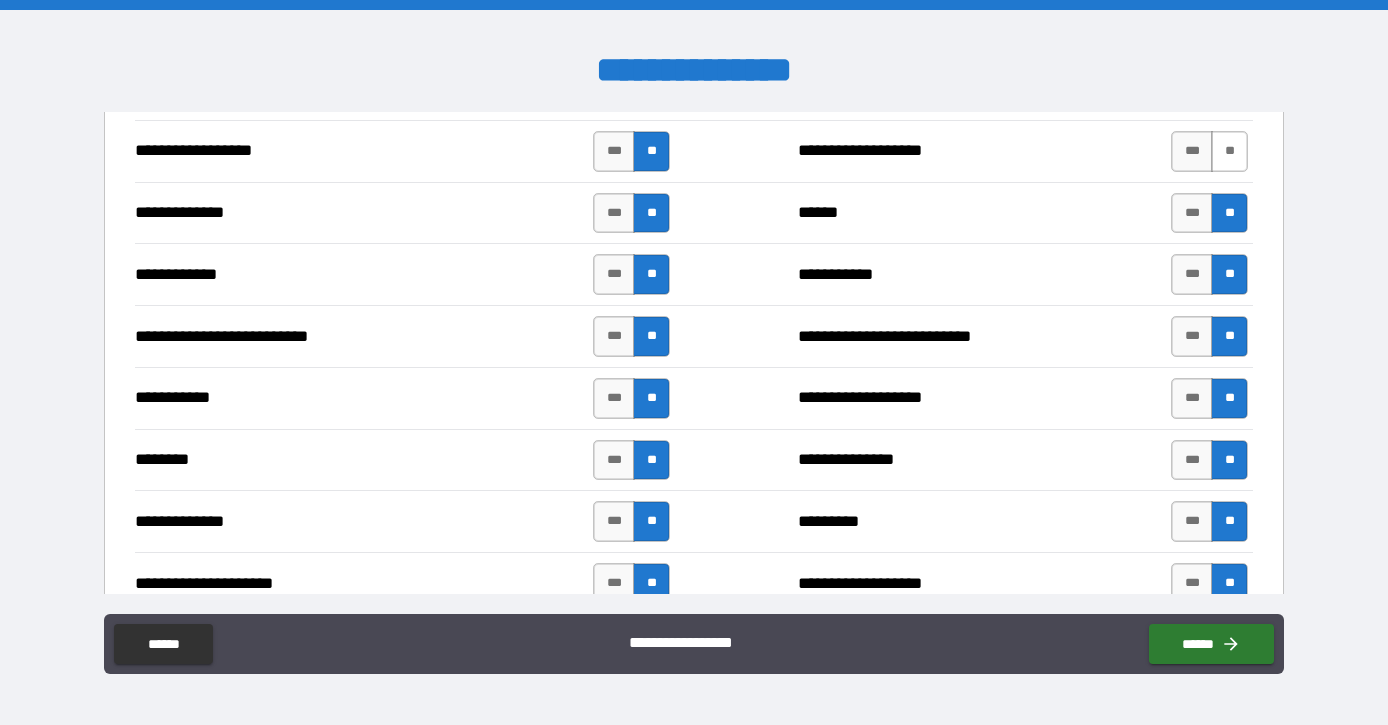 click on "**" at bounding box center (1229, 151) 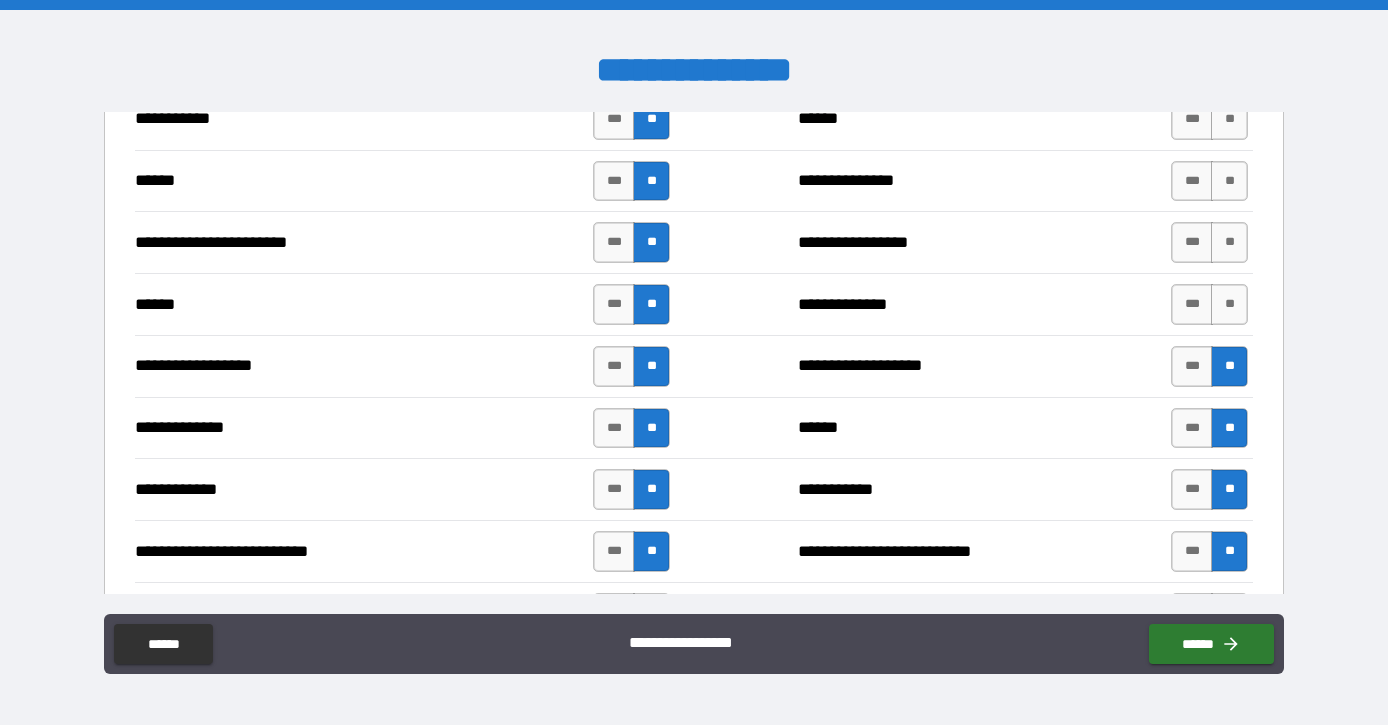 scroll, scrollTop: 1837, scrollLeft: 0, axis: vertical 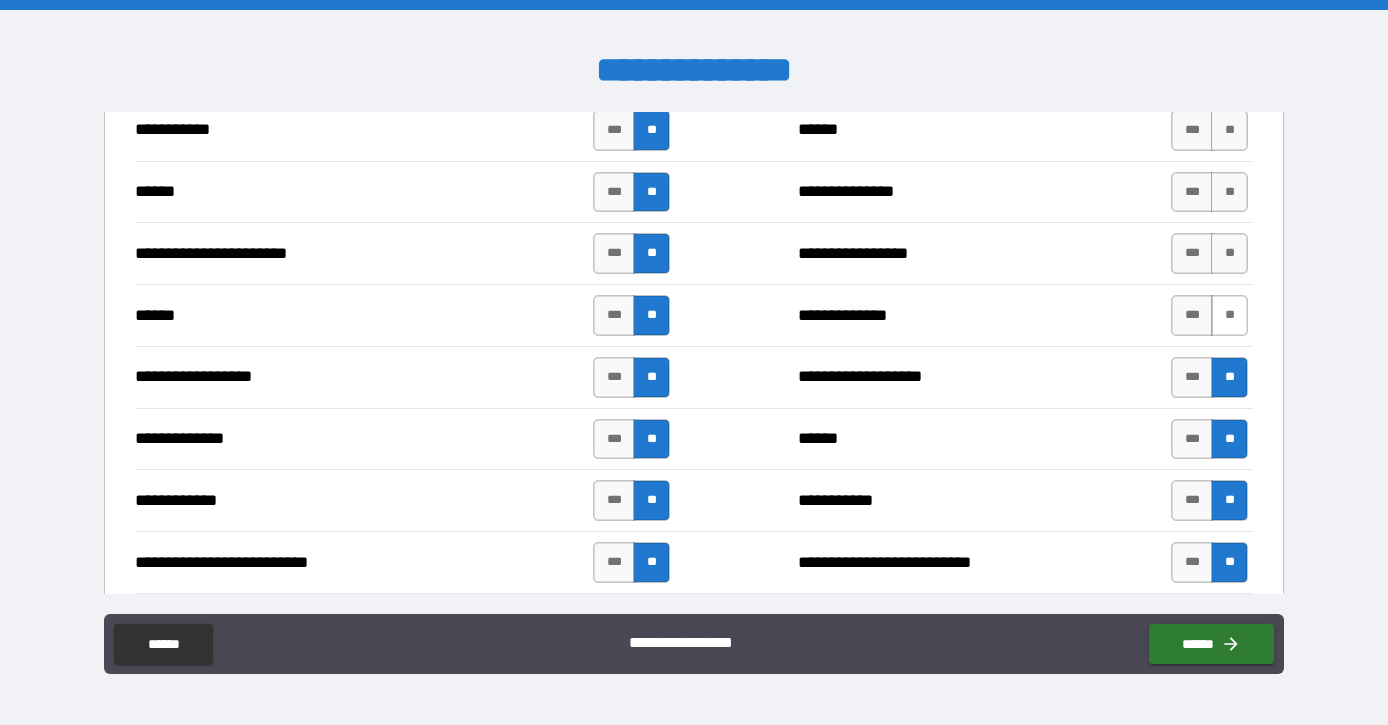 click on "**" at bounding box center (1229, 315) 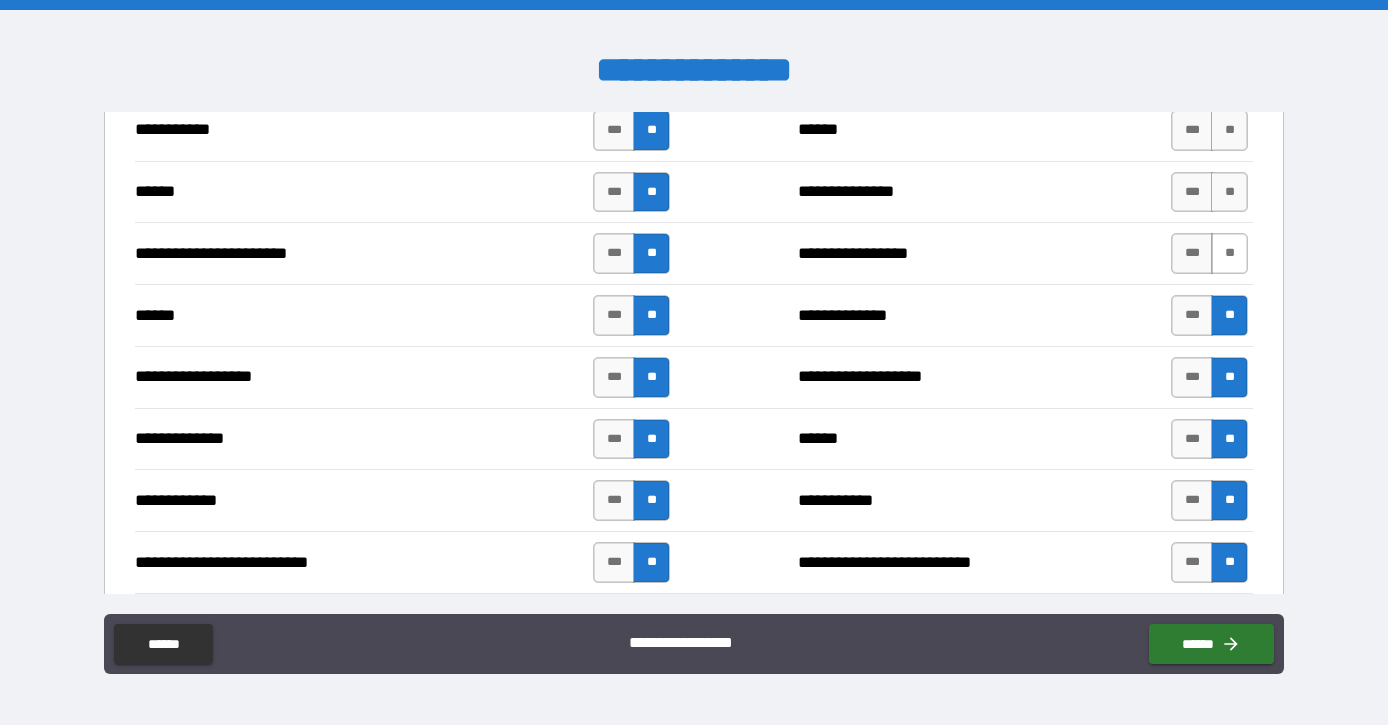 click on "**" at bounding box center [1229, 253] 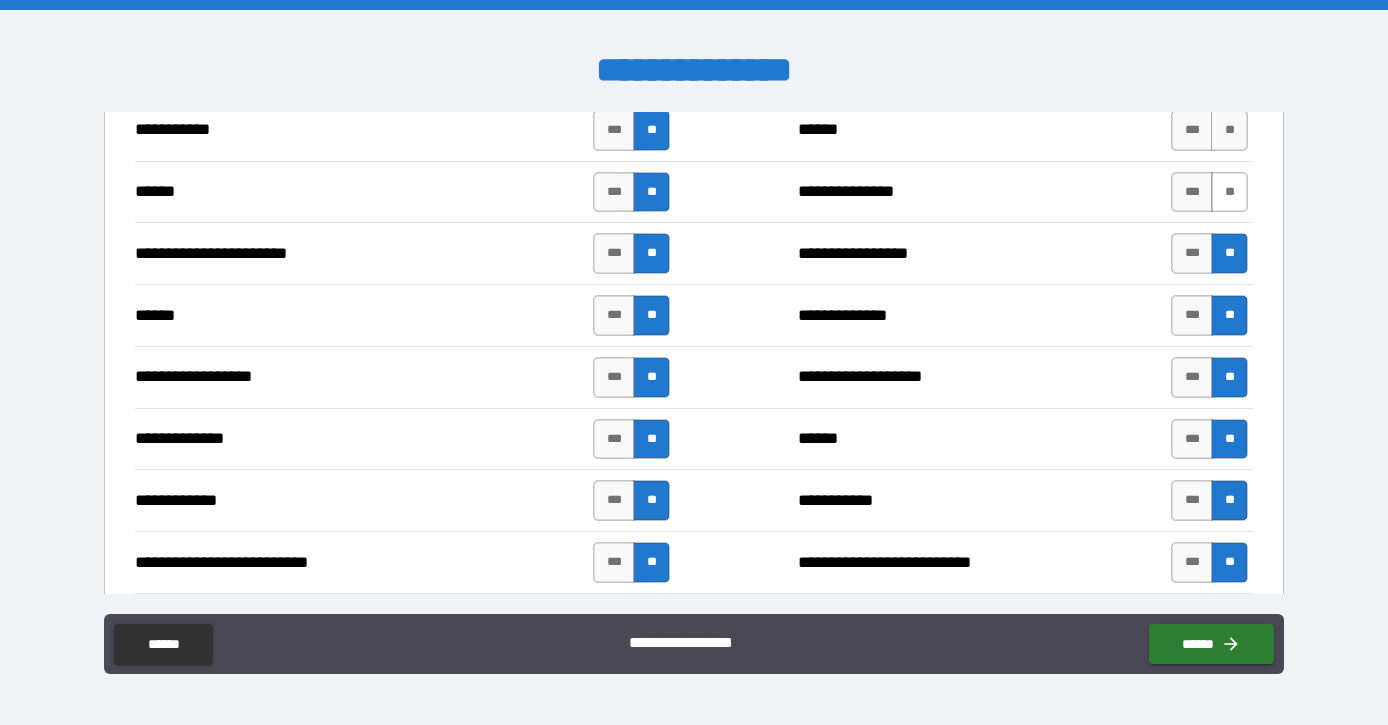click on "**" at bounding box center [1229, 192] 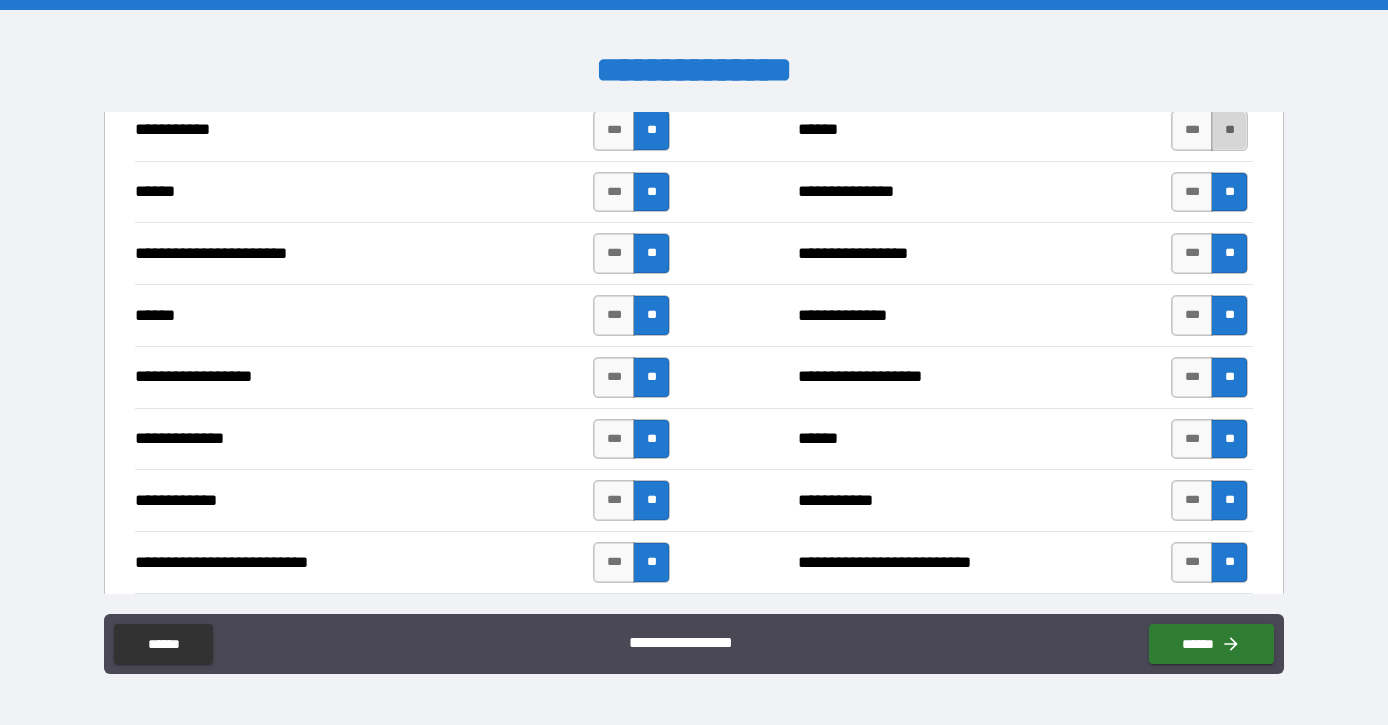 click on "**" at bounding box center (1229, 130) 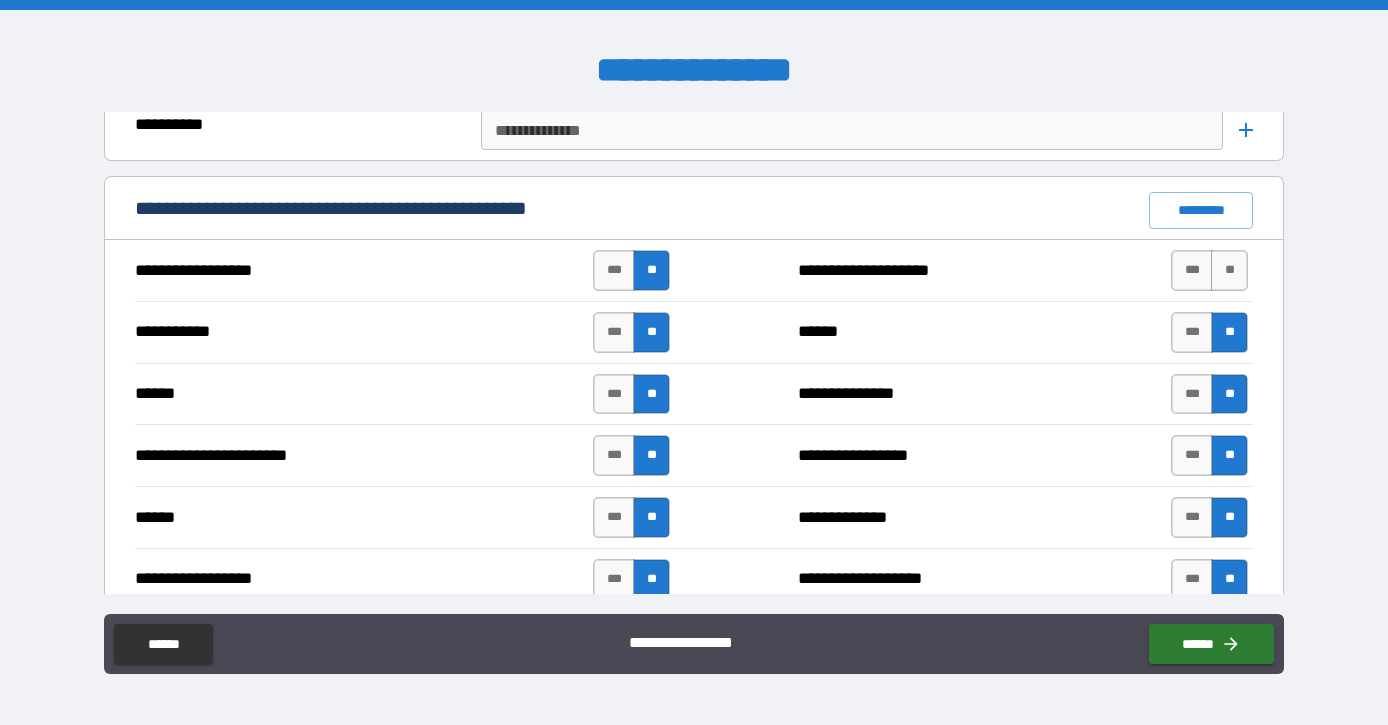 scroll, scrollTop: 1634, scrollLeft: 0, axis: vertical 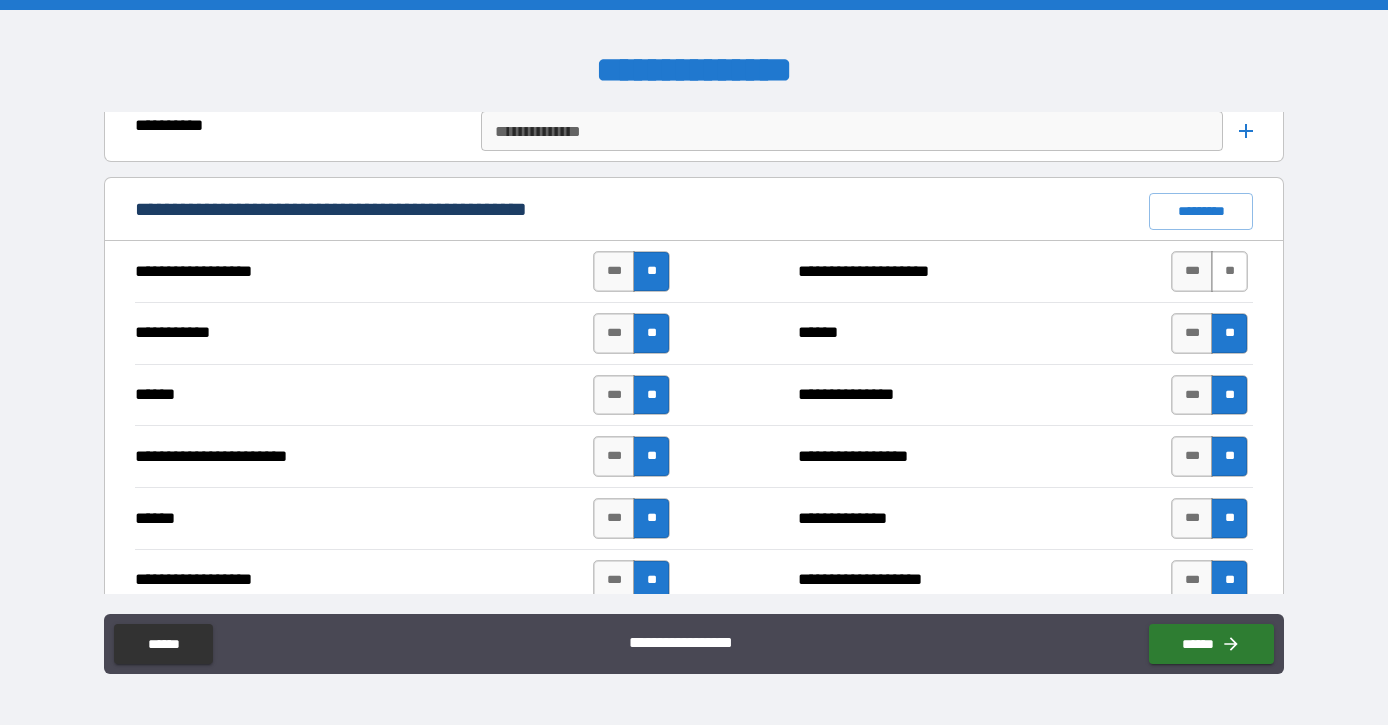 click on "**" at bounding box center [1229, 271] 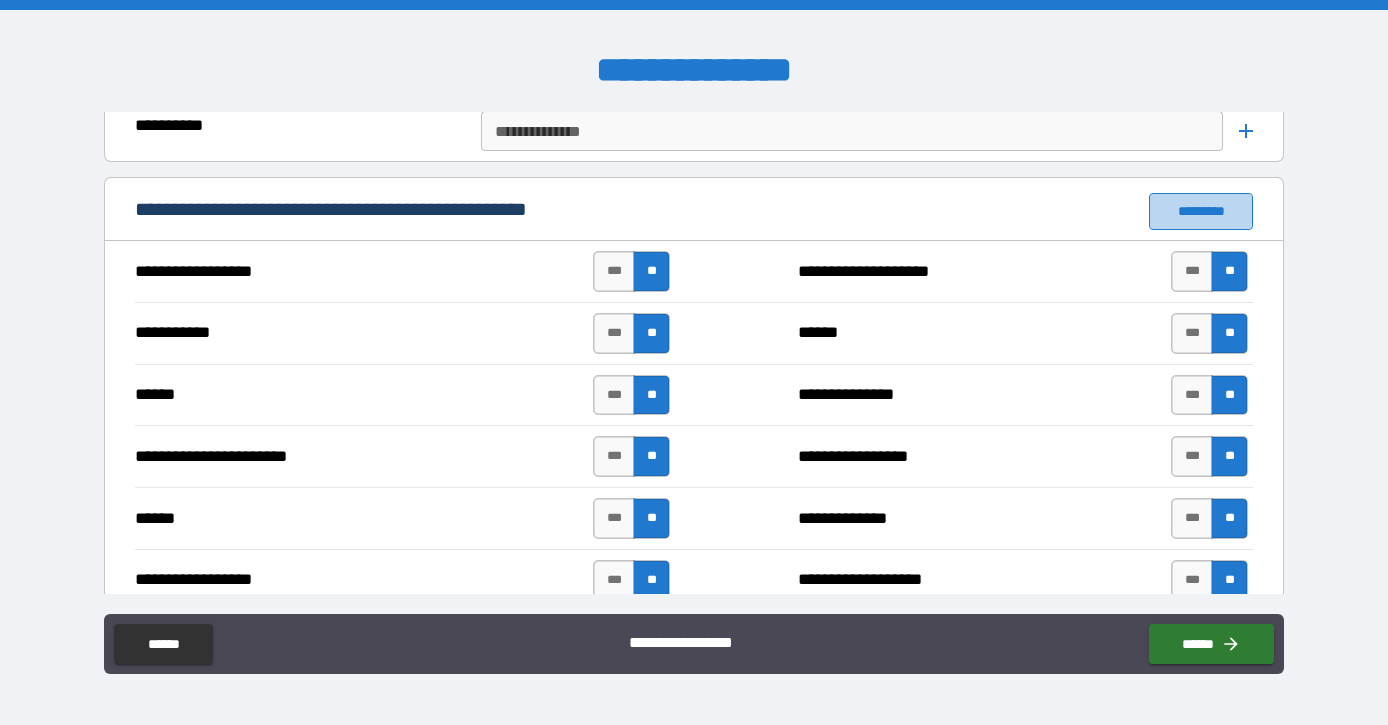 click on "*********" at bounding box center [1201, 211] 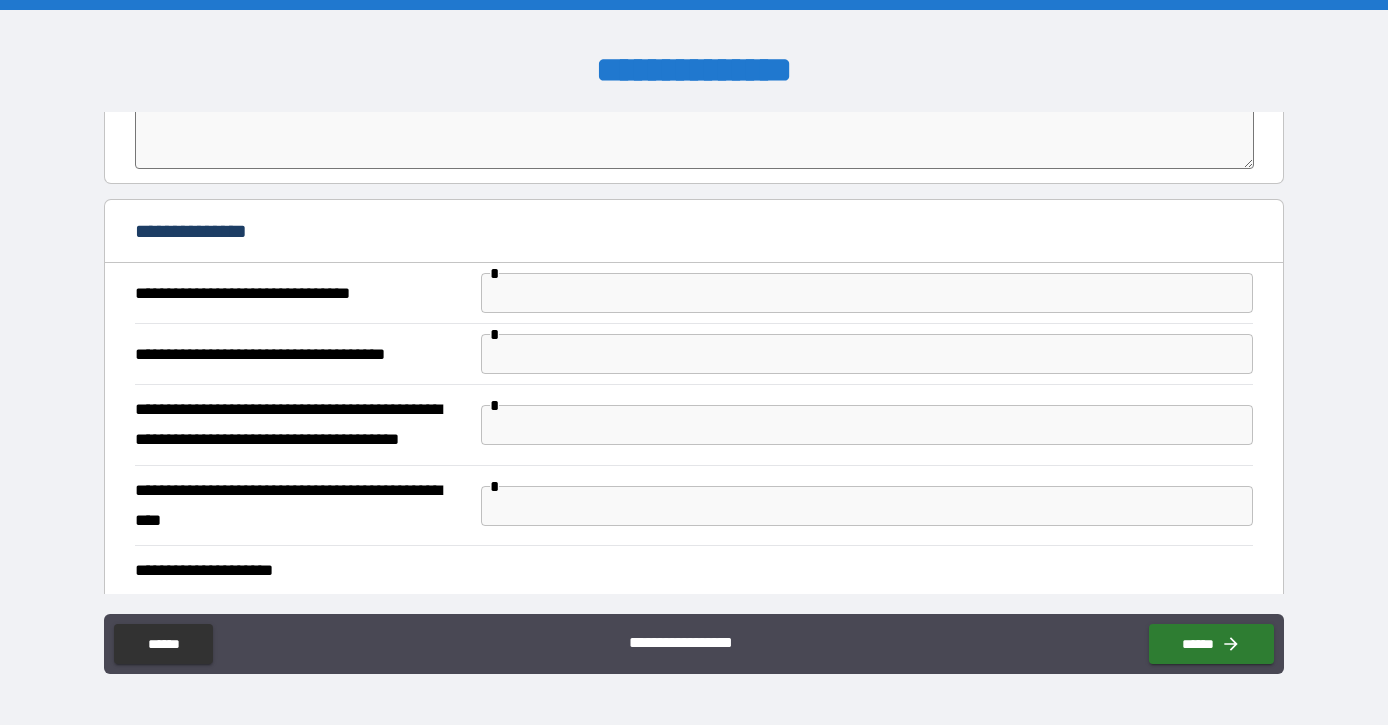 scroll, scrollTop: 4447, scrollLeft: 0, axis: vertical 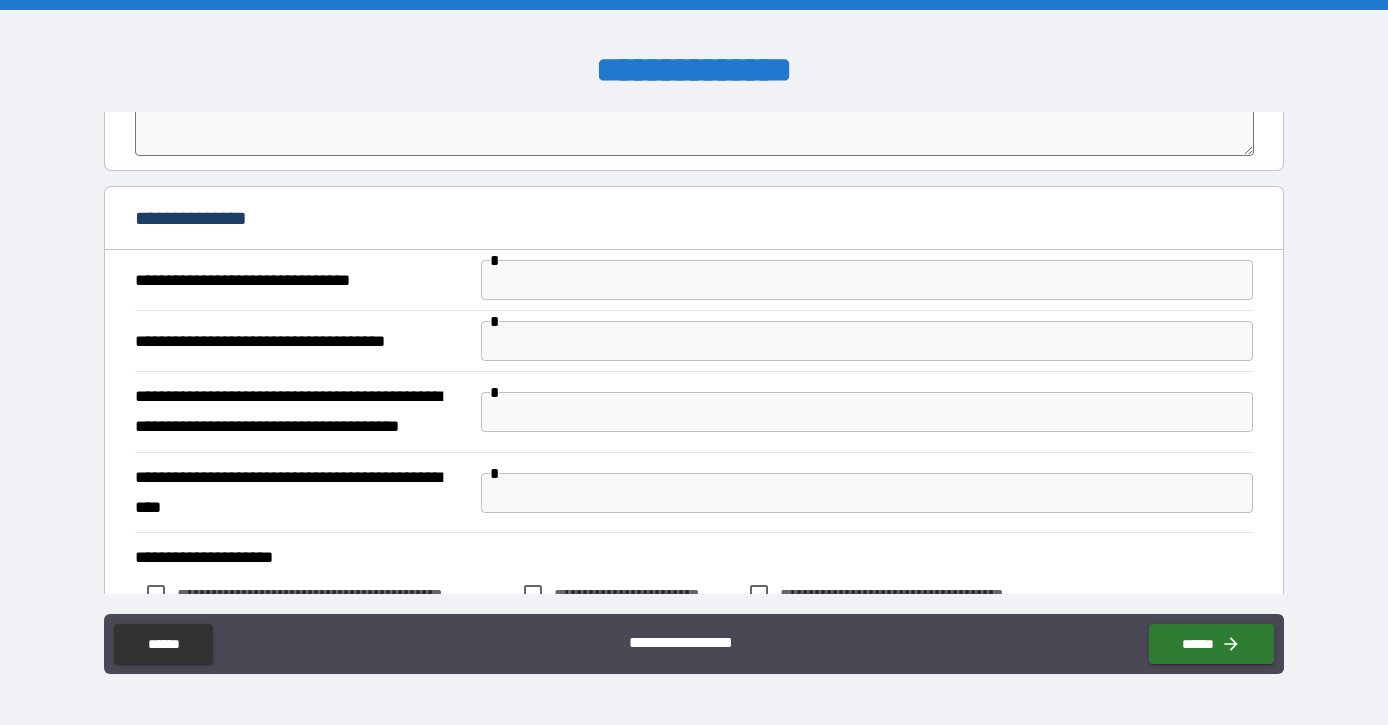 click at bounding box center (867, 280) 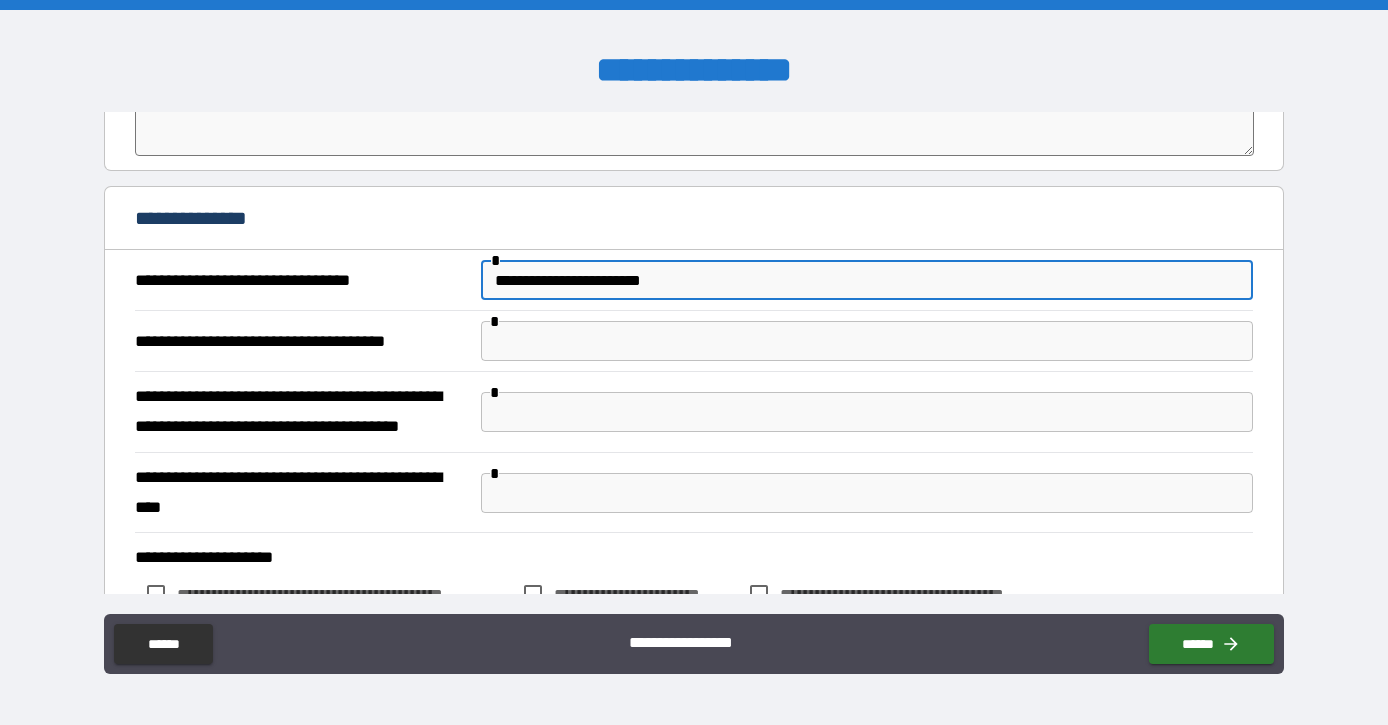 type on "**********" 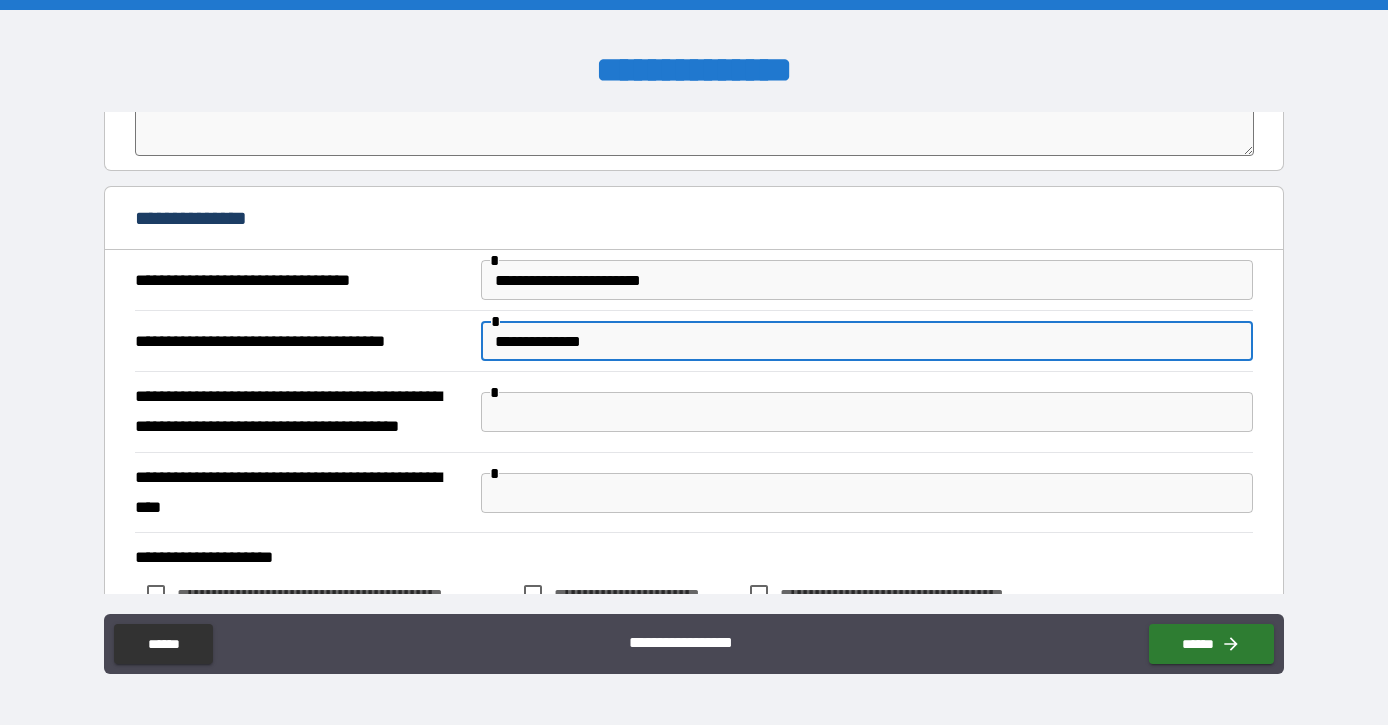 click on "**********" at bounding box center [867, 341] 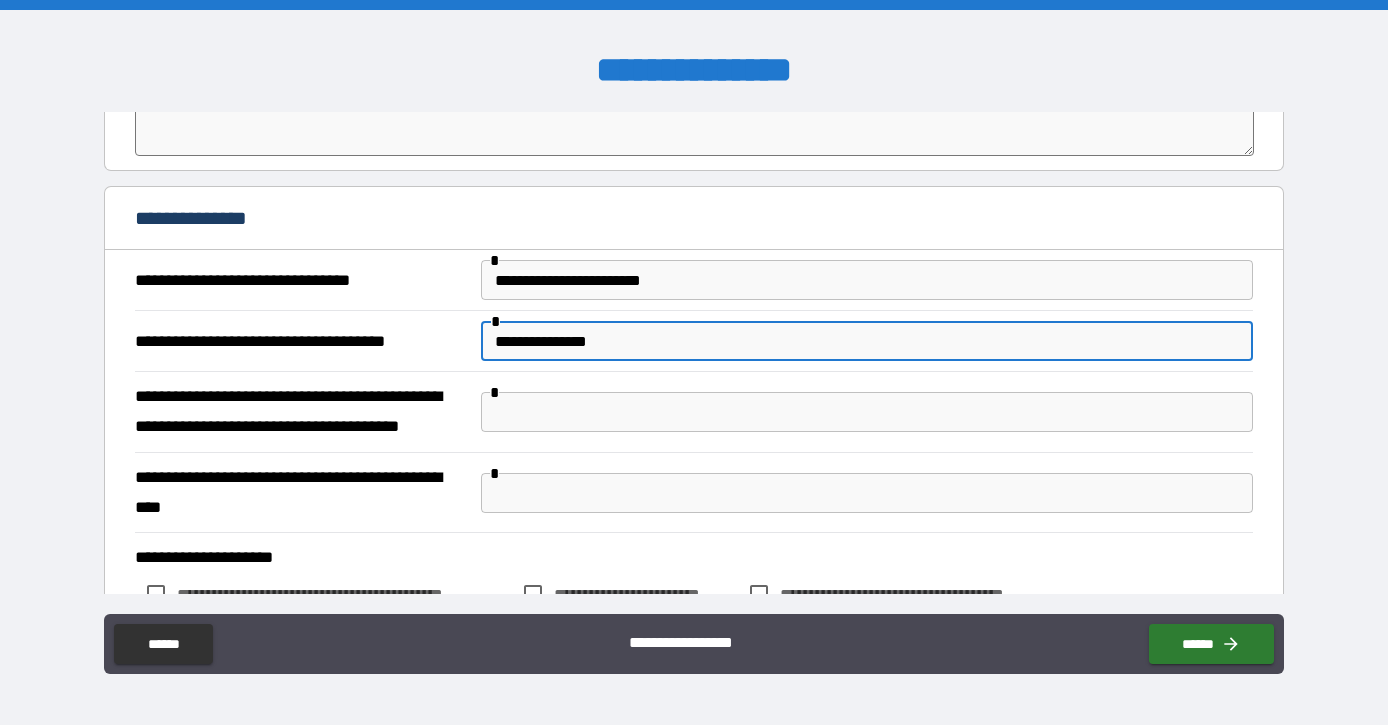 click on "**********" at bounding box center [867, 341] 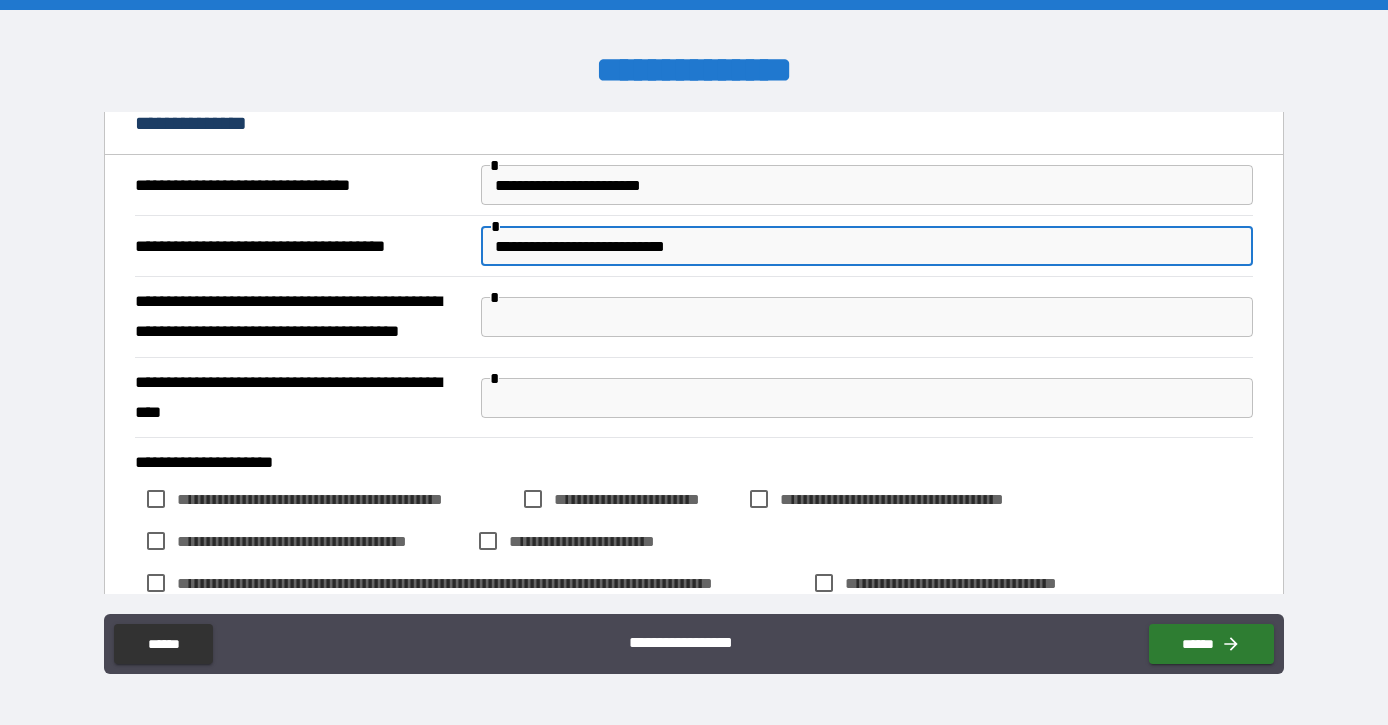 scroll, scrollTop: 4546, scrollLeft: 0, axis: vertical 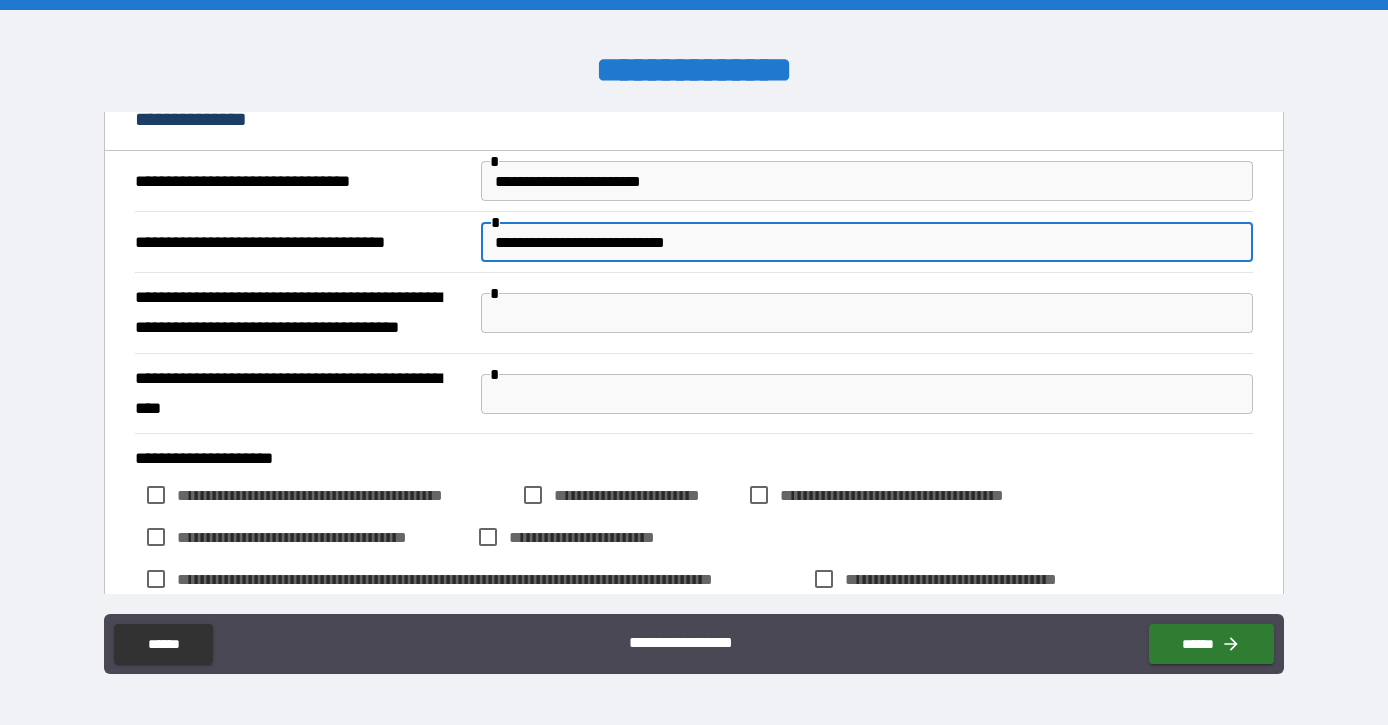 type on "**********" 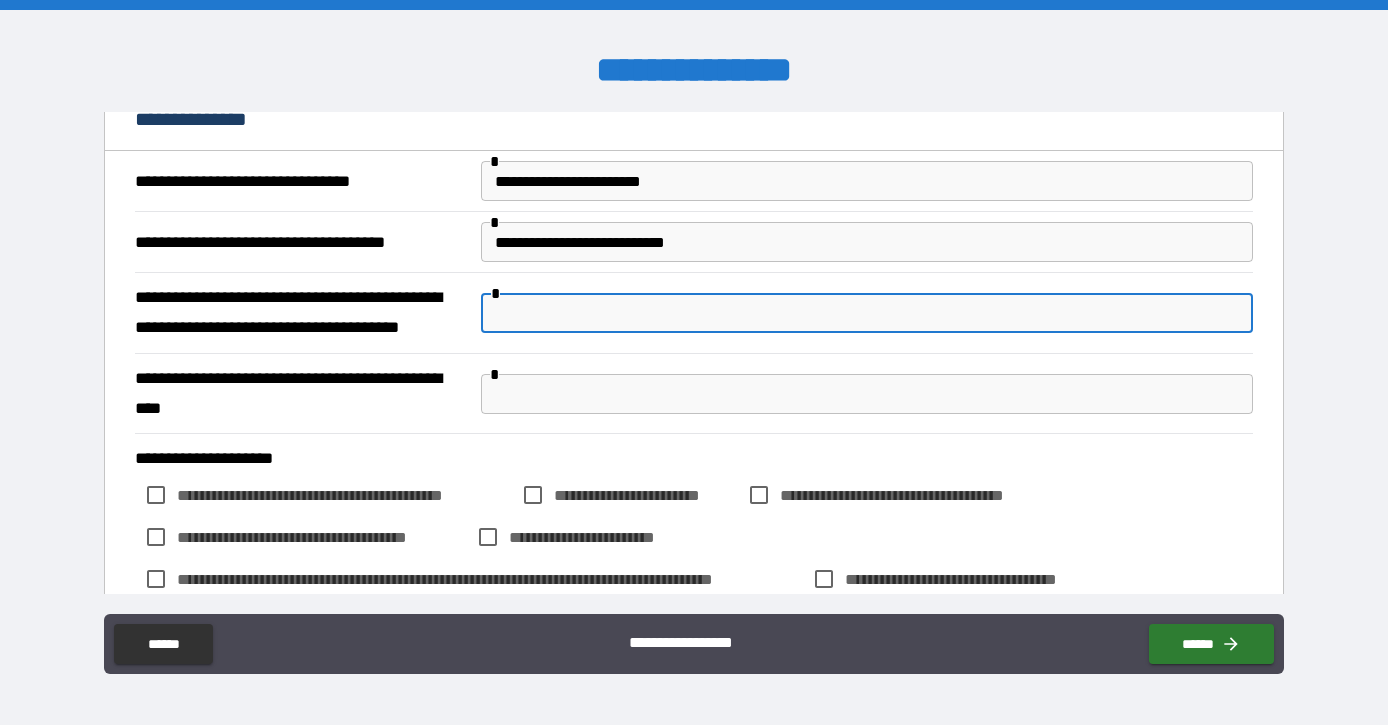 click at bounding box center [867, 313] 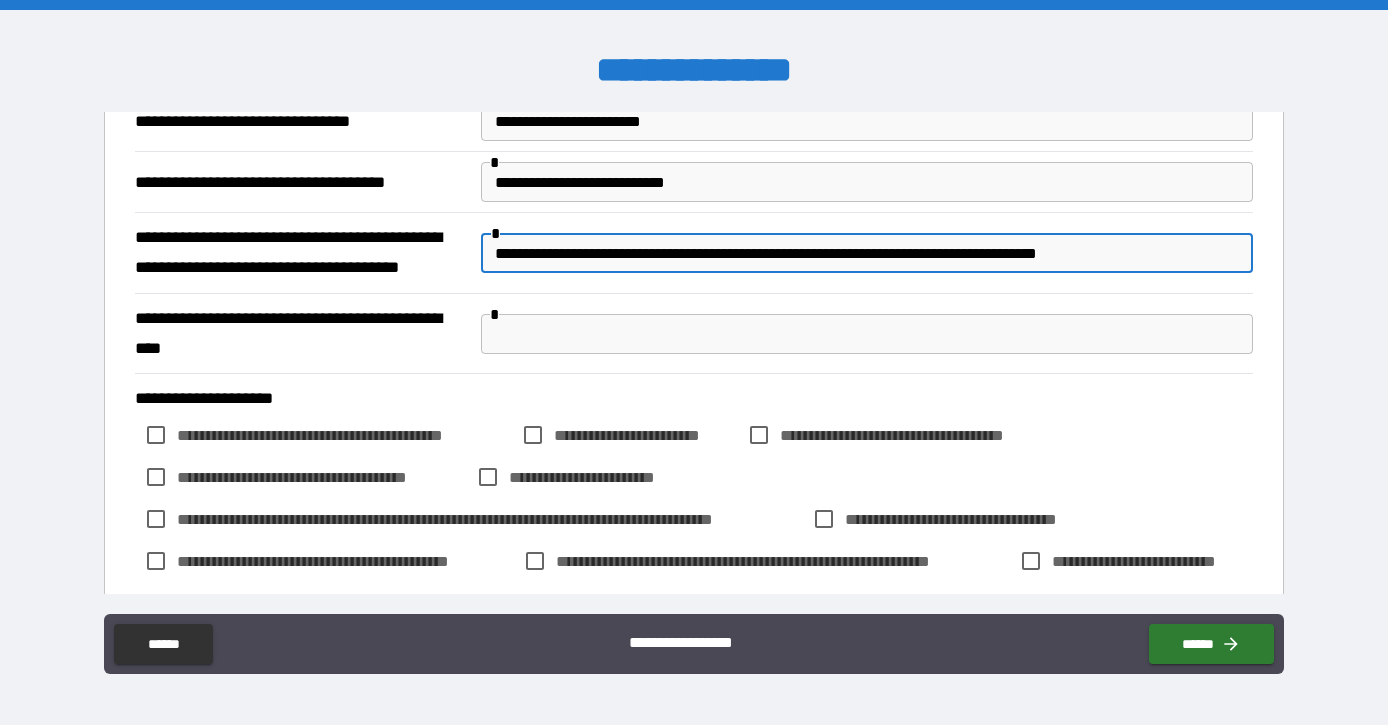 scroll, scrollTop: 4607, scrollLeft: 0, axis: vertical 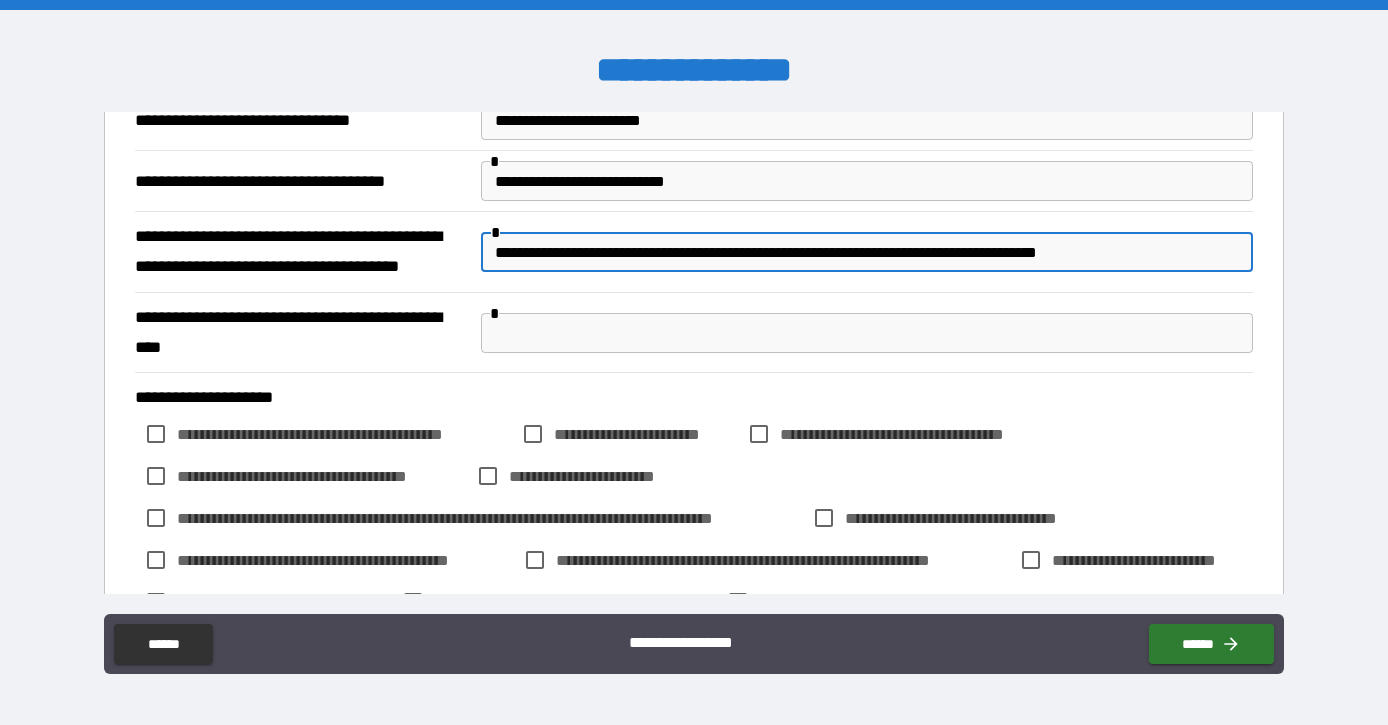 type on "**********" 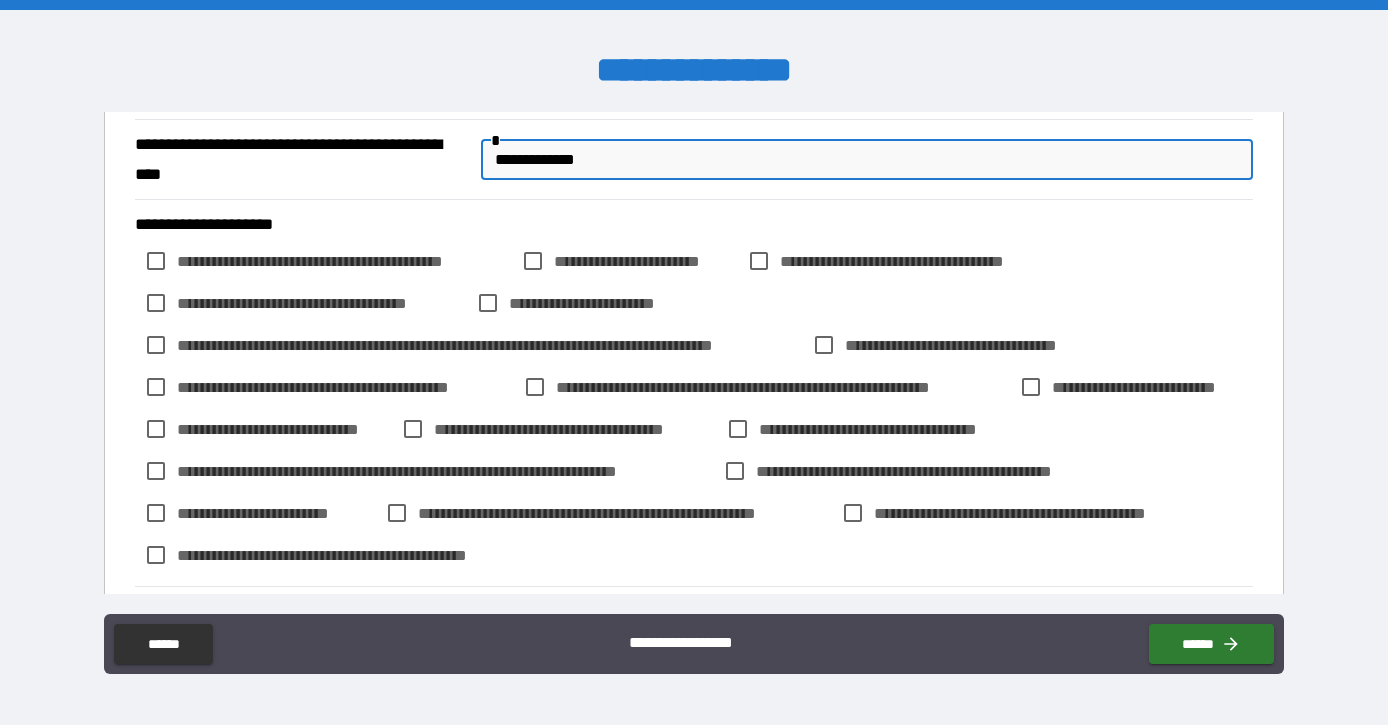scroll, scrollTop: 4782, scrollLeft: 0, axis: vertical 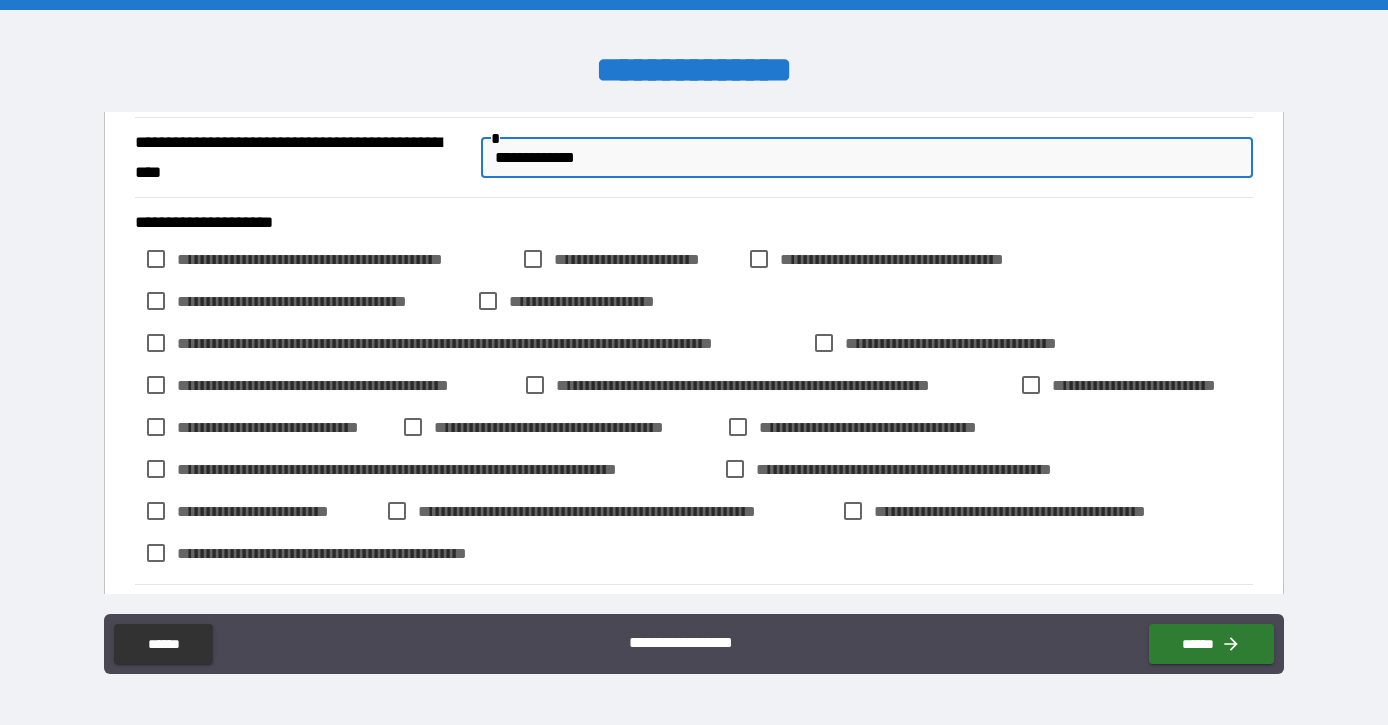 type on "**********" 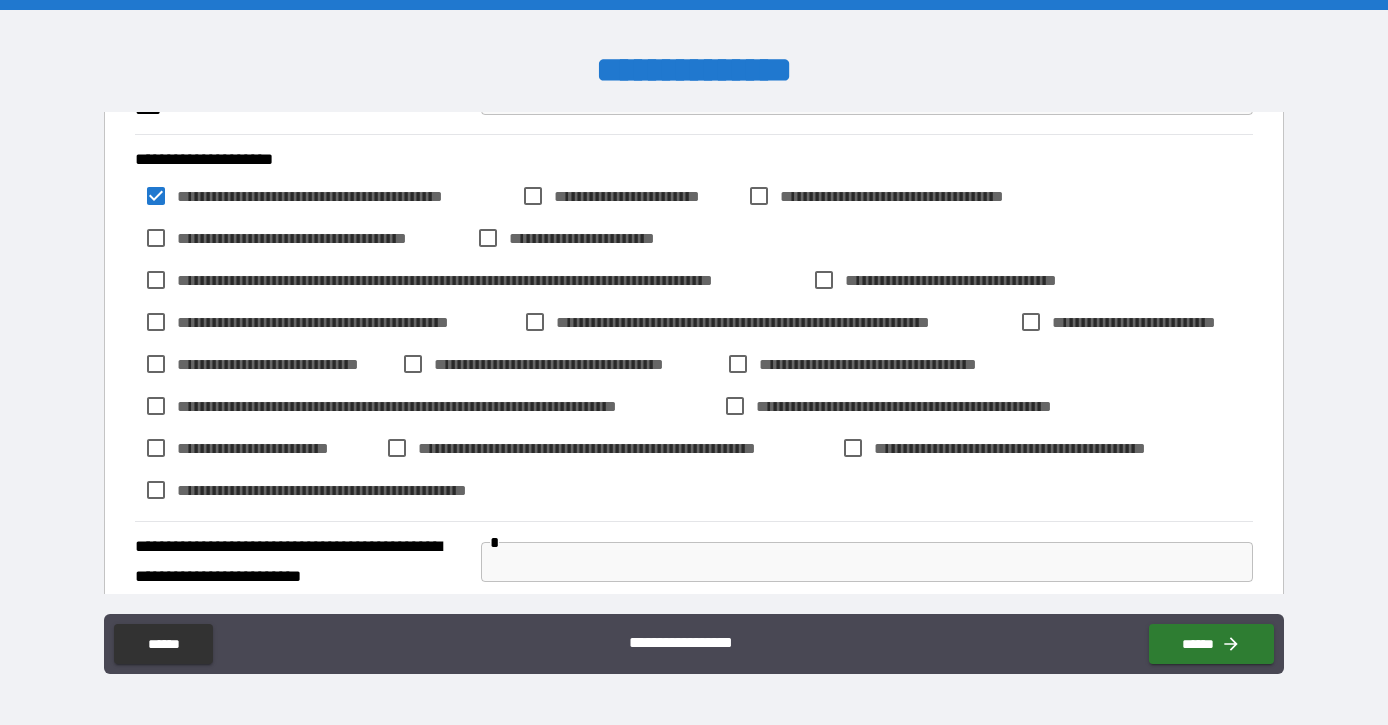 scroll, scrollTop: 4846, scrollLeft: 0, axis: vertical 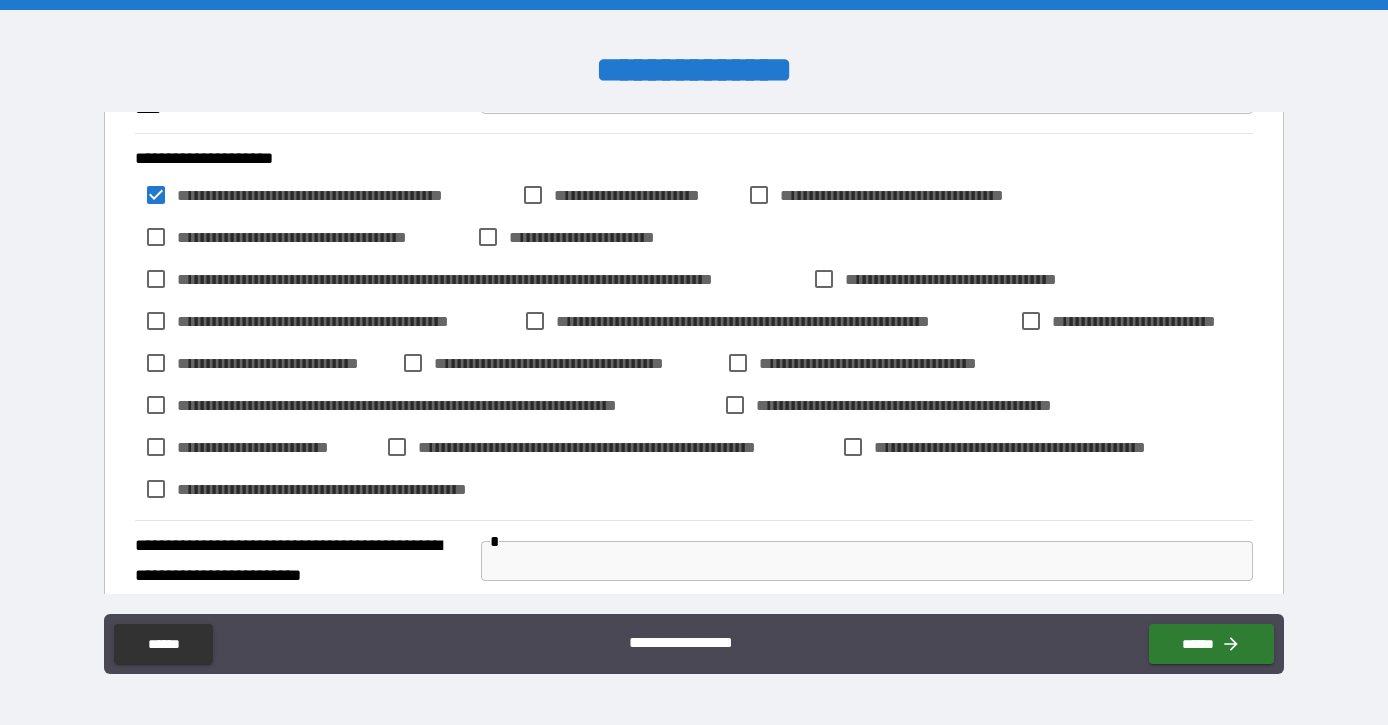 click on "**********" at bounding box center (345, 321) 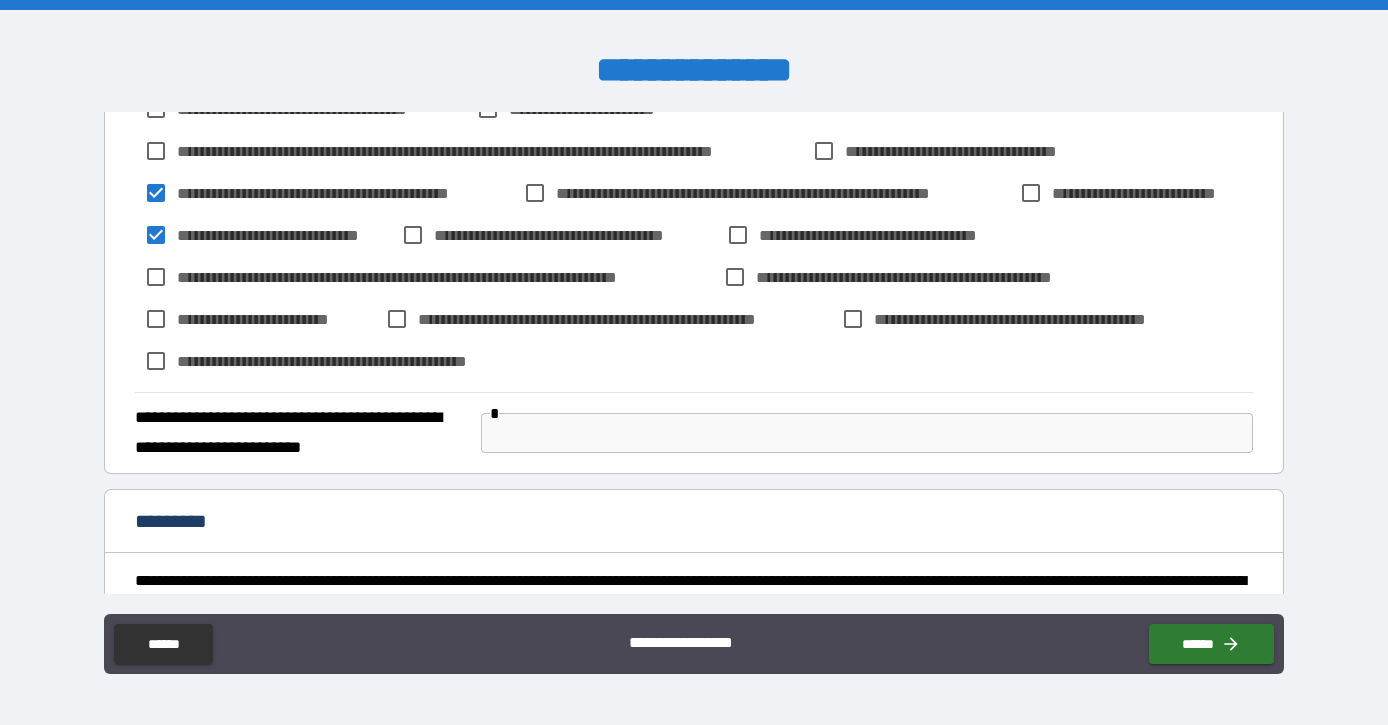 scroll, scrollTop: 4975, scrollLeft: 0, axis: vertical 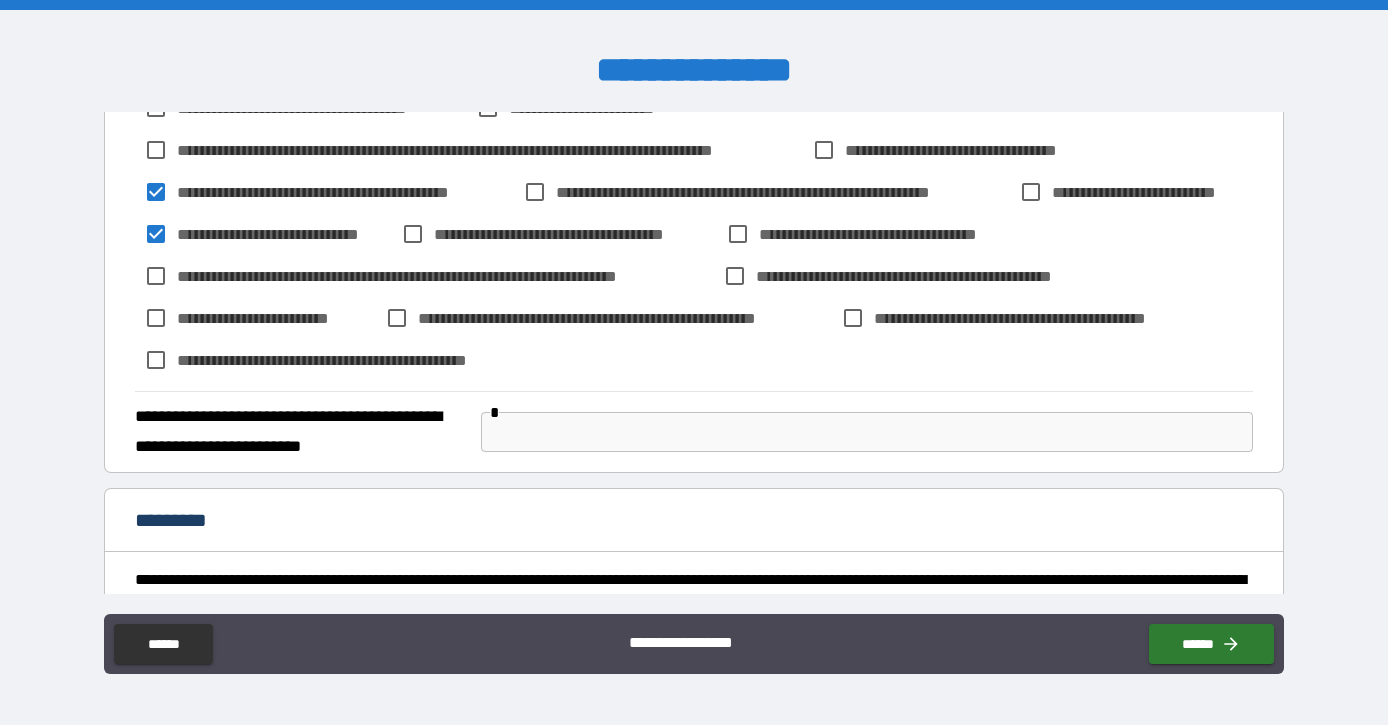 click at bounding box center [867, 432] 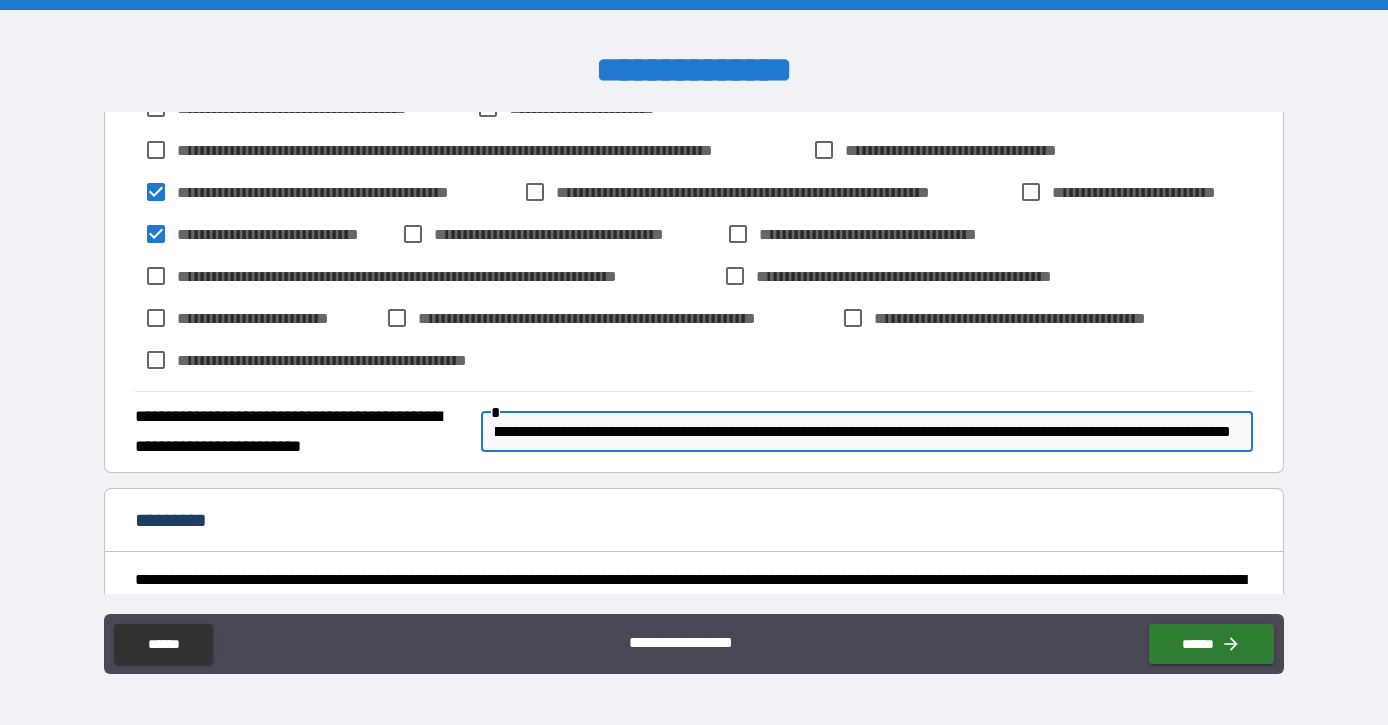scroll, scrollTop: 0, scrollLeft: 536, axis: horizontal 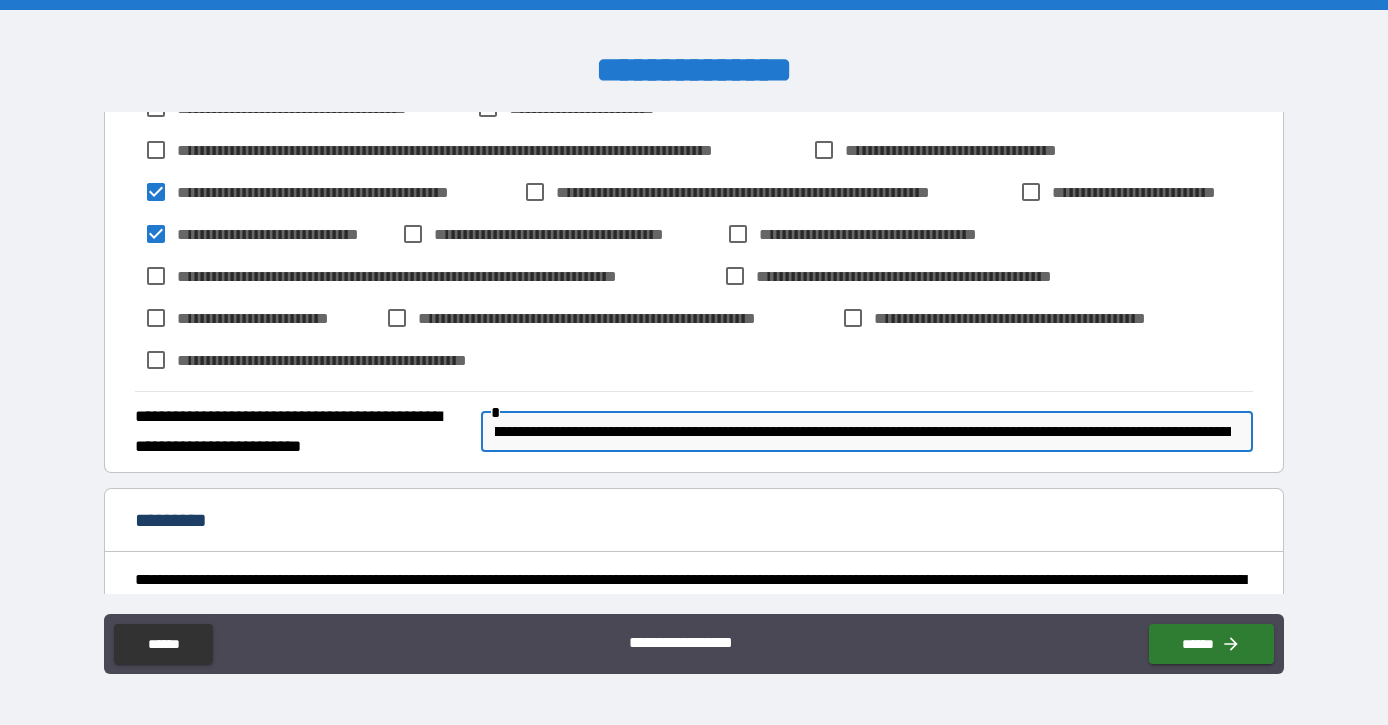 drag, startPoint x: 639, startPoint y: 436, endPoint x: 493, endPoint y: 440, distance: 146.05478 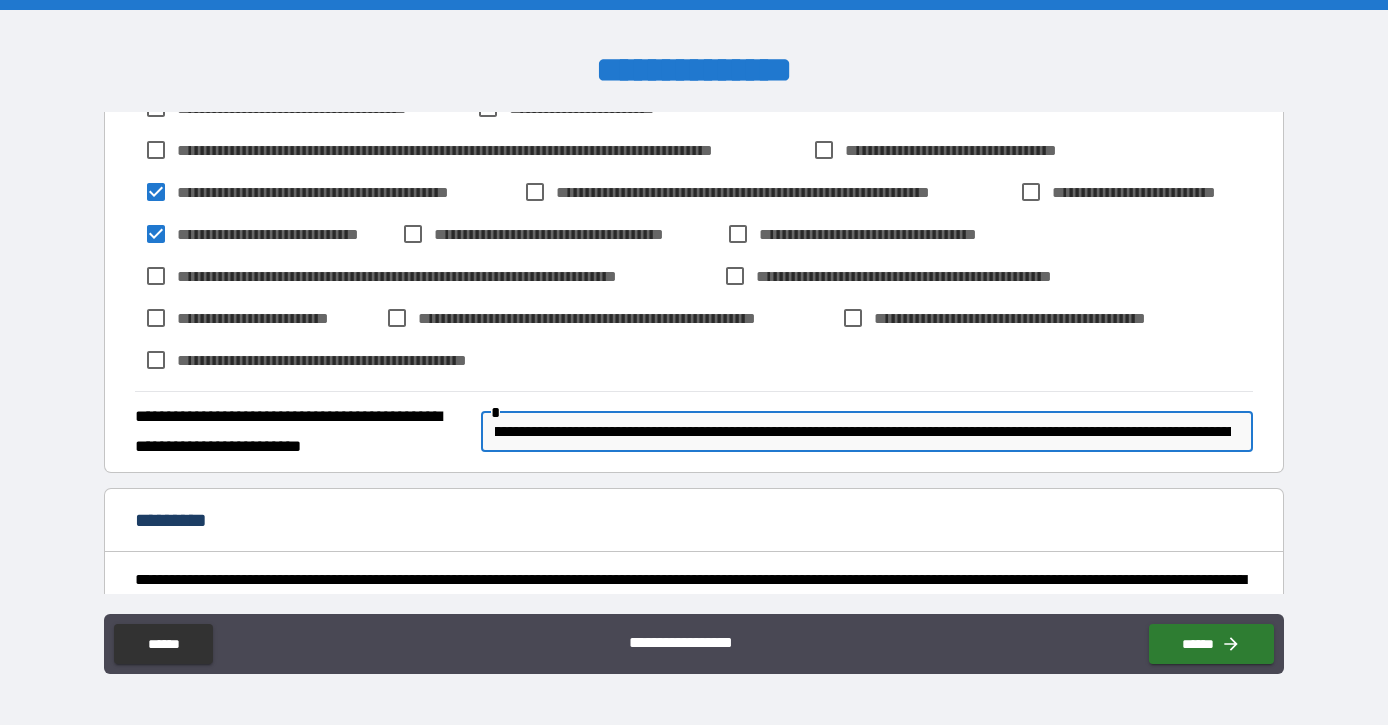 click on "**********" at bounding box center (863, 432) 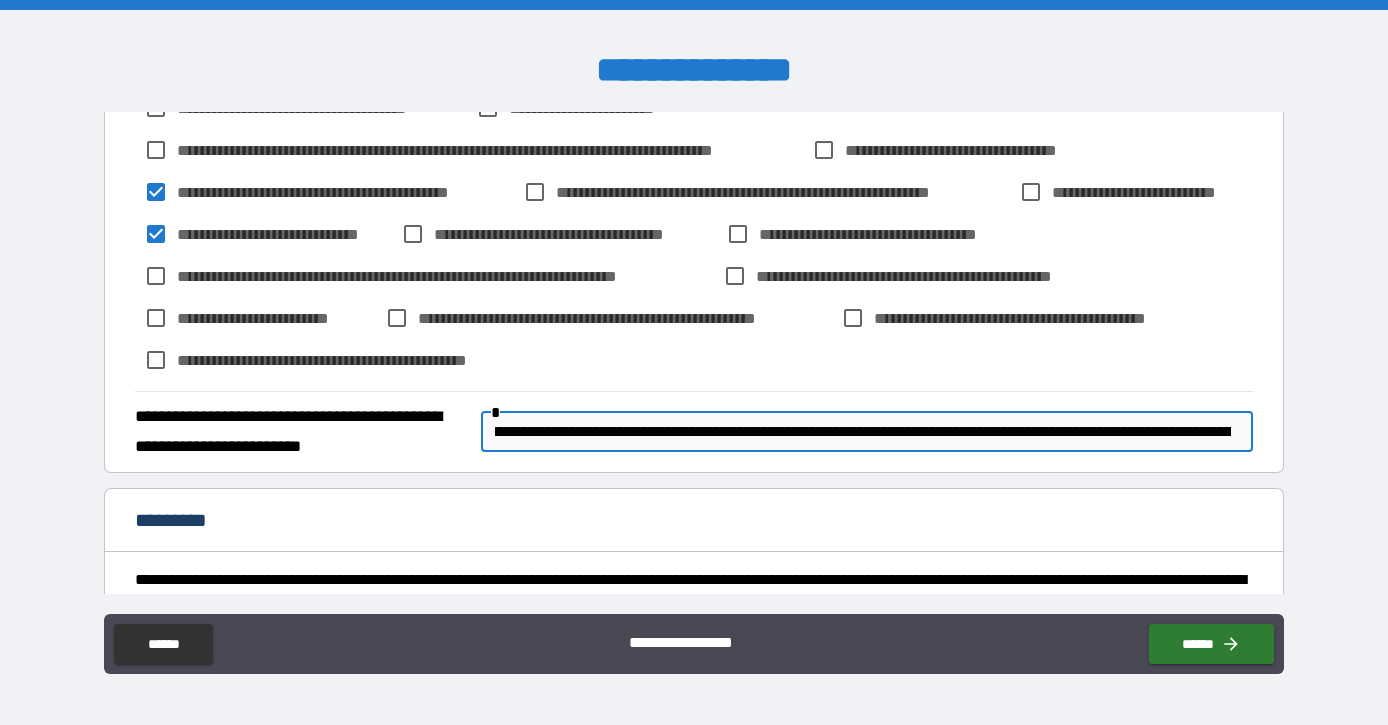 scroll, scrollTop: 0, scrollLeft: 0, axis: both 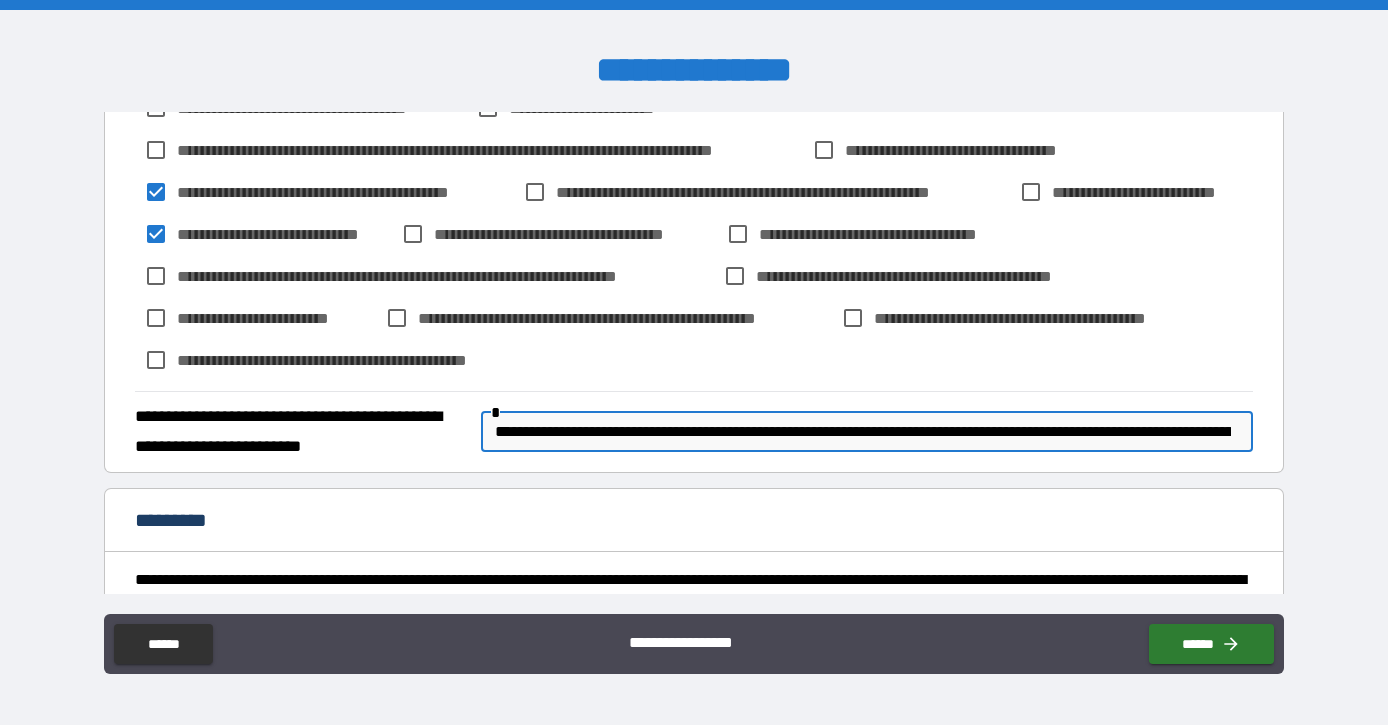 click on "**********" at bounding box center (863, 432) 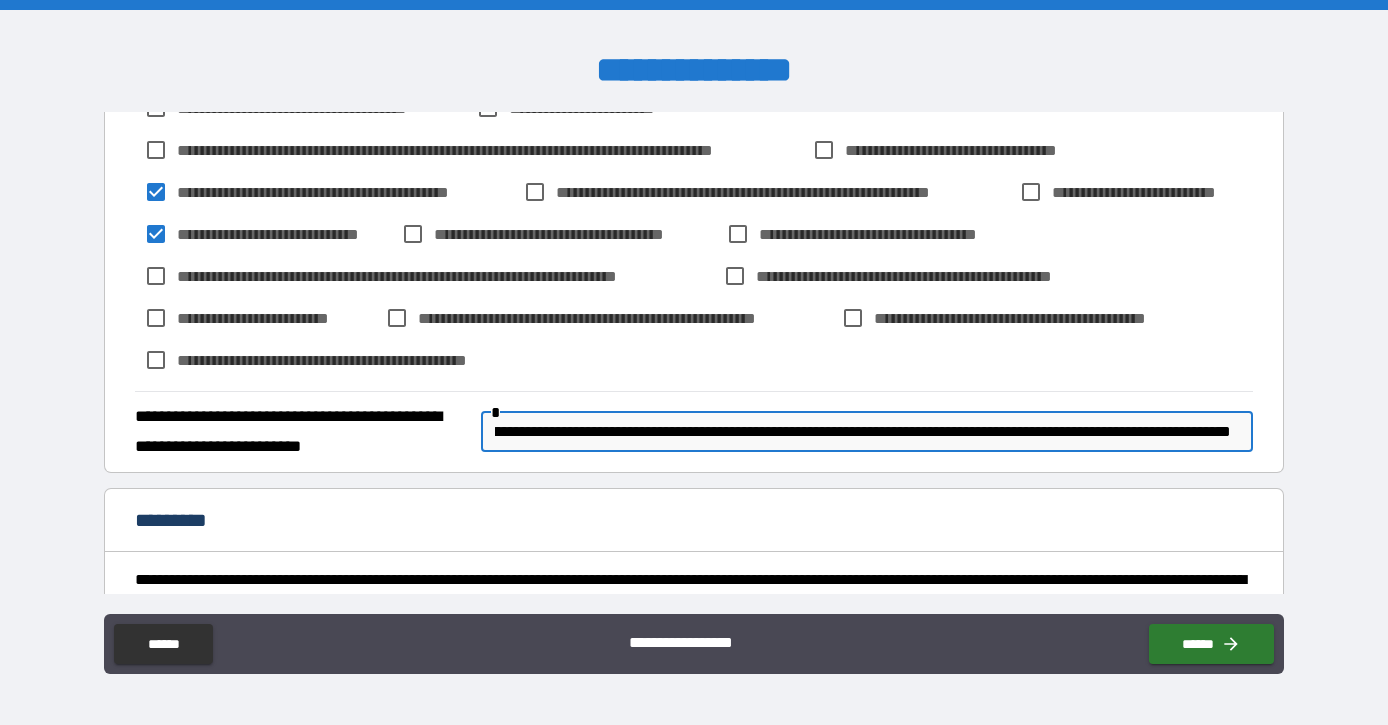 scroll, scrollTop: 0, scrollLeft: 651, axis: horizontal 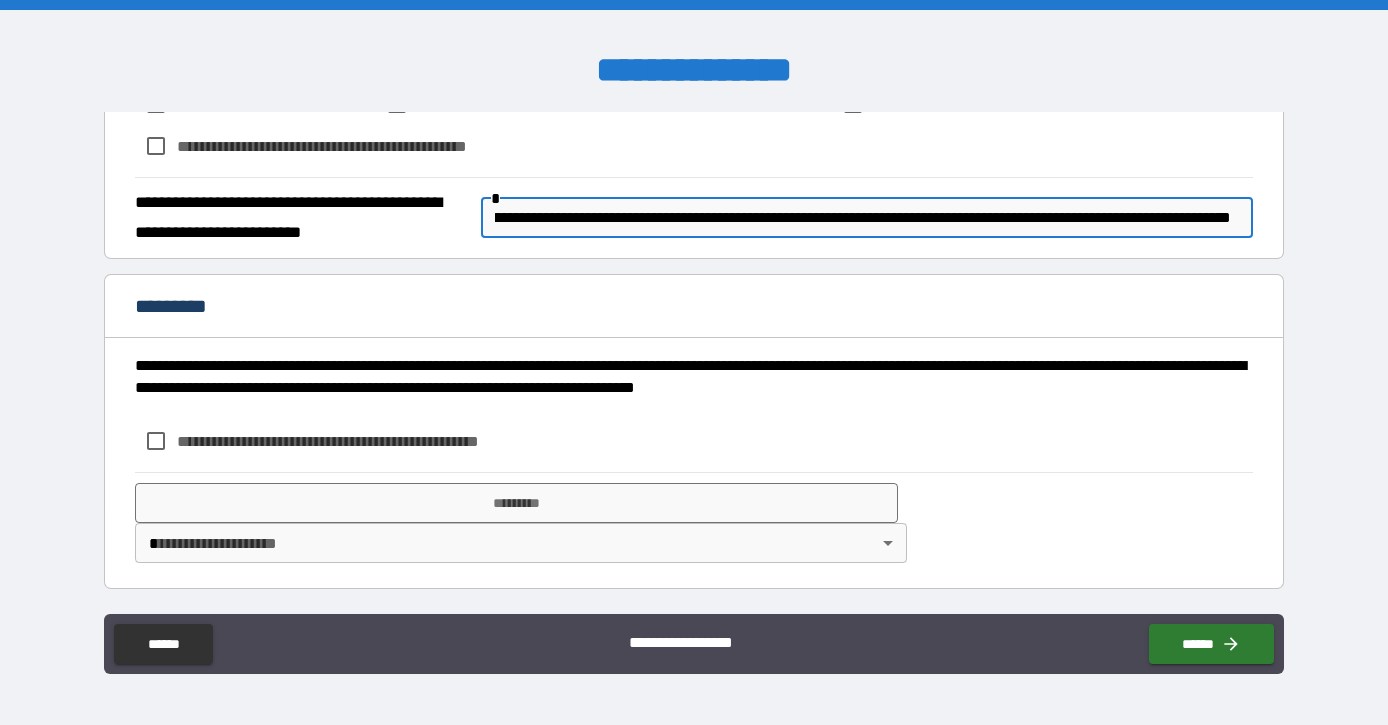 type on "**********" 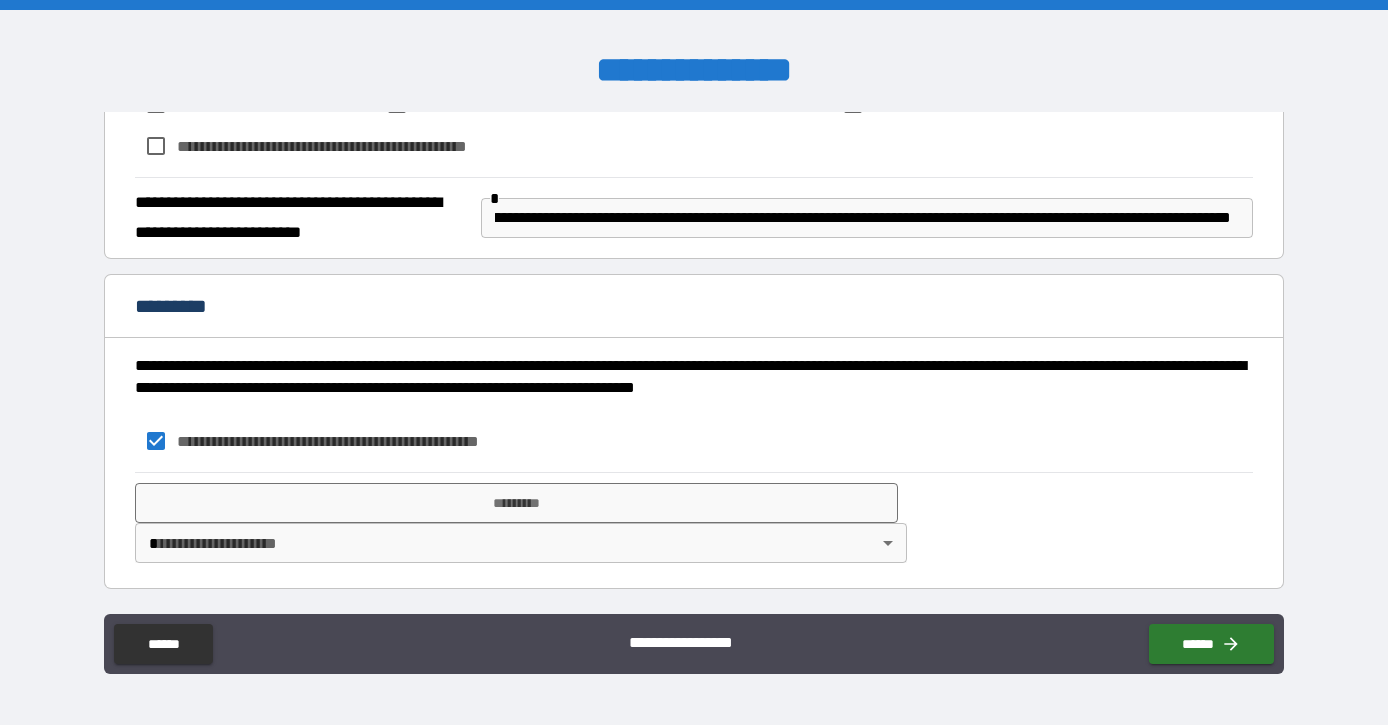 scroll, scrollTop: 0, scrollLeft: 0, axis: both 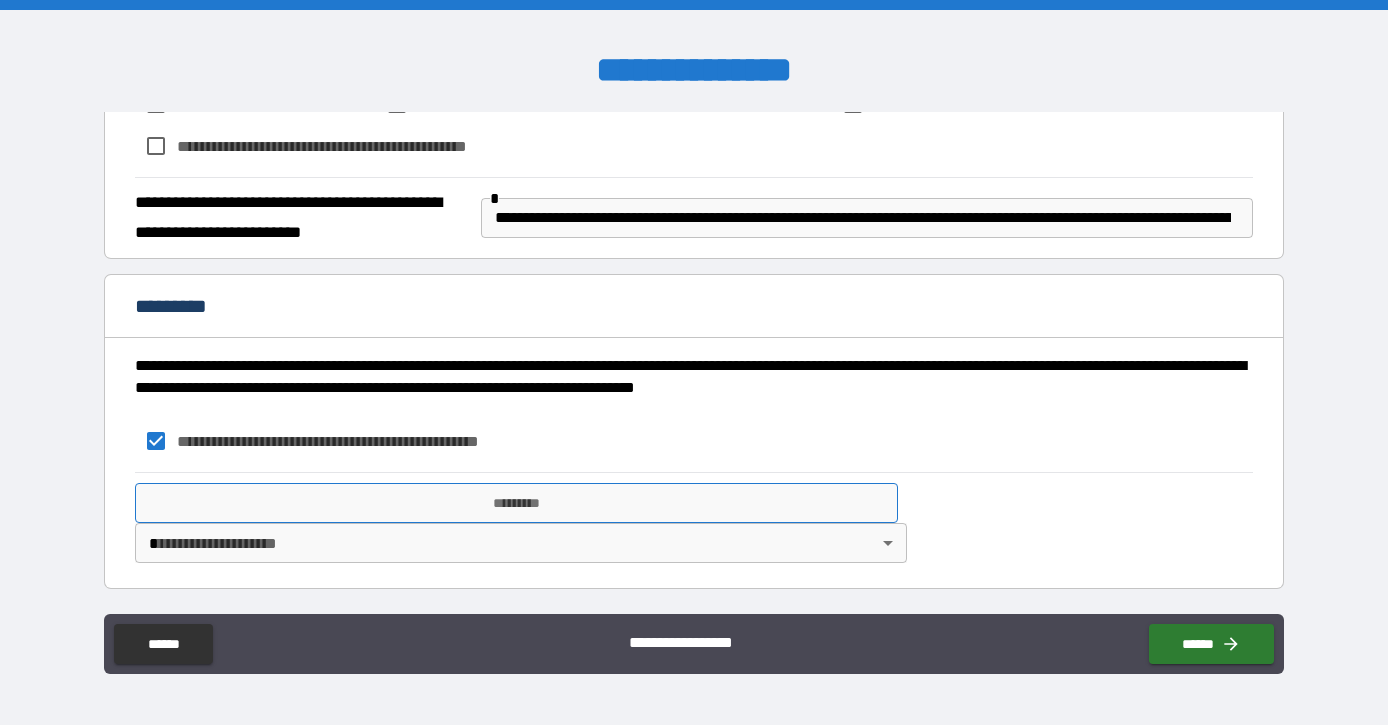click on "*********" at bounding box center (517, 503) 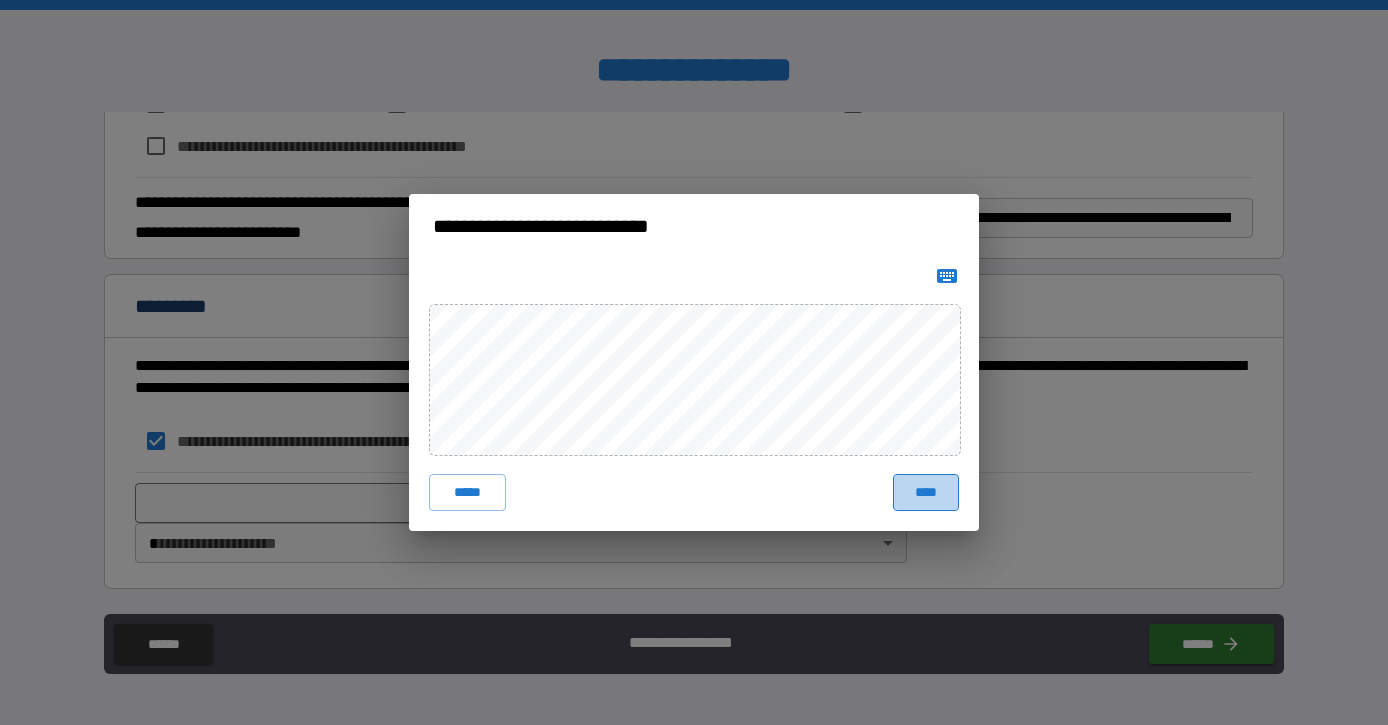 click on "****" at bounding box center (926, 492) 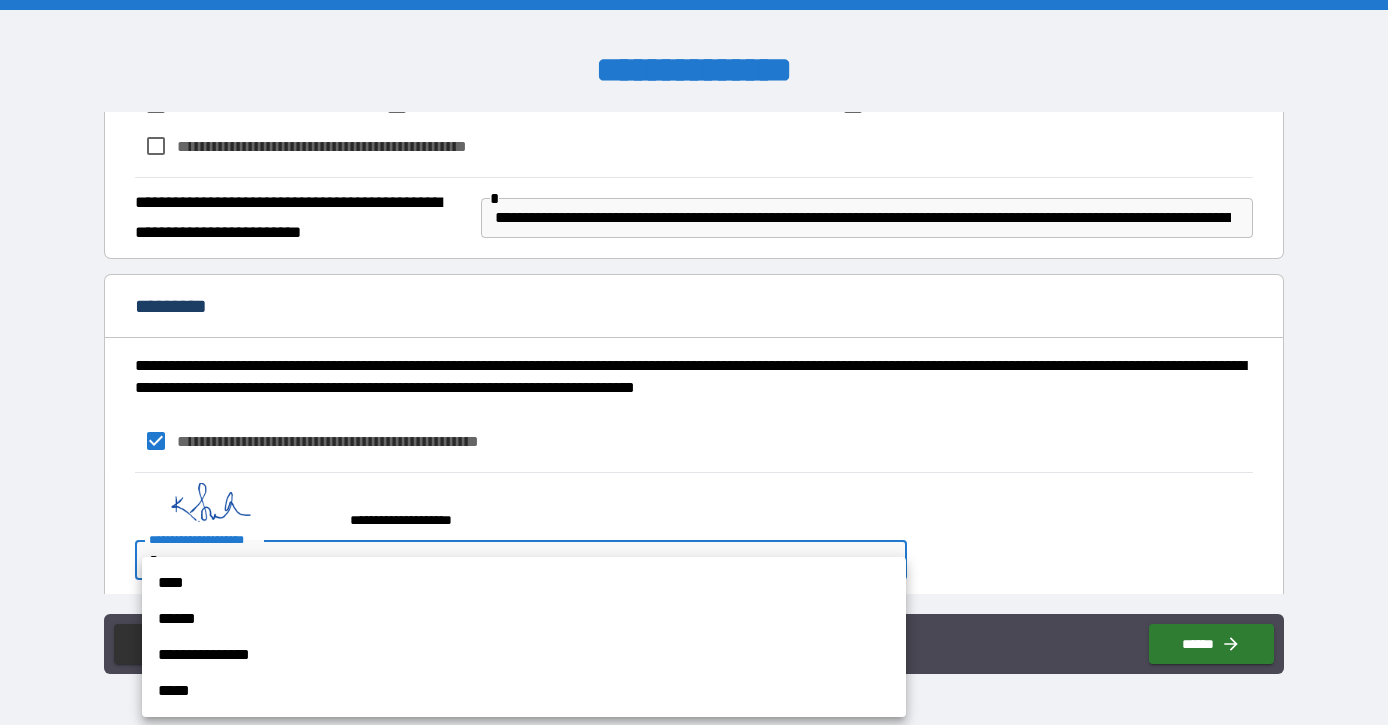 click on "**********" at bounding box center [694, 362] 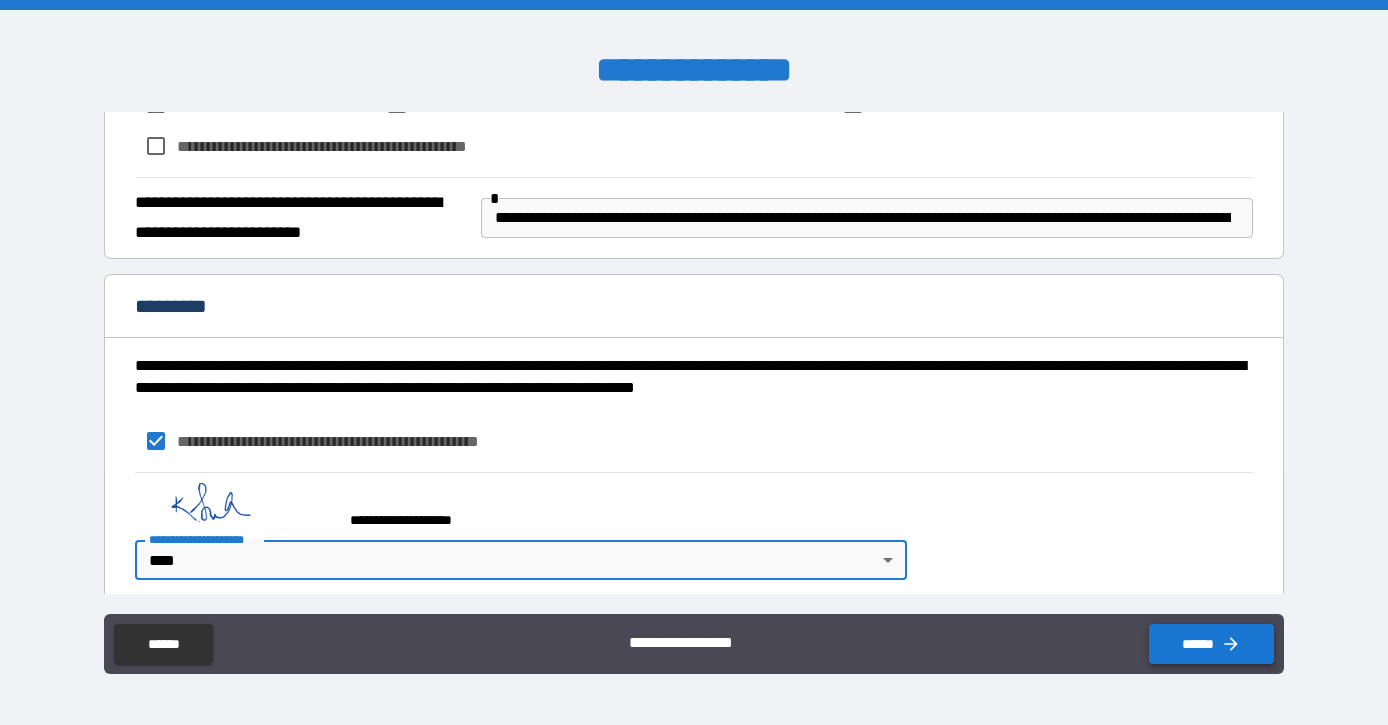 click on "******" at bounding box center (1211, 644) 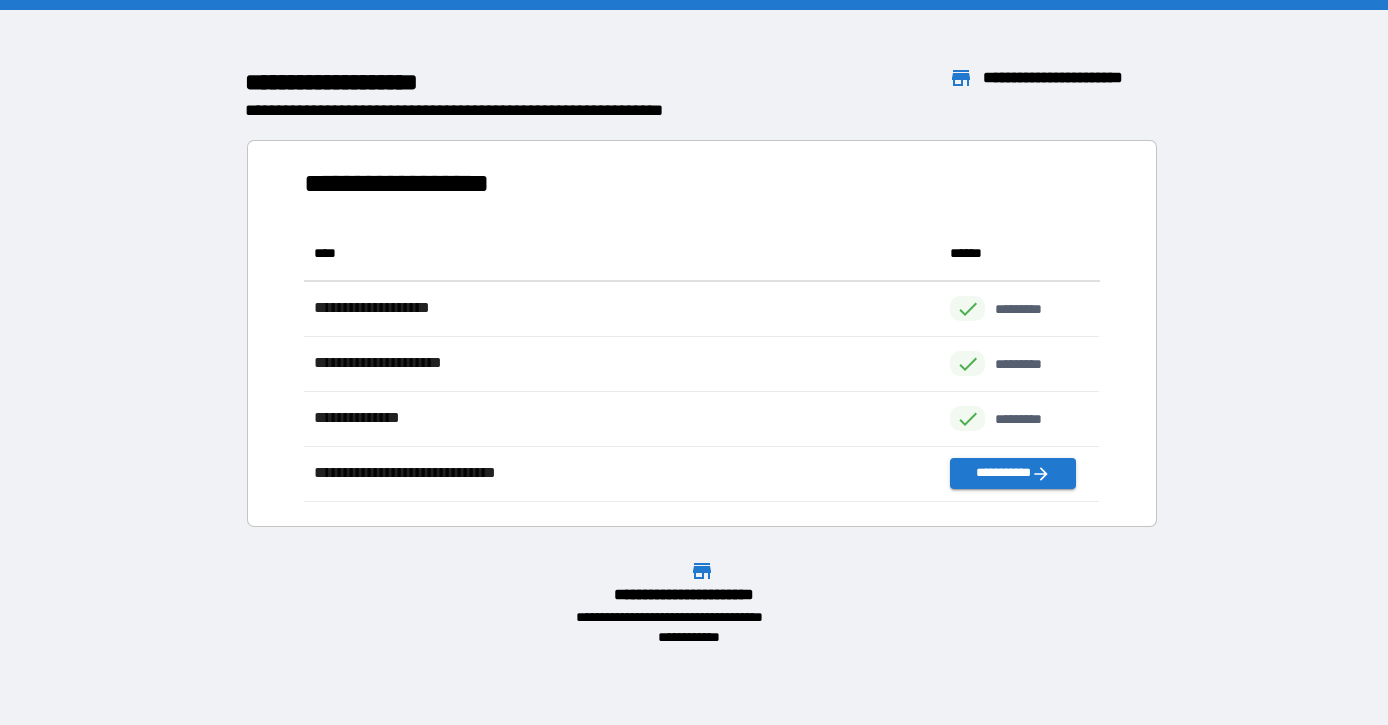 scroll, scrollTop: 1, scrollLeft: 0, axis: vertical 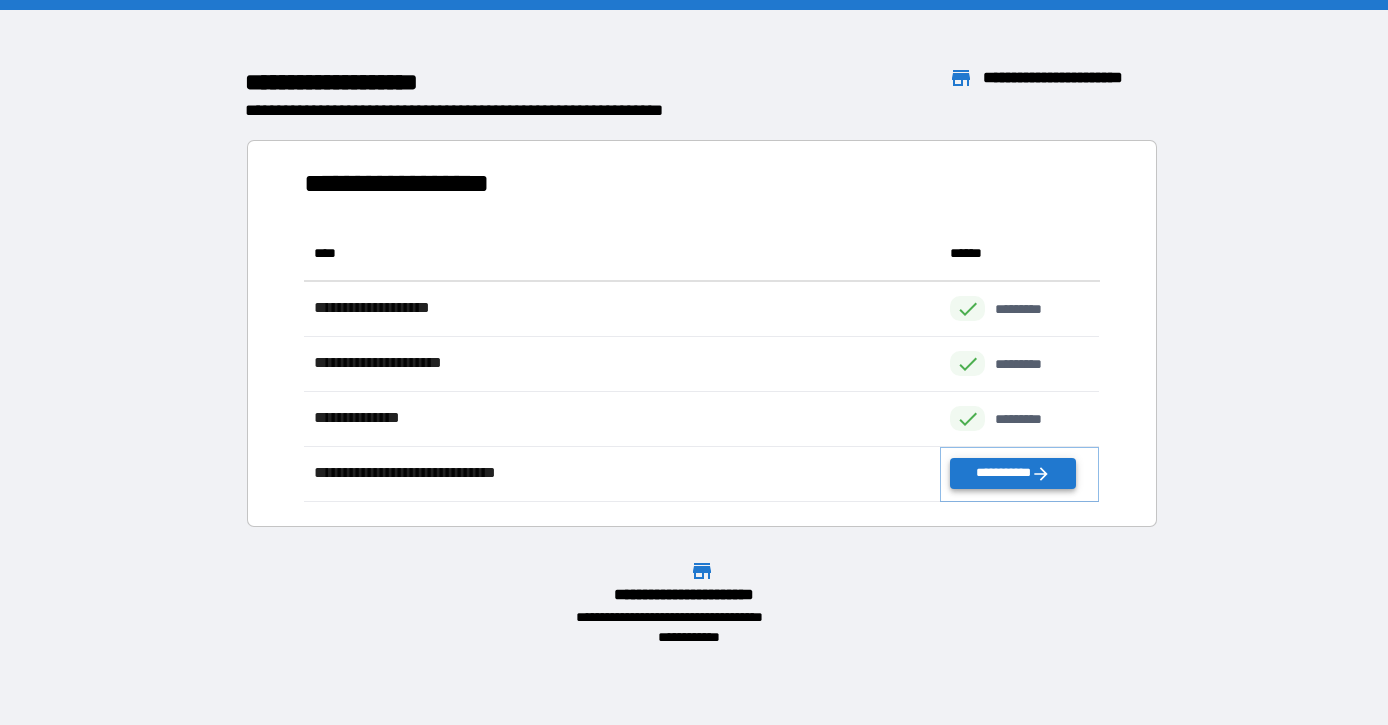click on "**********" at bounding box center [1012, 473] 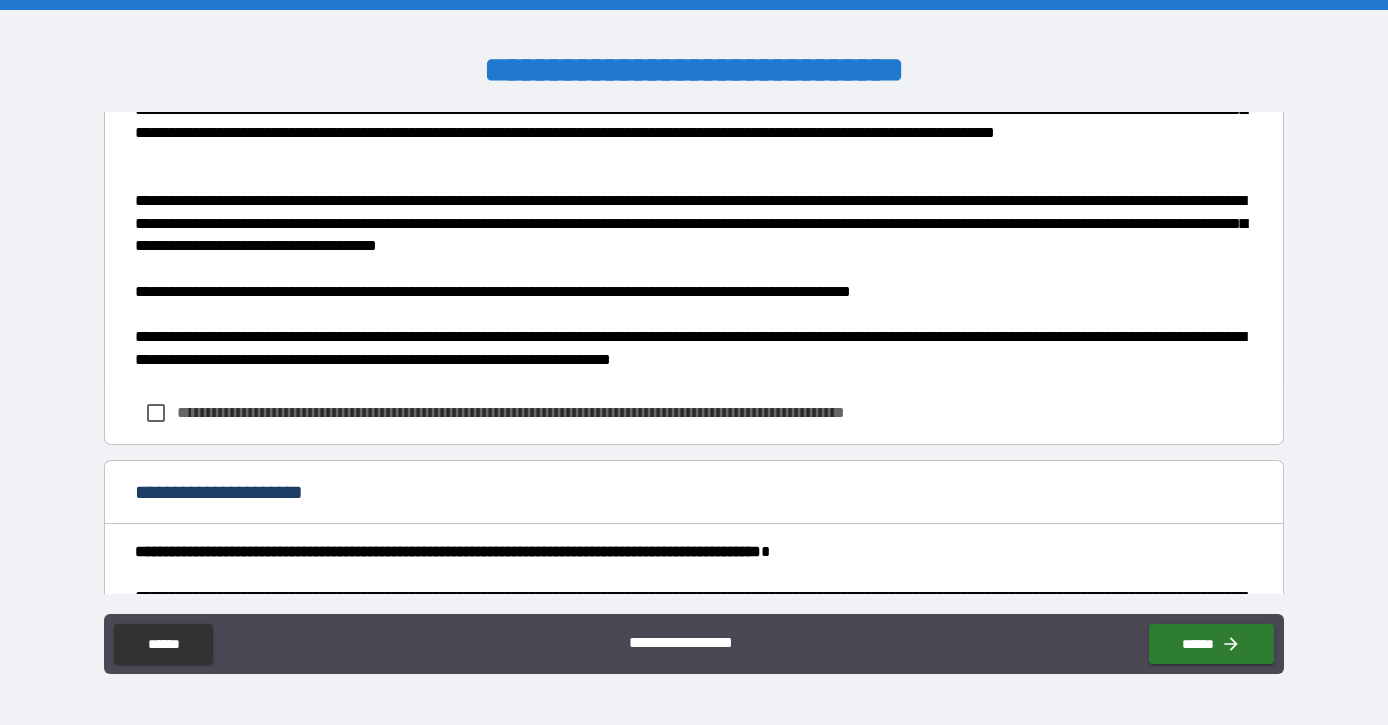 scroll, scrollTop: 393, scrollLeft: 0, axis: vertical 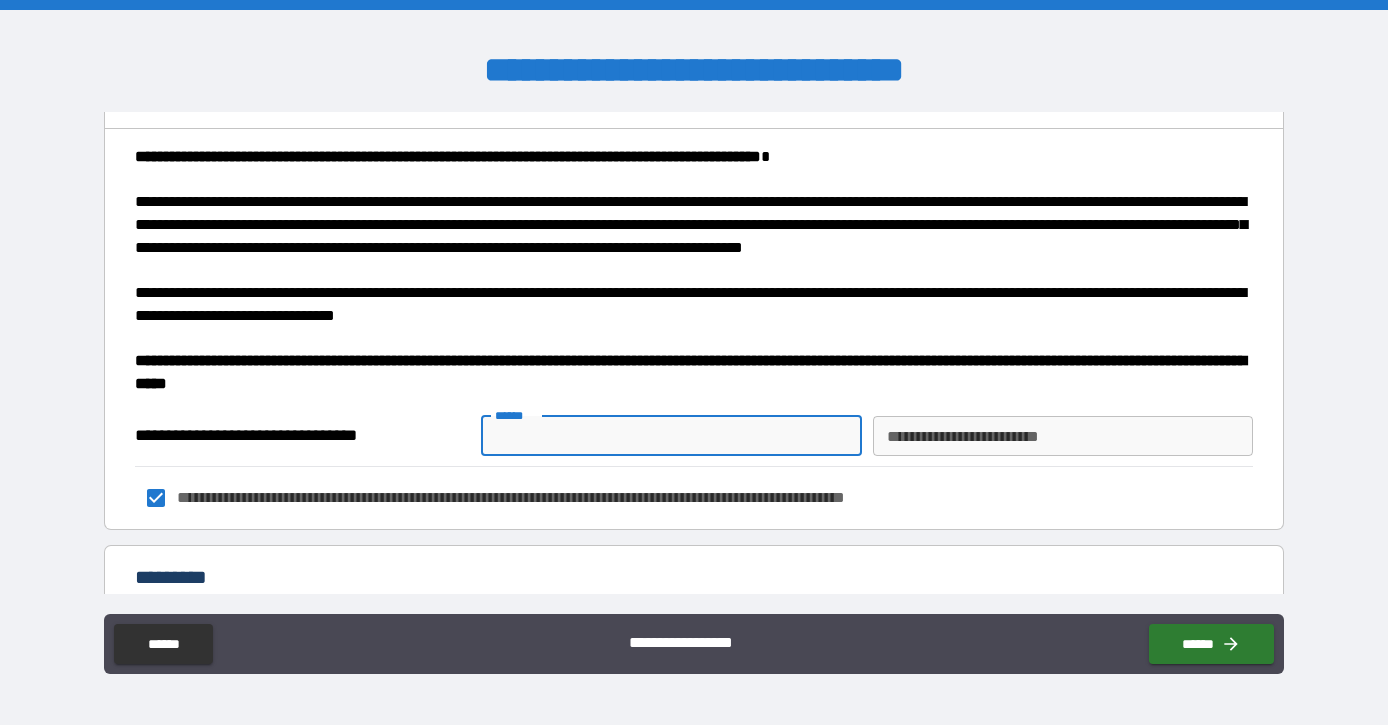 click on "****   *" at bounding box center [671, 436] 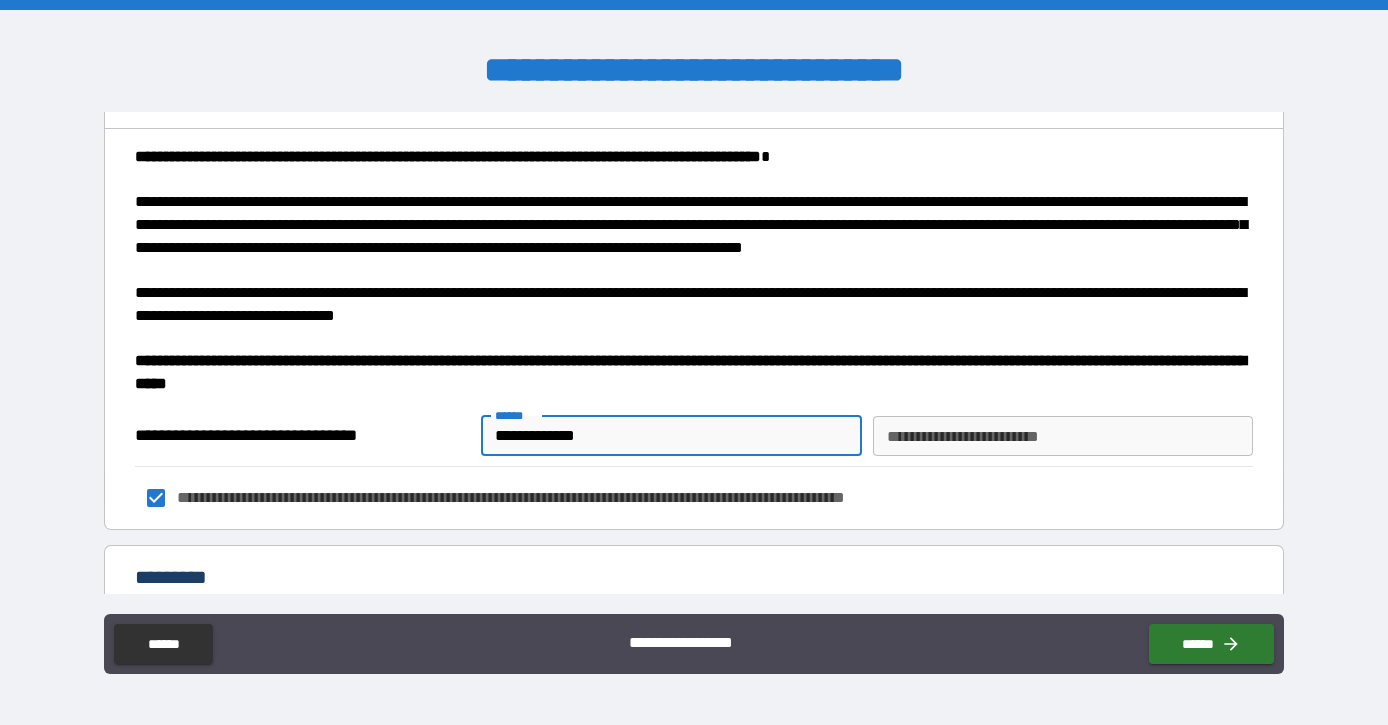 type on "**********" 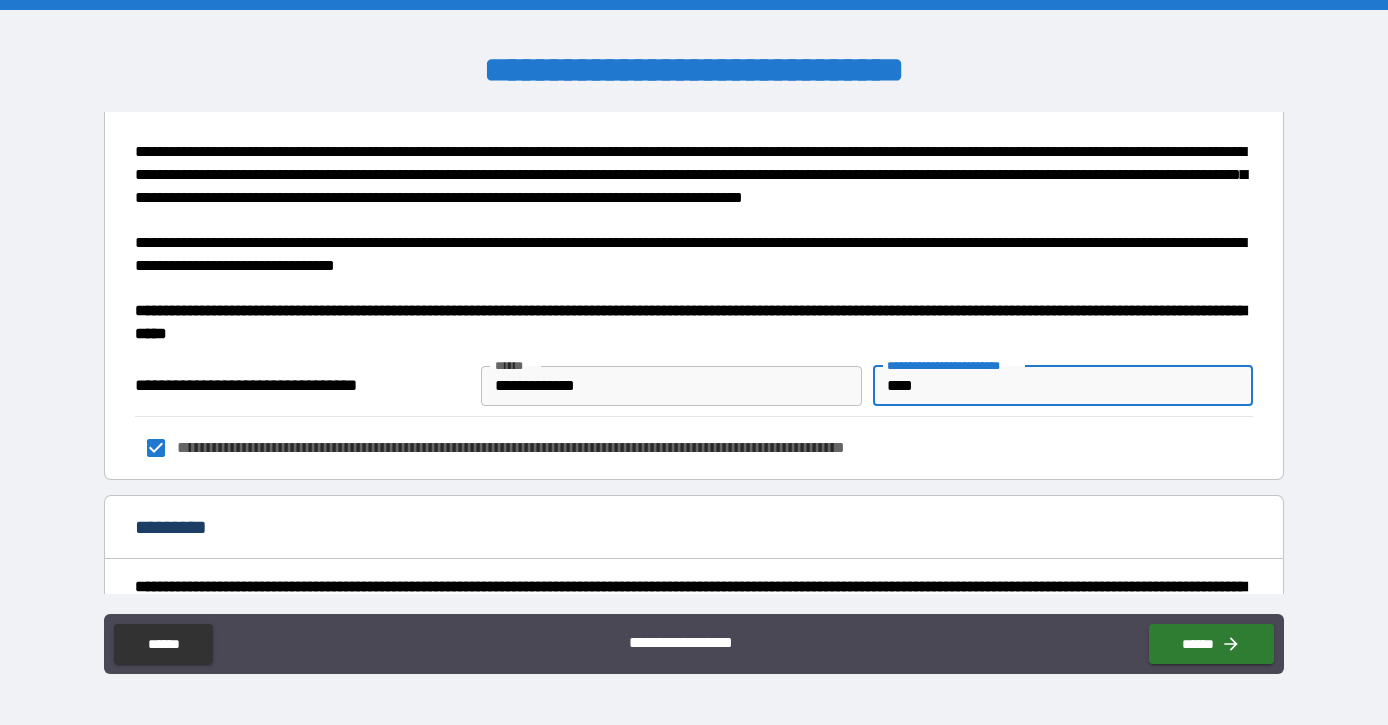 scroll, scrollTop: 957, scrollLeft: 0, axis: vertical 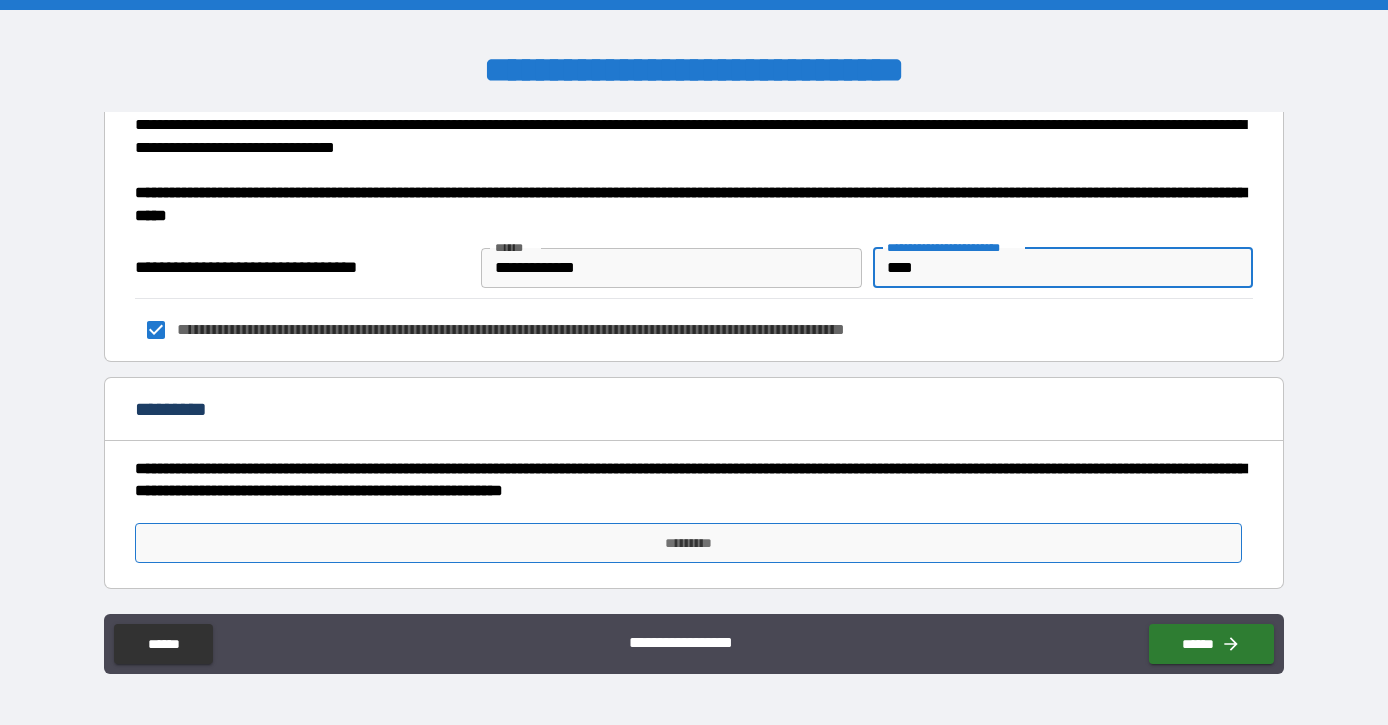 type on "****" 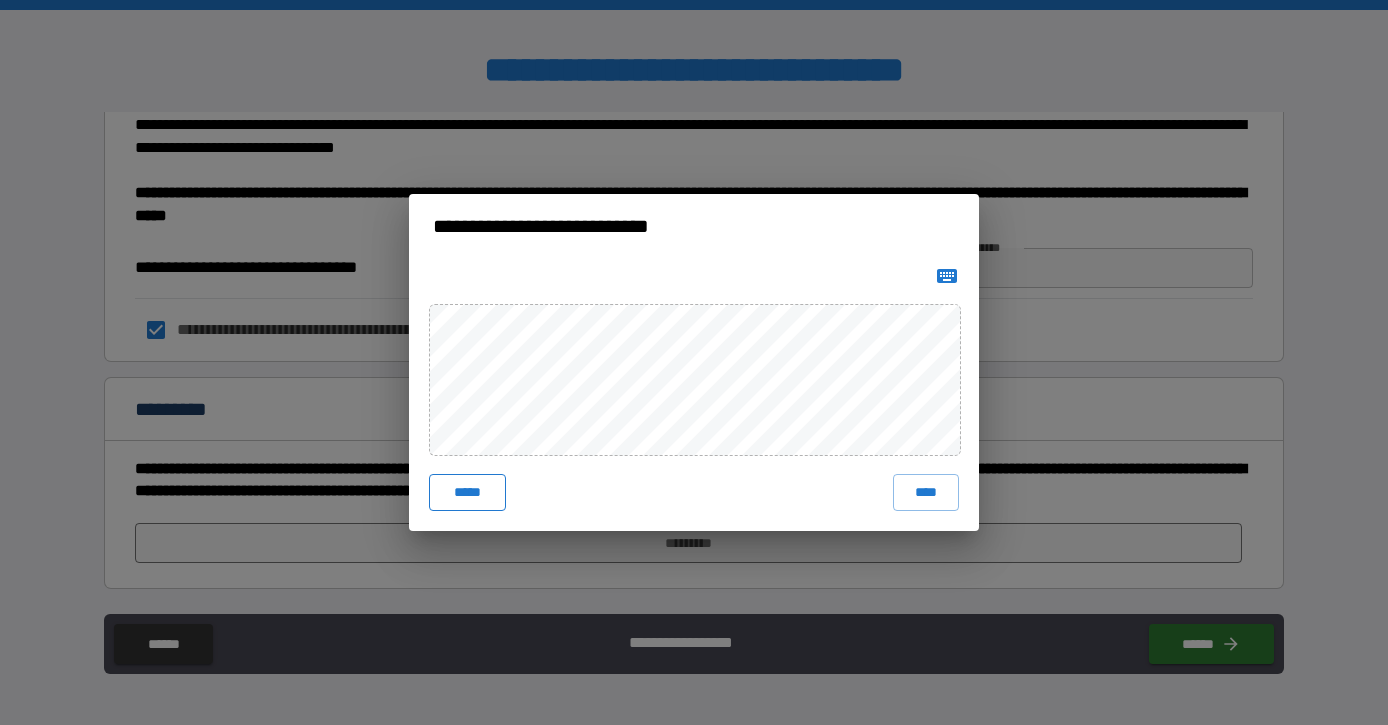 click on "*****" at bounding box center (467, 492) 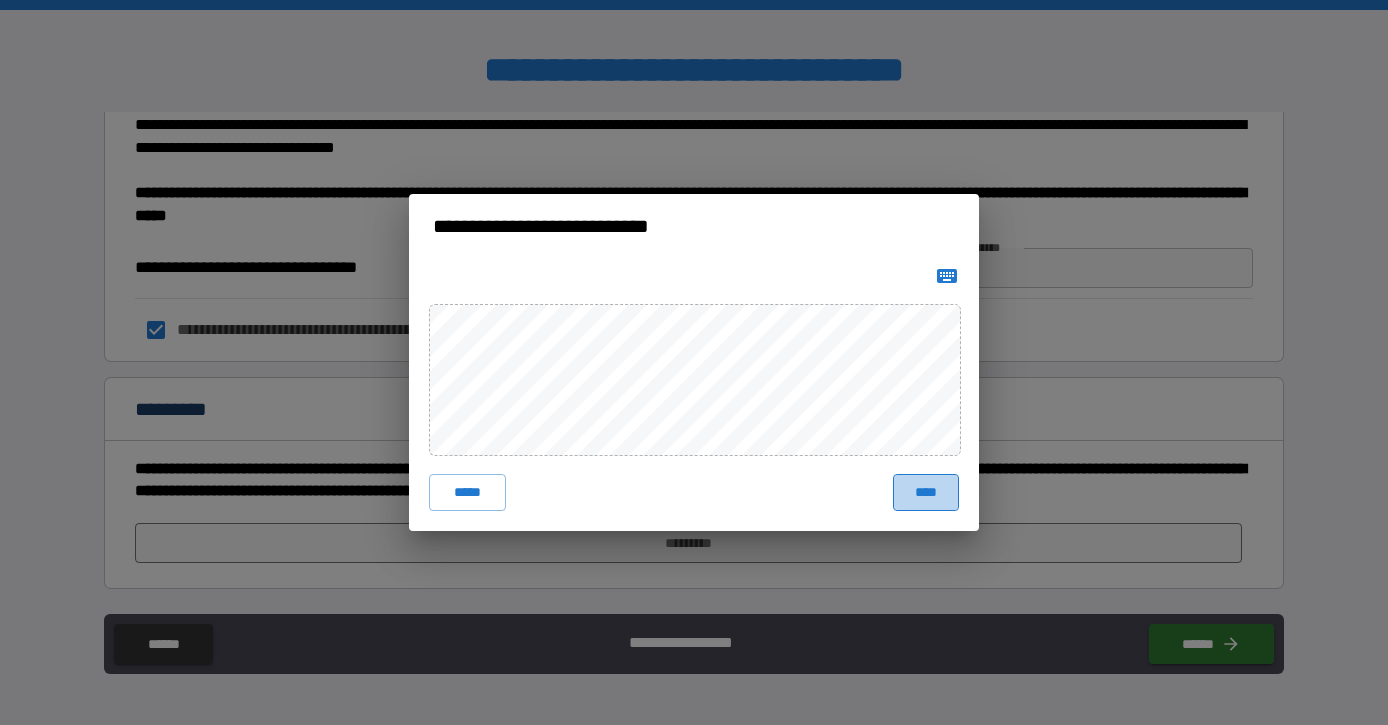 click on "****" at bounding box center (926, 492) 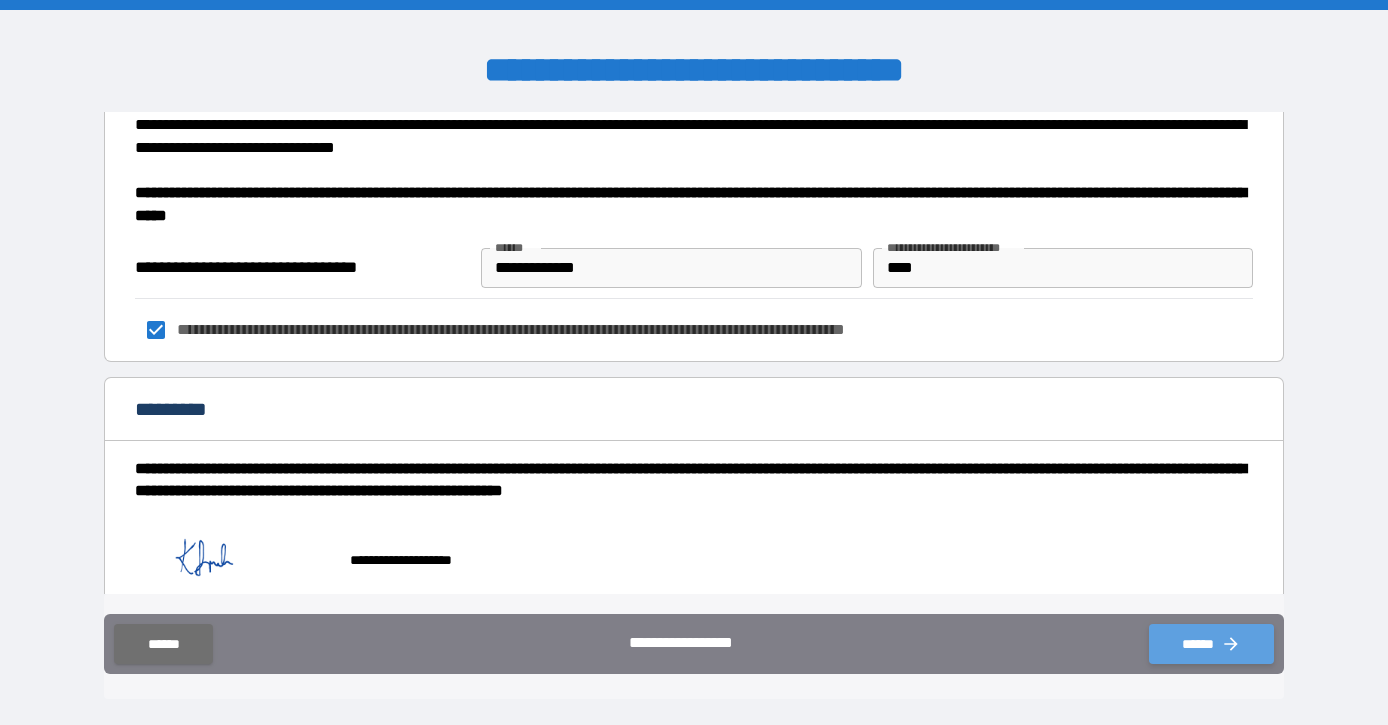 click on "******" at bounding box center (1211, 644) 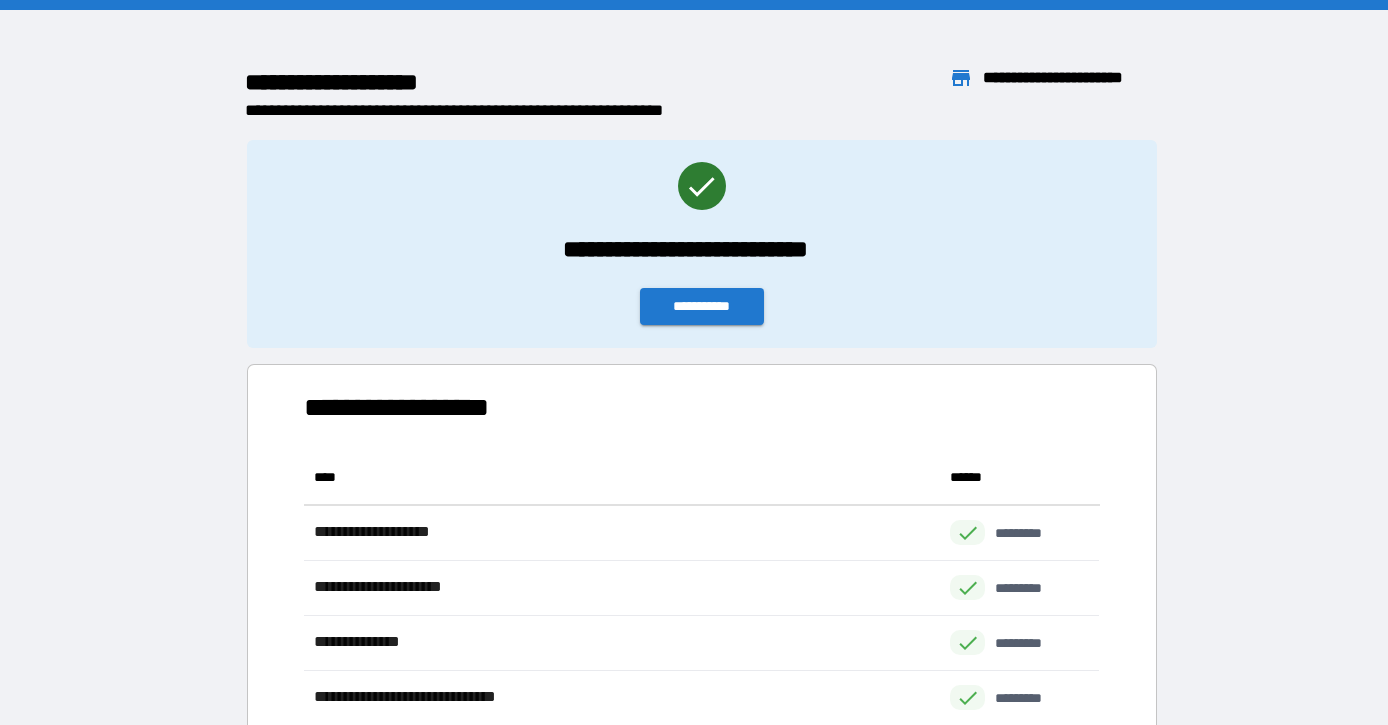 scroll, scrollTop: 1, scrollLeft: 0, axis: vertical 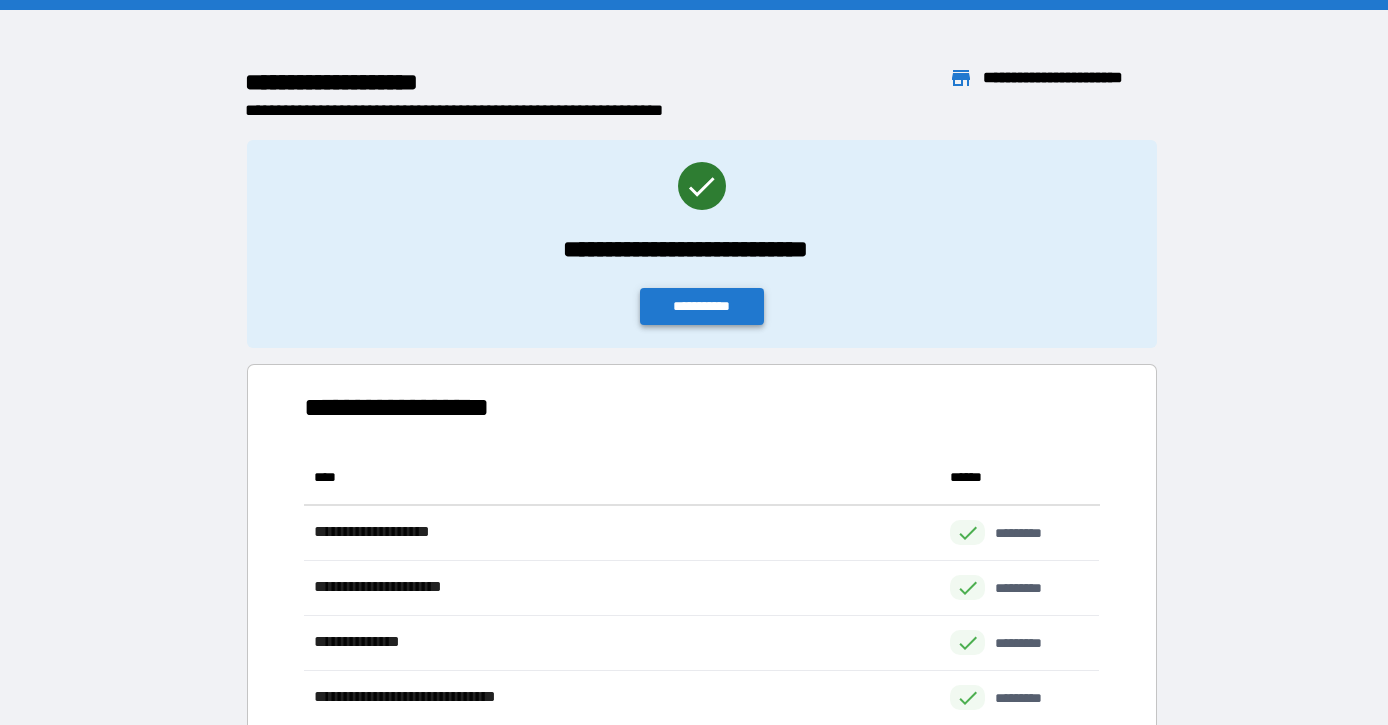 click on "**********" at bounding box center [702, 306] 